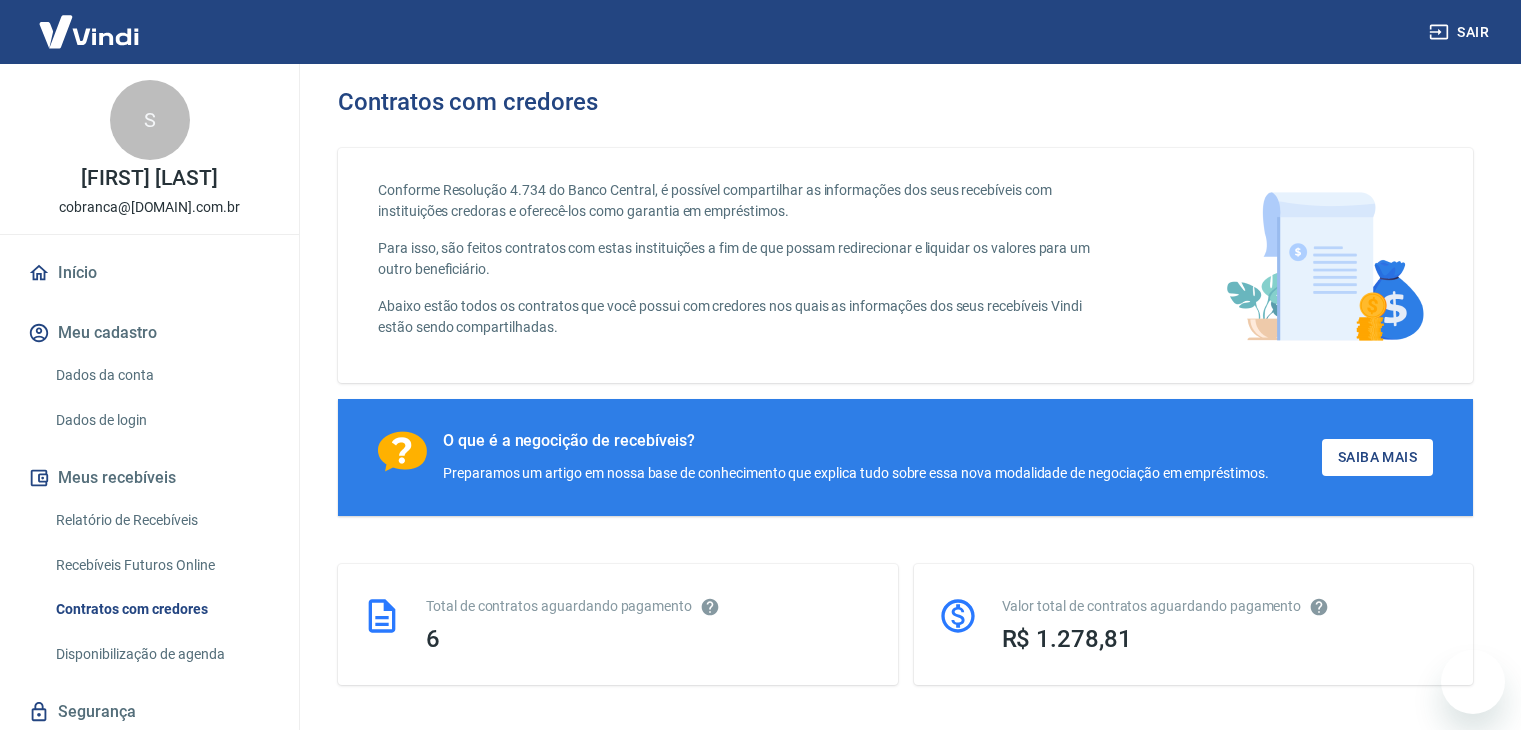 select on "paid" 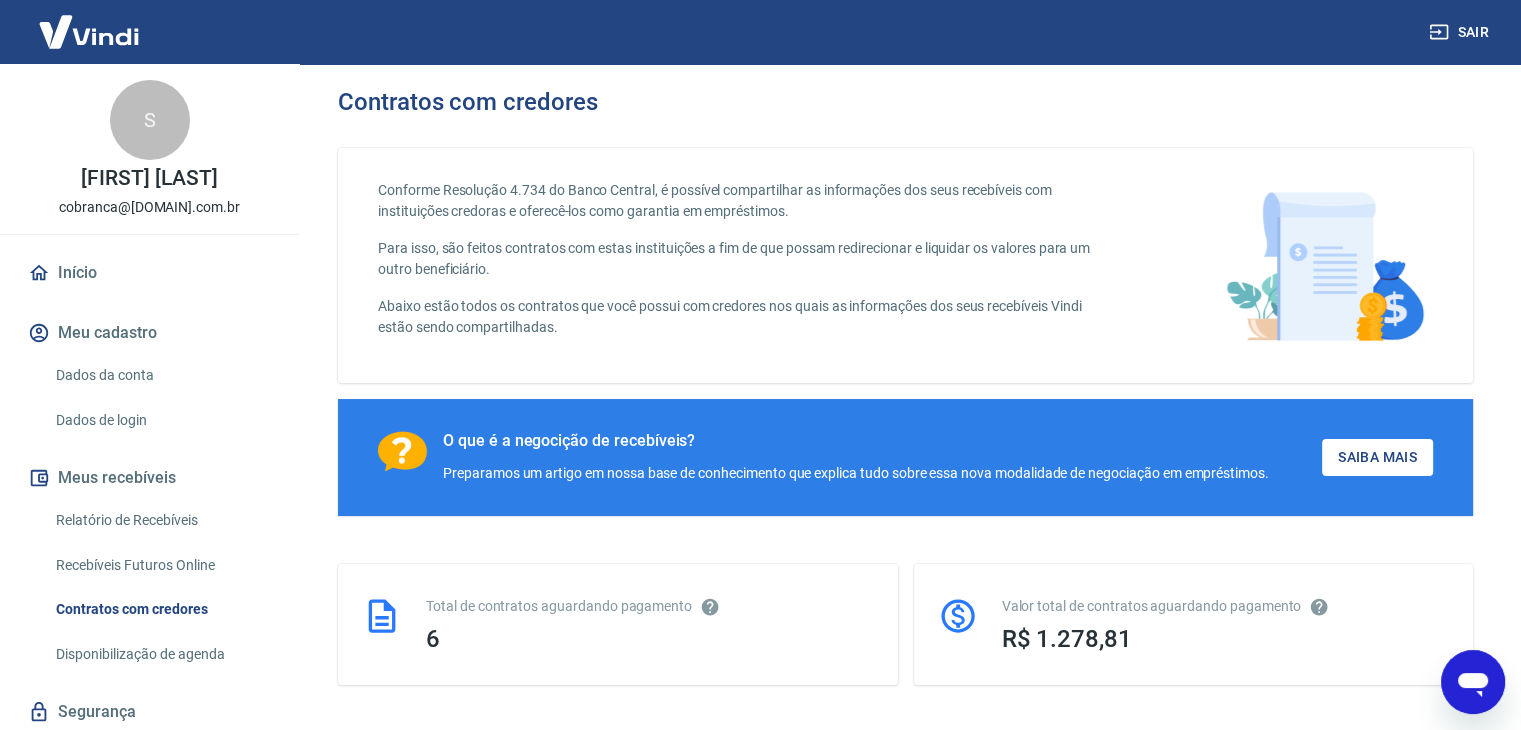 scroll, scrollTop: 0, scrollLeft: 0, axis: both 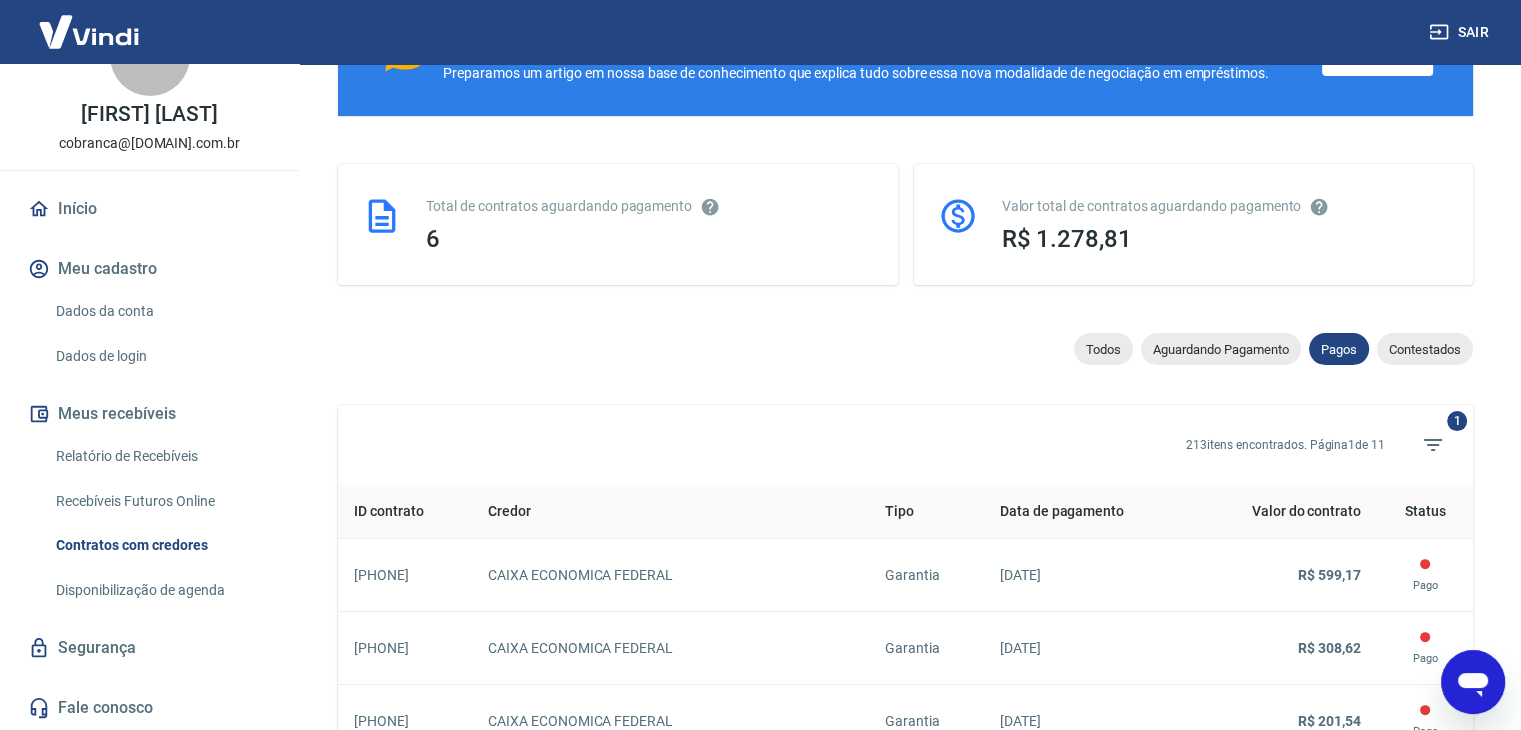 click on "Dados da conta" at bounding box center (161, 311) 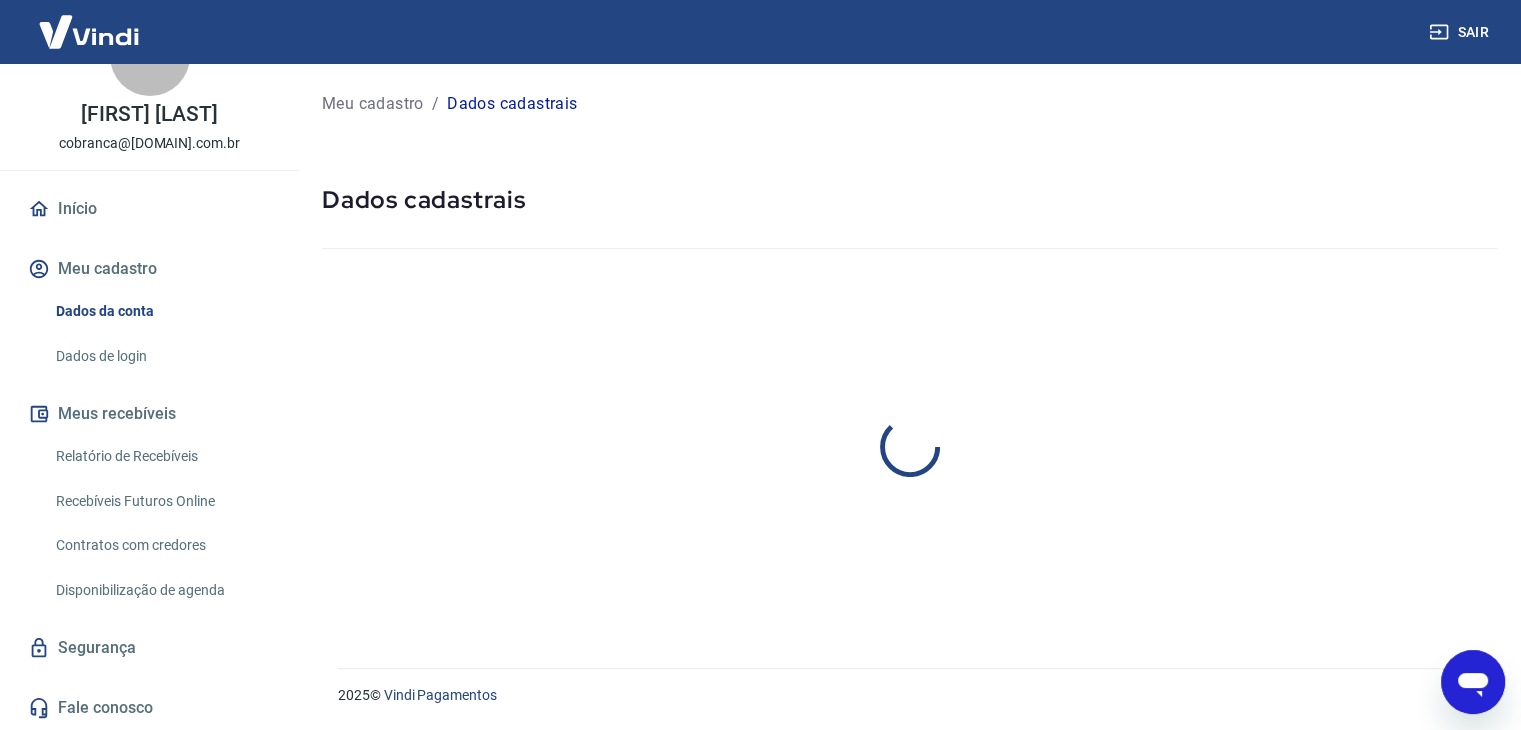 scroll, scrollTop: 0, scrollLeft: 0, axis: both 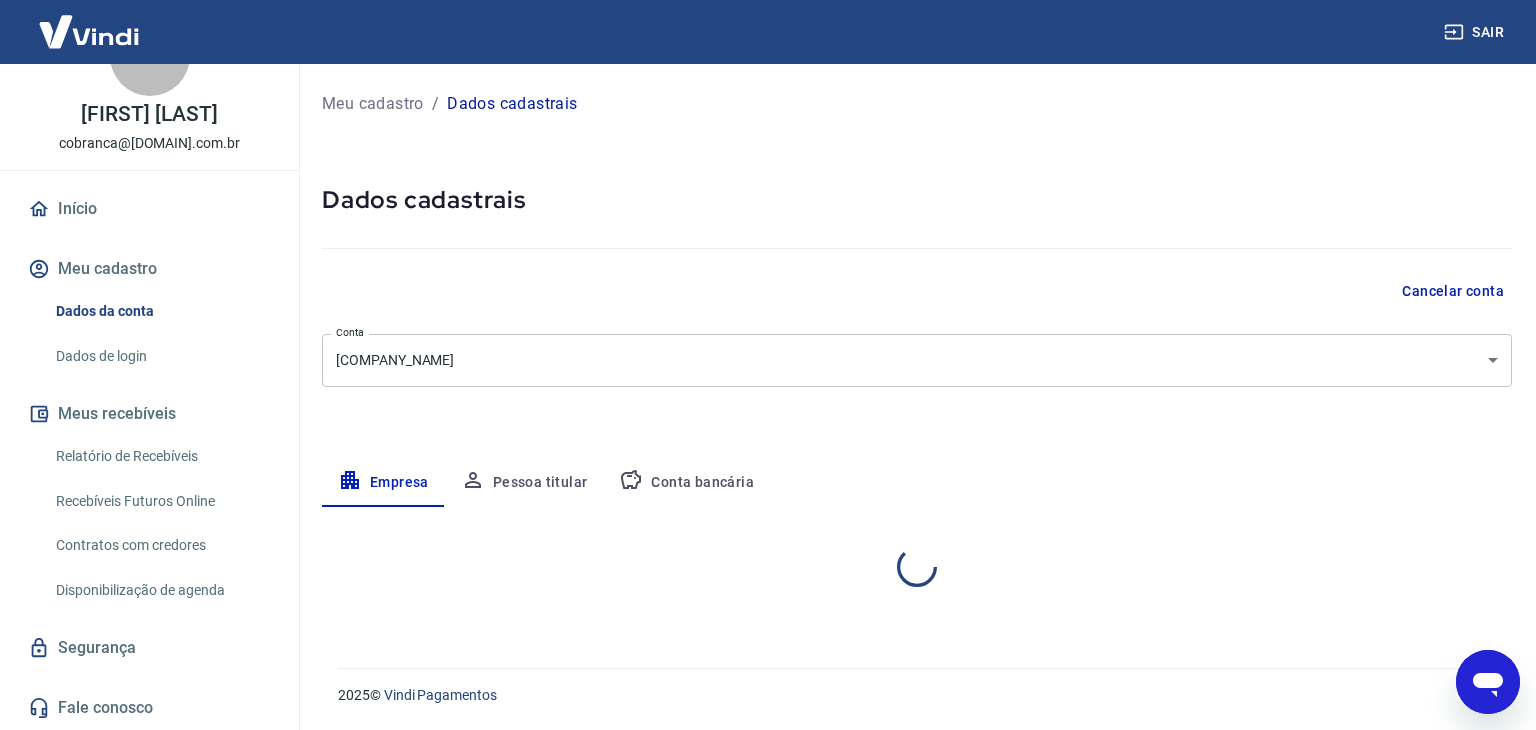 select on "PR" 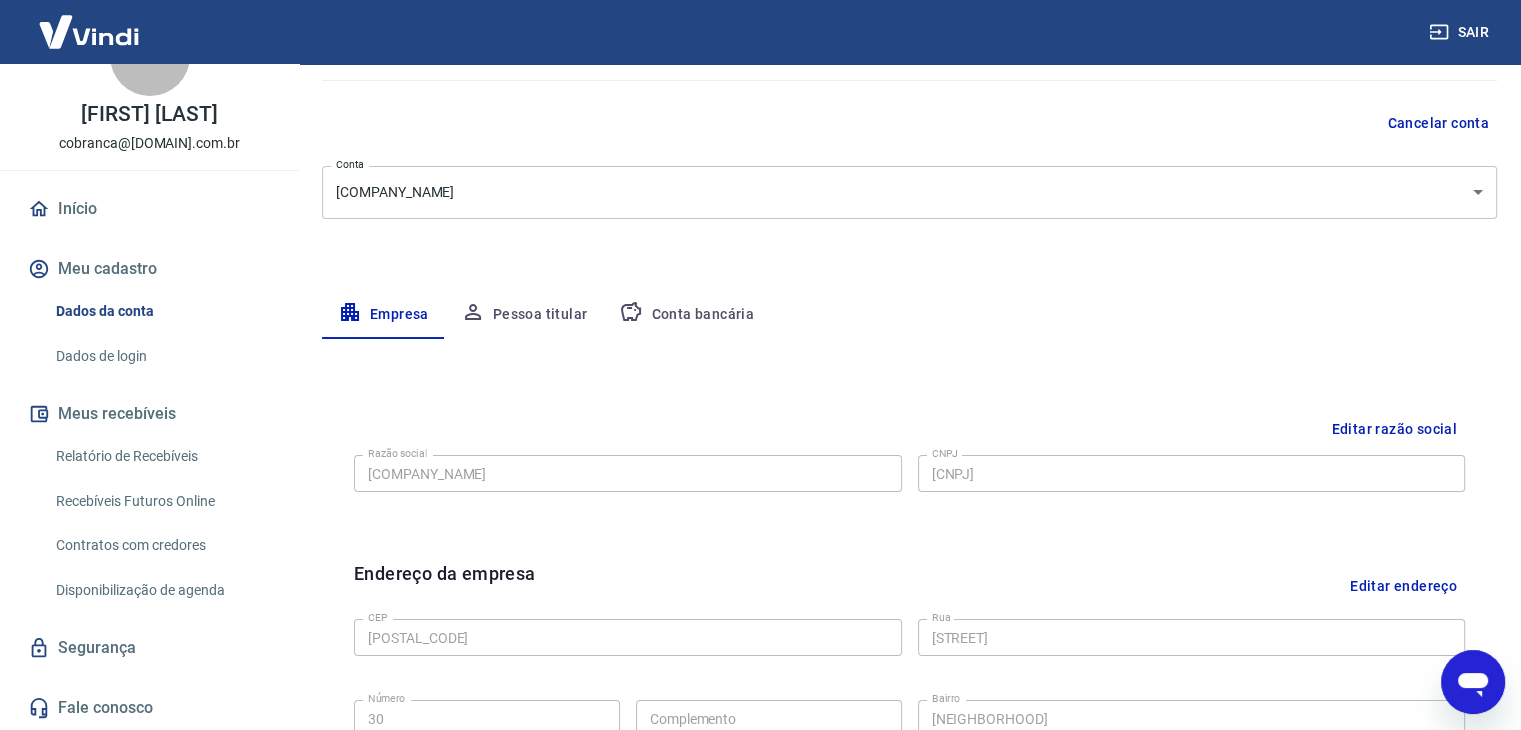scroll, scrollTop: 112, scrollLeft: 0, axis: vertical 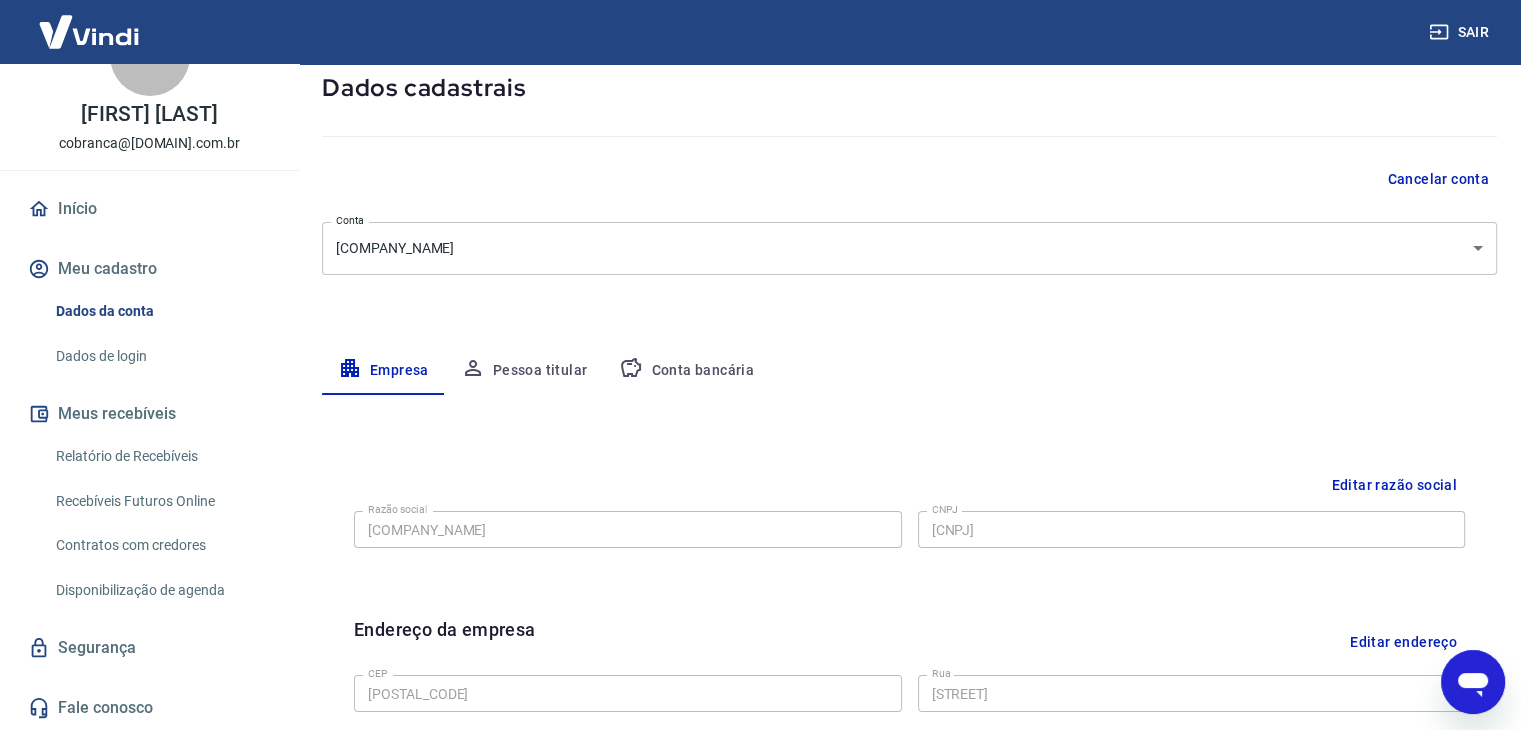 click on "Pessoa titular" at bounding box center (524, 371) 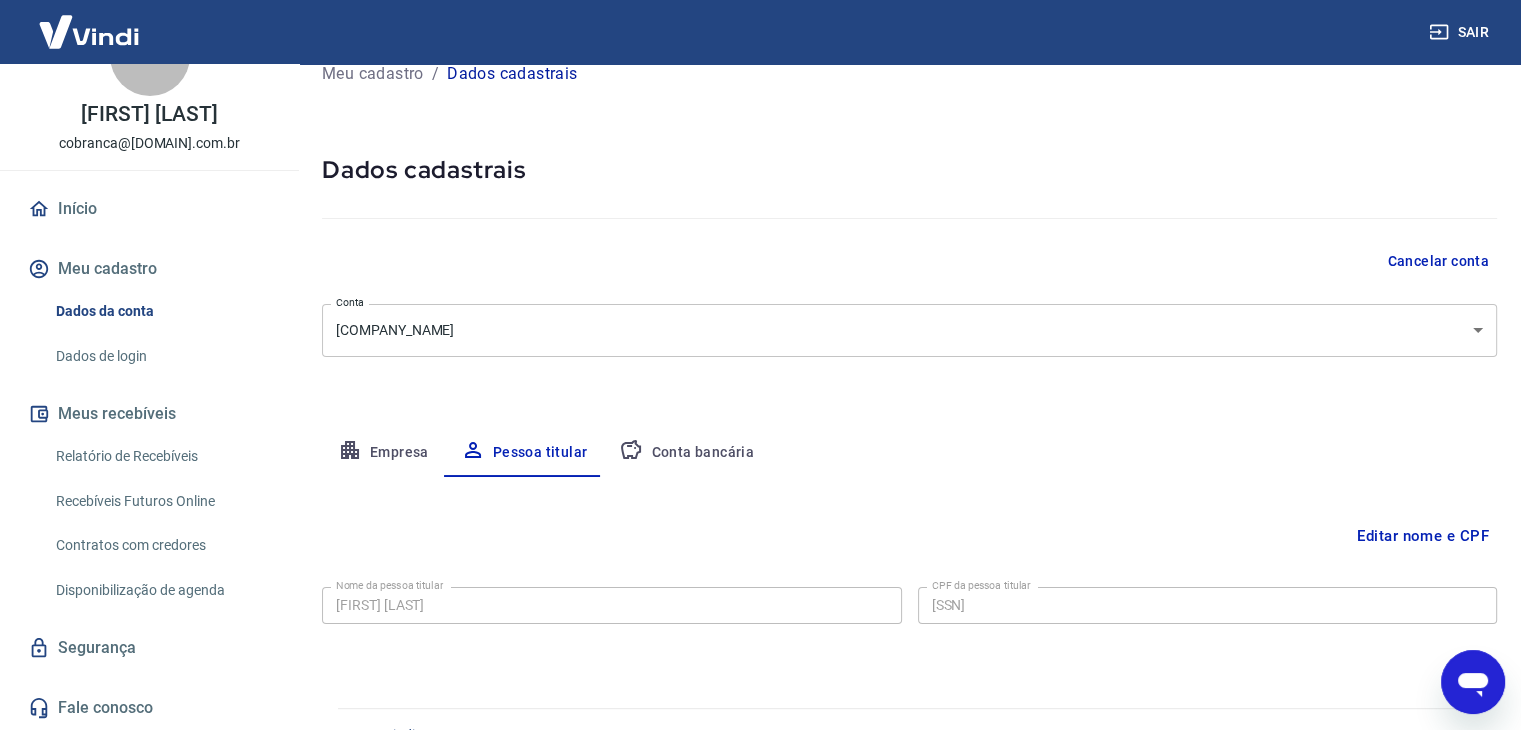 scroll, scrollTop: 69, scrollLeft: 0, axis: vertical 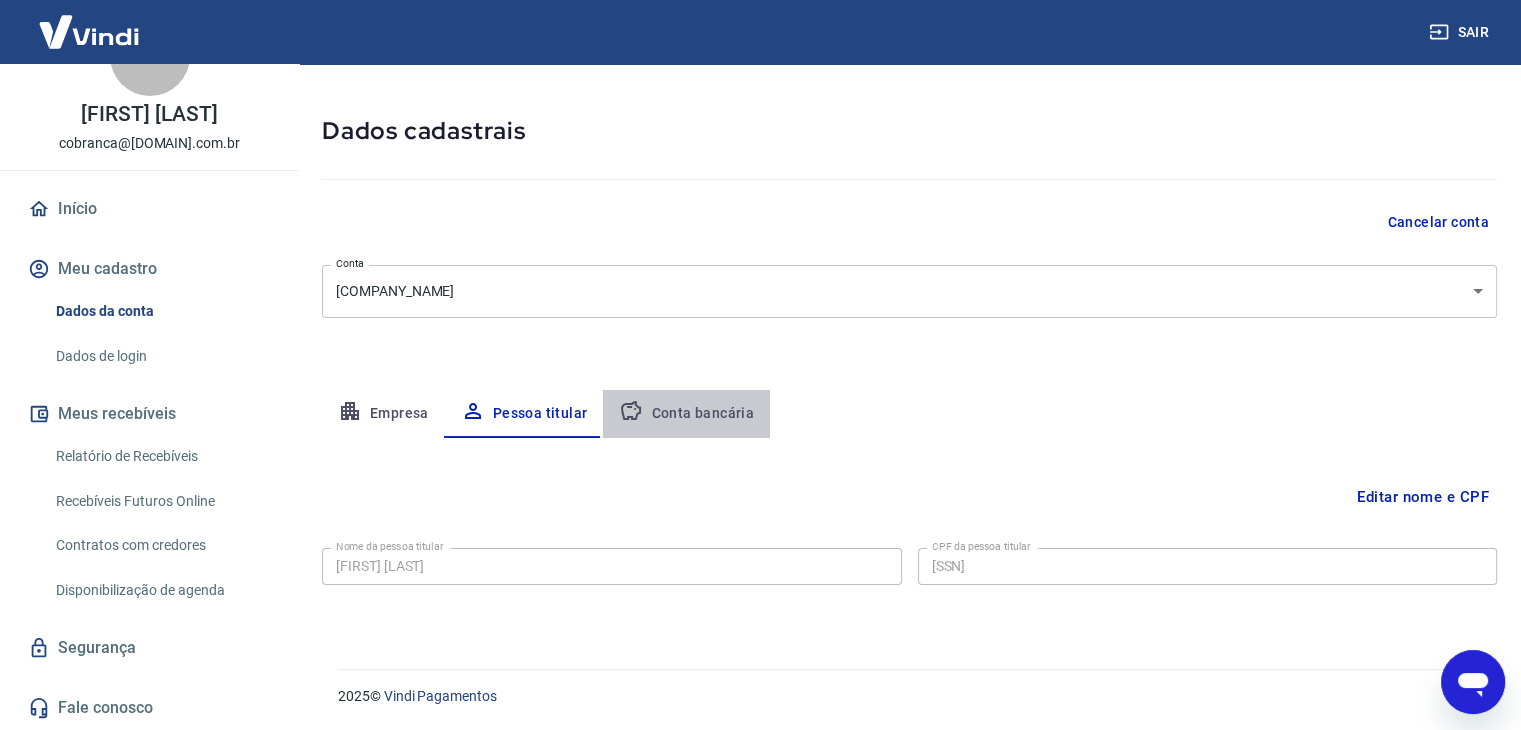 click on "Conta bancária" at bounding box center [686, 414] 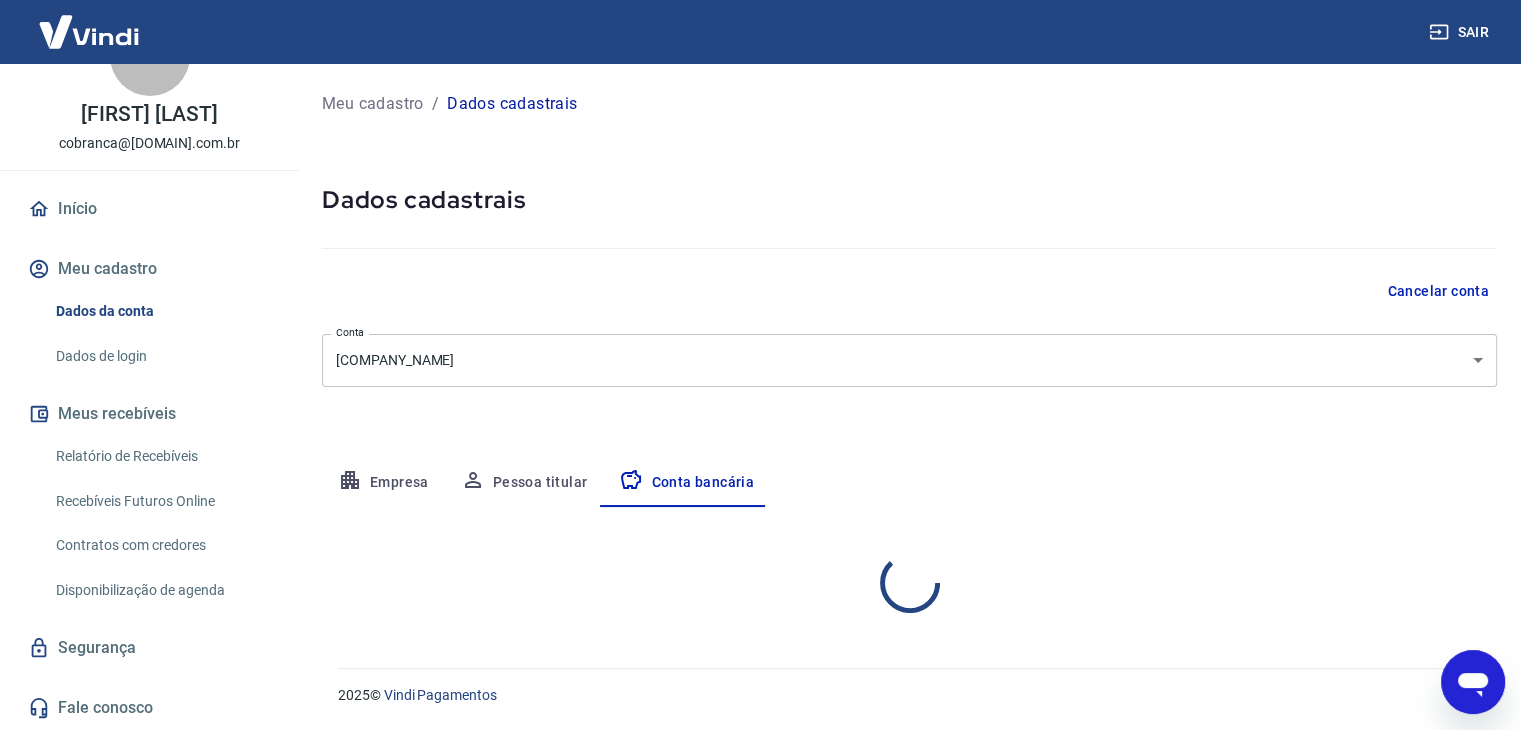 scroll, scrollTop: 0, scrollLeft: 0, axis: both 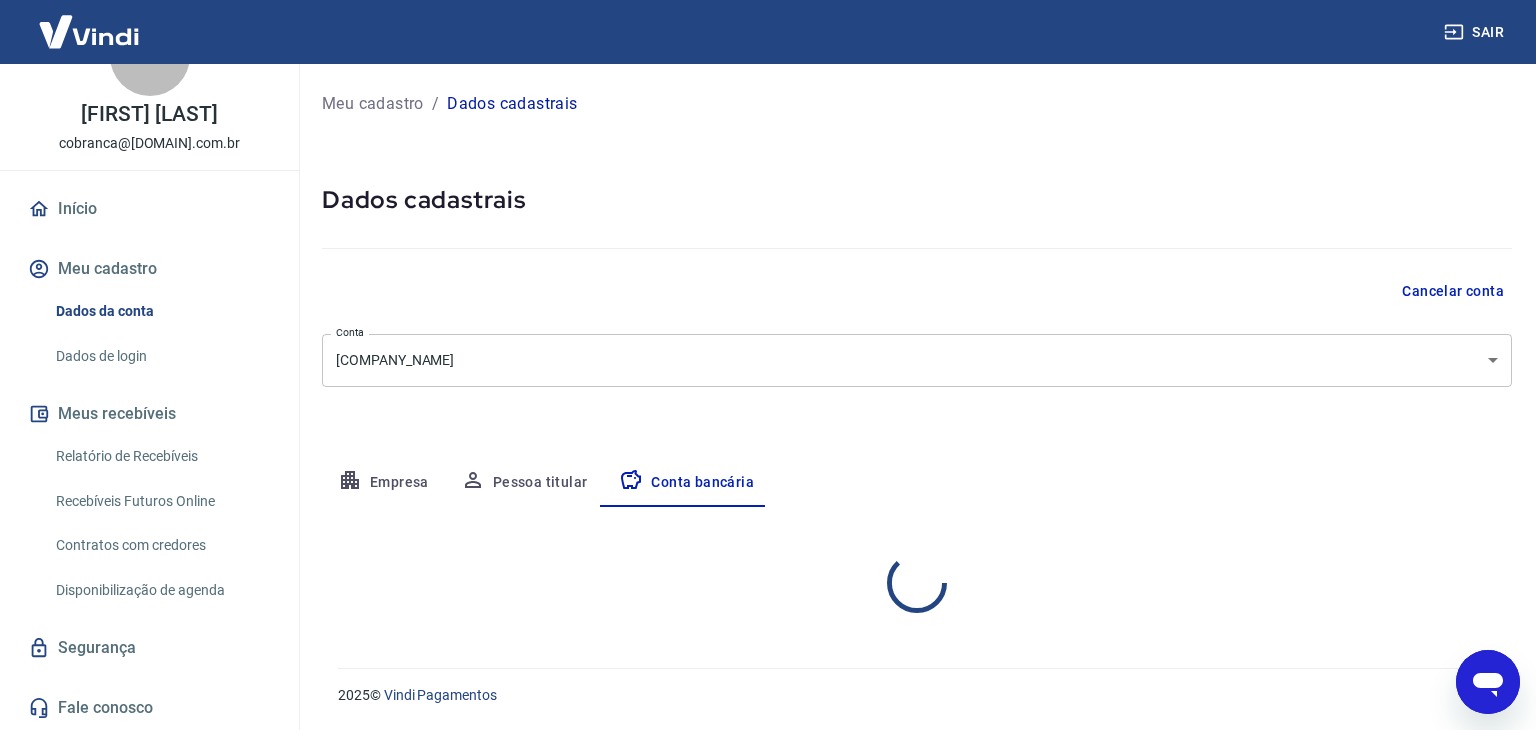 select on "1" 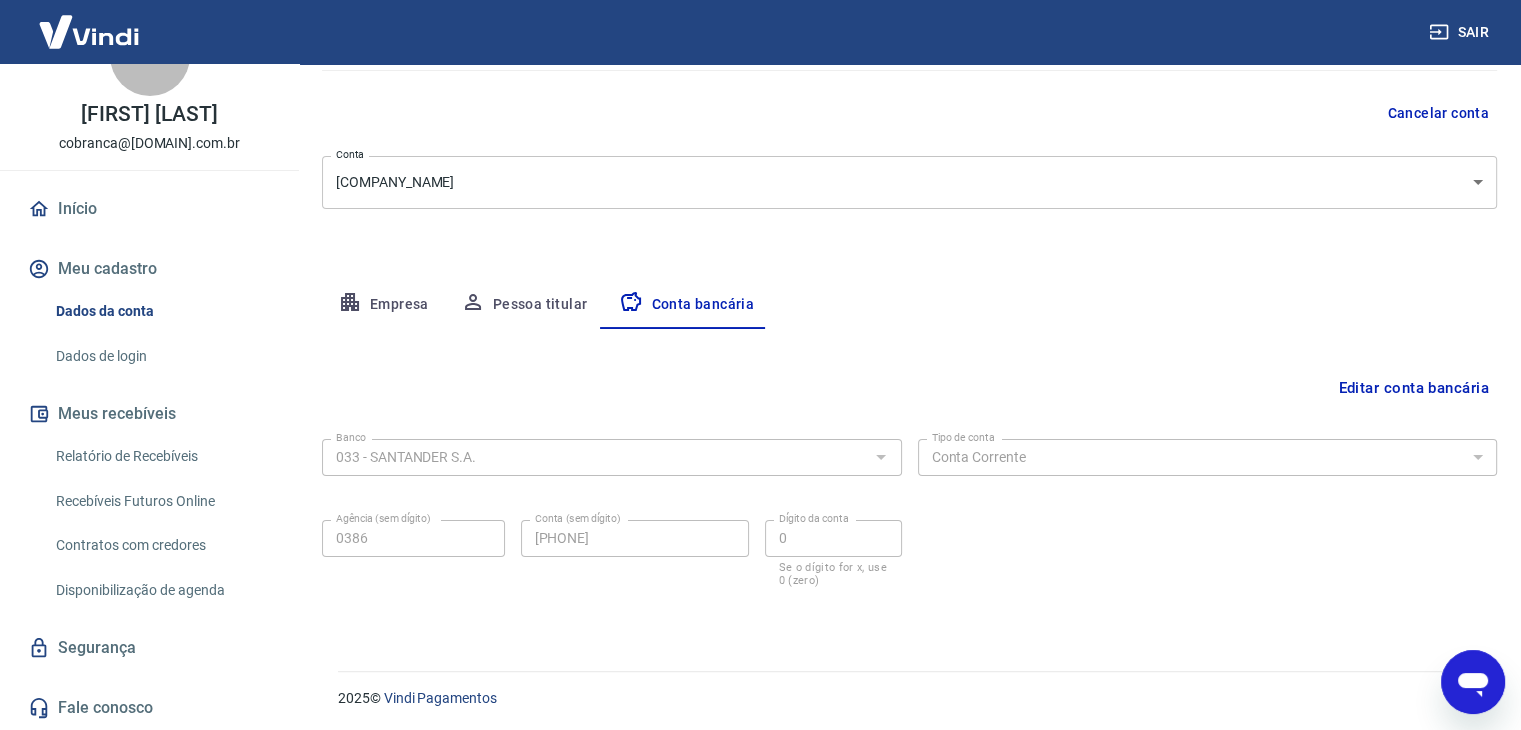scroll, scrollTop: 180, scrollLeft: 0, axis: vertical 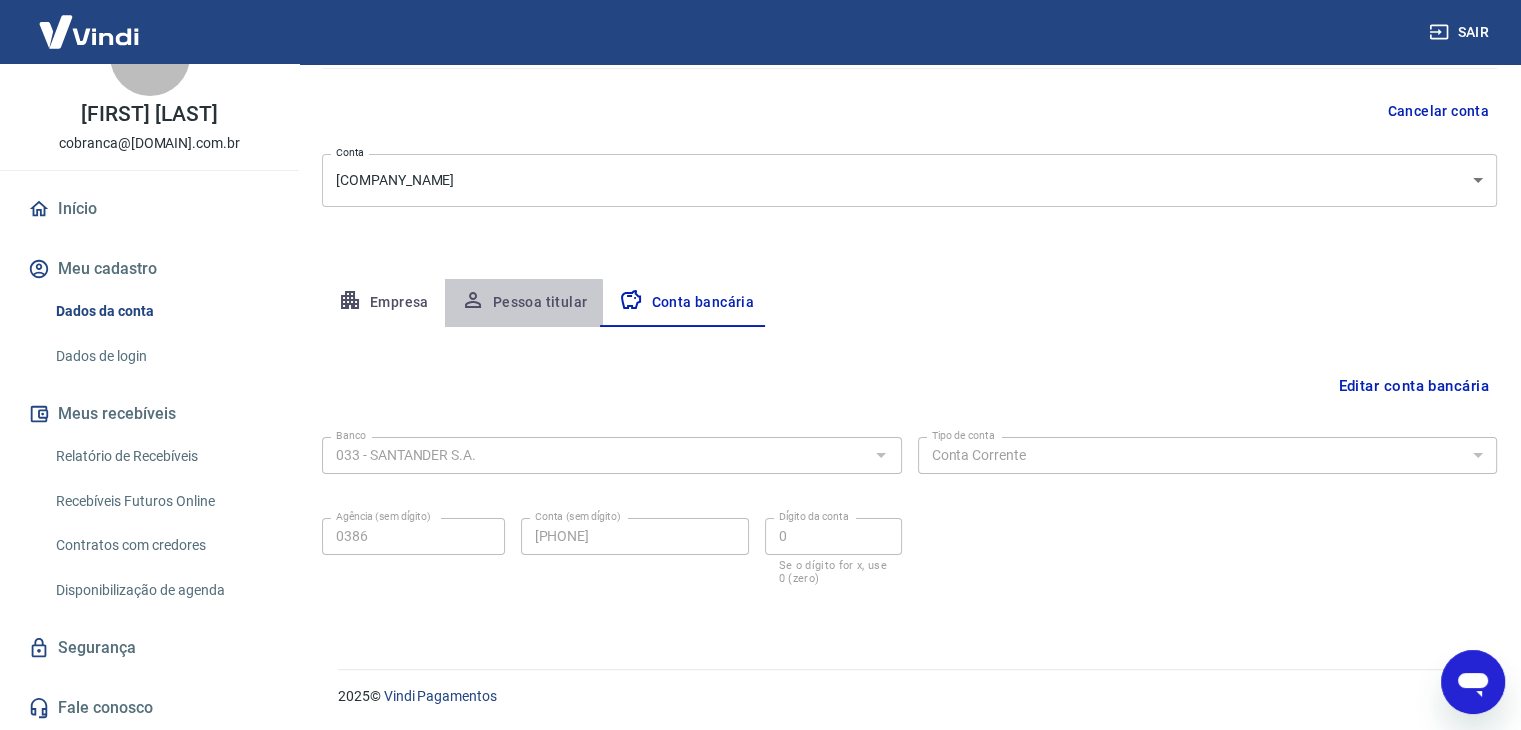 click 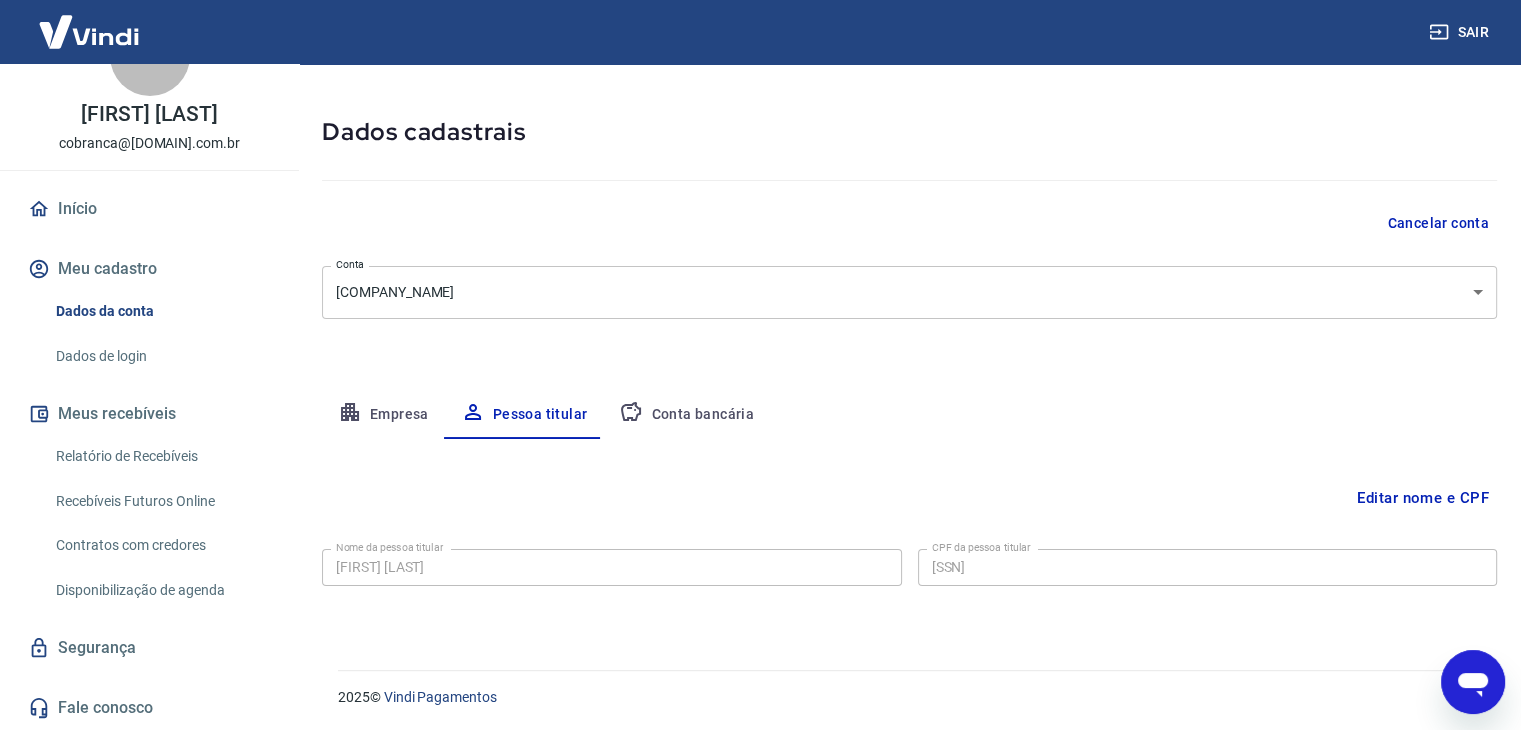 scroll, scrollTop: 69, scrollLeft: 0, axis: vertical 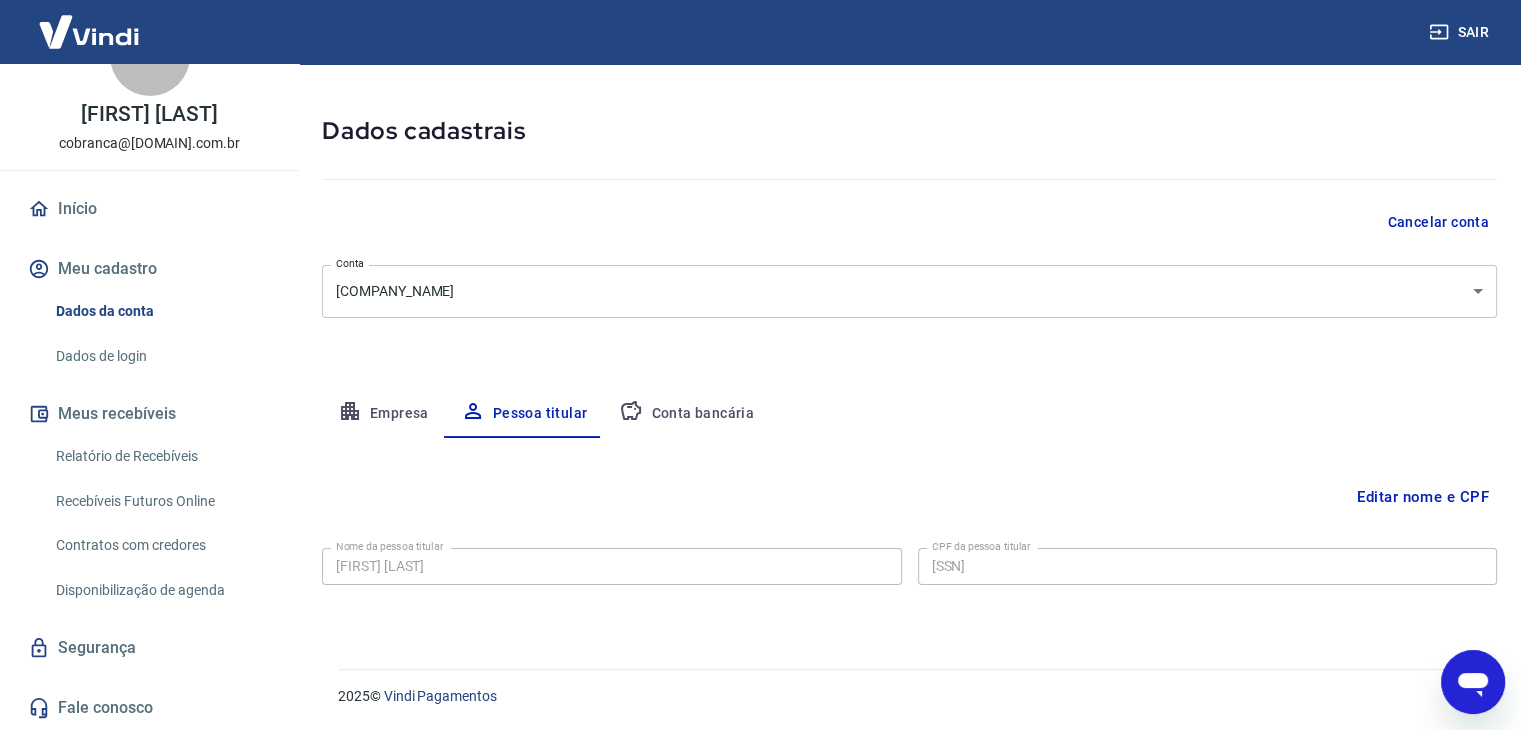 click on "Conta bancária" at bounding box center (686, 414) 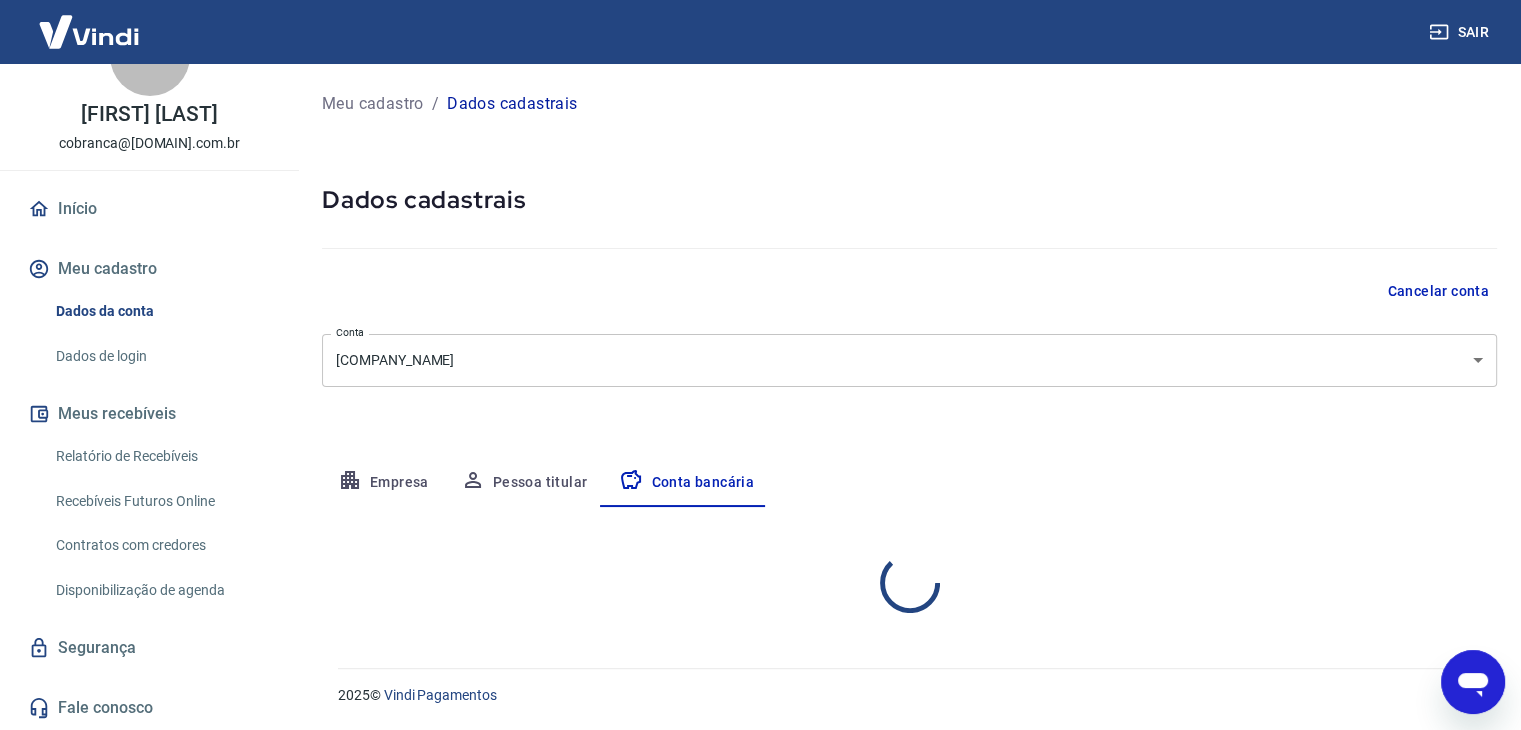 scroll, scrollTop: 0, scrollLeft: 0, axis: both 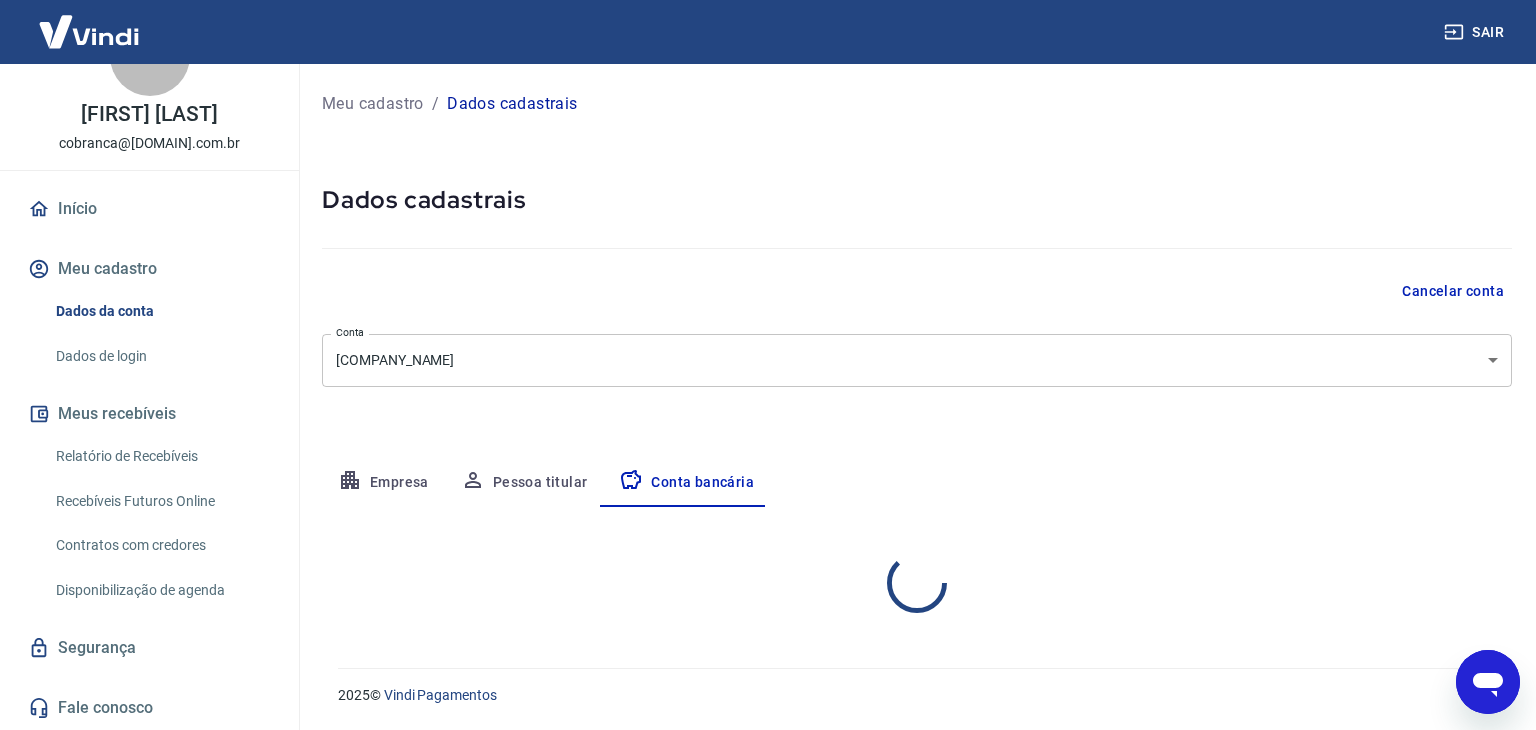 select on "1" 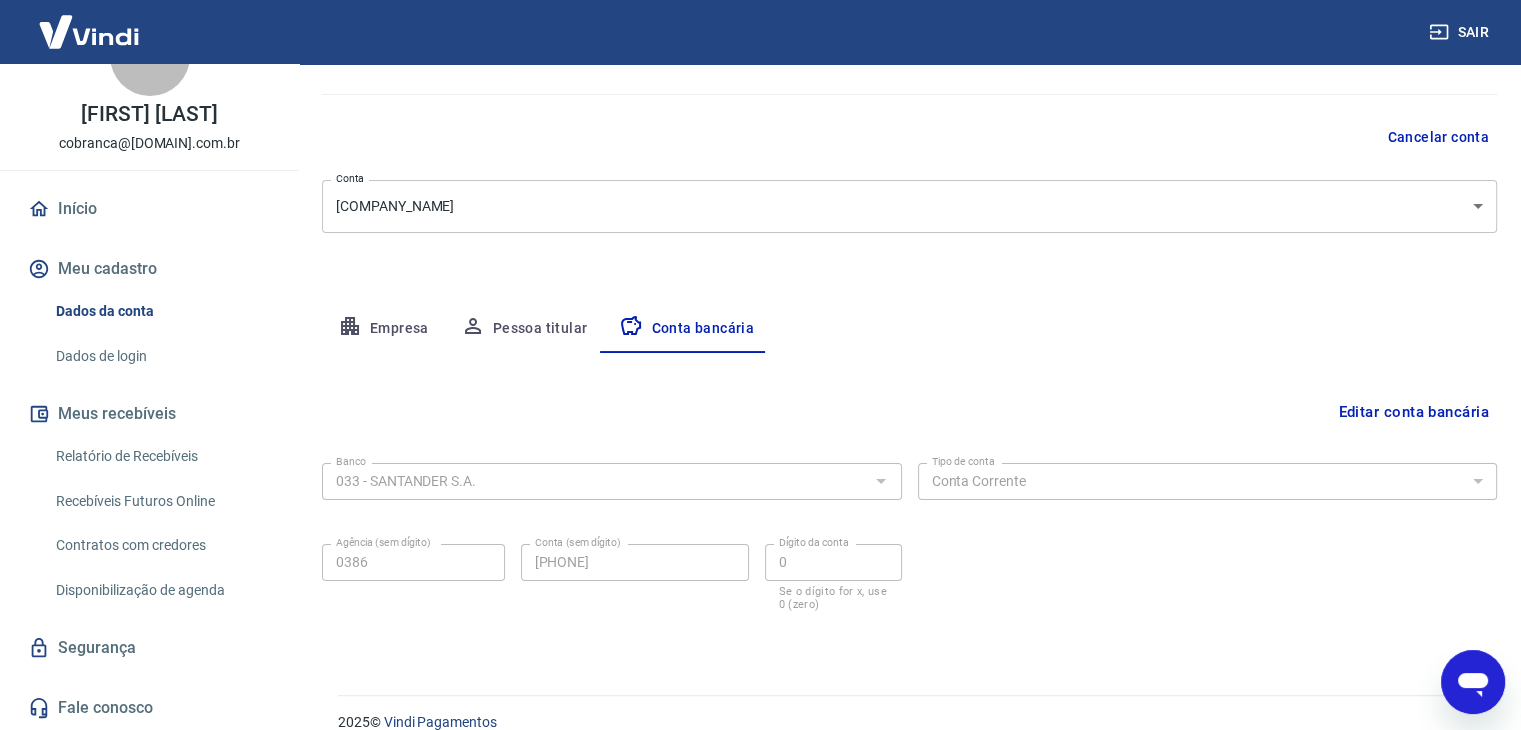scroll, scrollTop: 180, scrollLeft: 0, axis: vertical 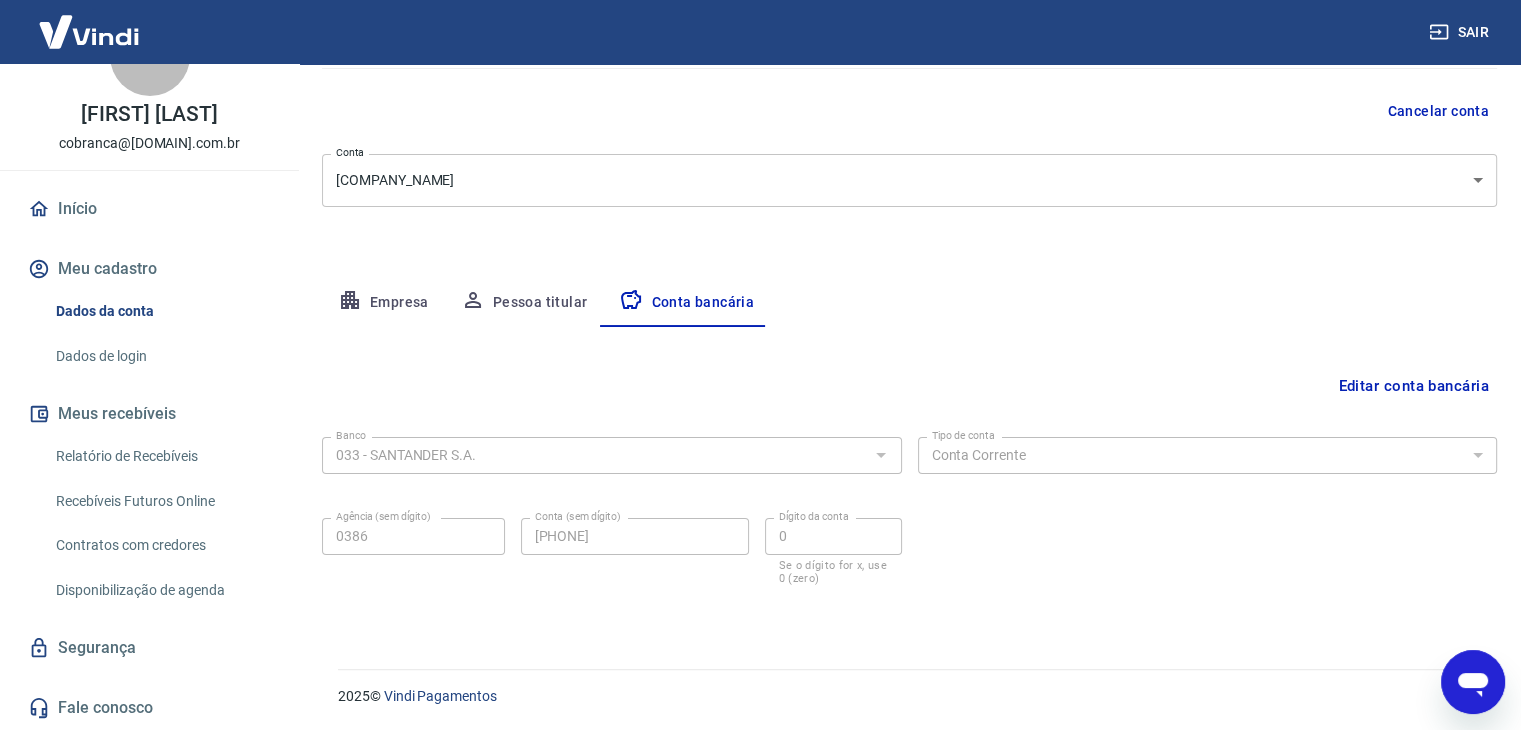 click on "Empresa" at bounding box center (383, 303) 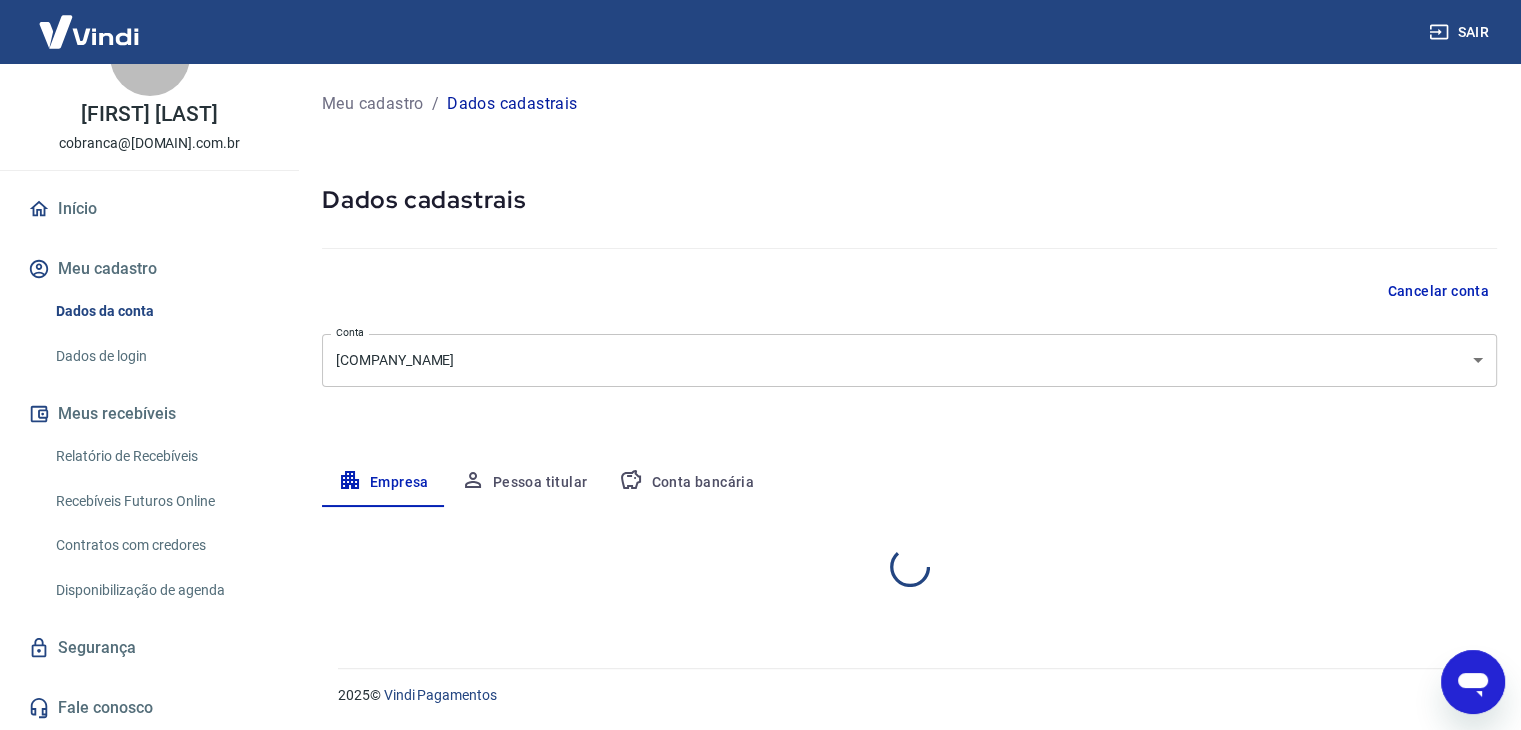 scroll, scrollTop: 0, scrollLeft: 0, axis: both 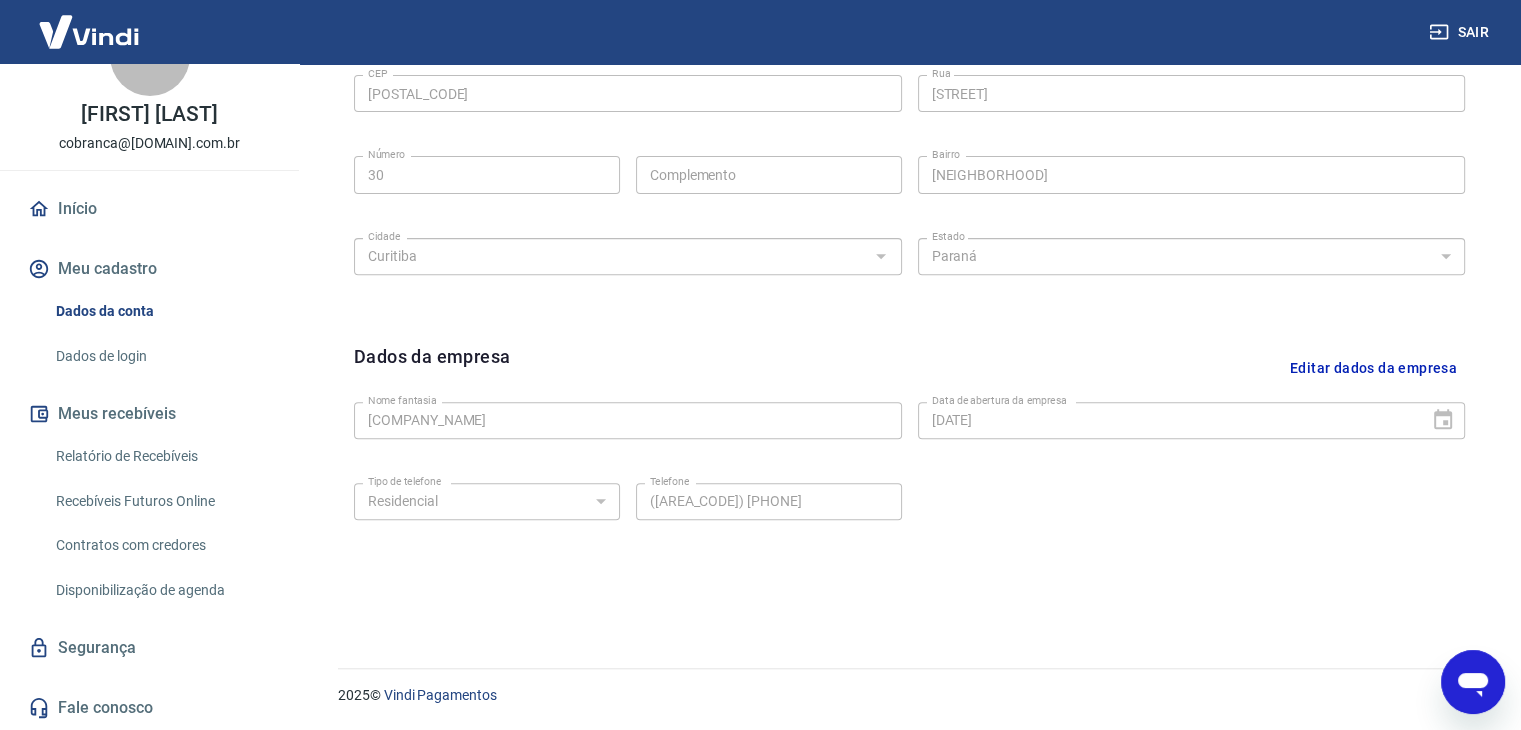 click on "Segurança" at bounding box center (149, 648) 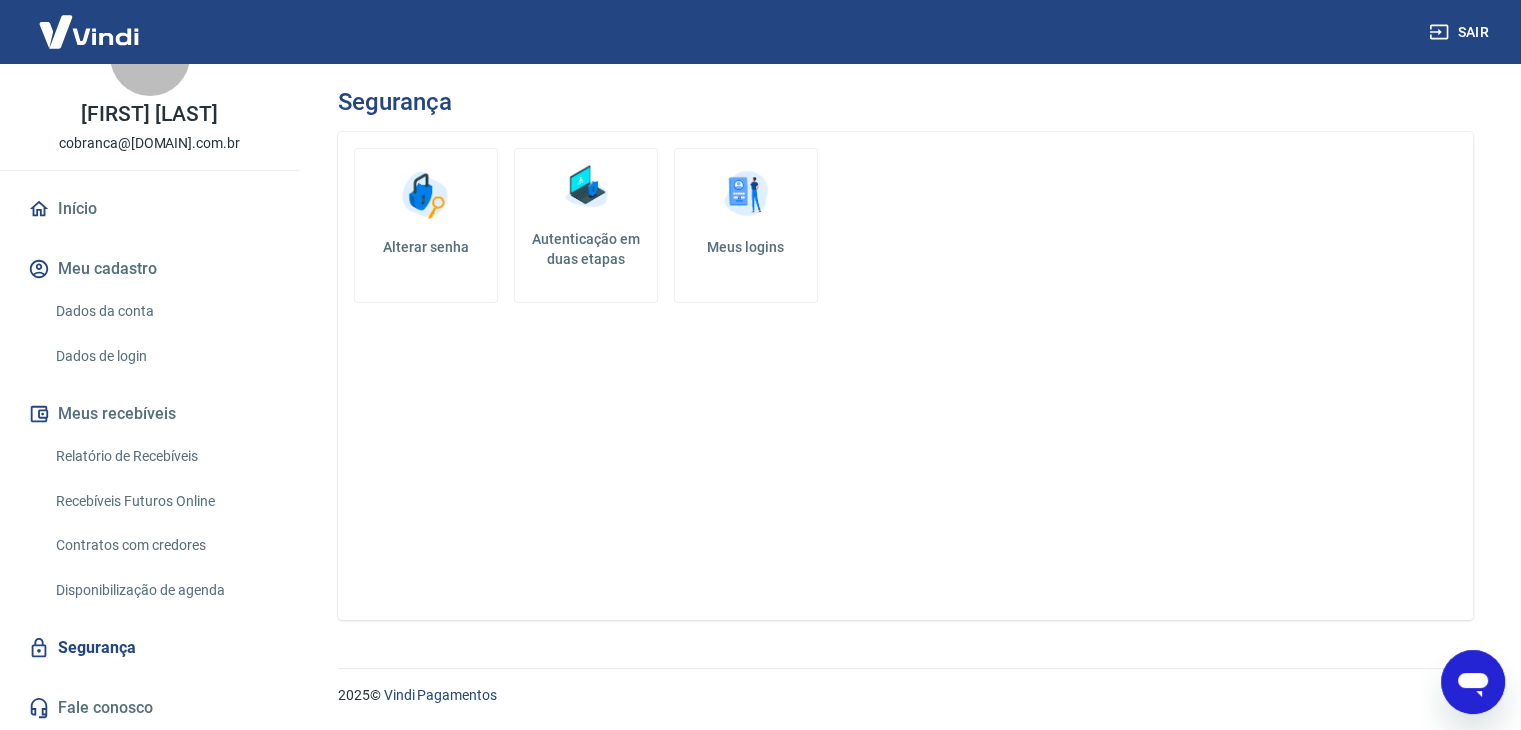 scroll, scrollTop: 0, scrollLeft: 0, axis: both 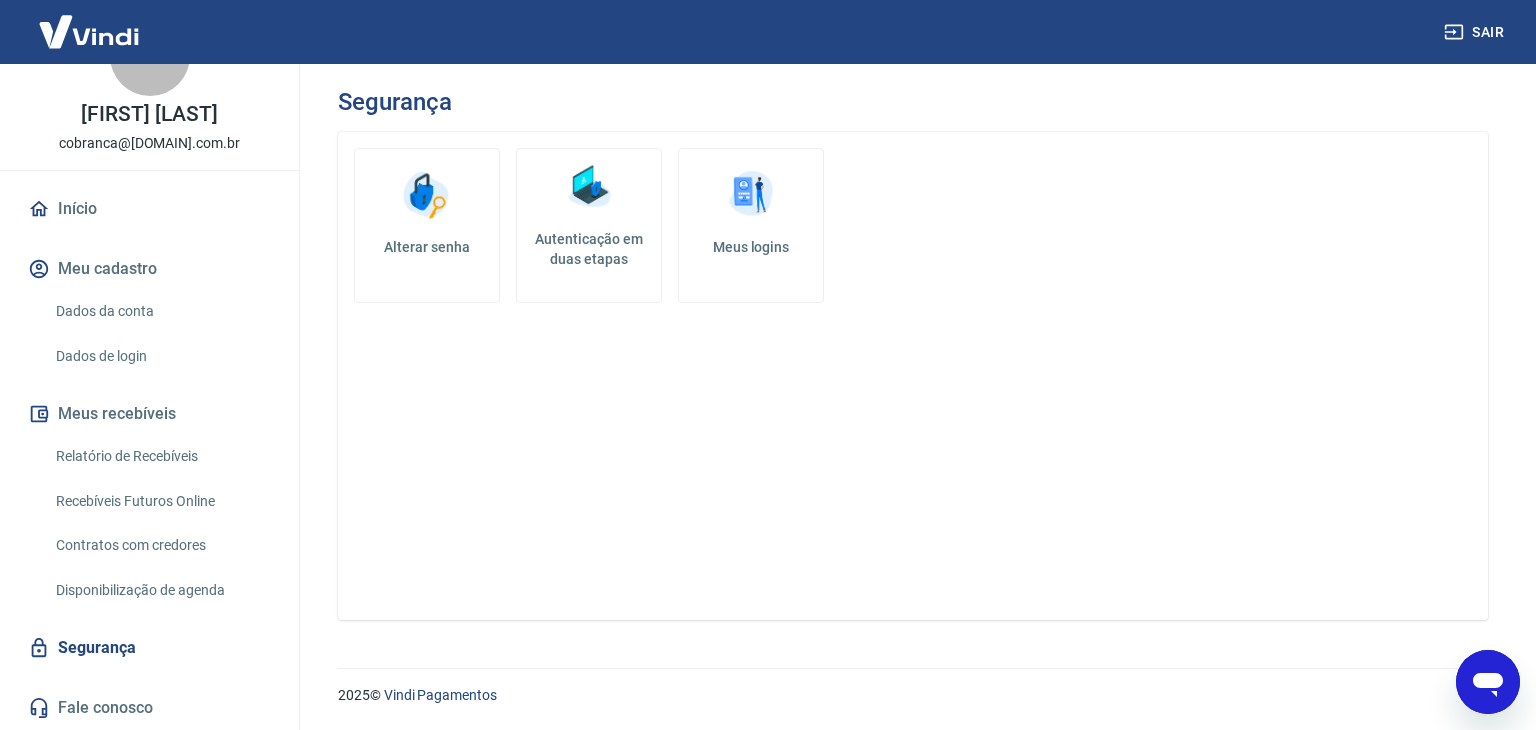click on "Meus logins" at bounding box center [751, 225] 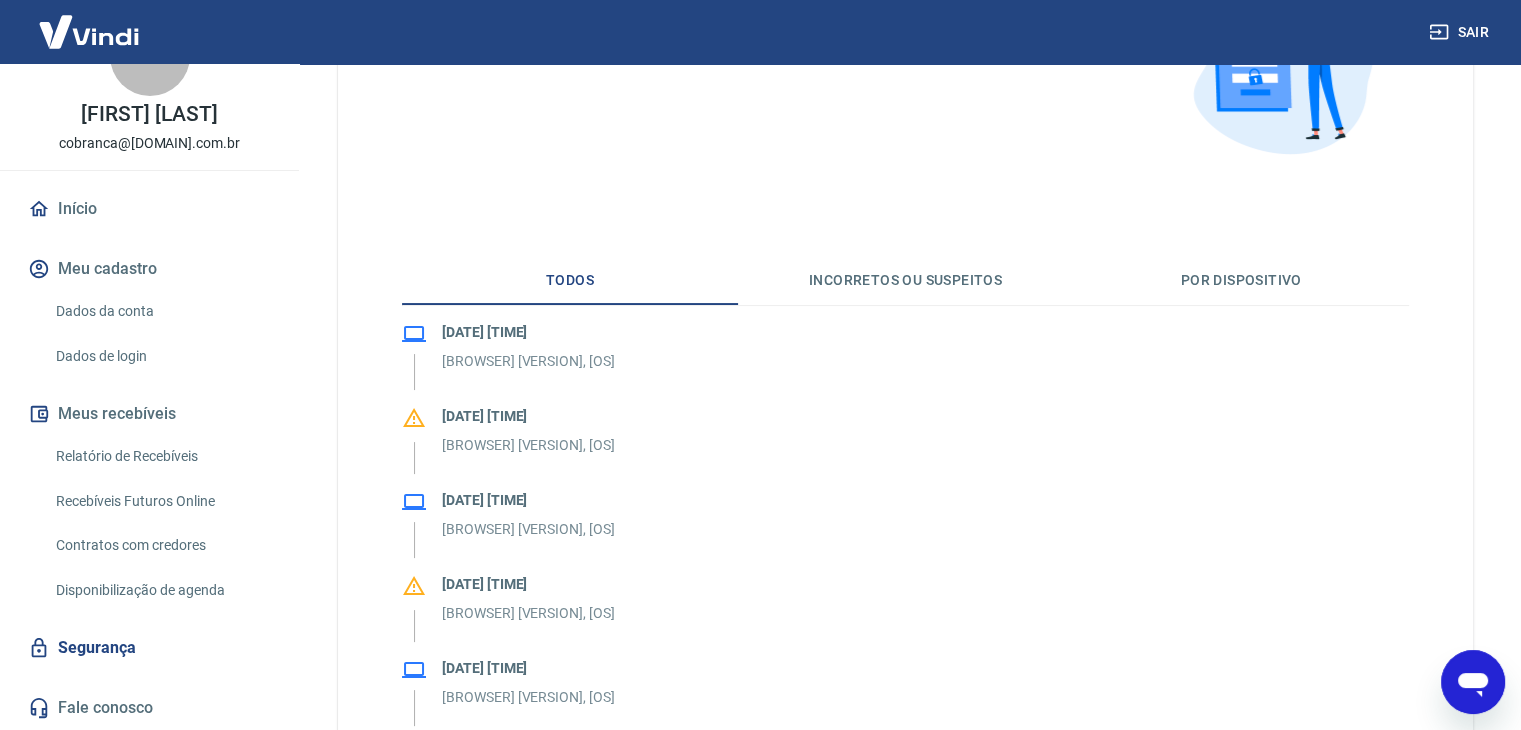 scroll, scrollTop: 300, scrollLeft: 0, axis: vertical 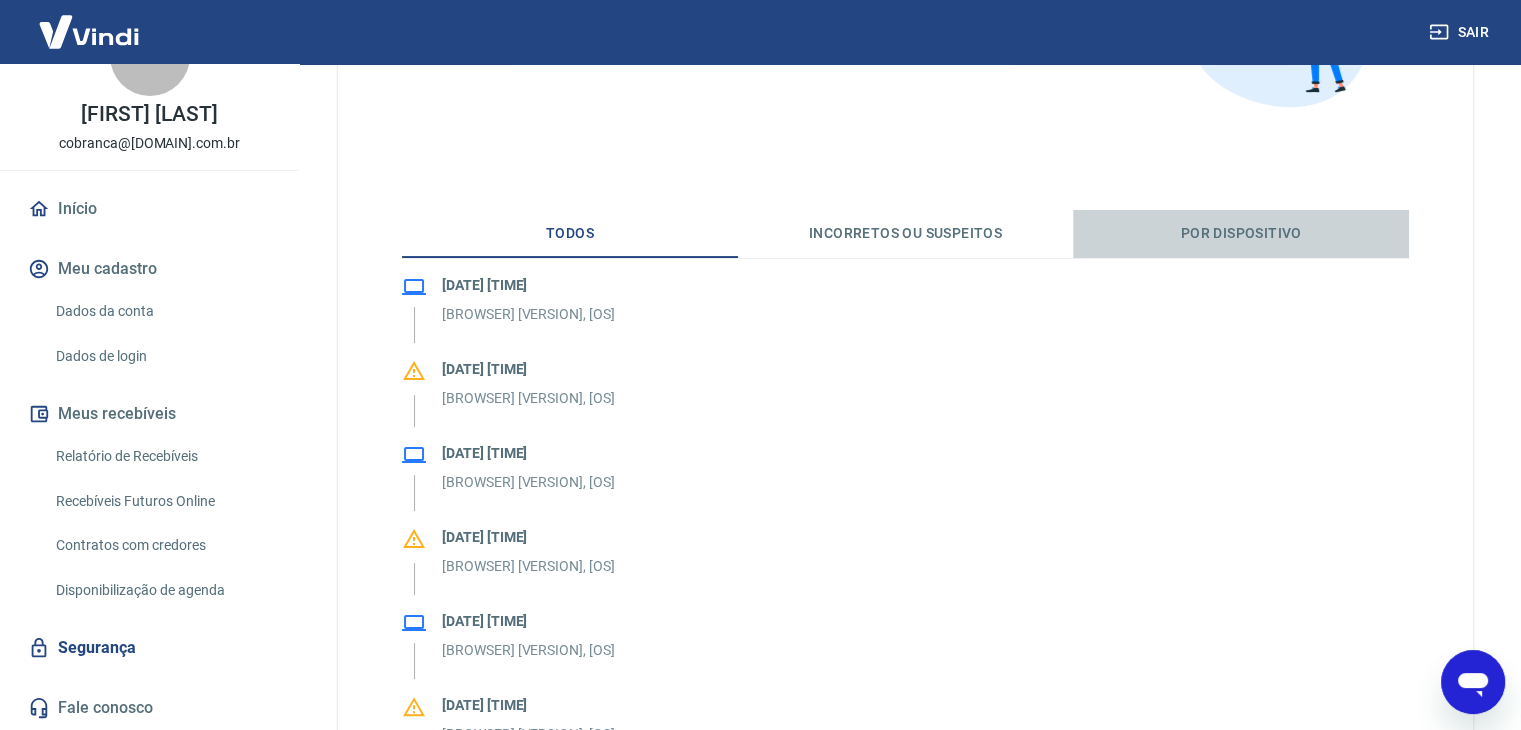 click on "Por dispositivo" at bounding box center [1241, 234] 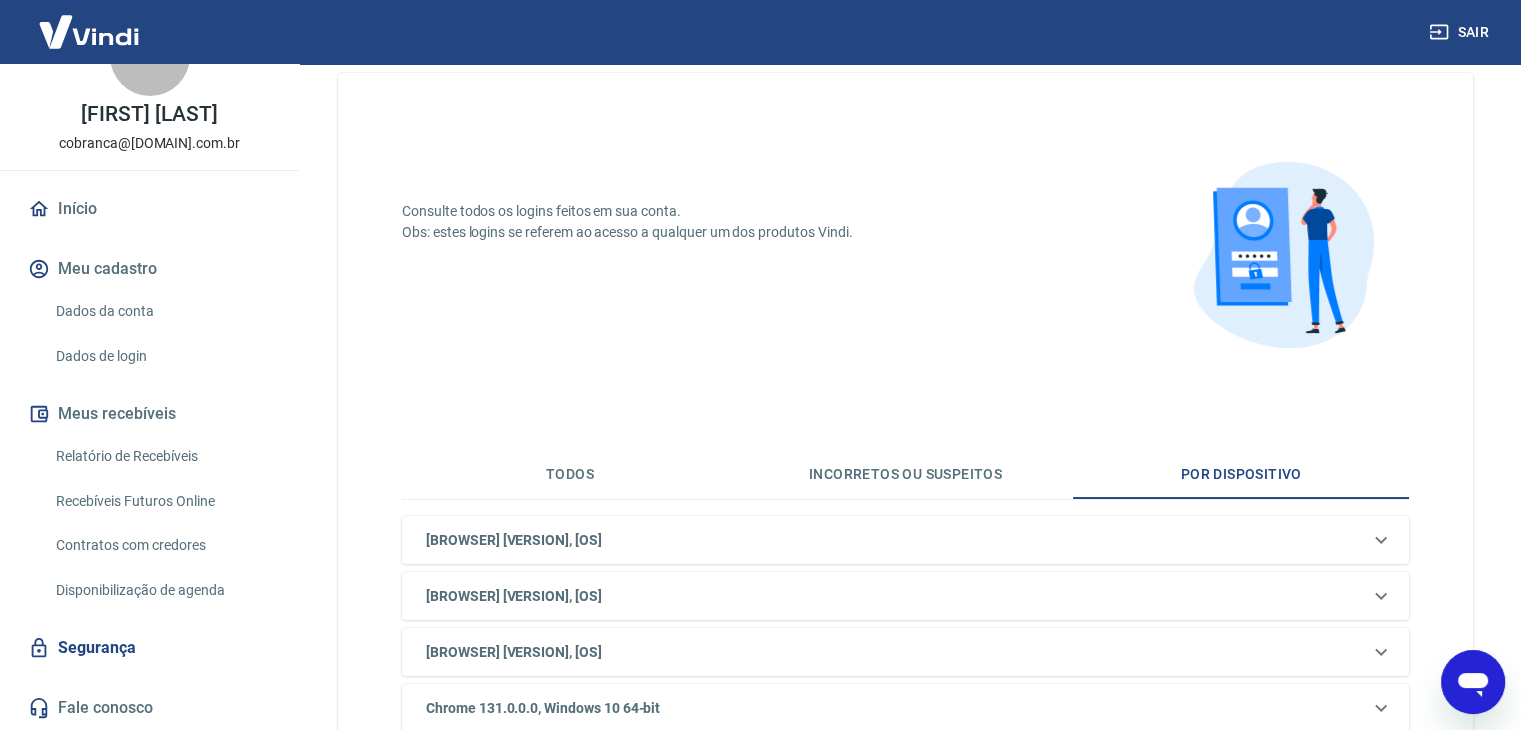 scroll, scrollTop: 300, scrollLeft: 0, axis: vertical 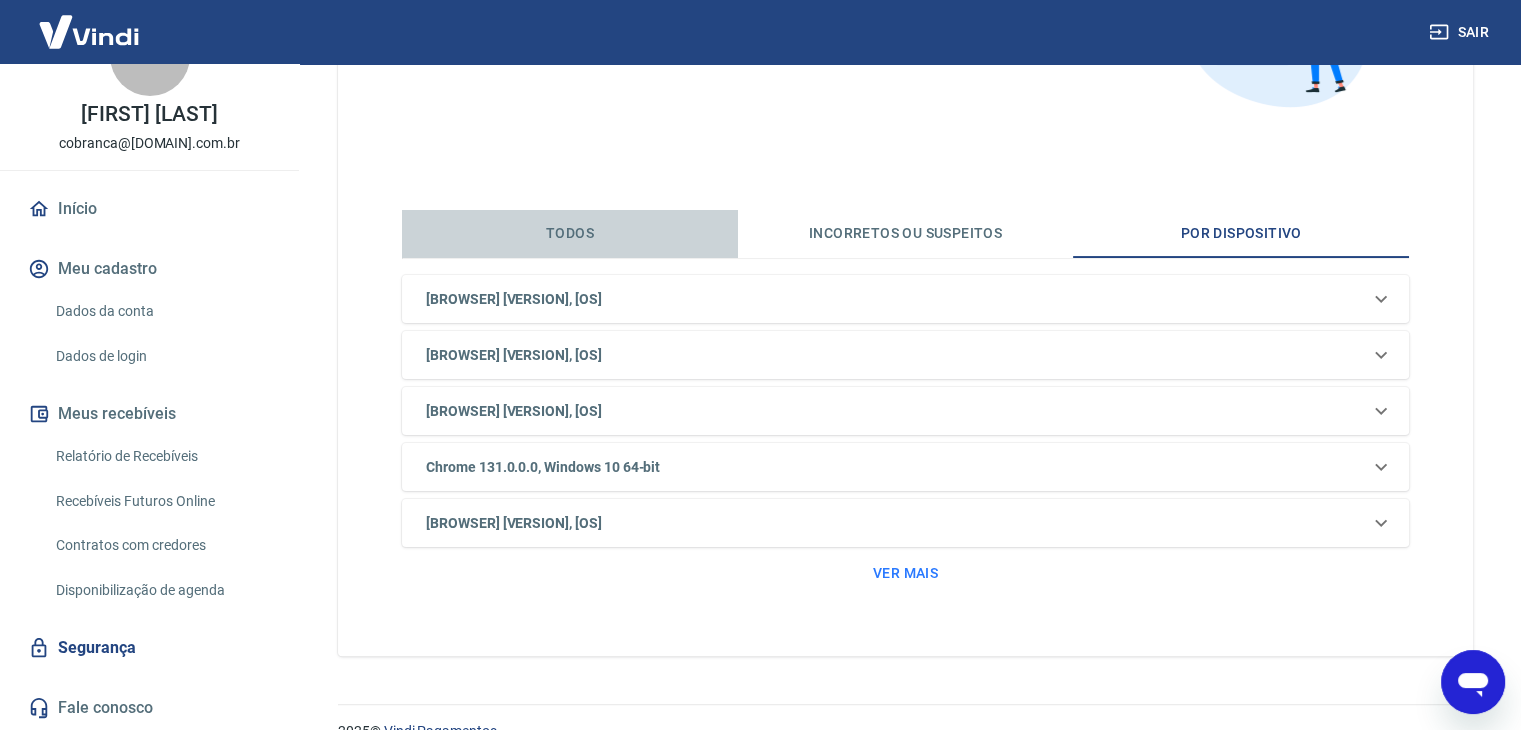click on "Todos" at bounding box center (570, 234) 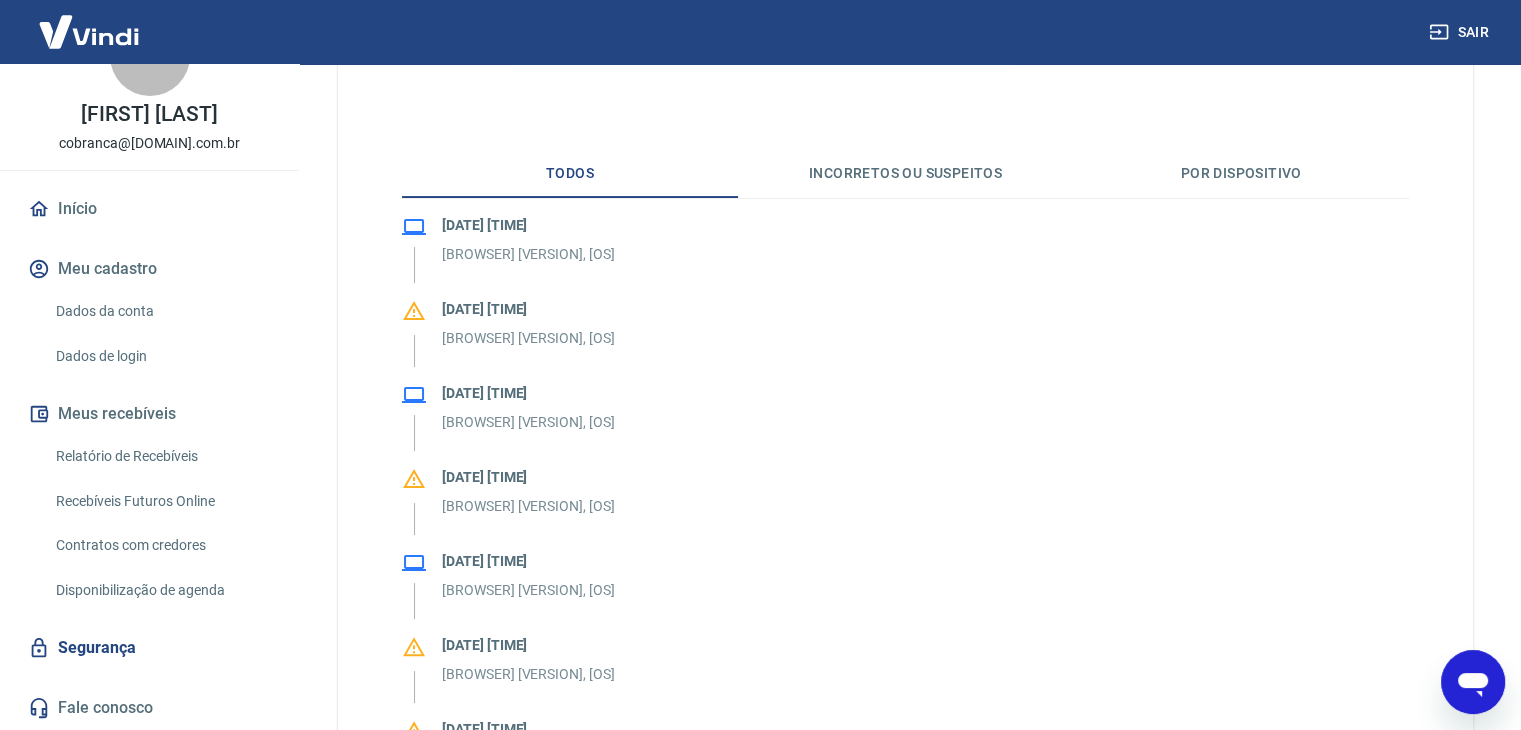 scroll, scrollTop: 400, scrollLeft: 0, axis: vertical 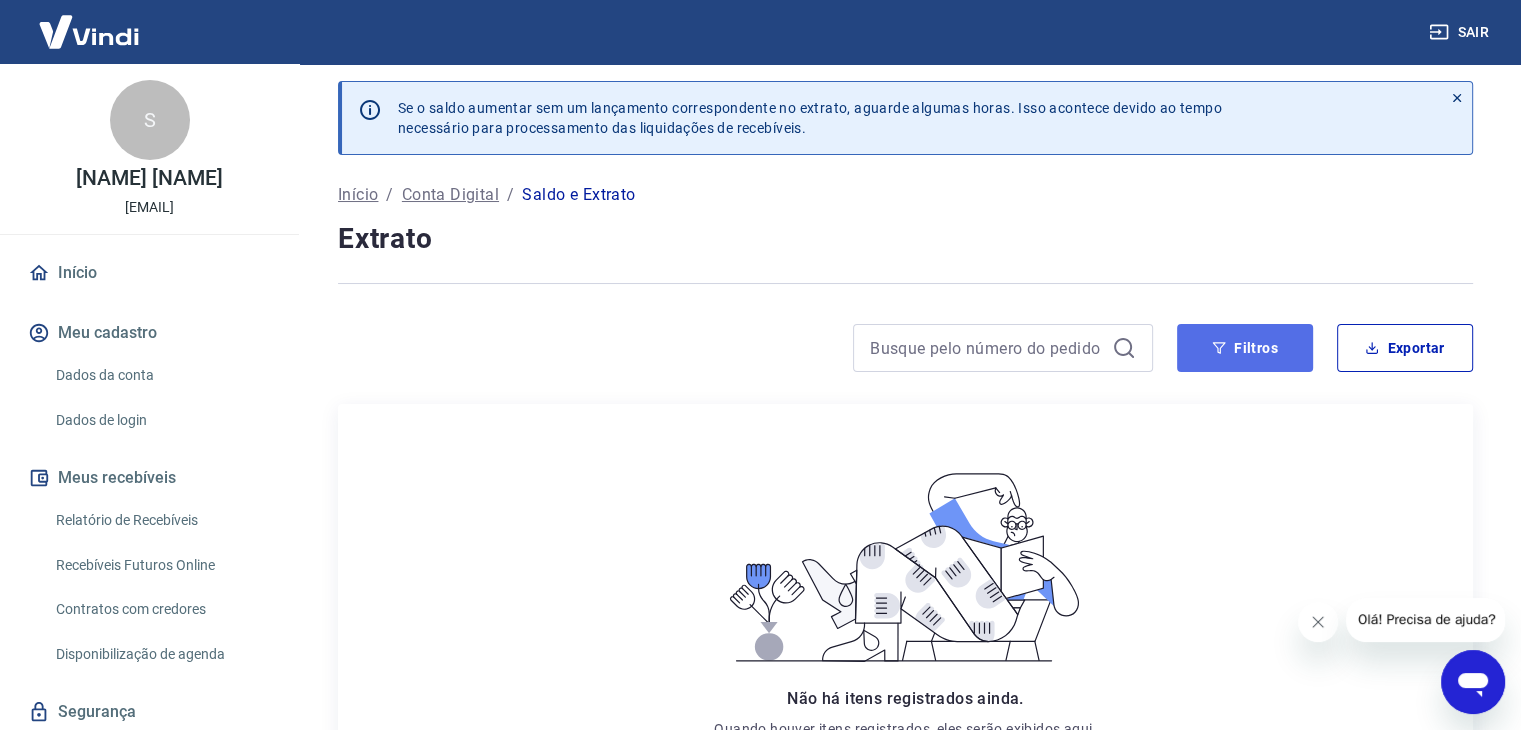 click on "Filtros" at bounding box center [1245, 348] 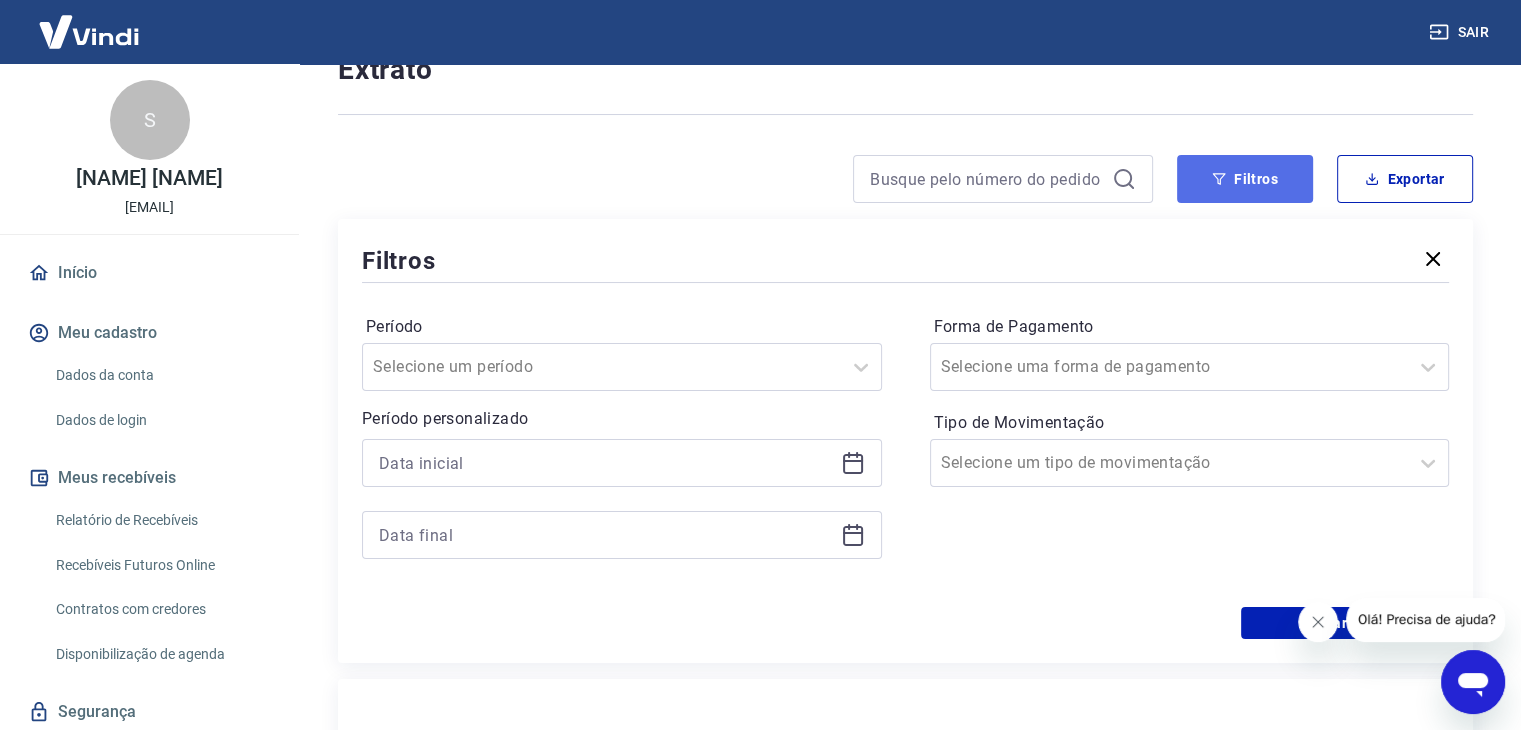 scroll, scrollTop: 207, scrollLeft: 0, axis: vertical 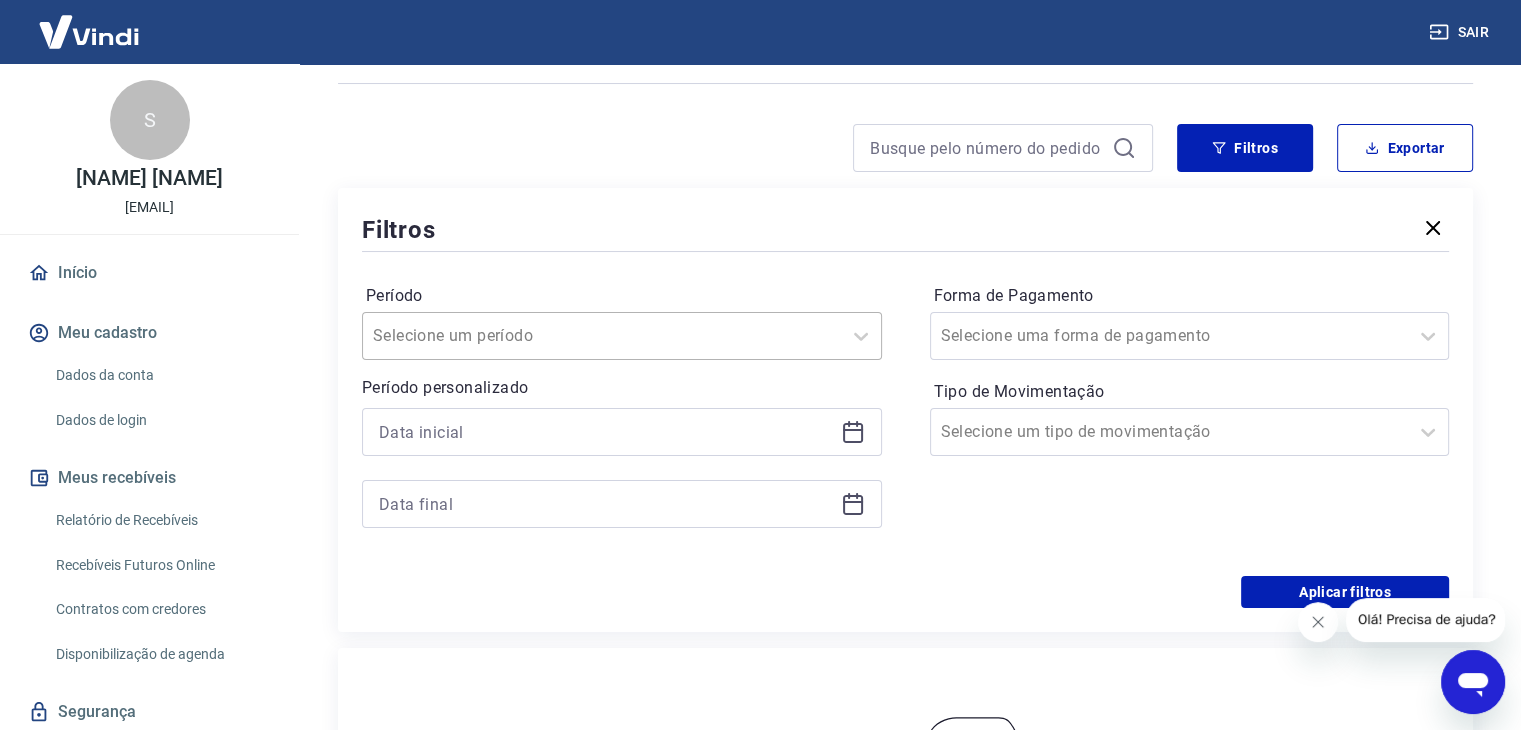 click on "Selecione um período" at bounding box center [602, 336] 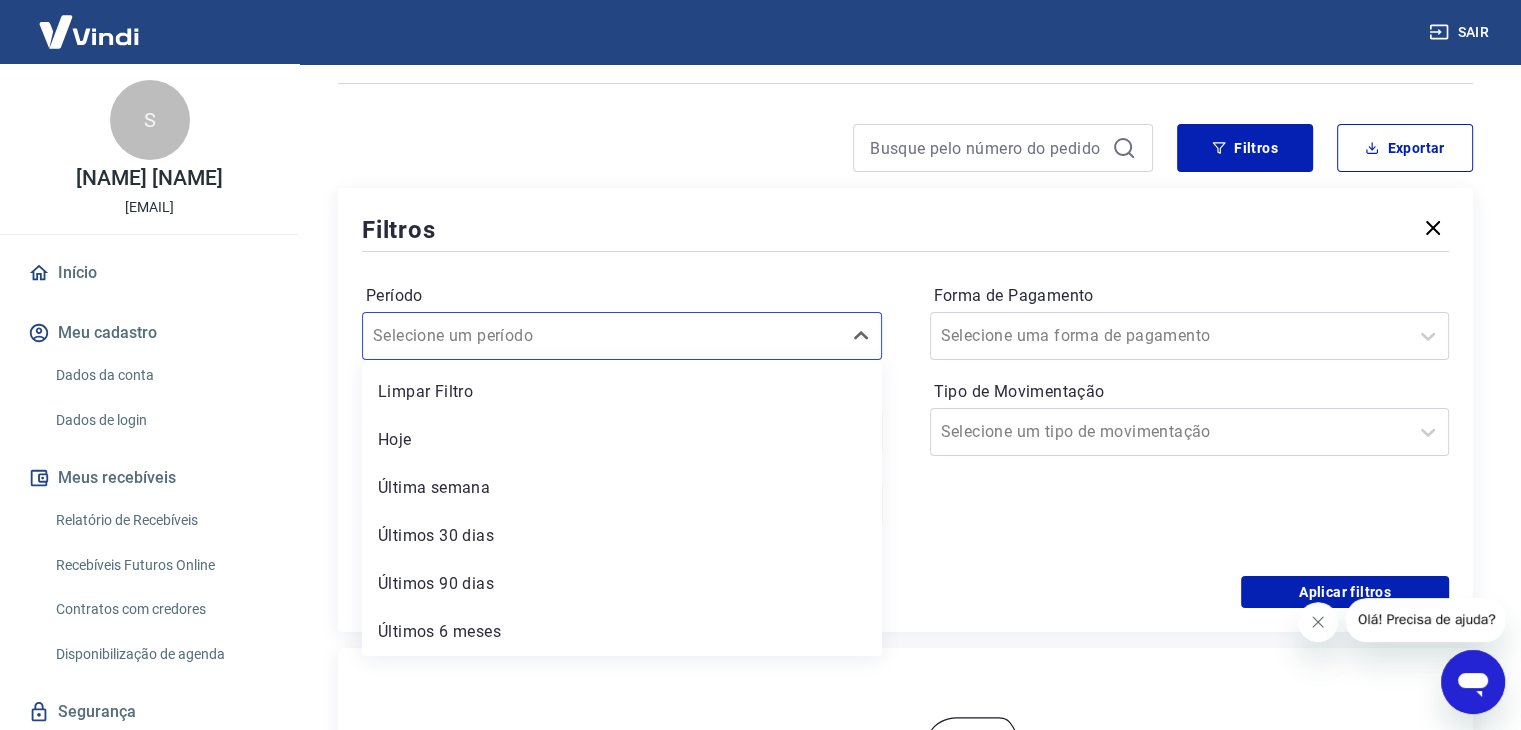 click on "Últimos 6 meses" at bounding box center [622, 632] 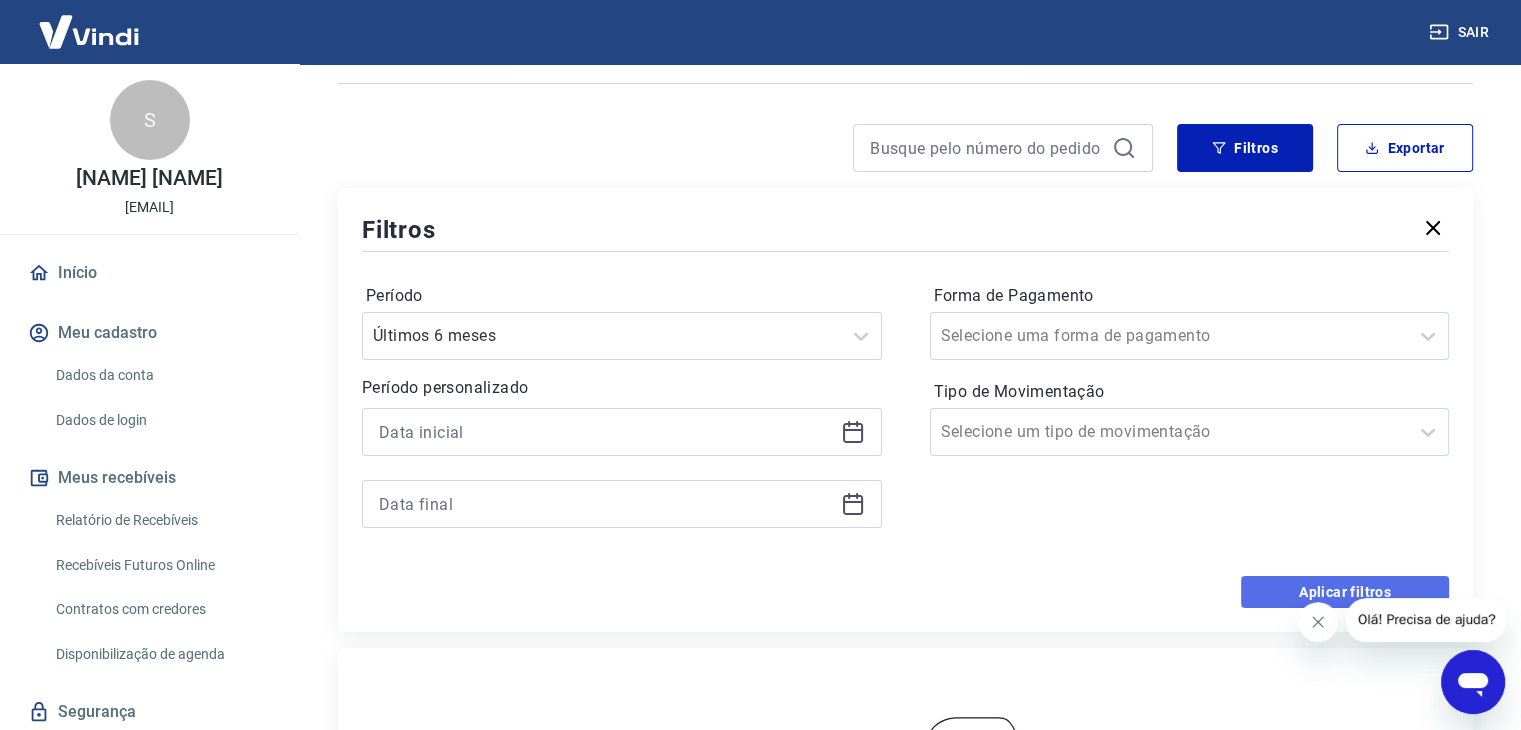 click on "Aplicar filtros" at bounding box center [1345, 592] 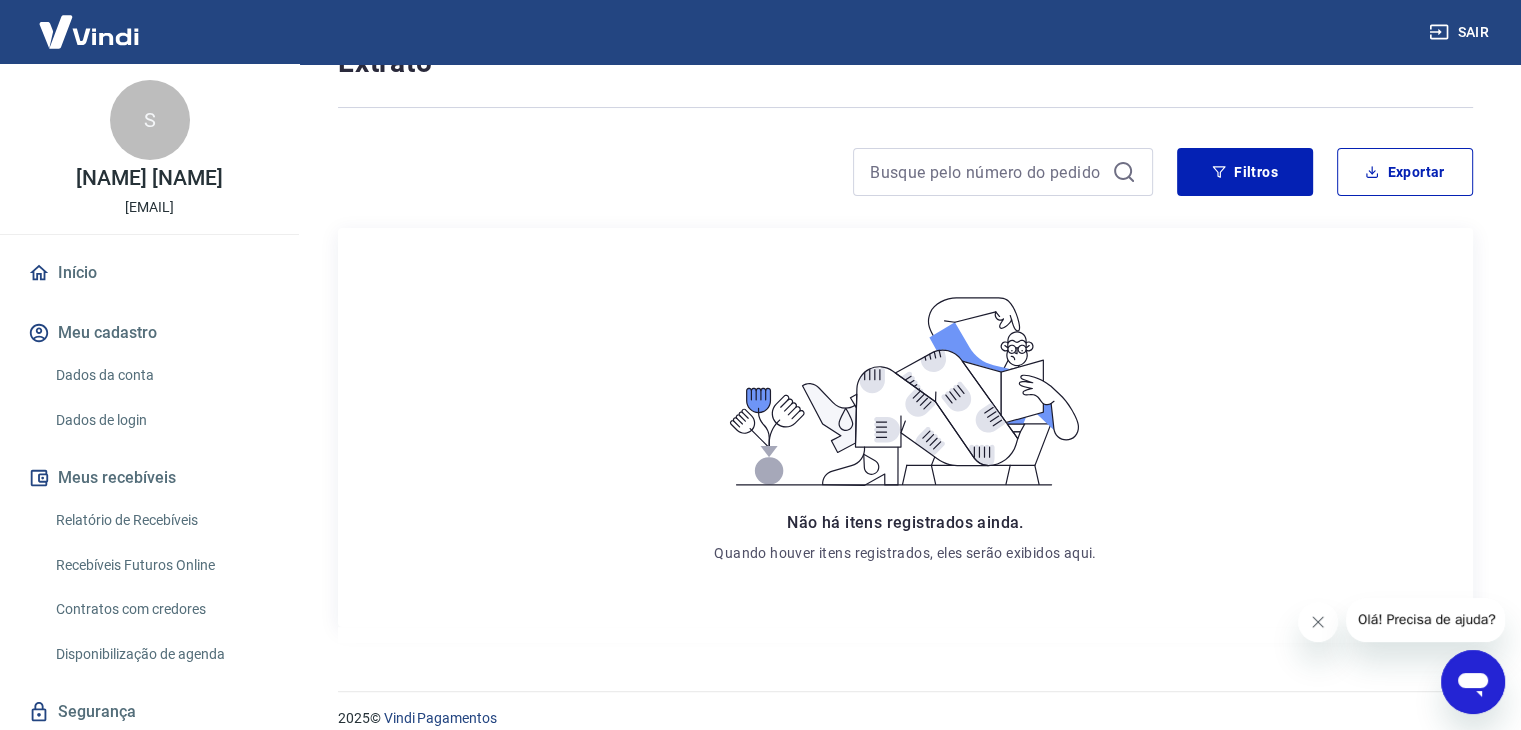 scroll, scrollTop: 207, scrollLeft: 0, axis: vertical 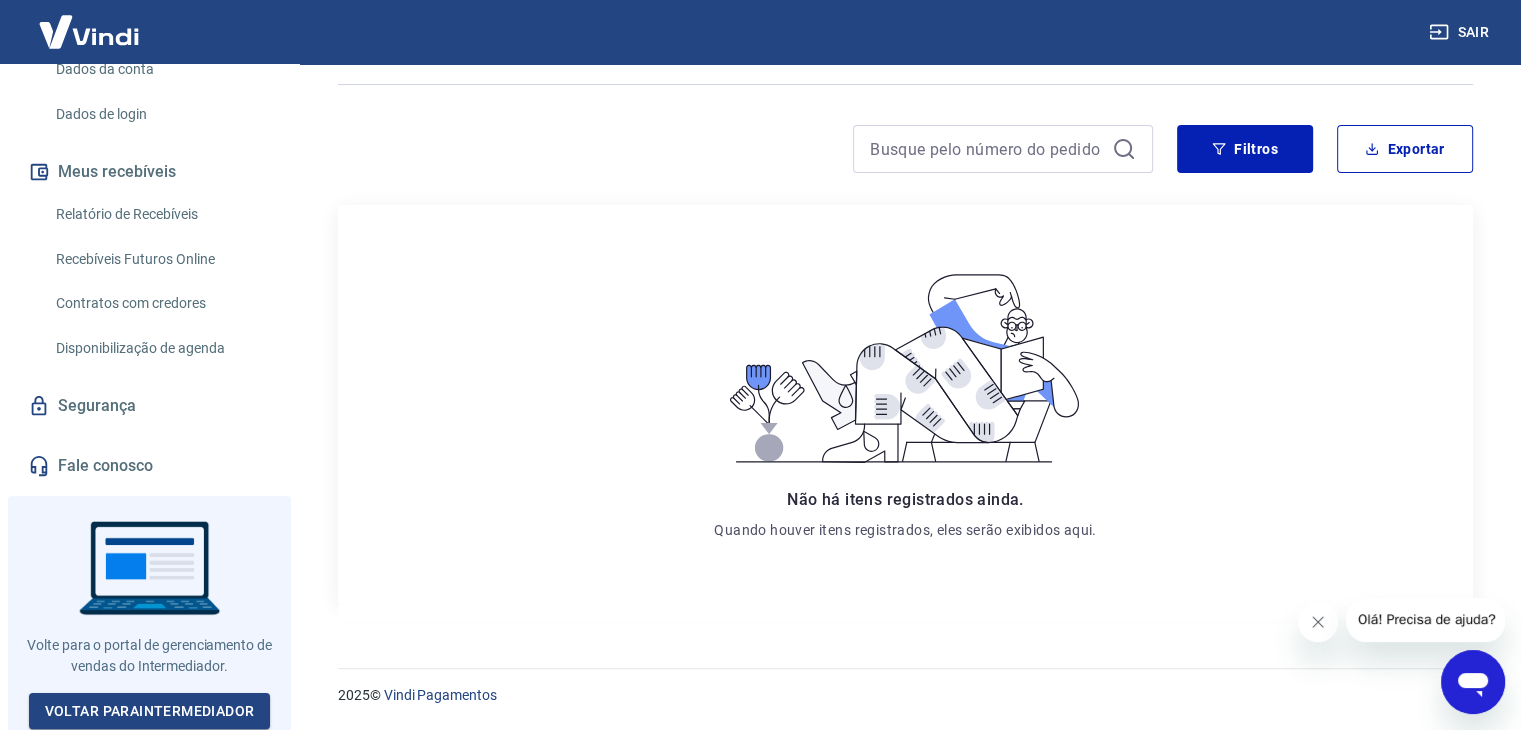 click on "Meus recebíveis" at bounding box center (149, 172) 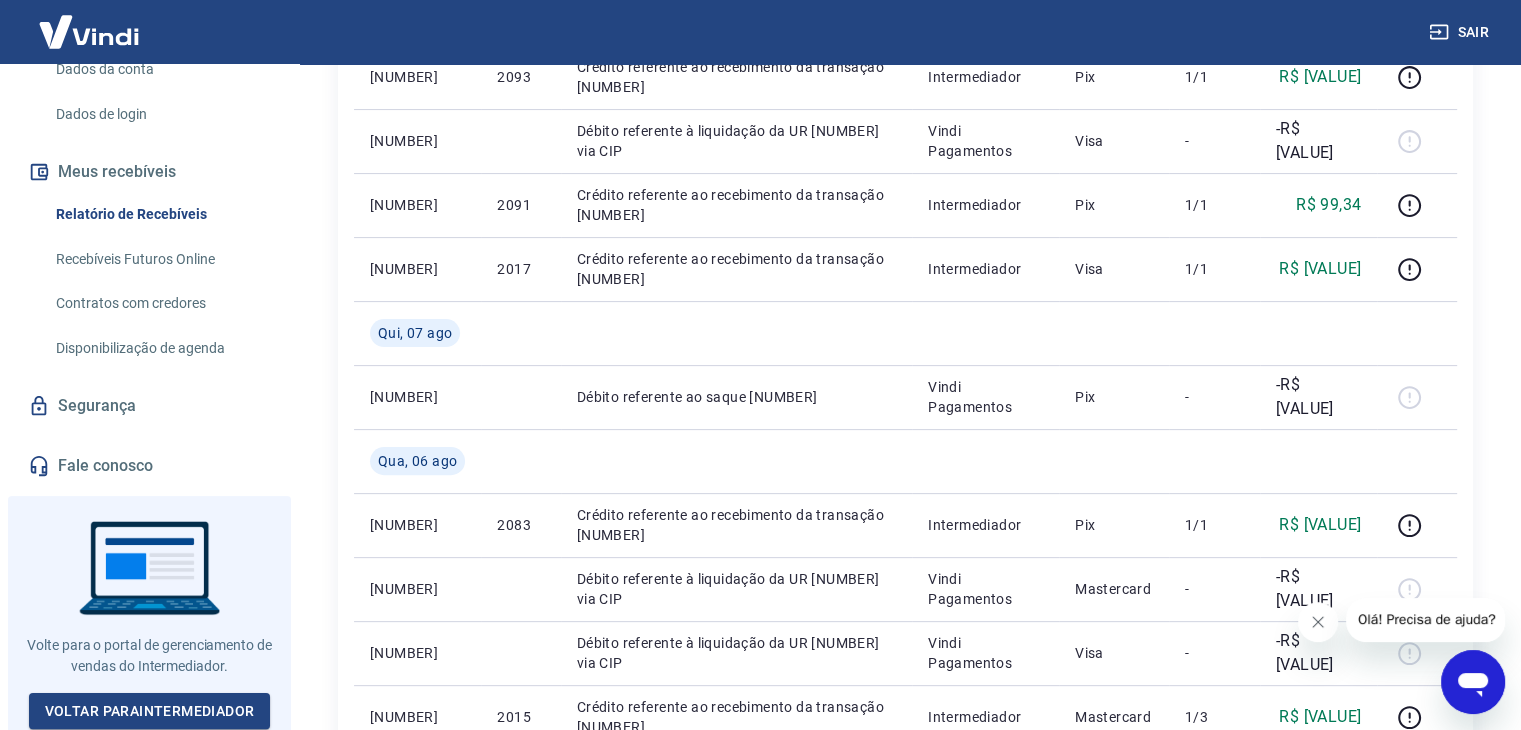scroll, scrollTop: 500, scrollLeft: 0, axis: vertical 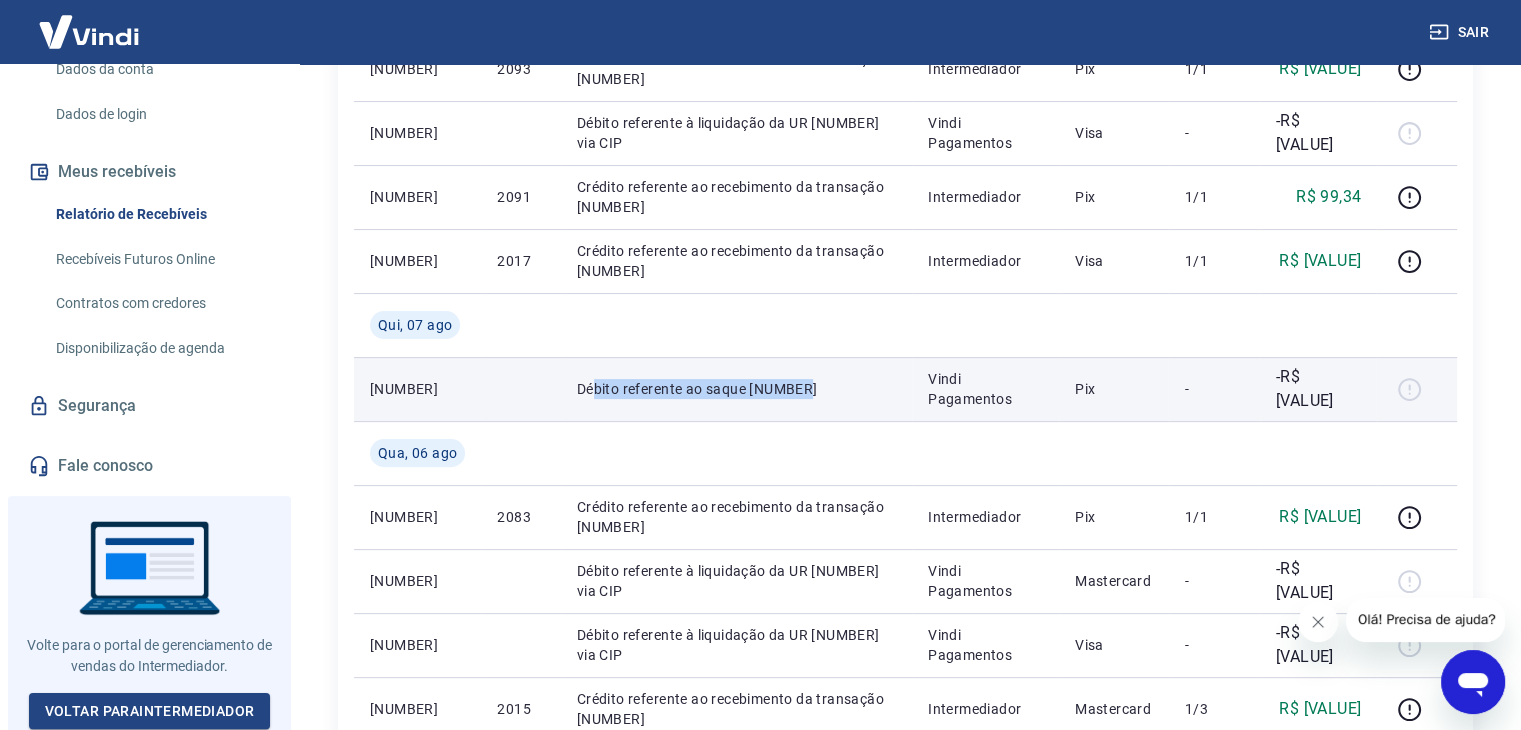 drag, startPoint x: 598, startPoint y: 389, endPoint x: 820, endPoint y: 395, distance: 222.08107 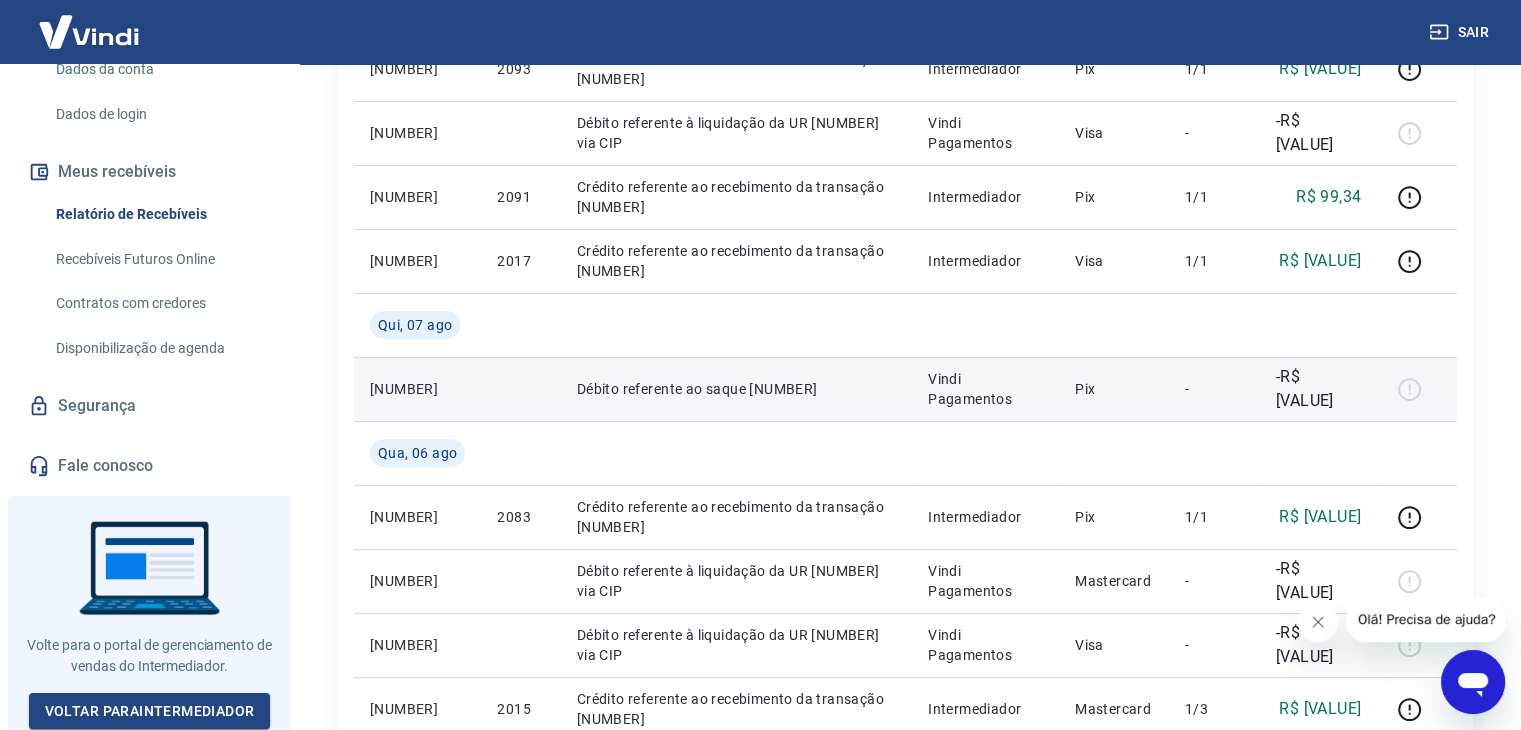 click on "Débito referente ao saque [NUMBER]" at bounding box center [736, 389] 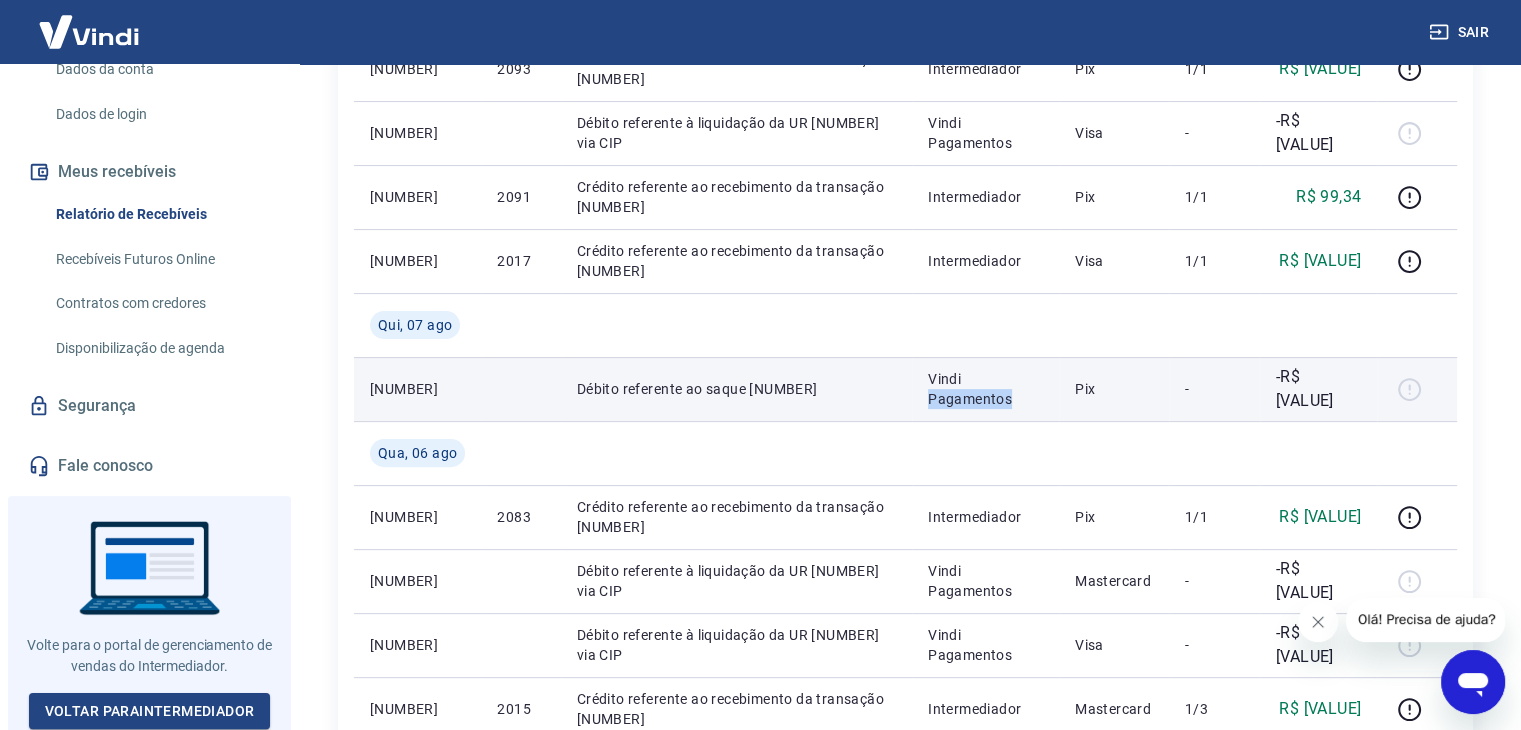 click on "Vindi Pagamentos" at bounding box center [985, 389] 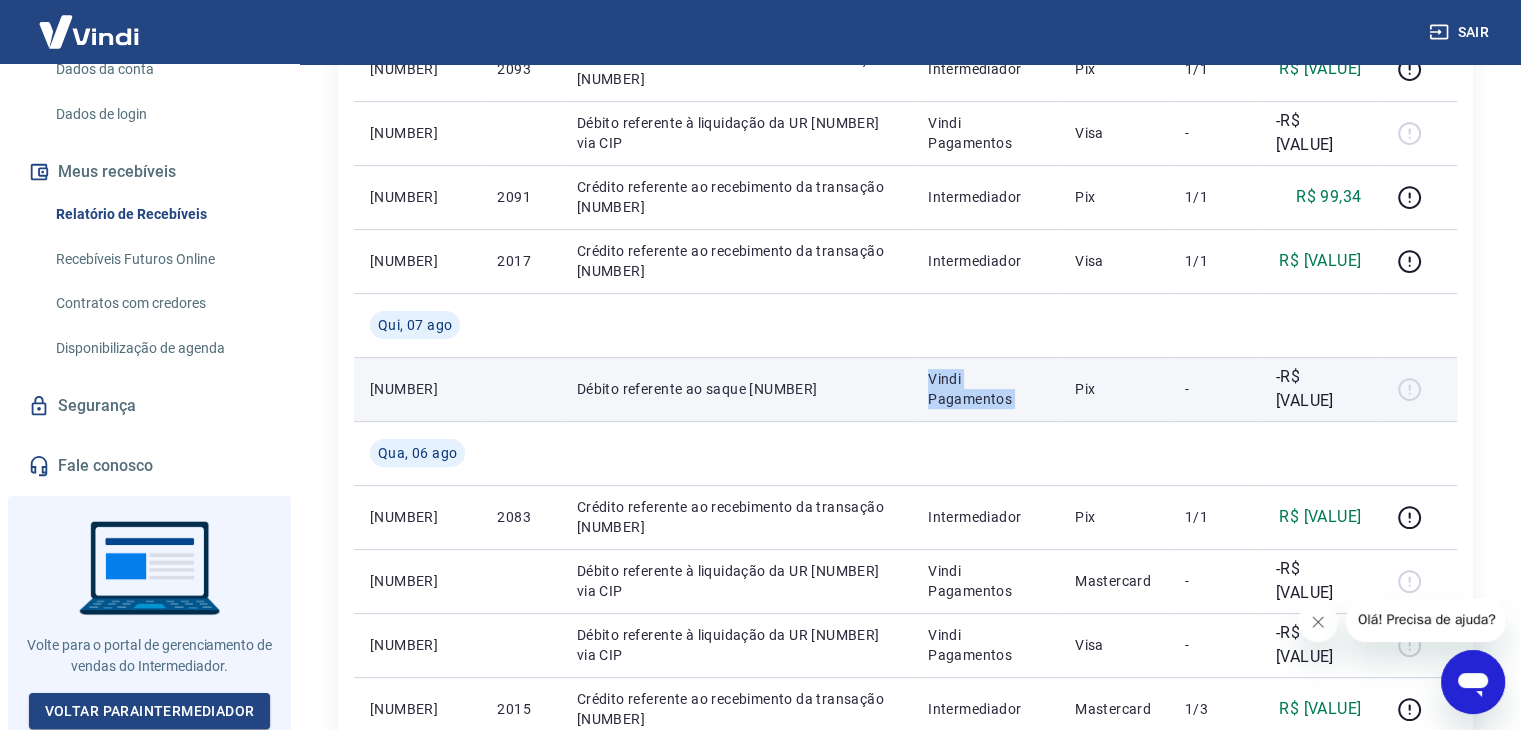 click on "Vindi Pagamentos" at bounding box center [985, 389] 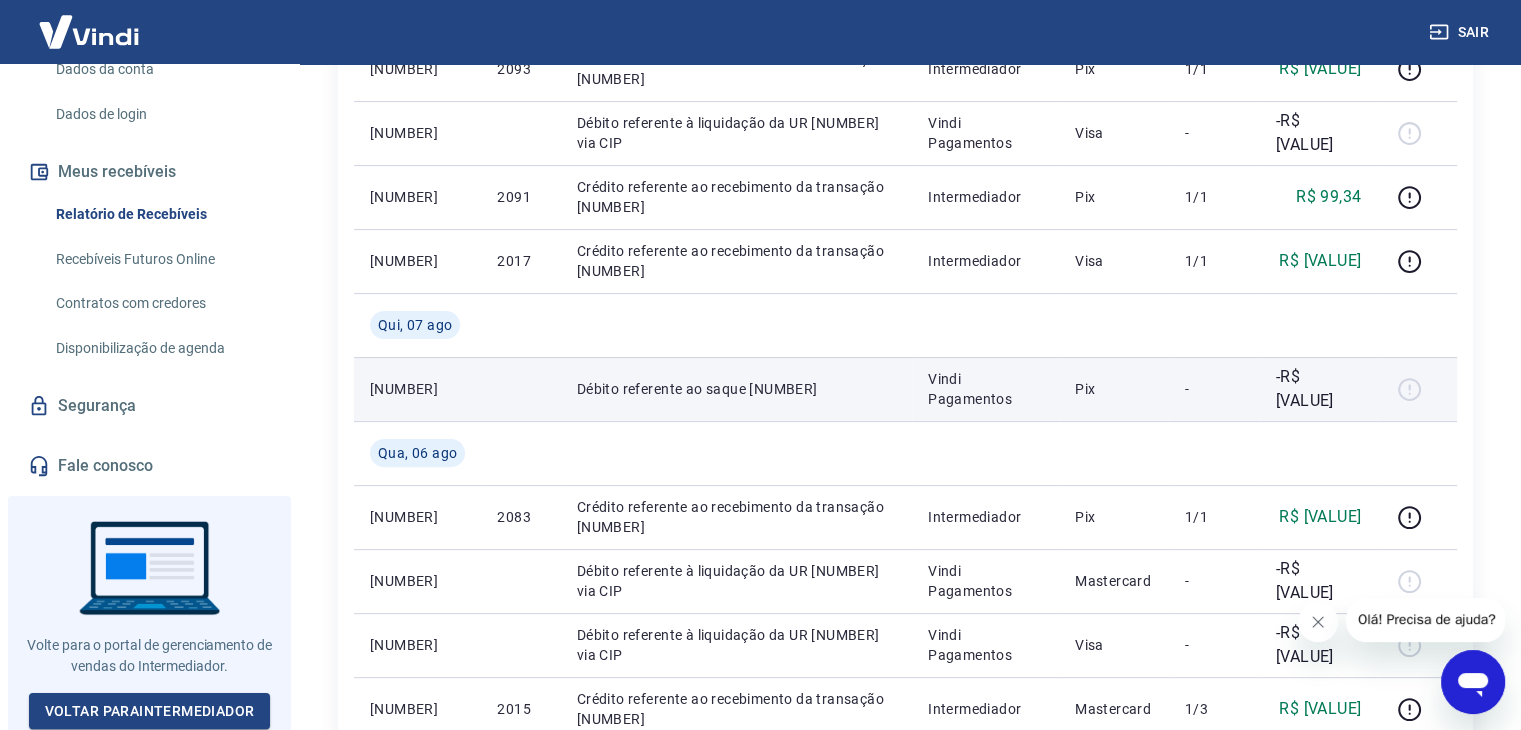 click on "-R$ 118,85" at bounding box center [1318, 389] 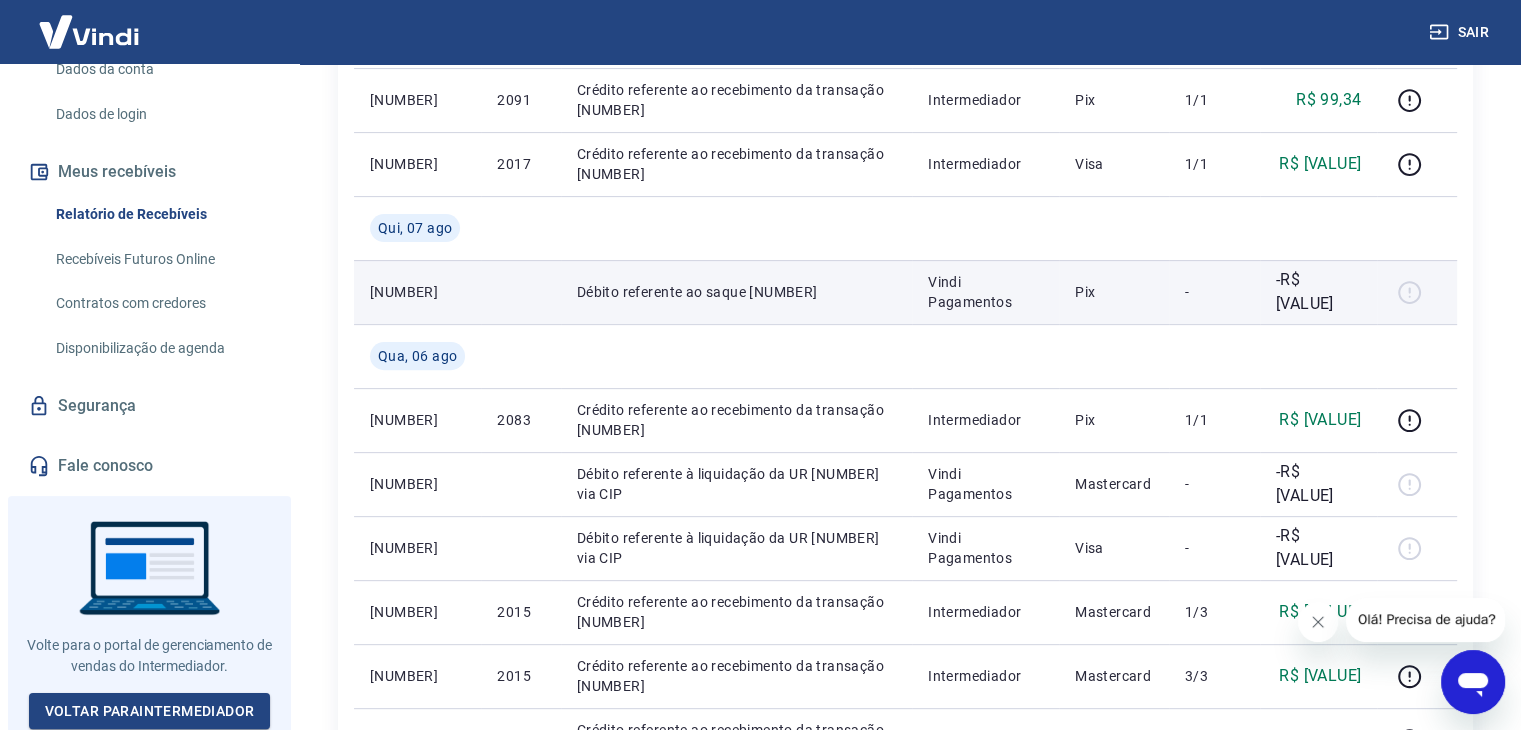 scroll, scrollTop: 600, scrollLeft: 0, axis: vertical 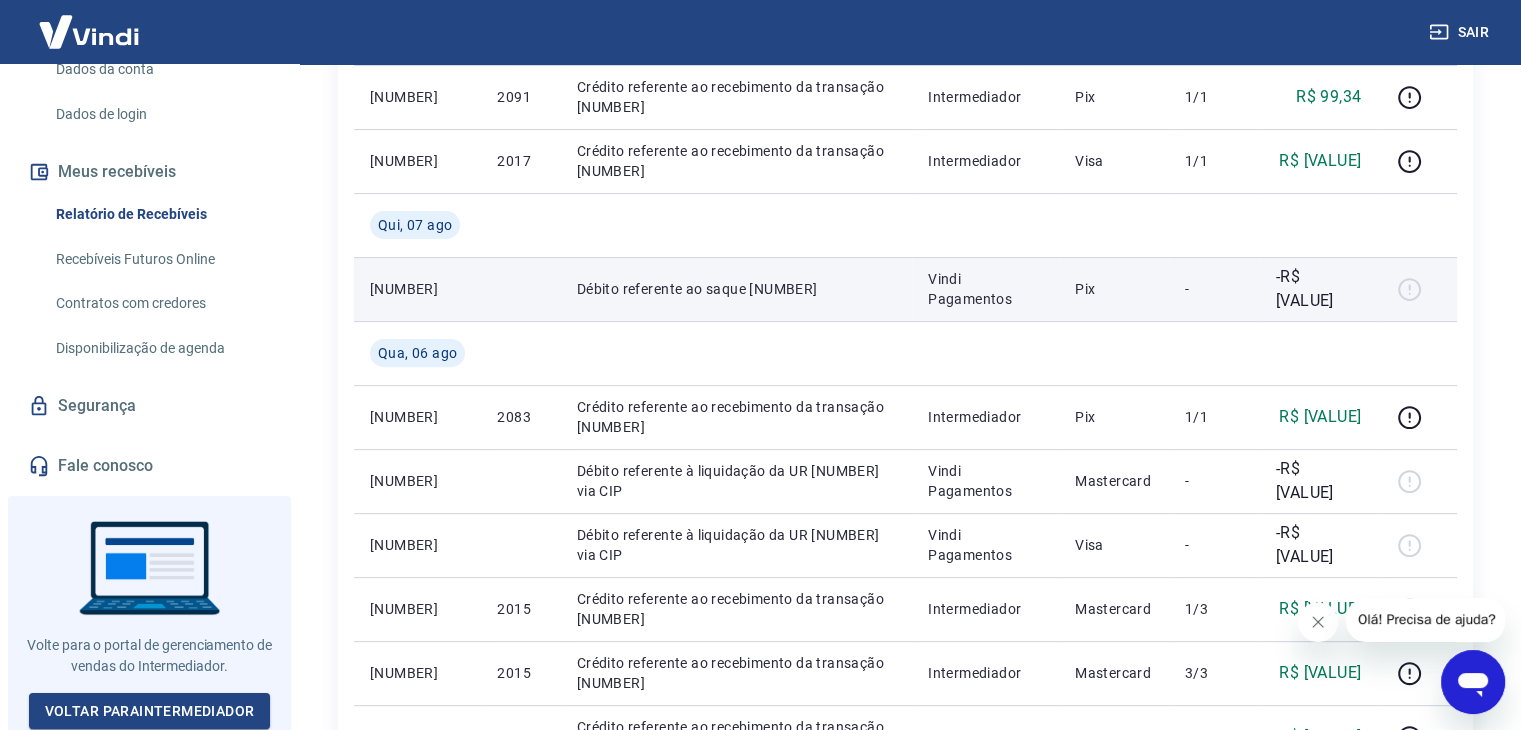 click on "-R$ 118,85" at bounding box center (1318, 289) 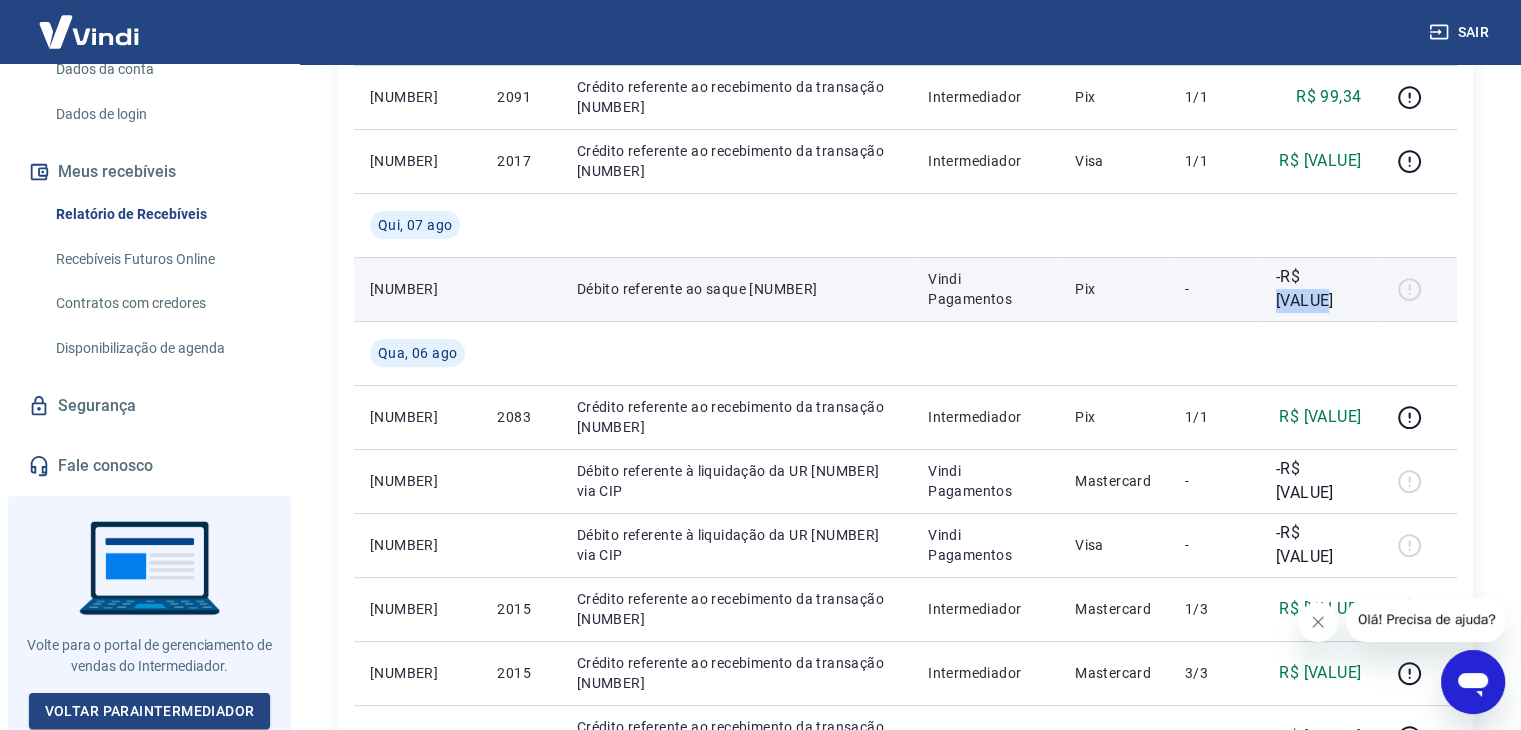 click on "-R$ 118,85" at bounding box center (1318, 289) 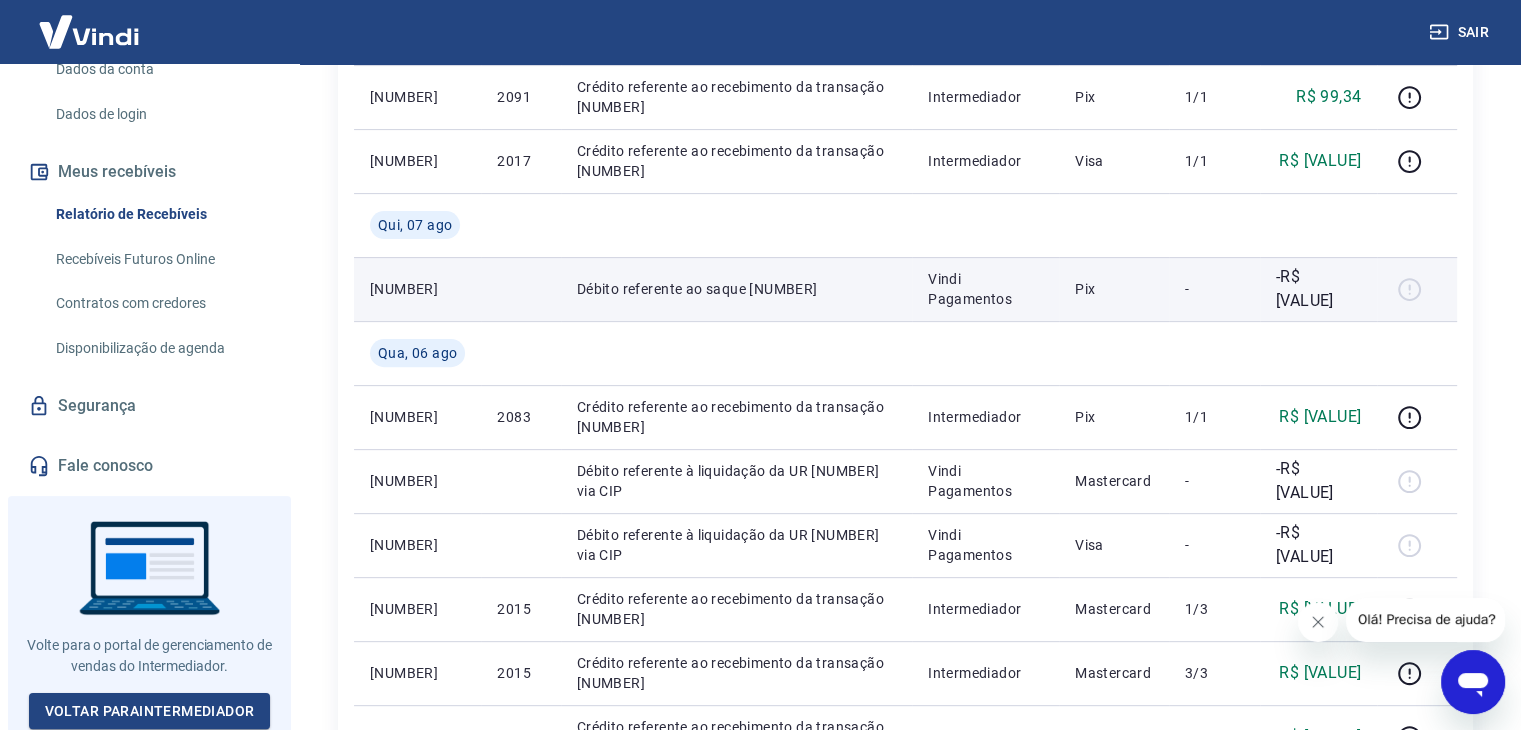 click on "-" at bounding box center (1214, 289) 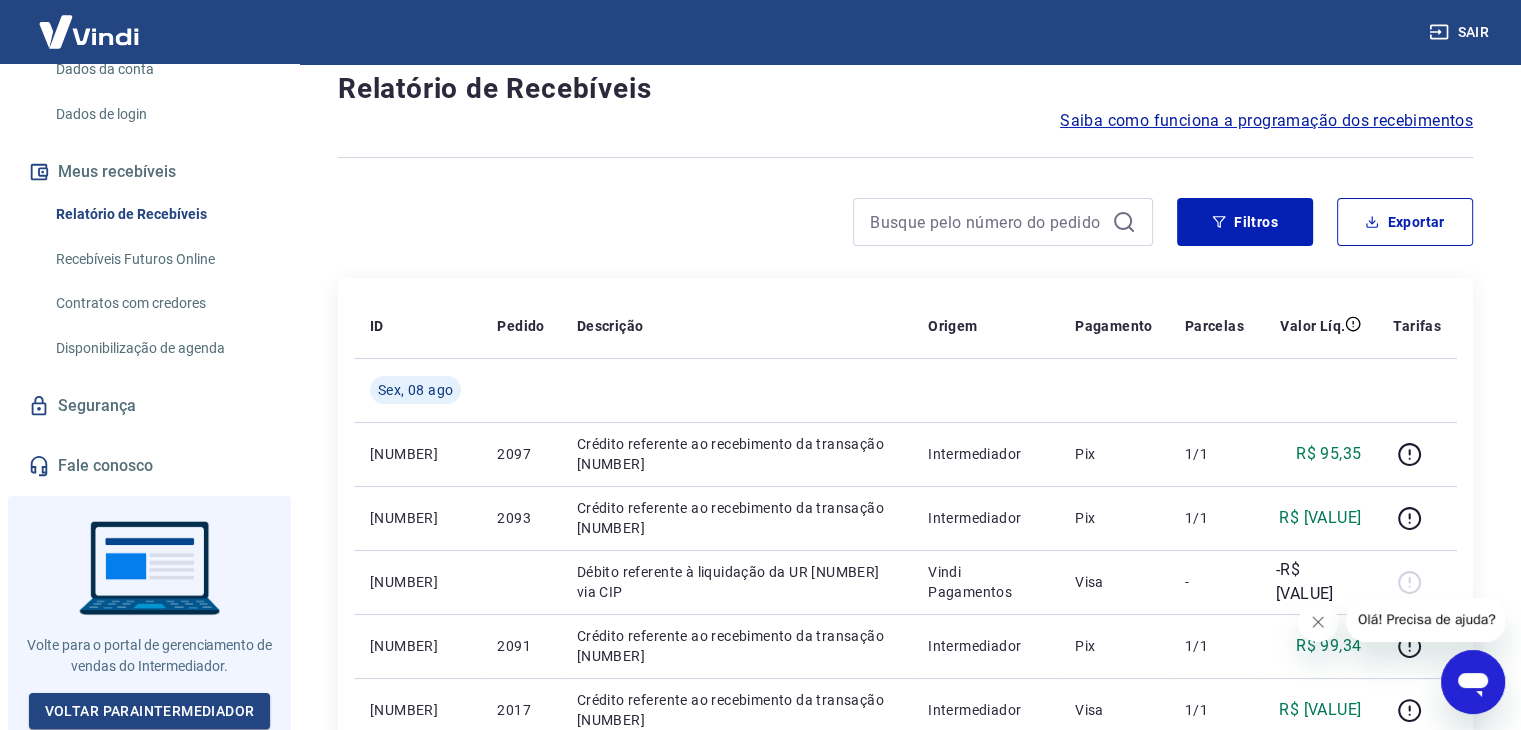 scroll, scrollTop: 0, scrollLeft: 0, axis: both 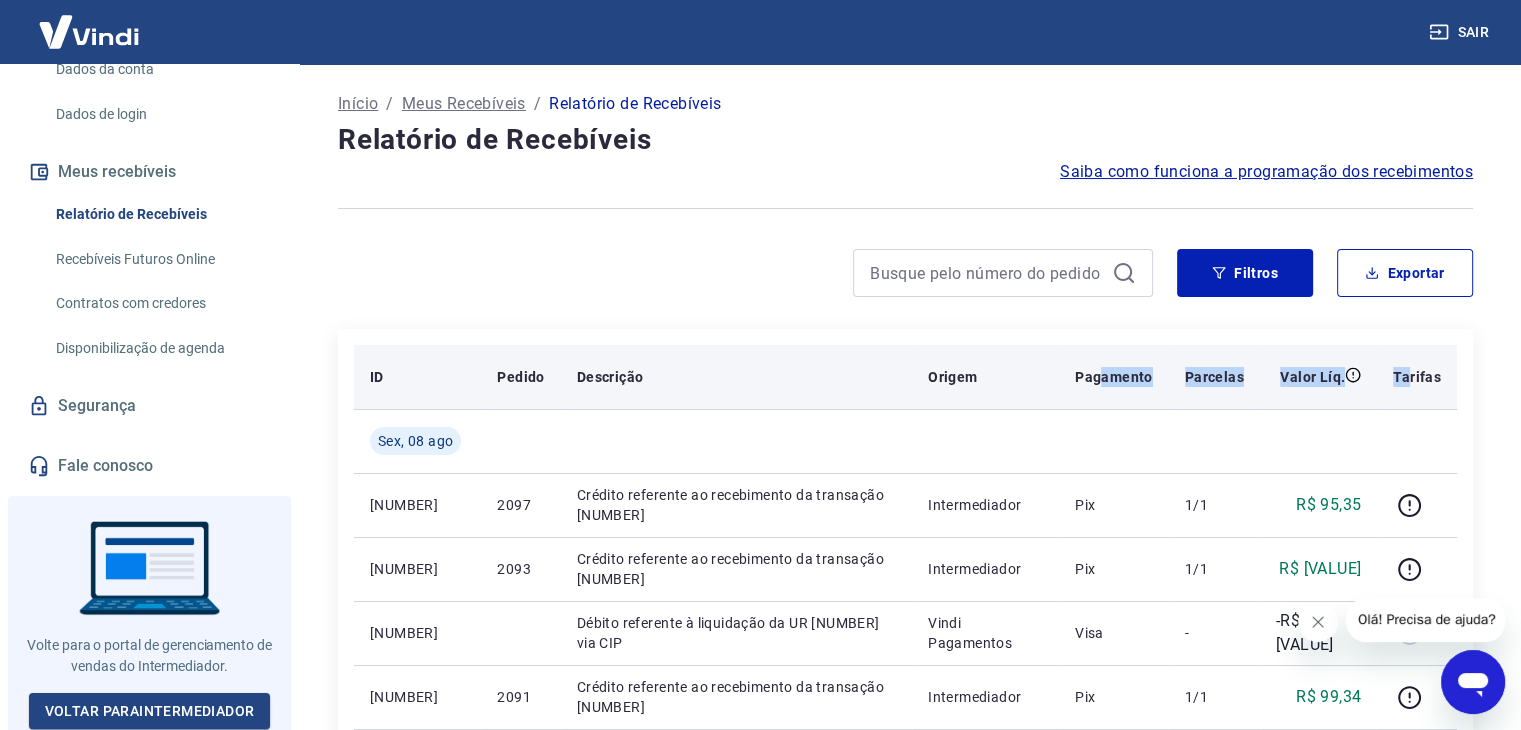 drag, startPoint x: 1114, startPoint y: 373, endPoint x: 1412, endPoint y: 373, distance: 298 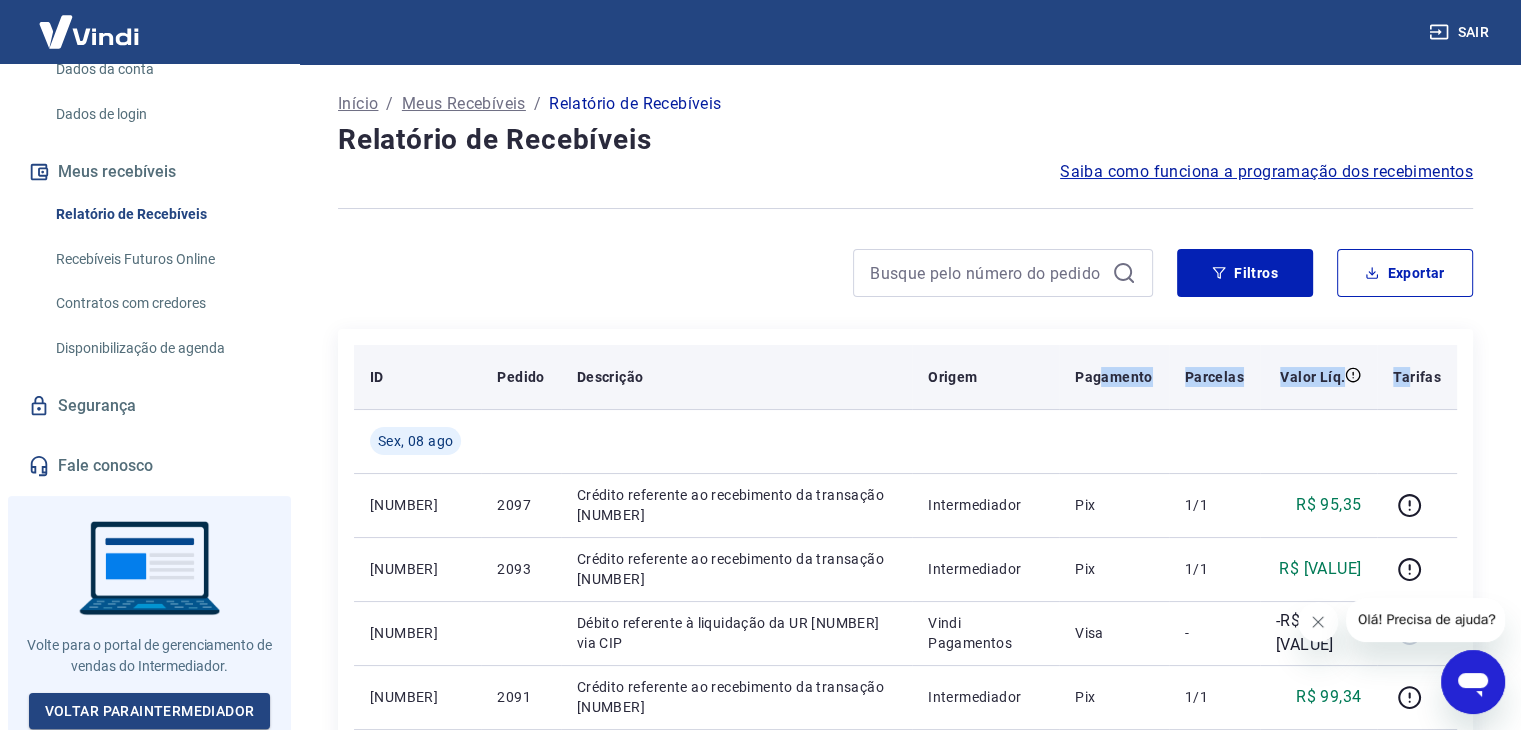 click on "Valor Líq." at bounding box center [1312, 377] 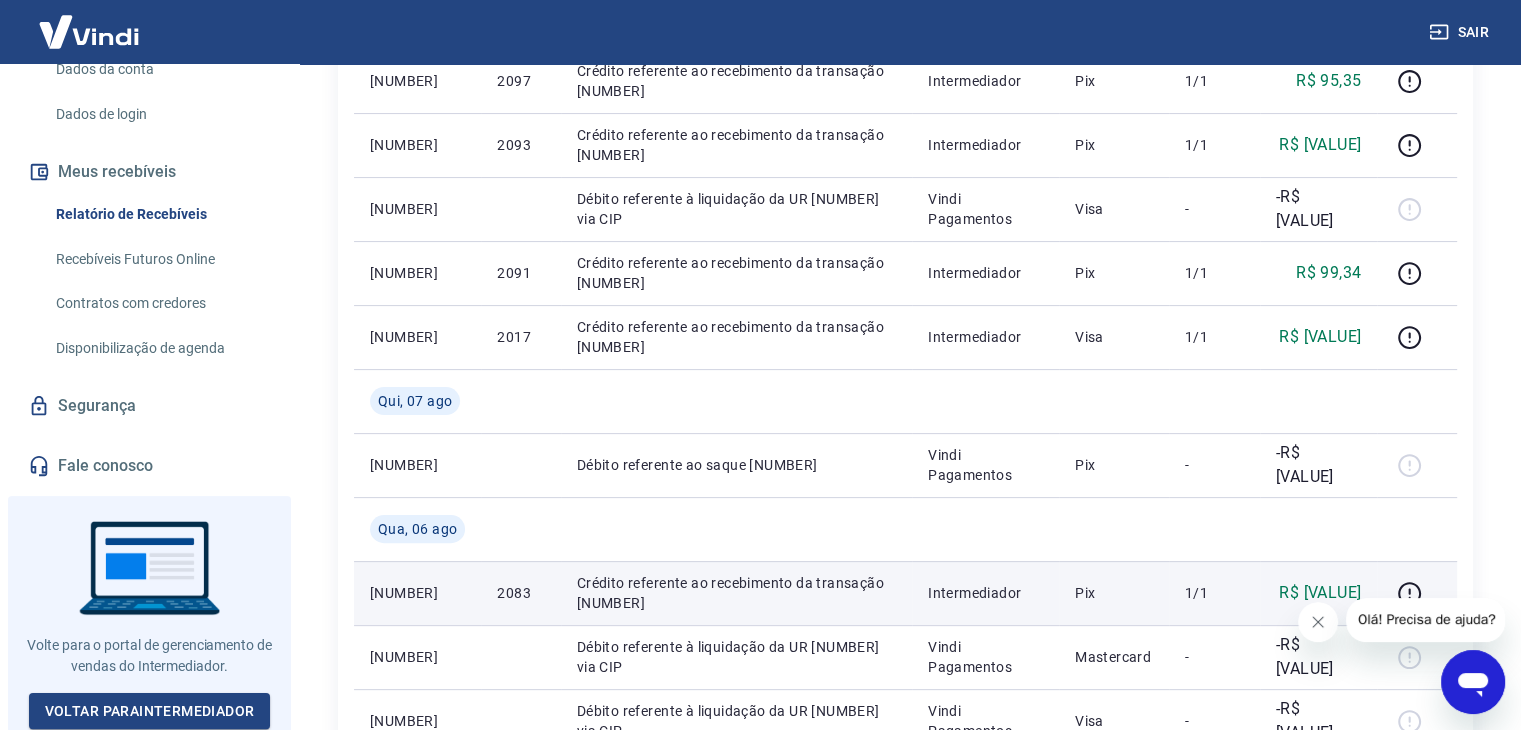 scroll, scrollTop: 600, scrollLeft: 0, axis: vertical 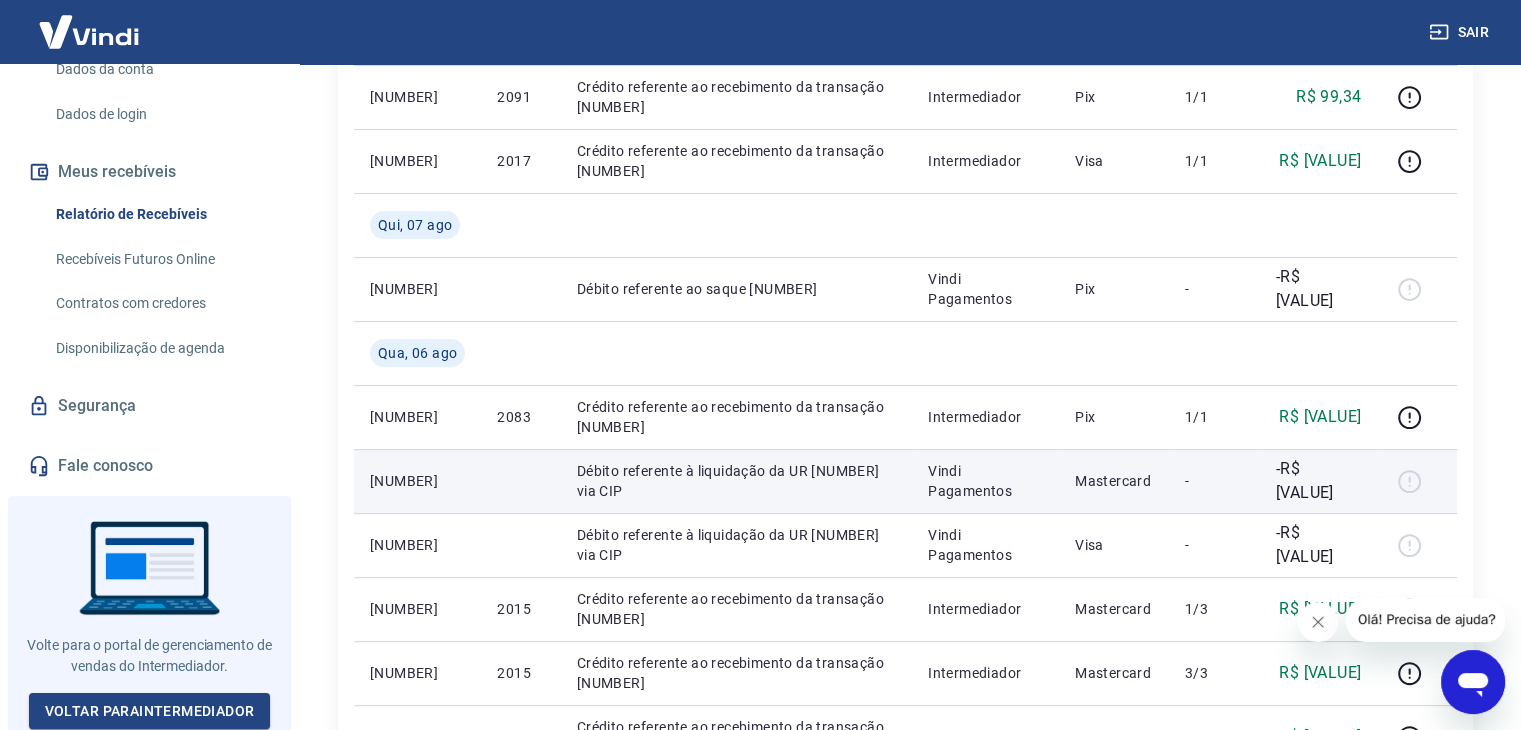 click on "Débito referente à liquidação da UR 15679650 via CIP" at bounding box center [736, 481] 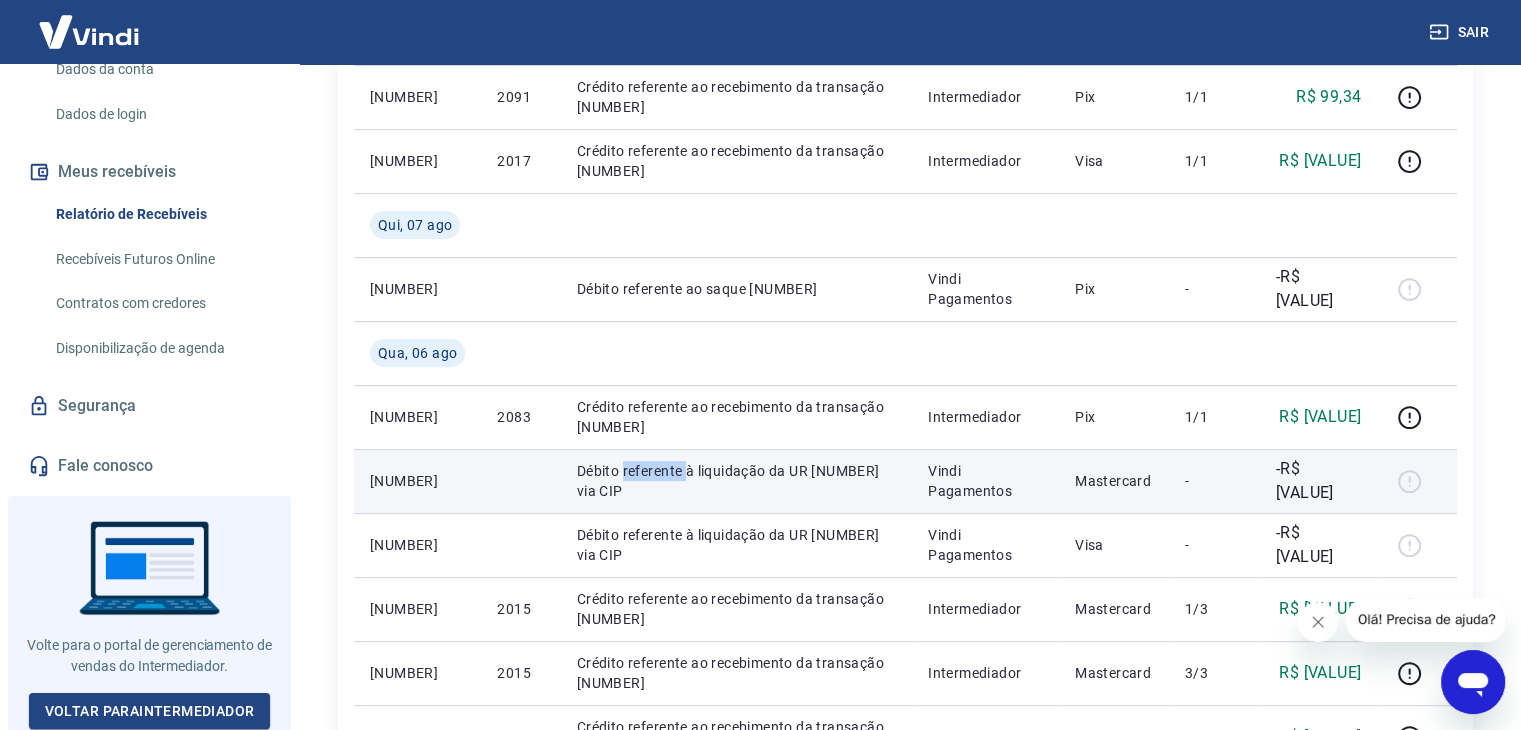 click on "Débito referente à liquidação da UR 15679650 via CIP" at bounding box center (736, 481) 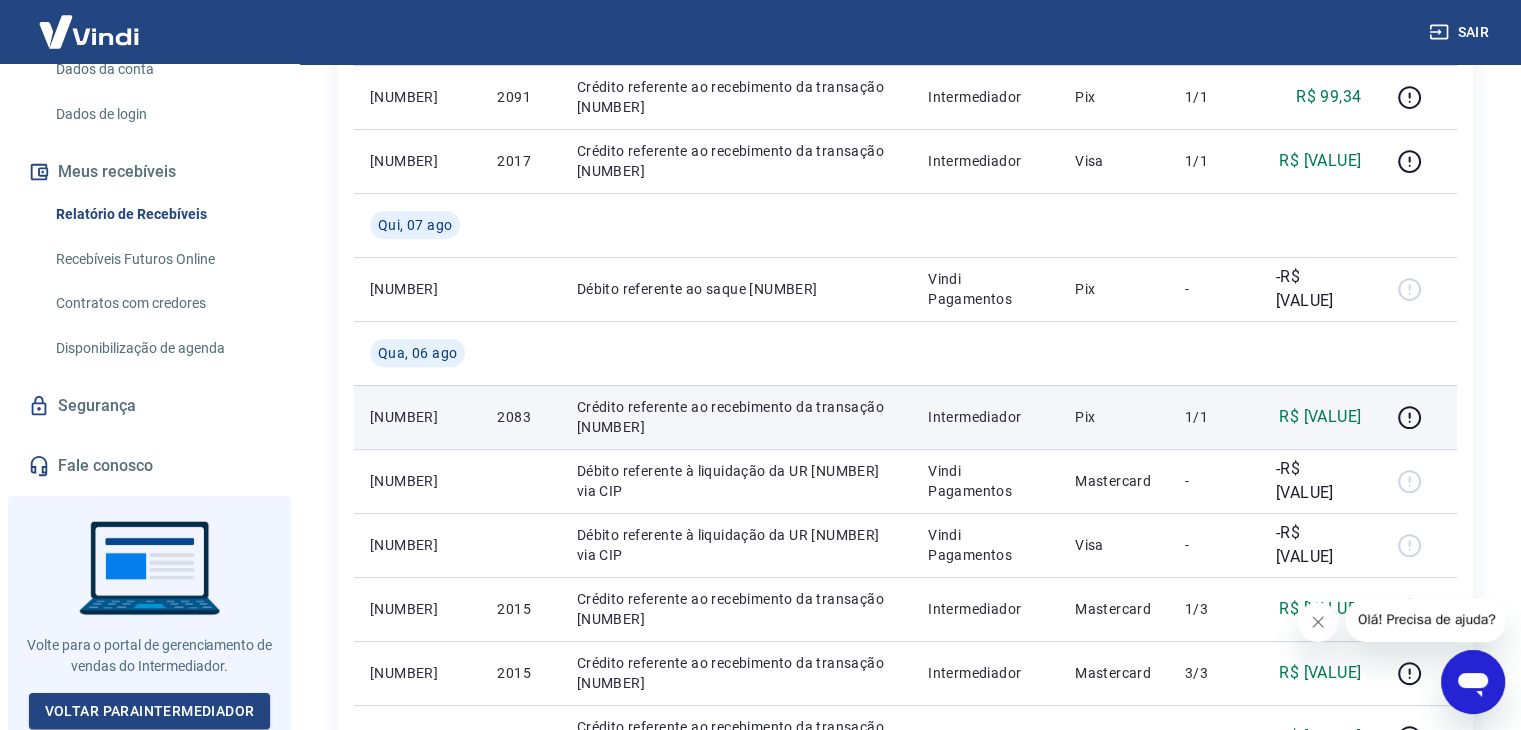 click on "Crédito referente ao recebimento da transação [NUMBER]" at bounding box center (736, 417) 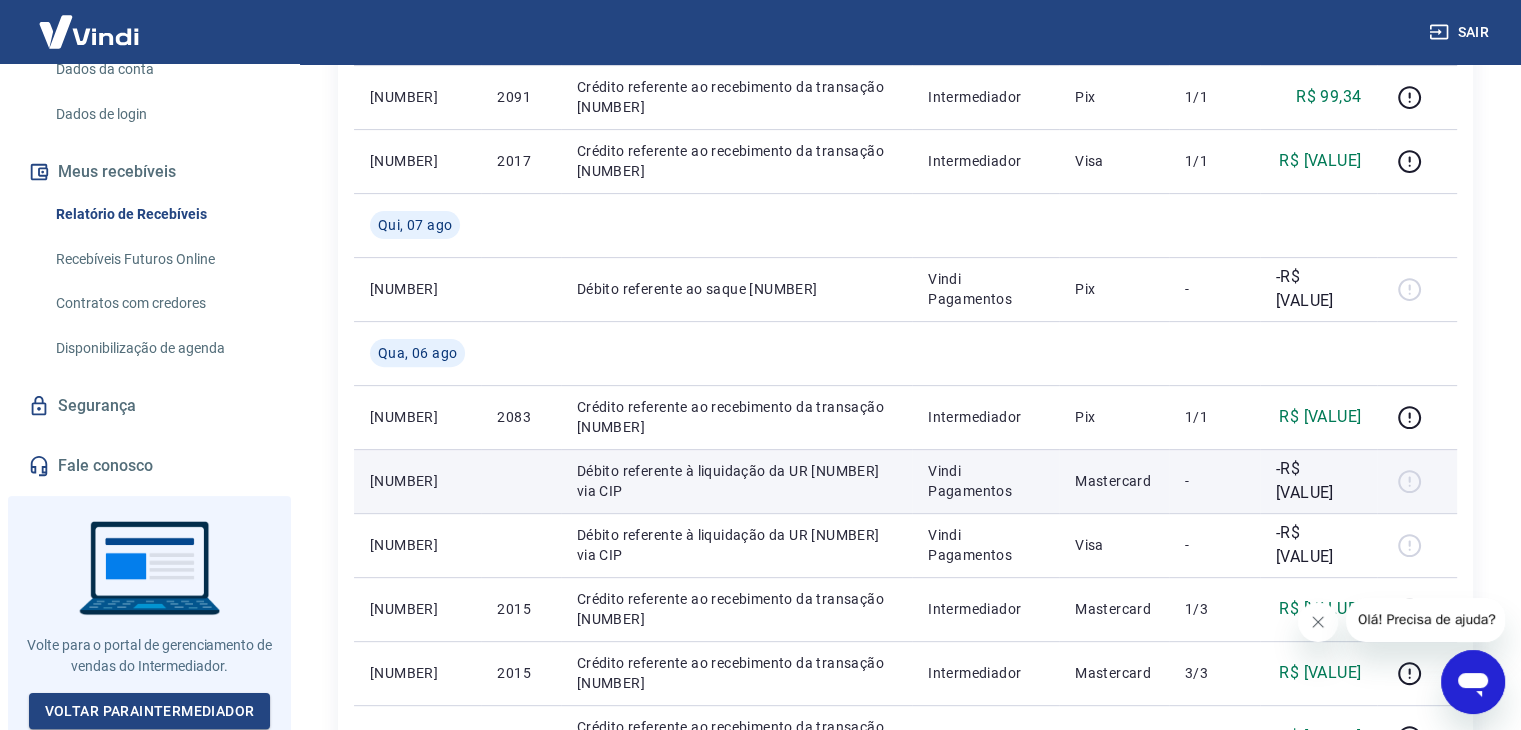 click on "Débito referente à liquidação da UR 15679650 via CIP" at bounding box center (736, 481) 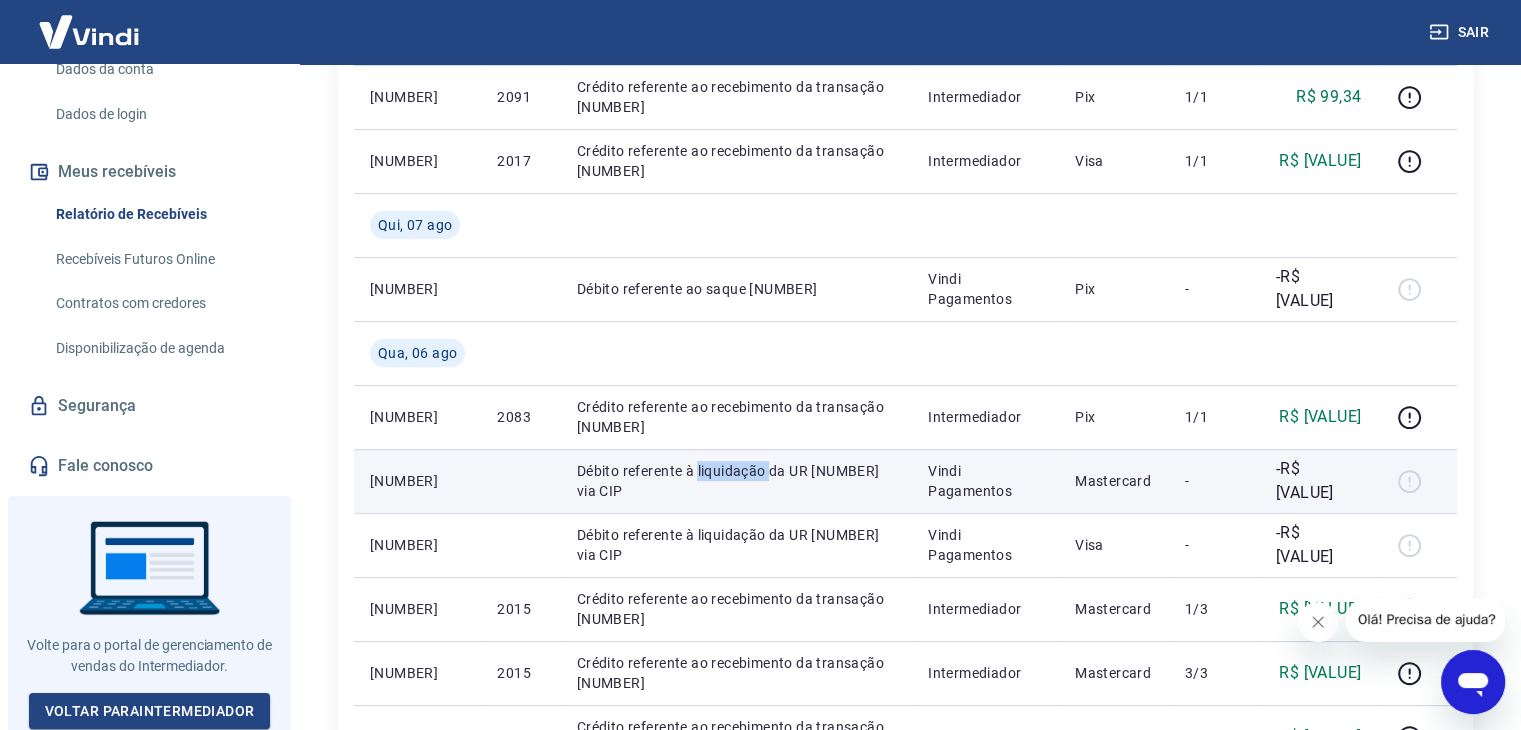 click on "Débito referente à liquidação da UR 15679650 via CIP" at bounding box center (736, 481) 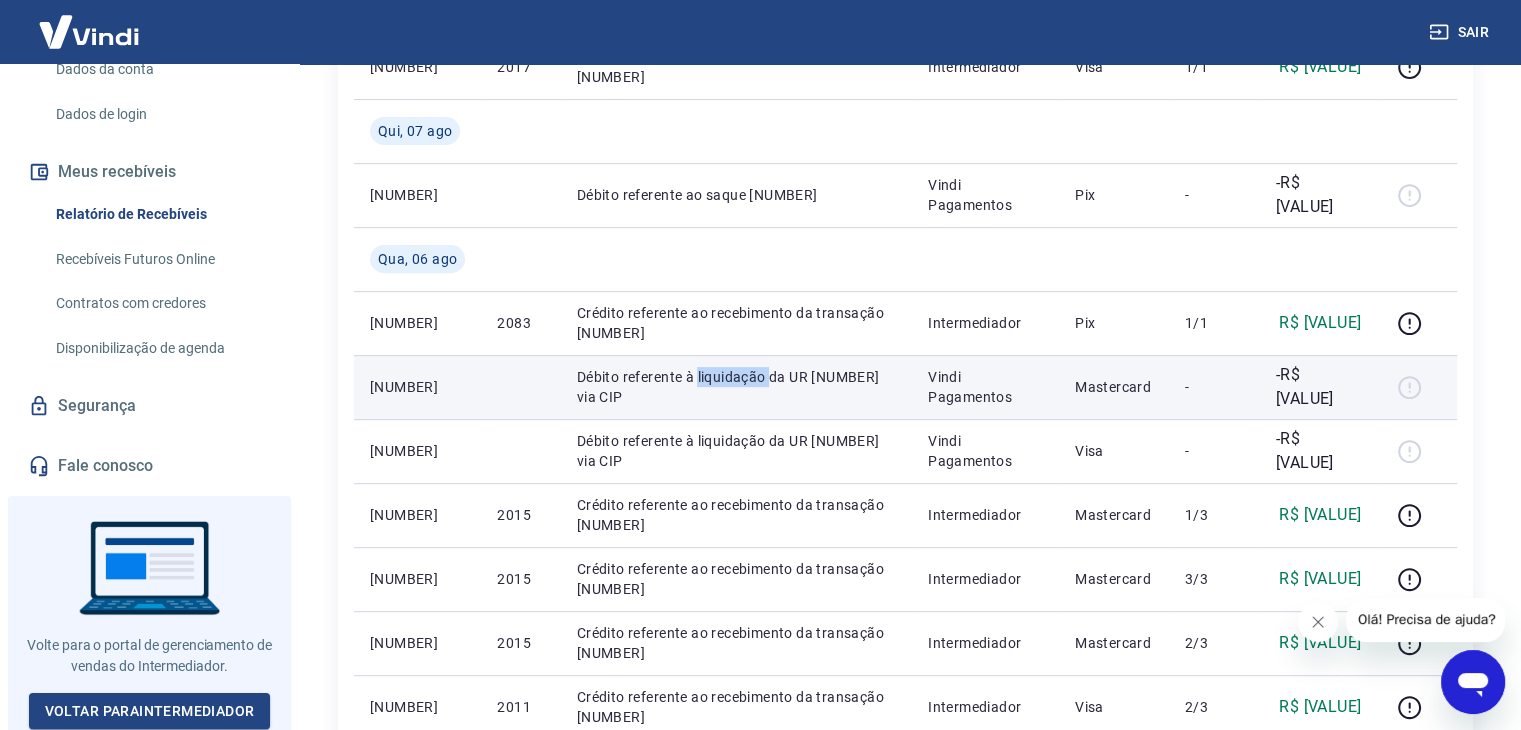 scroll, scrollTop: 900, scrollLeft: 0, axis: vertical 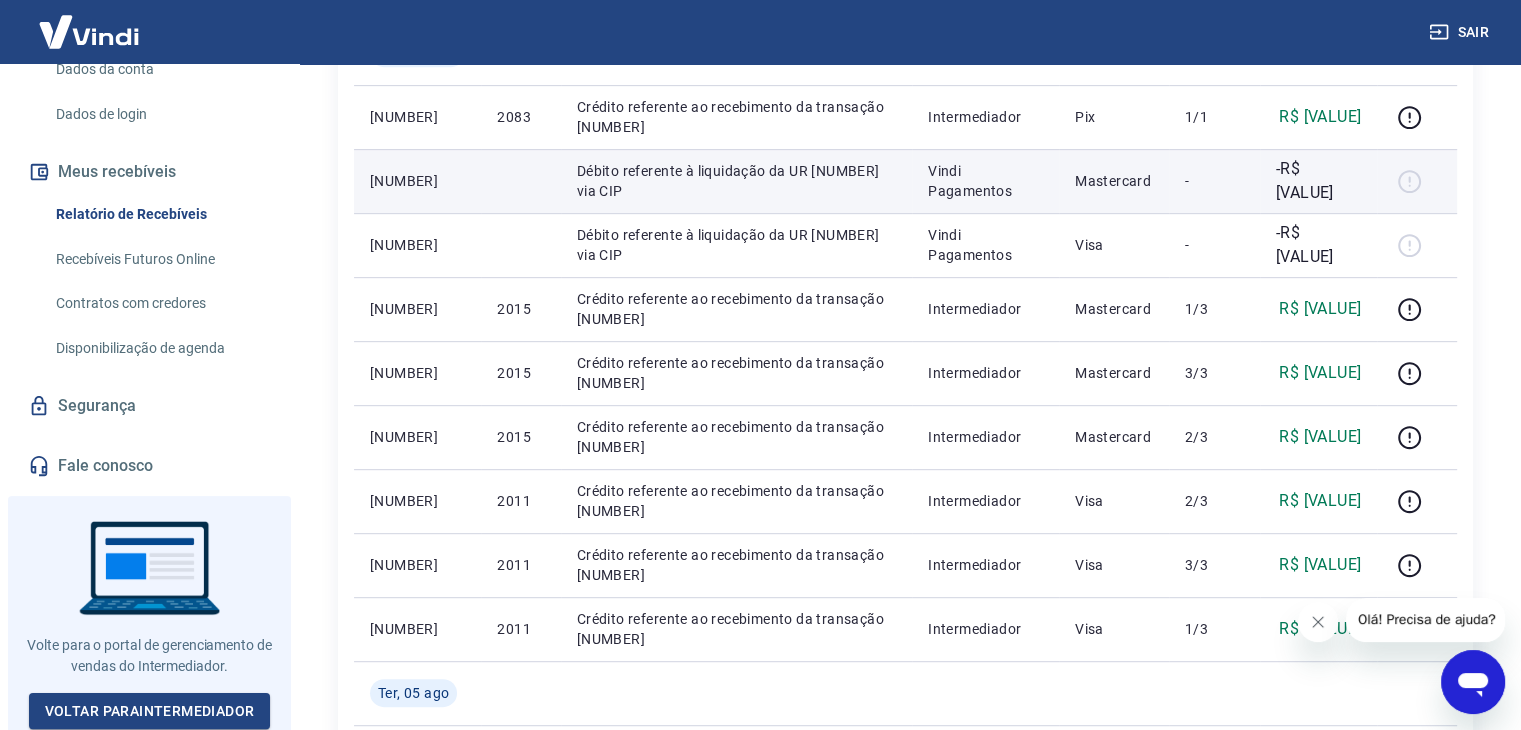 click on "Crédito referente ao recebimento da transação [NUMBER]" at bounding box center [736, 501] 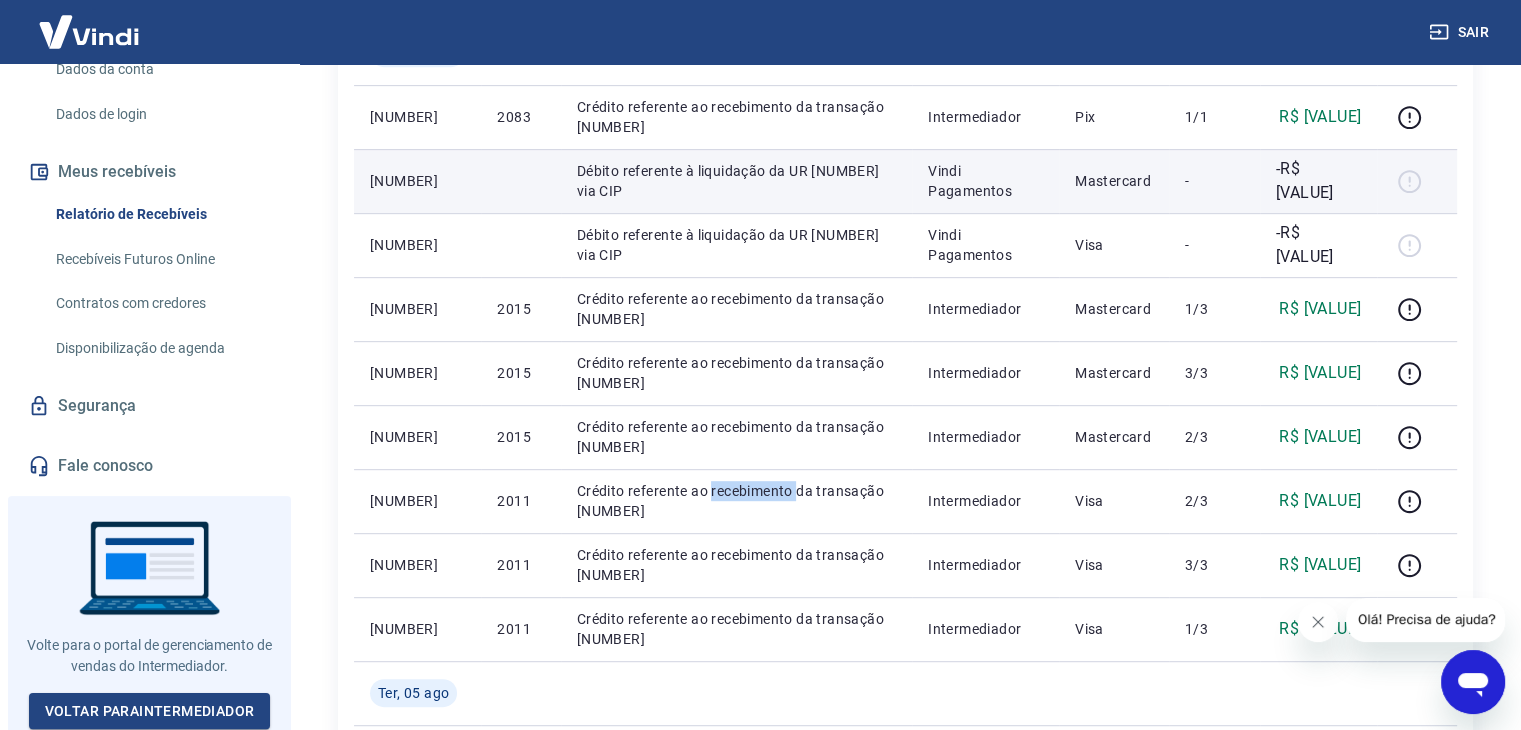 click on "Crédito referente ao recebimento da transação [NUMBER]" at bounding box center (736, 501) 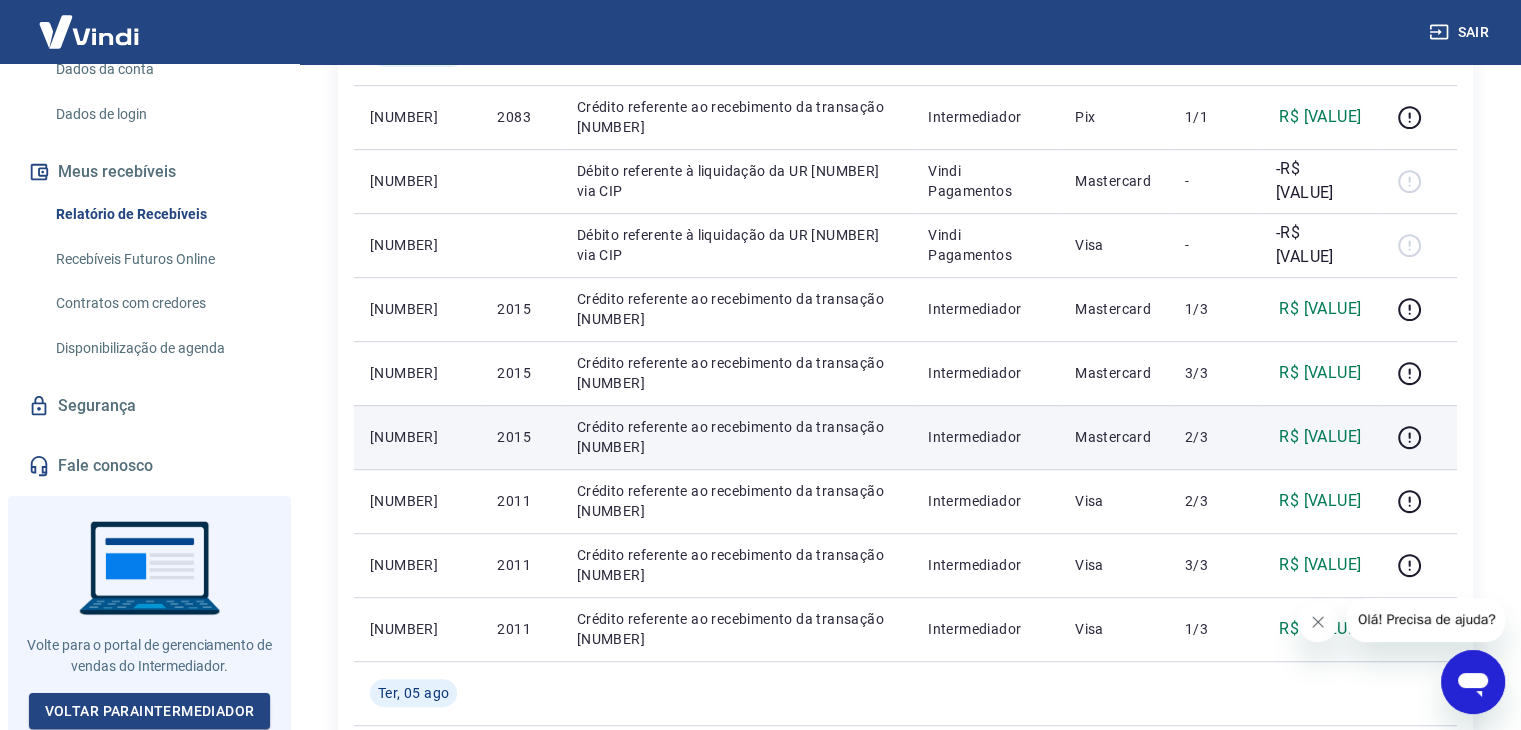 click on "Crédito referente ao recebimento da transação [NUMBER]" at bounding box center [736, 437] 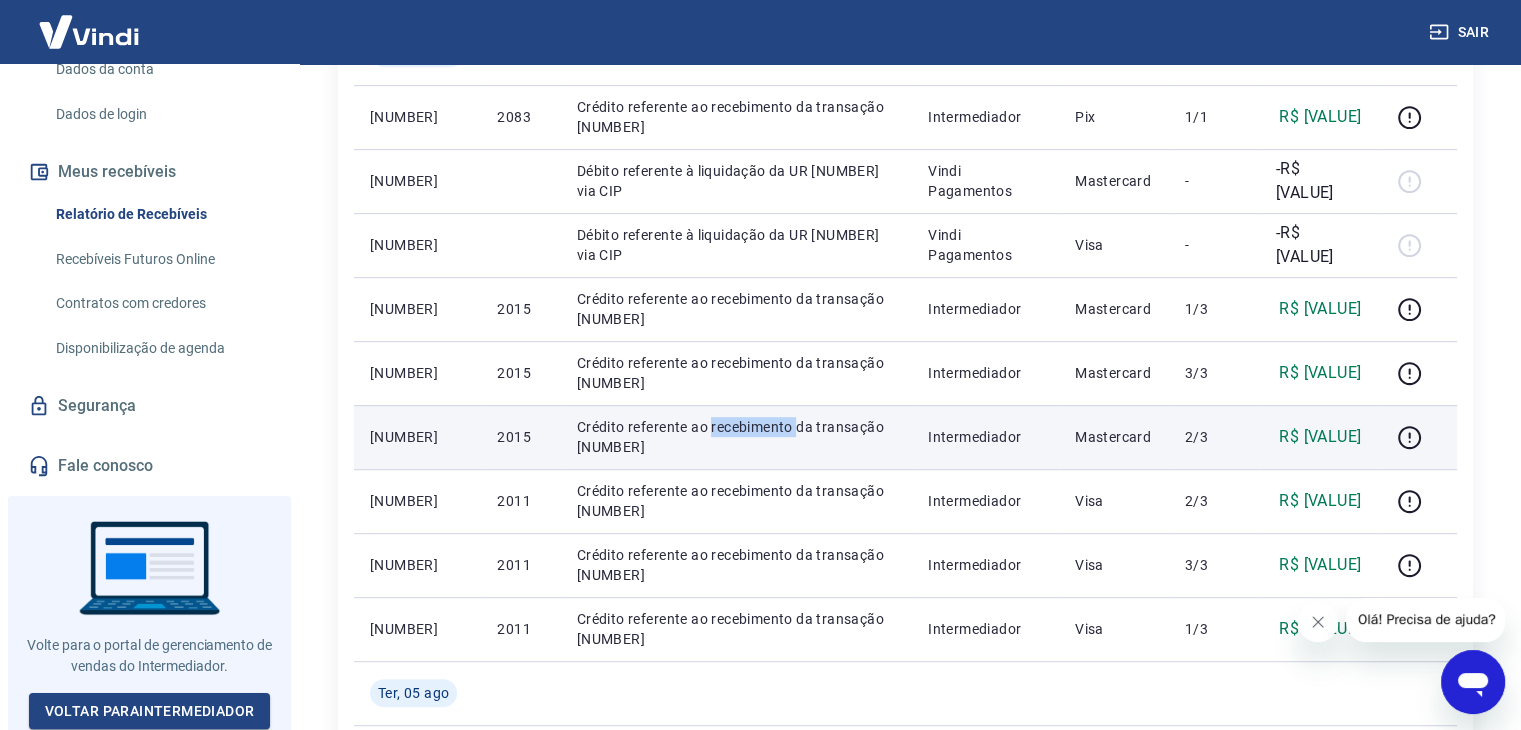 click on "Crédito referente ao recebimento da transação [NUMBER]" at bounding box center [736, 437] 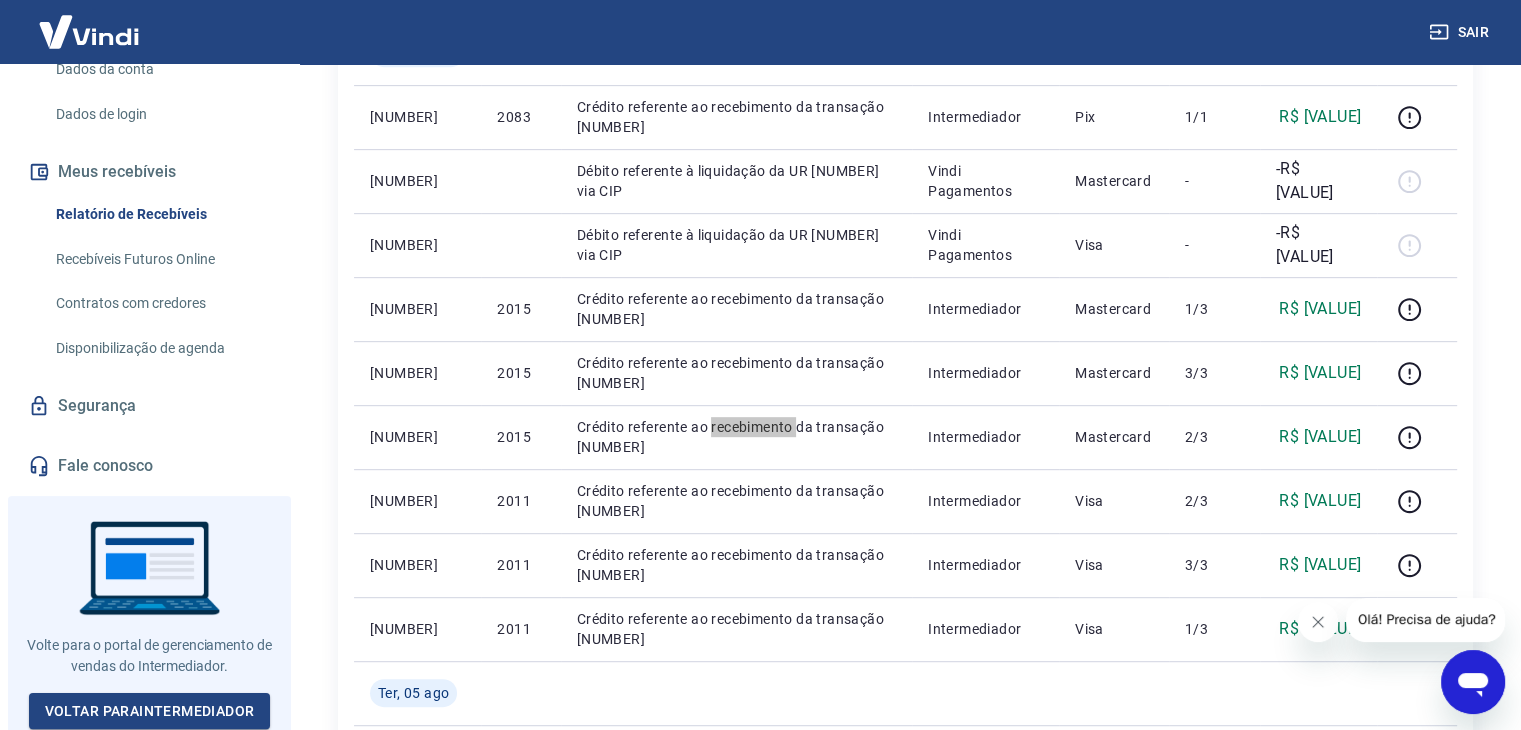 click 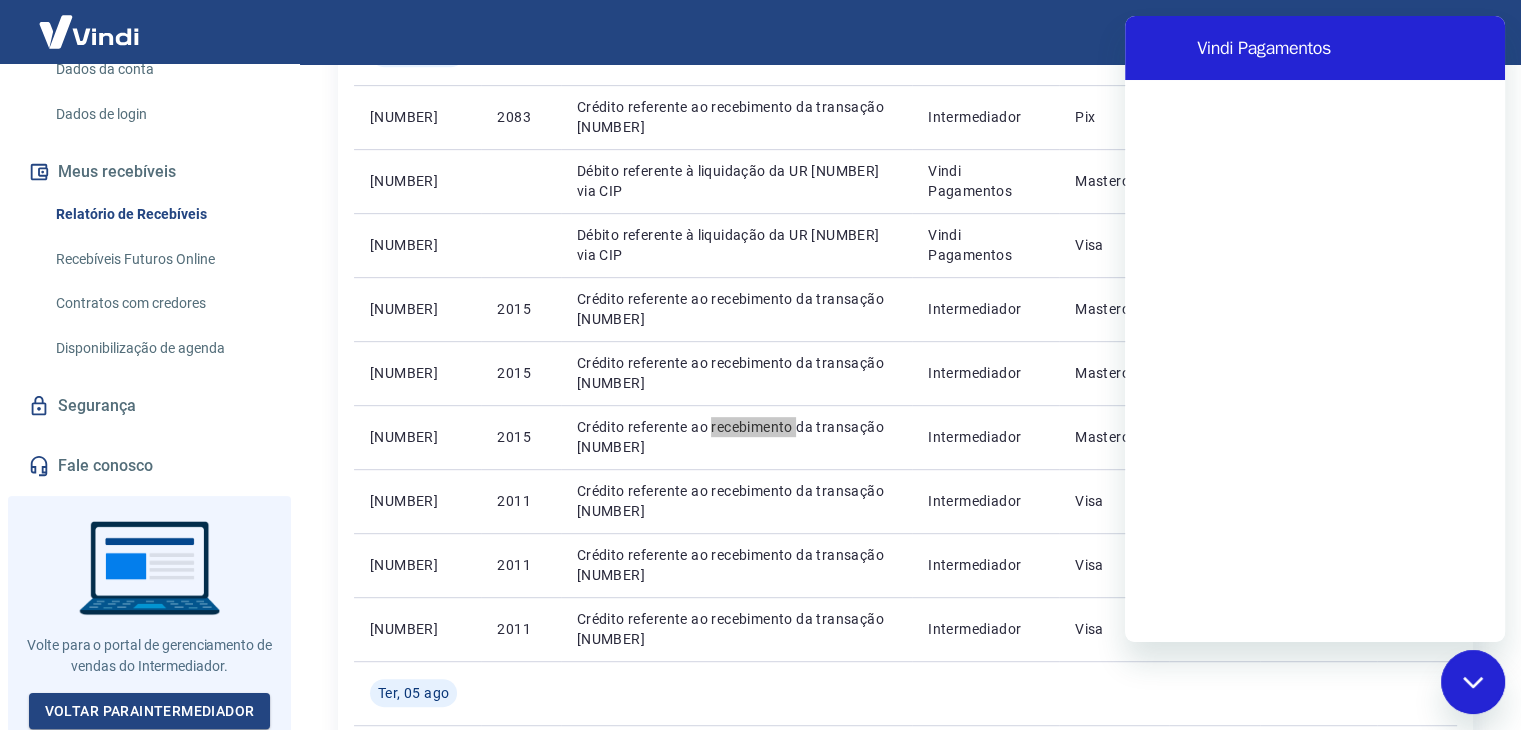 scroll, scrollTop: 0, scrollLeft: 0, axis: both 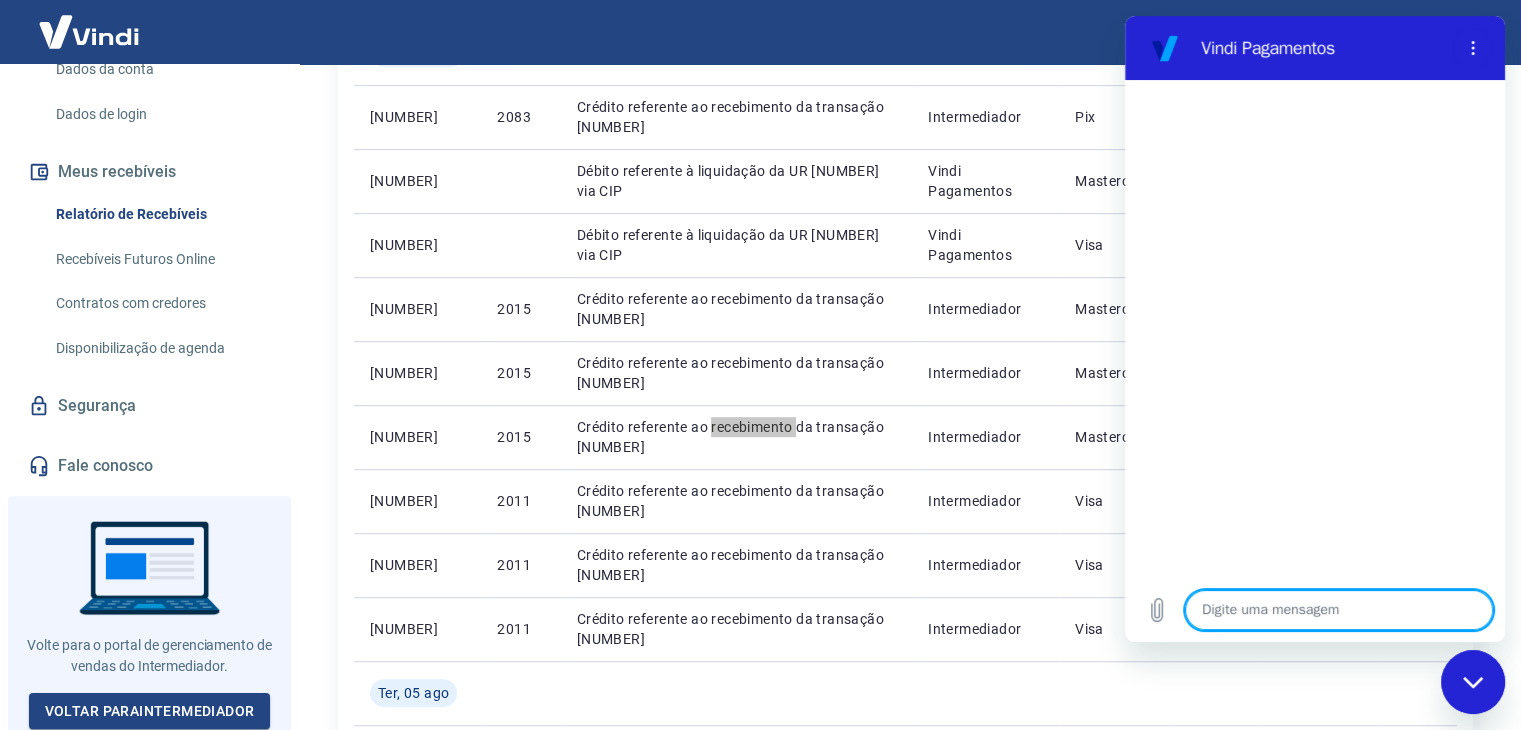 click at bounding box center [1339, 610] 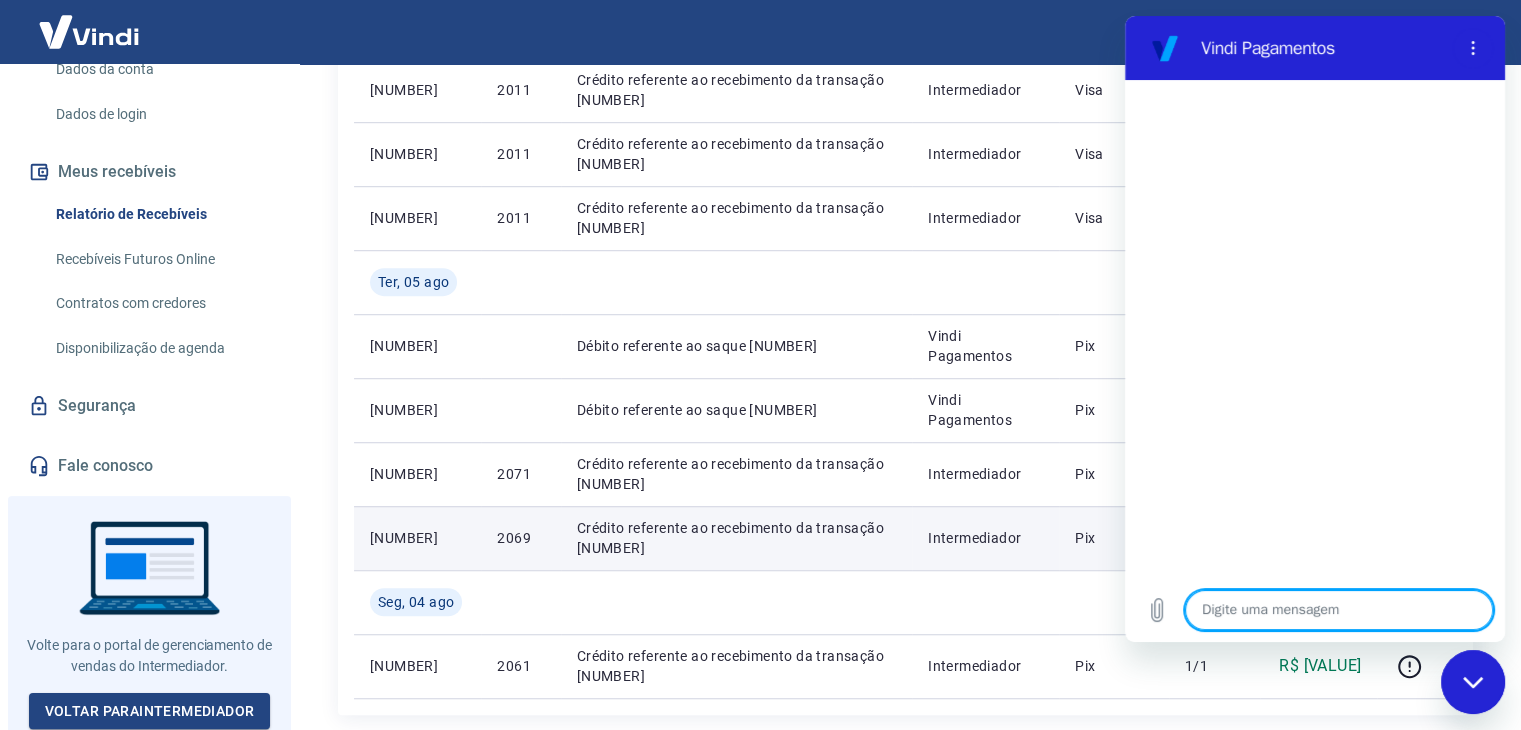 scroll, scrollTop: 1307, scrollLeft: 0, axis: vertical 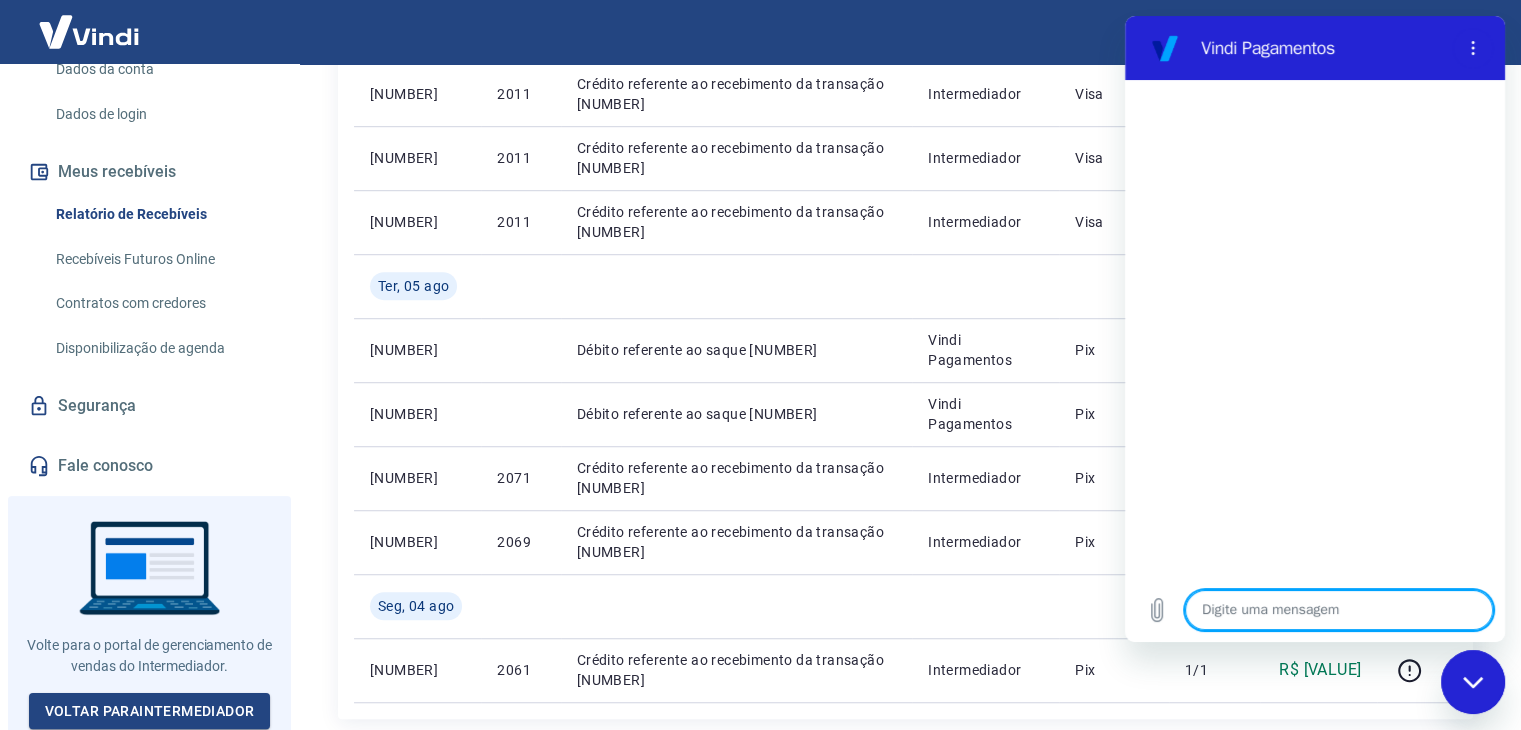 click at bounding box center (1339, 610) 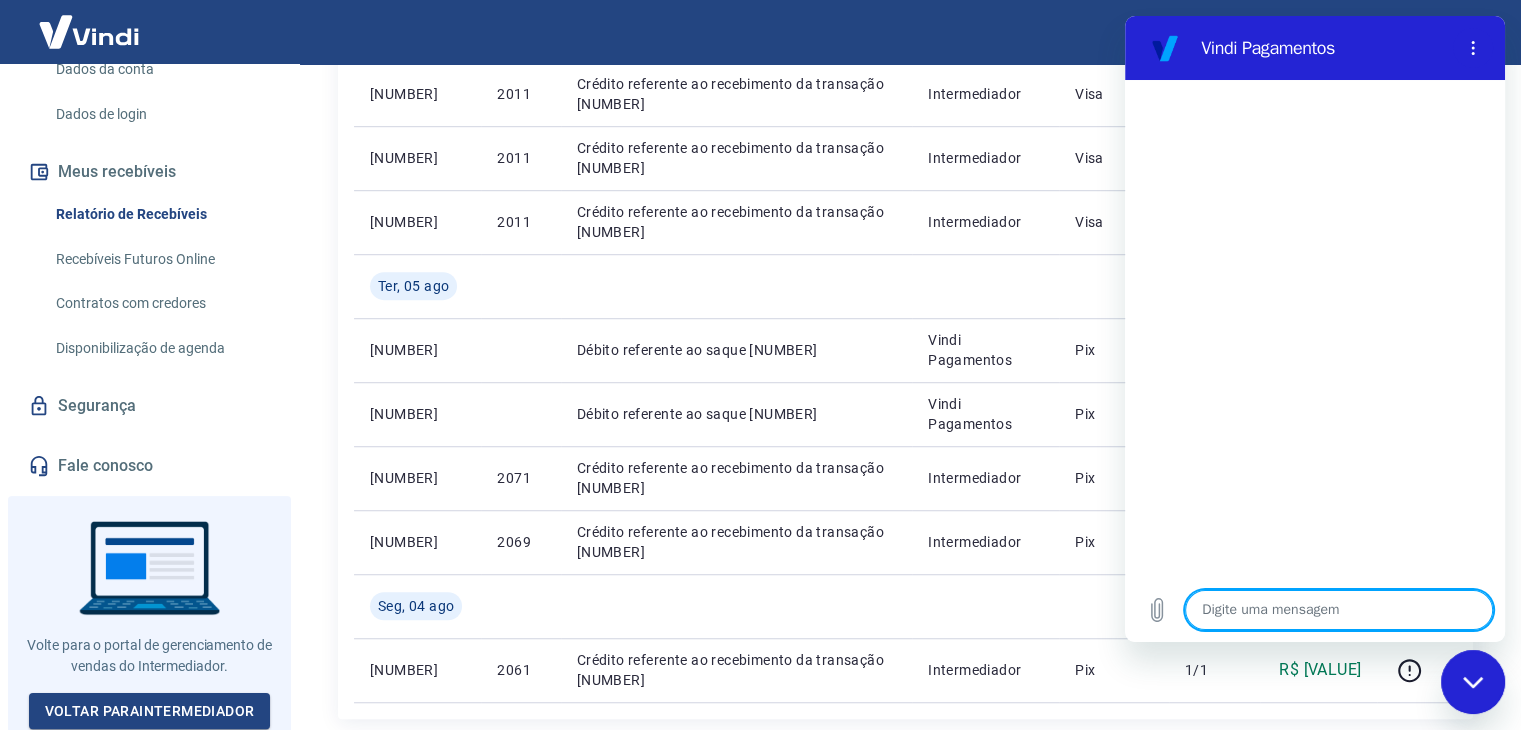 type on "o" 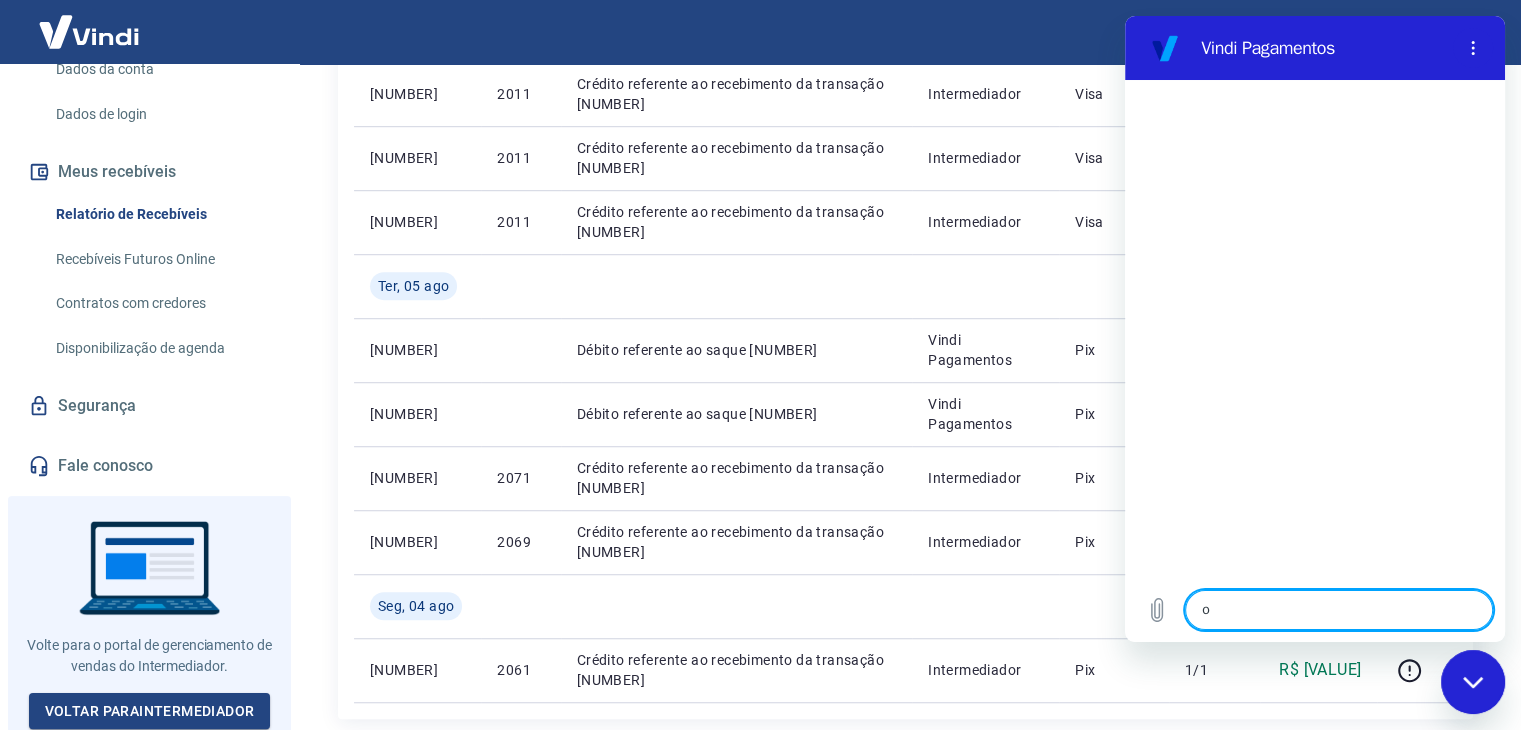 type on "ol" 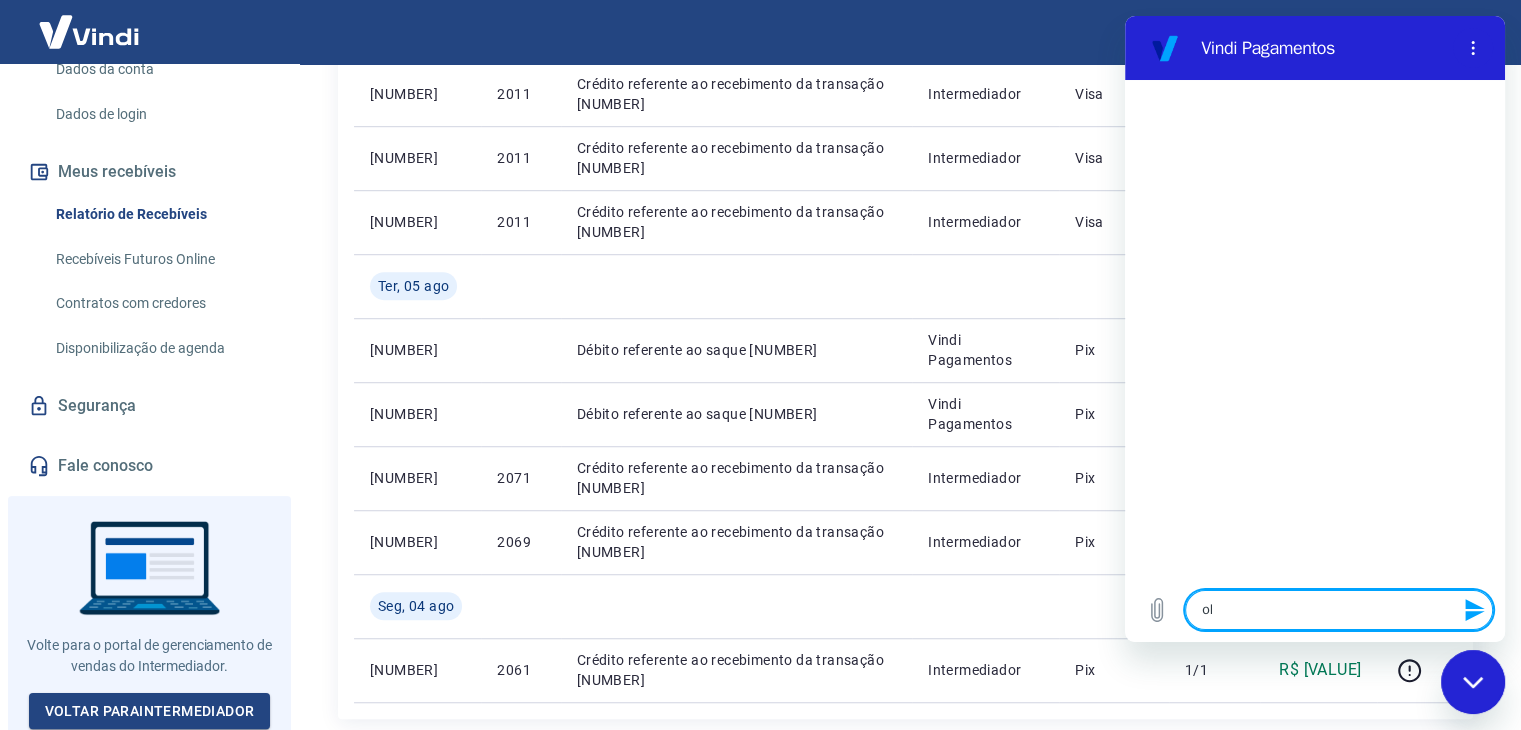 type on "olá" 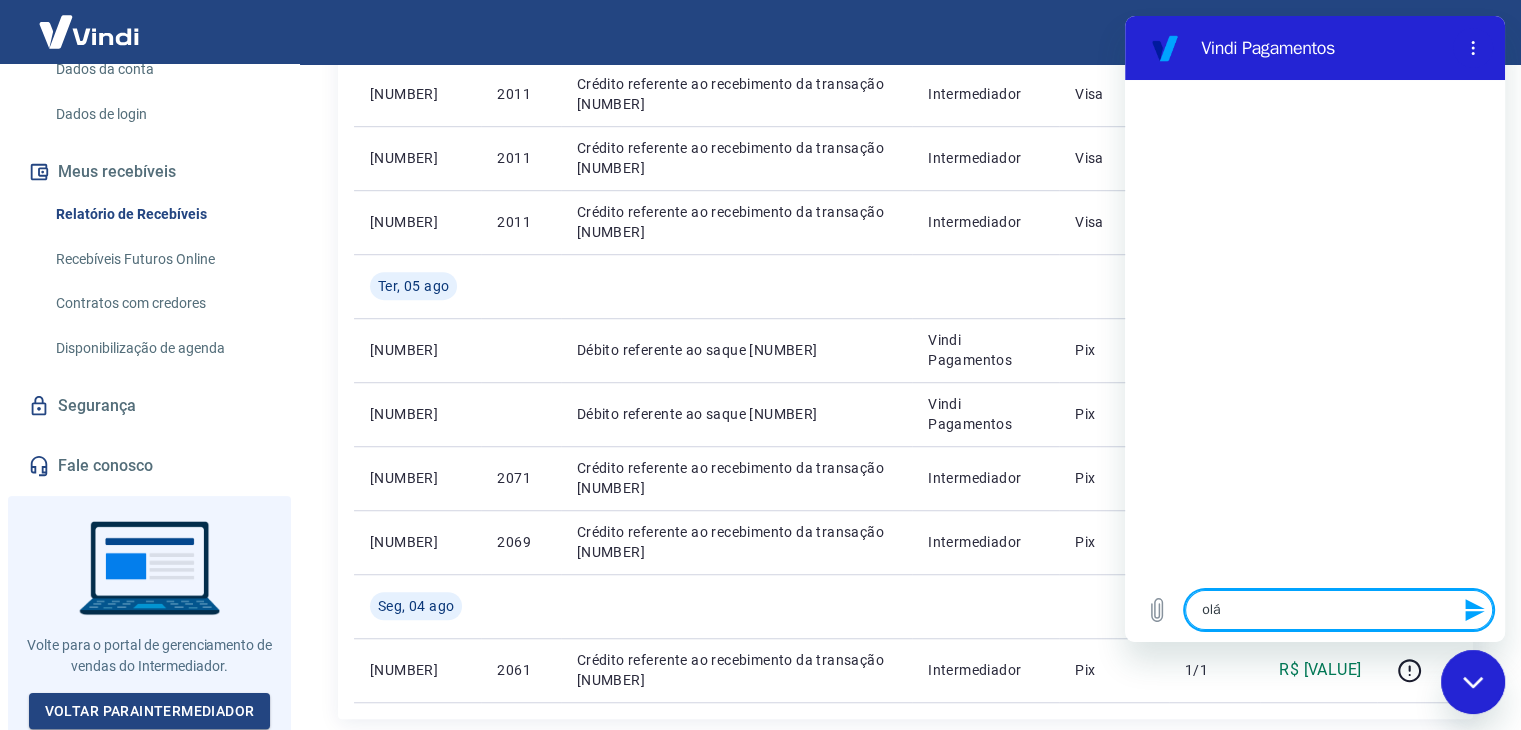 type 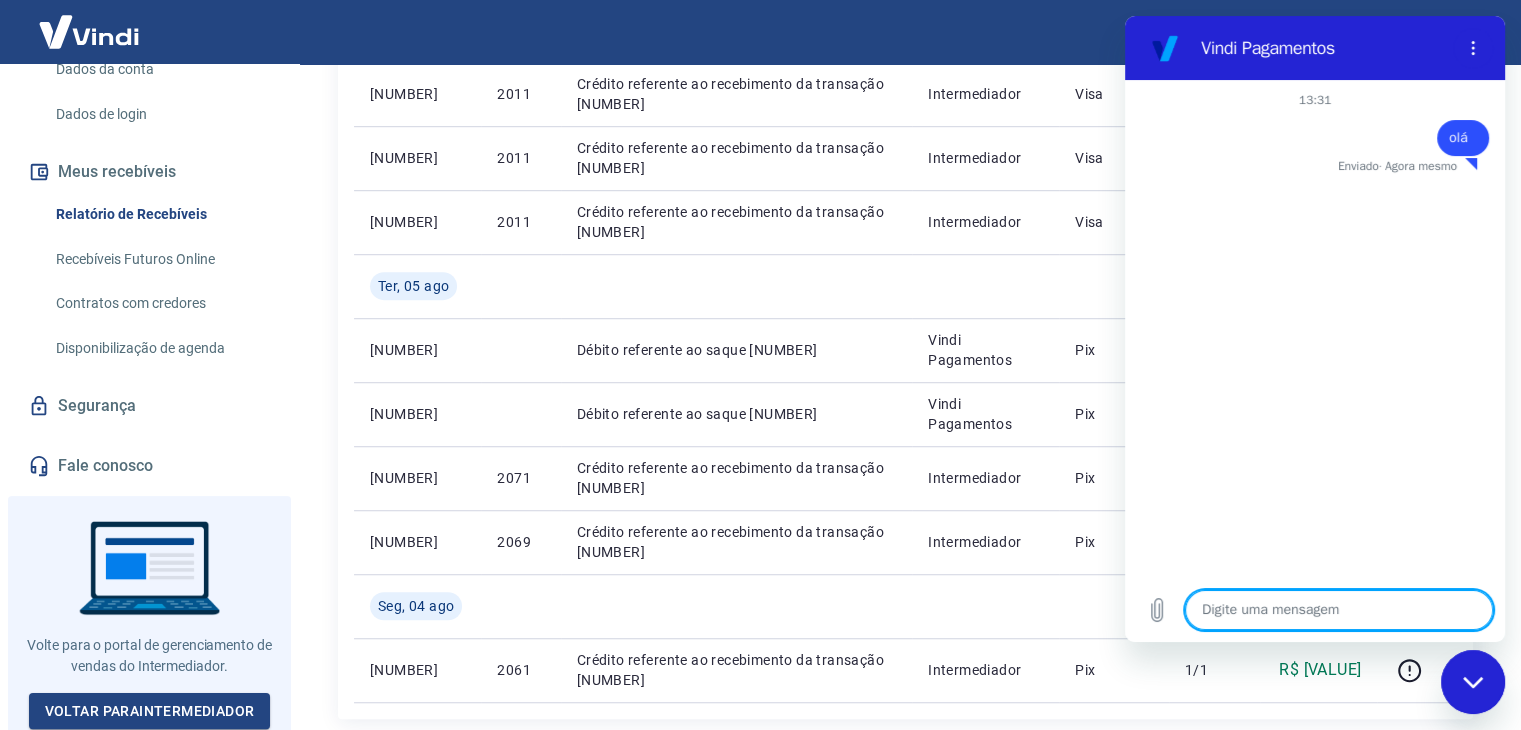 click at bounding box center (1339, 610) 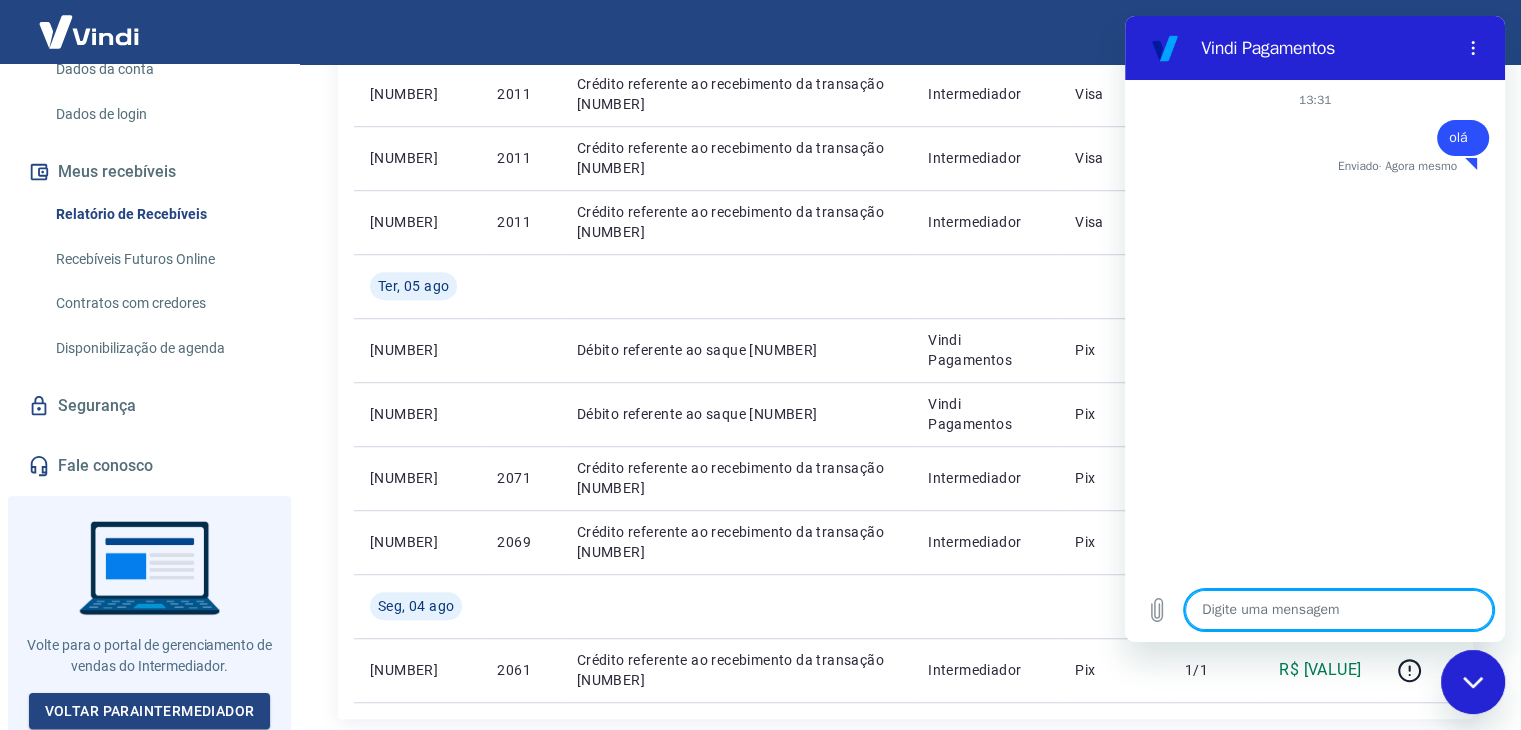 type on "x" 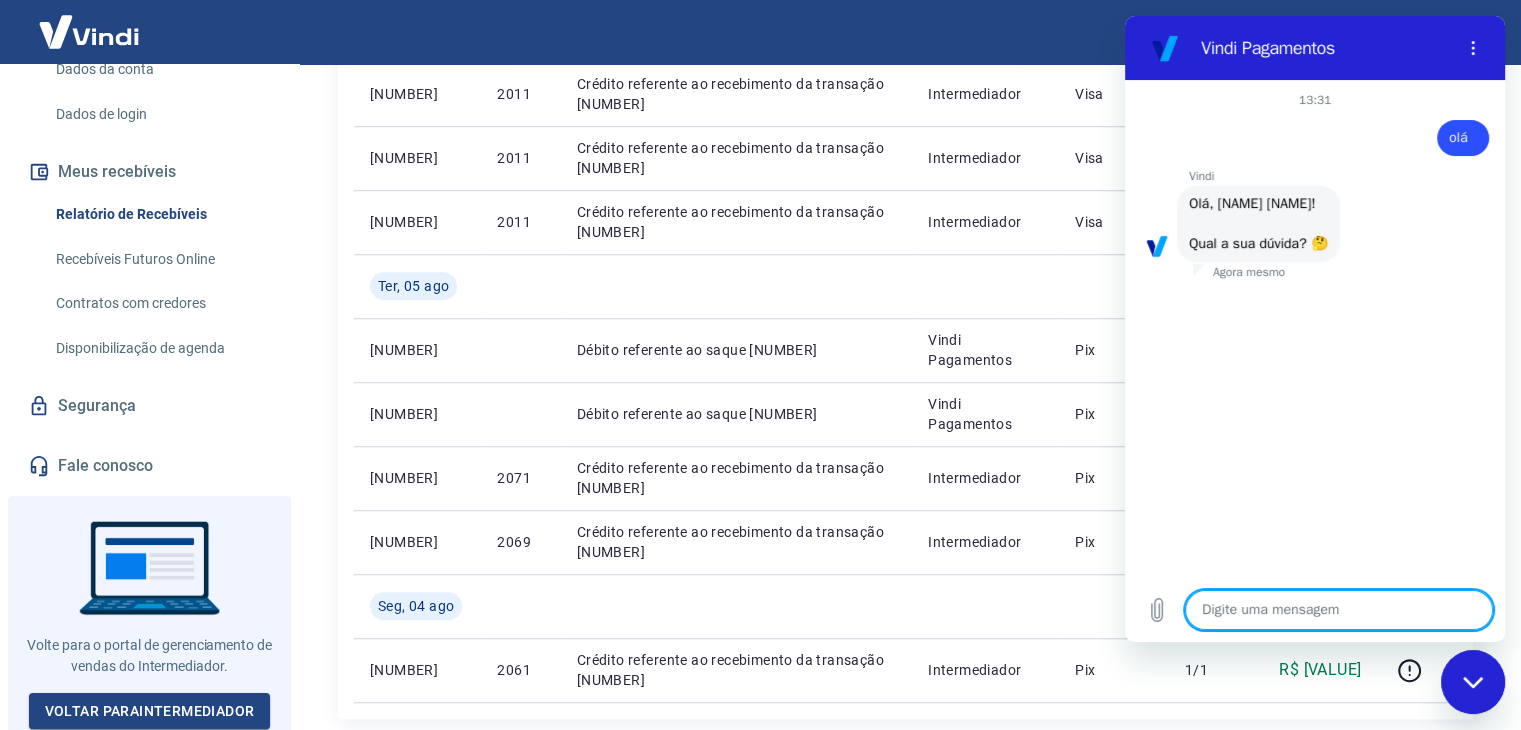 type on "G" 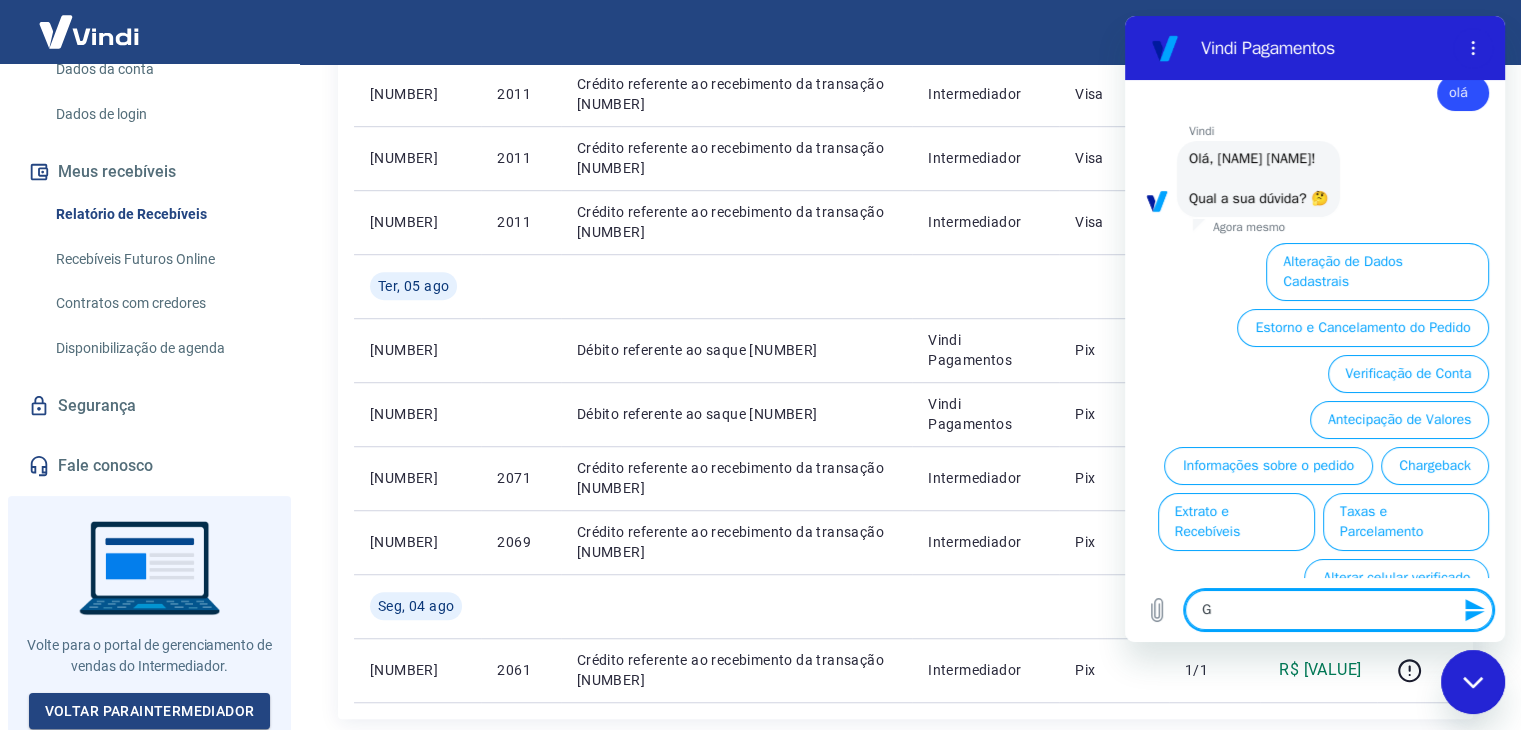 scroll, scrollTop: 72, scrollLeft: 0, axis: vertical 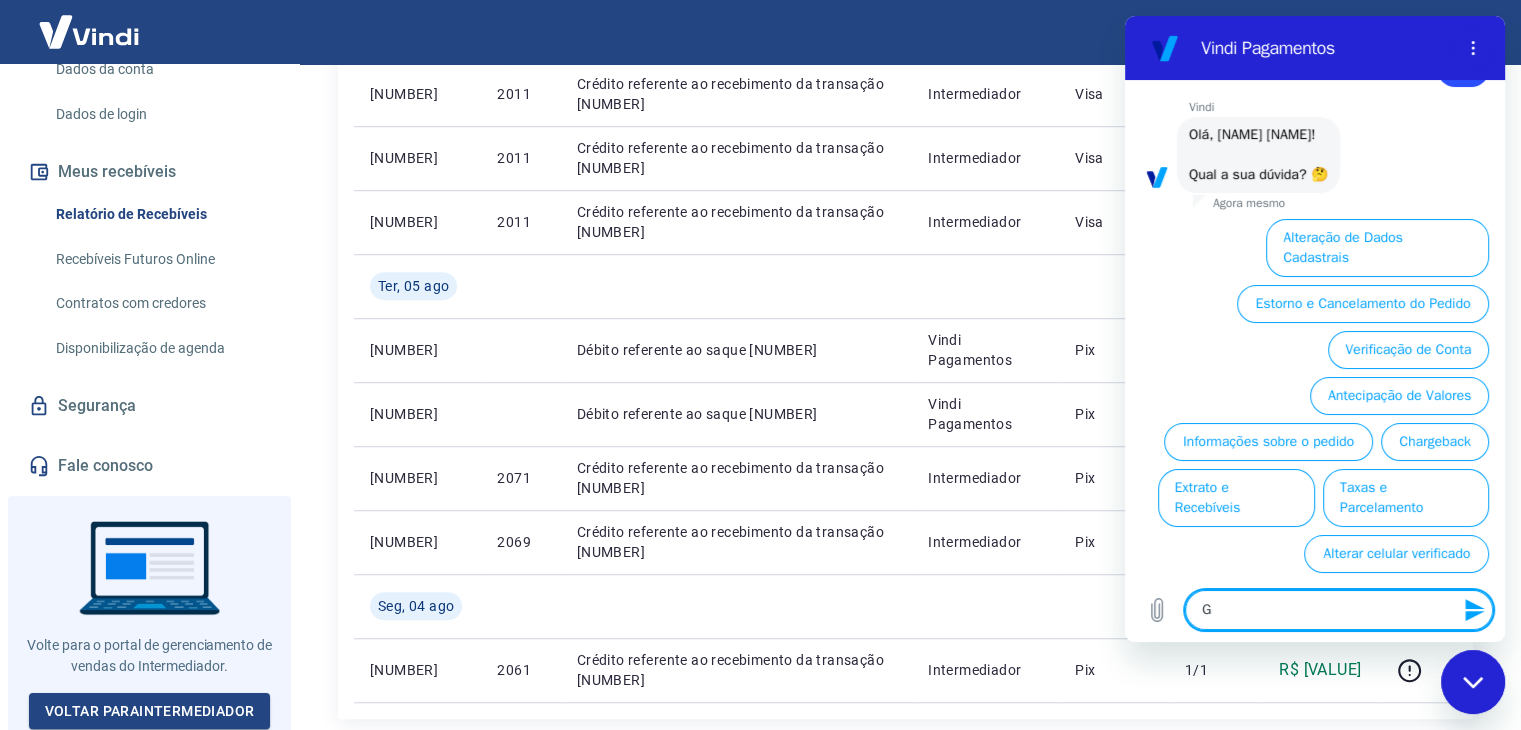type on "Go" 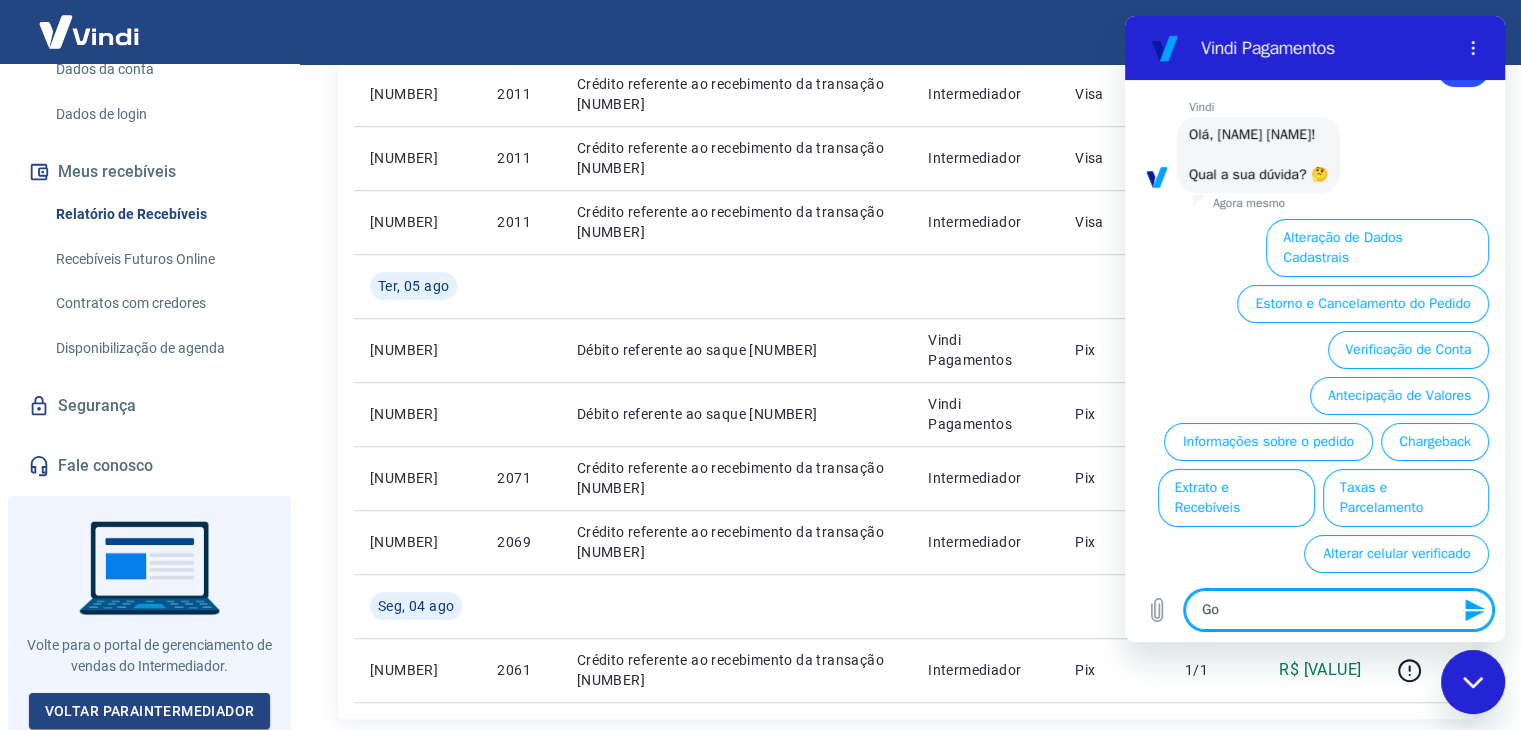 type on "G" 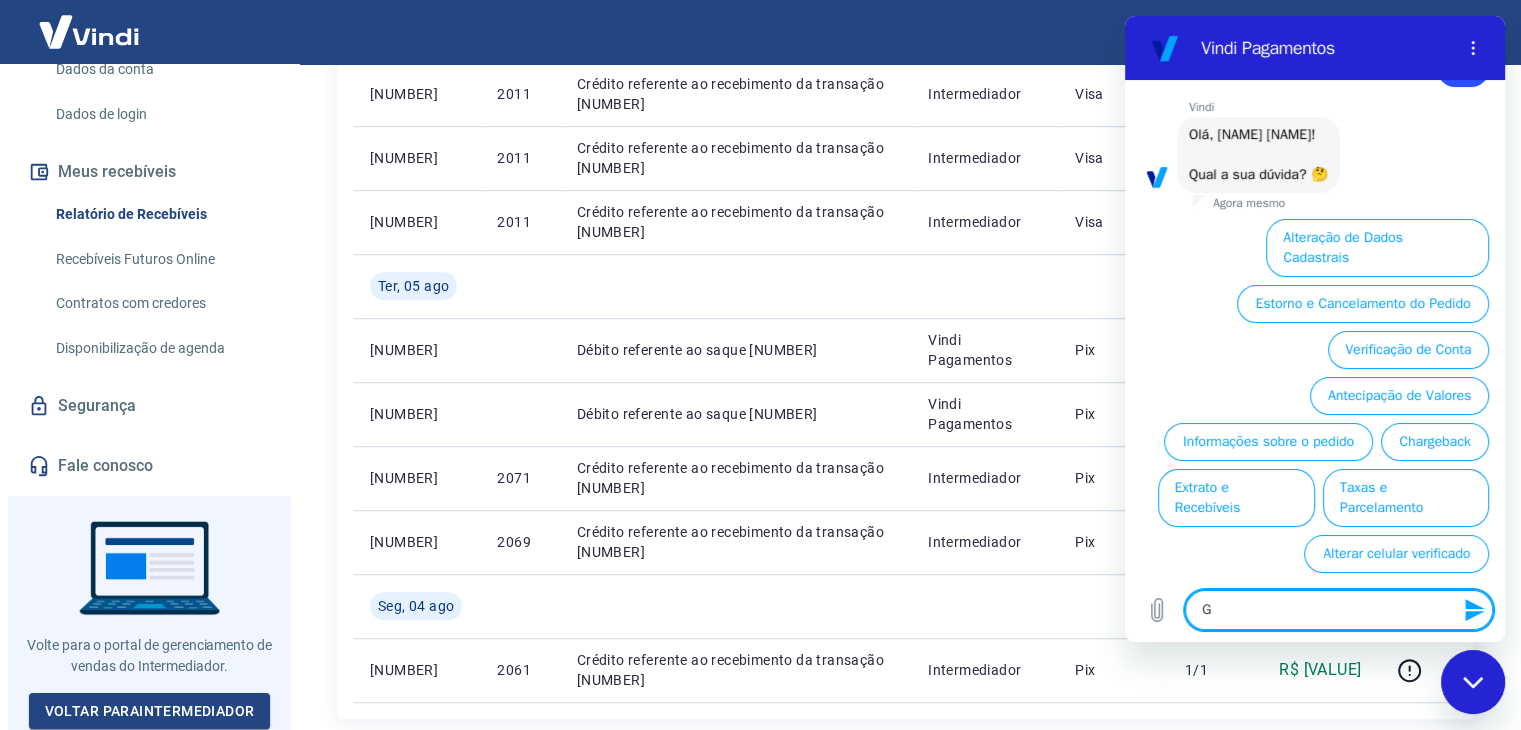 type 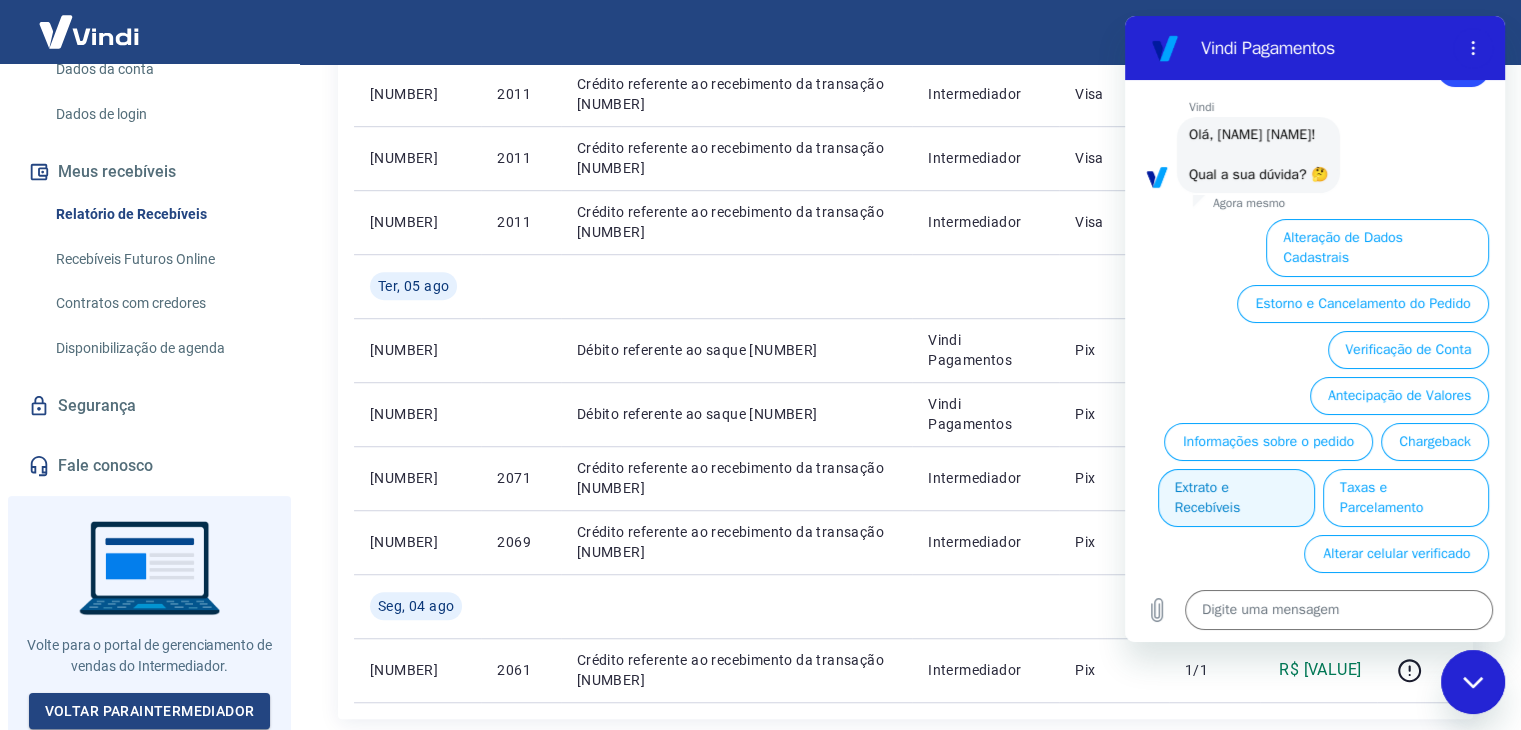 click on "Extrato e Recebíveis" at bounding box center (1236, 498) 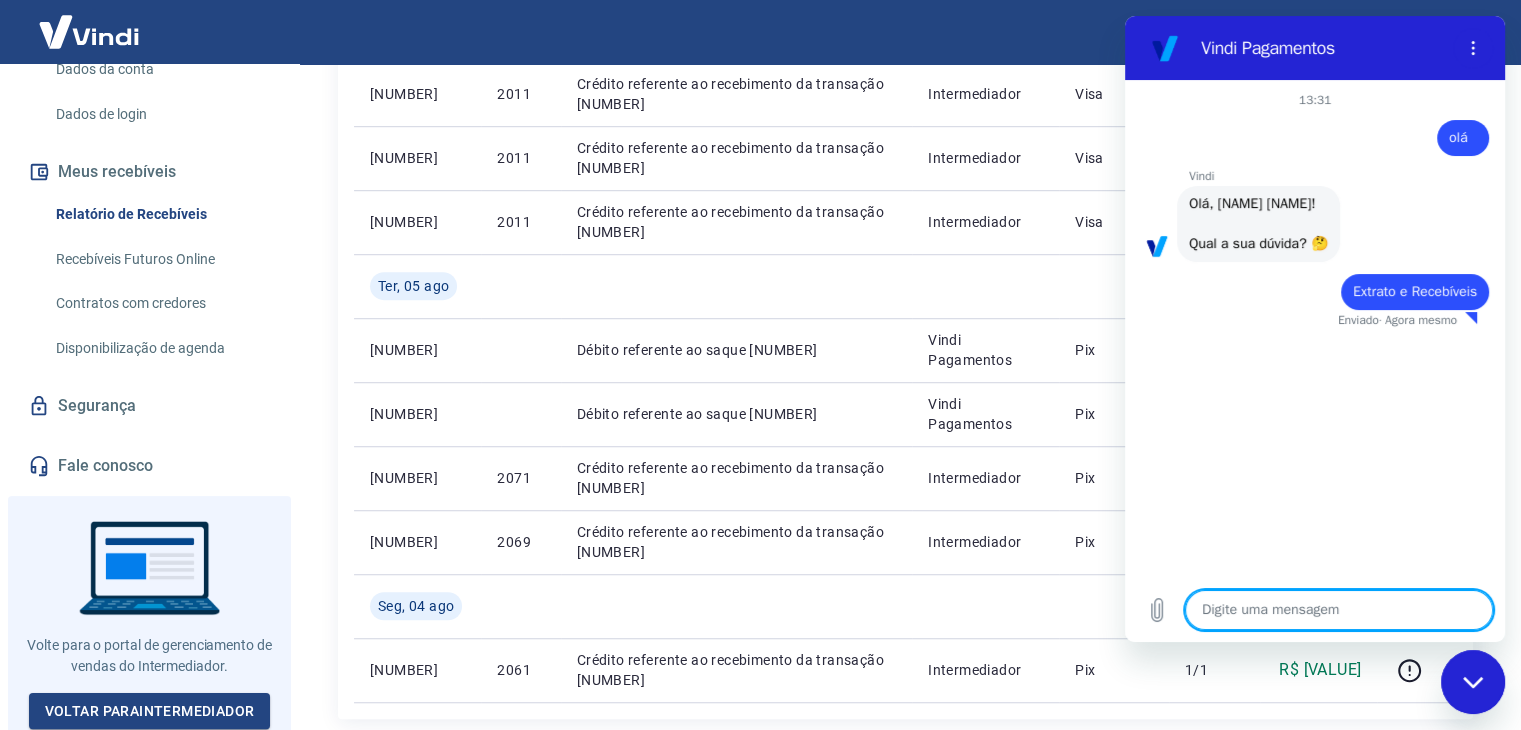 click at bounding box center (1339, 610) 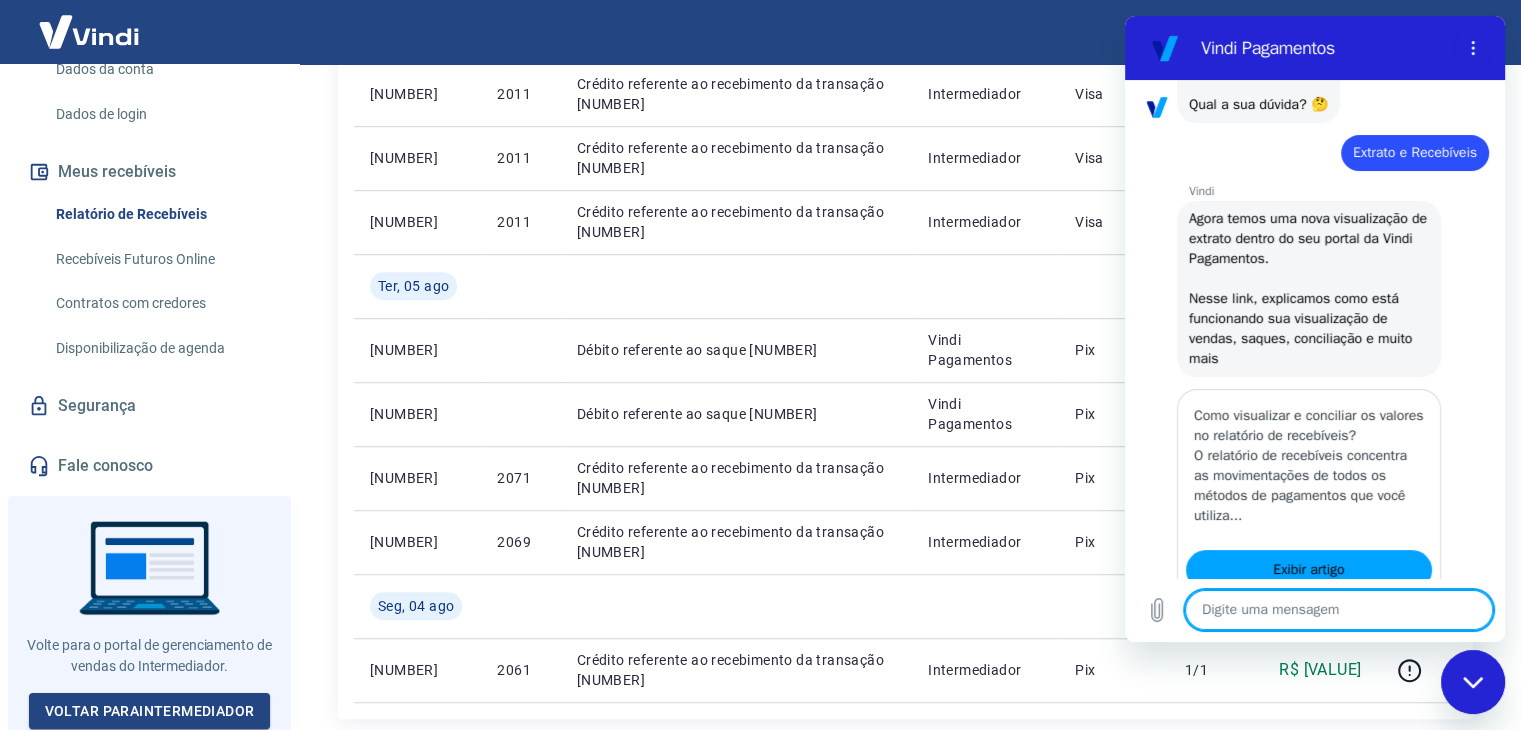 scroll, scrollTop: 98, scrollLeft: 0, axis: vertical 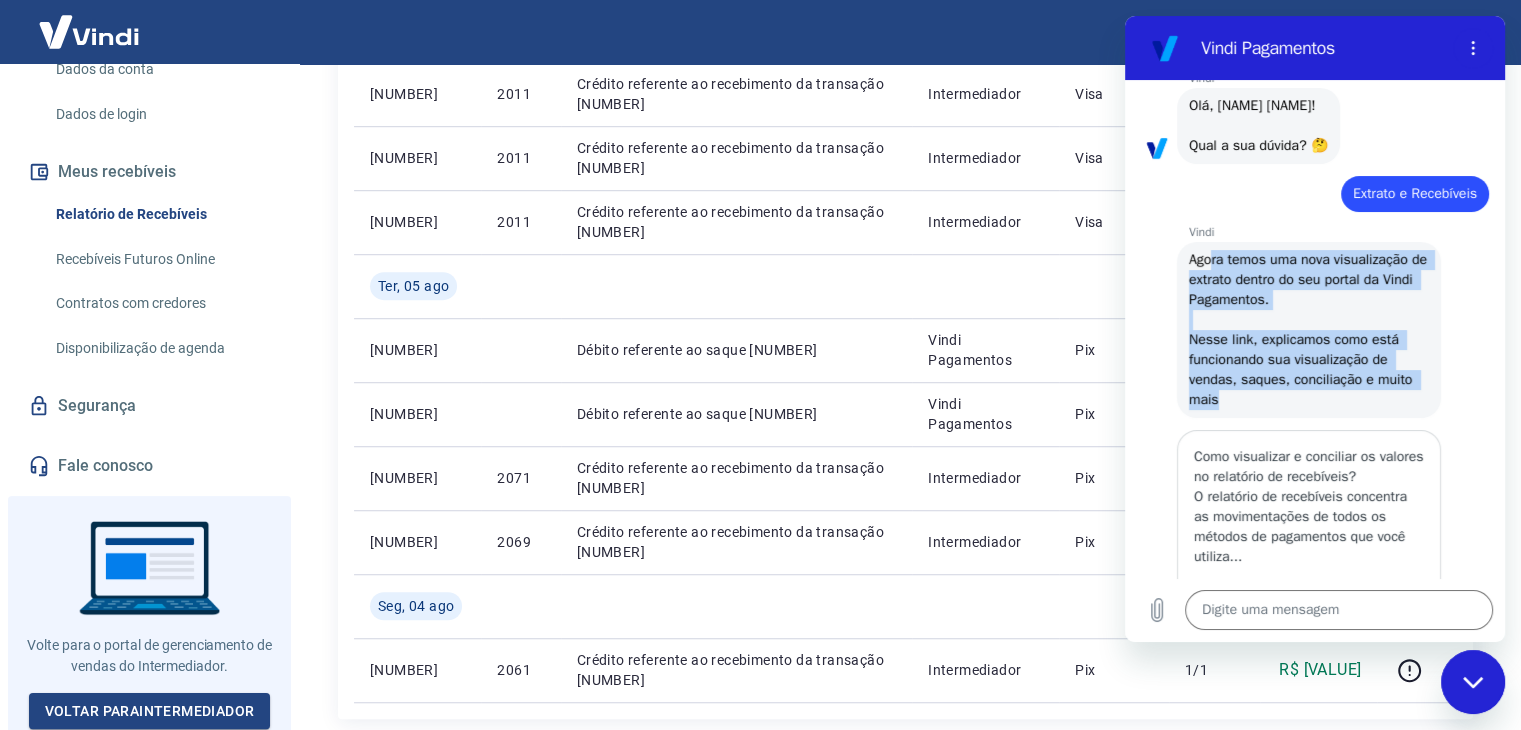 drag, startPoint x: 1212, startPoint y: 267, endPoint x: 1363, endPoint y: 402, distance: 202.54877 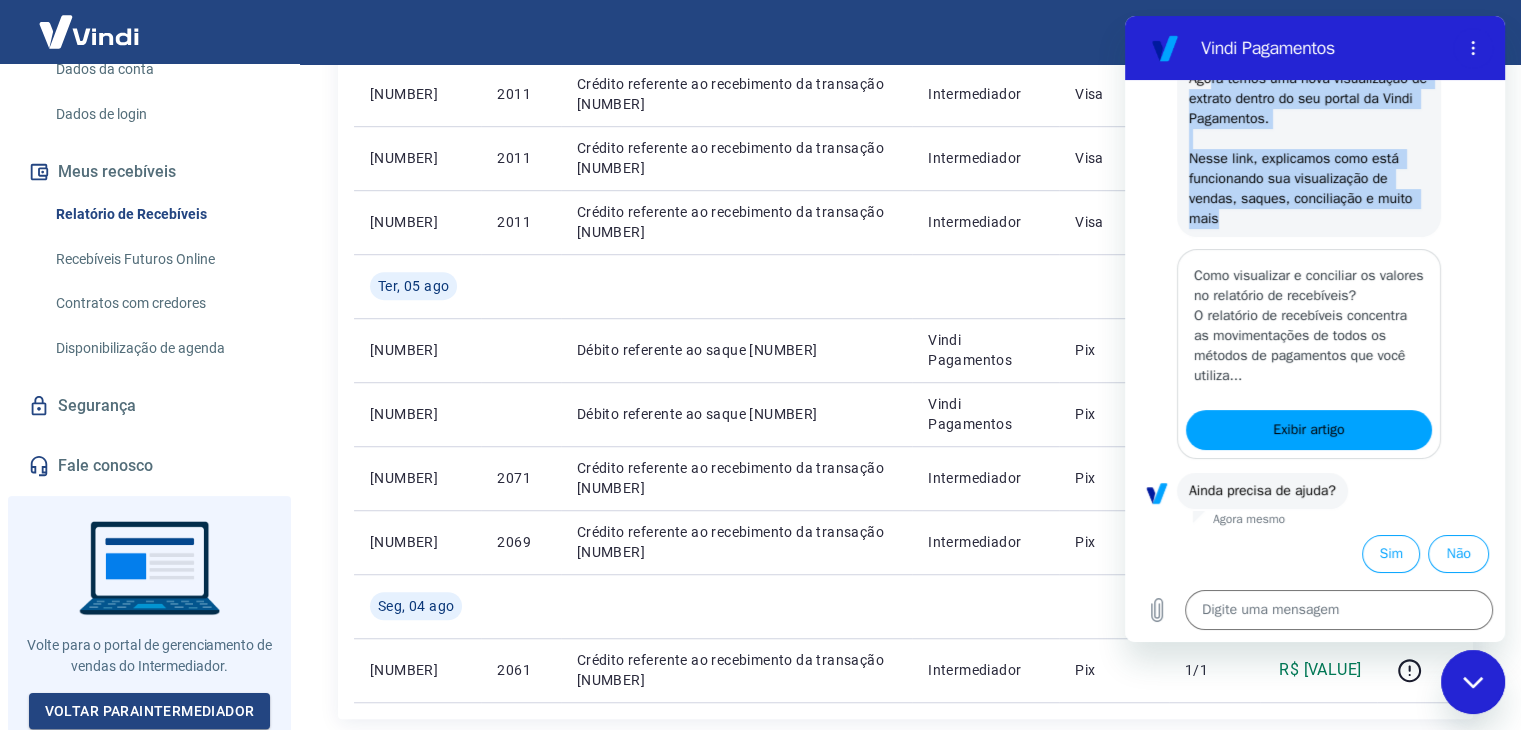 scroll, scrollTop: 298, scrollLeft: 0, axis: vertical 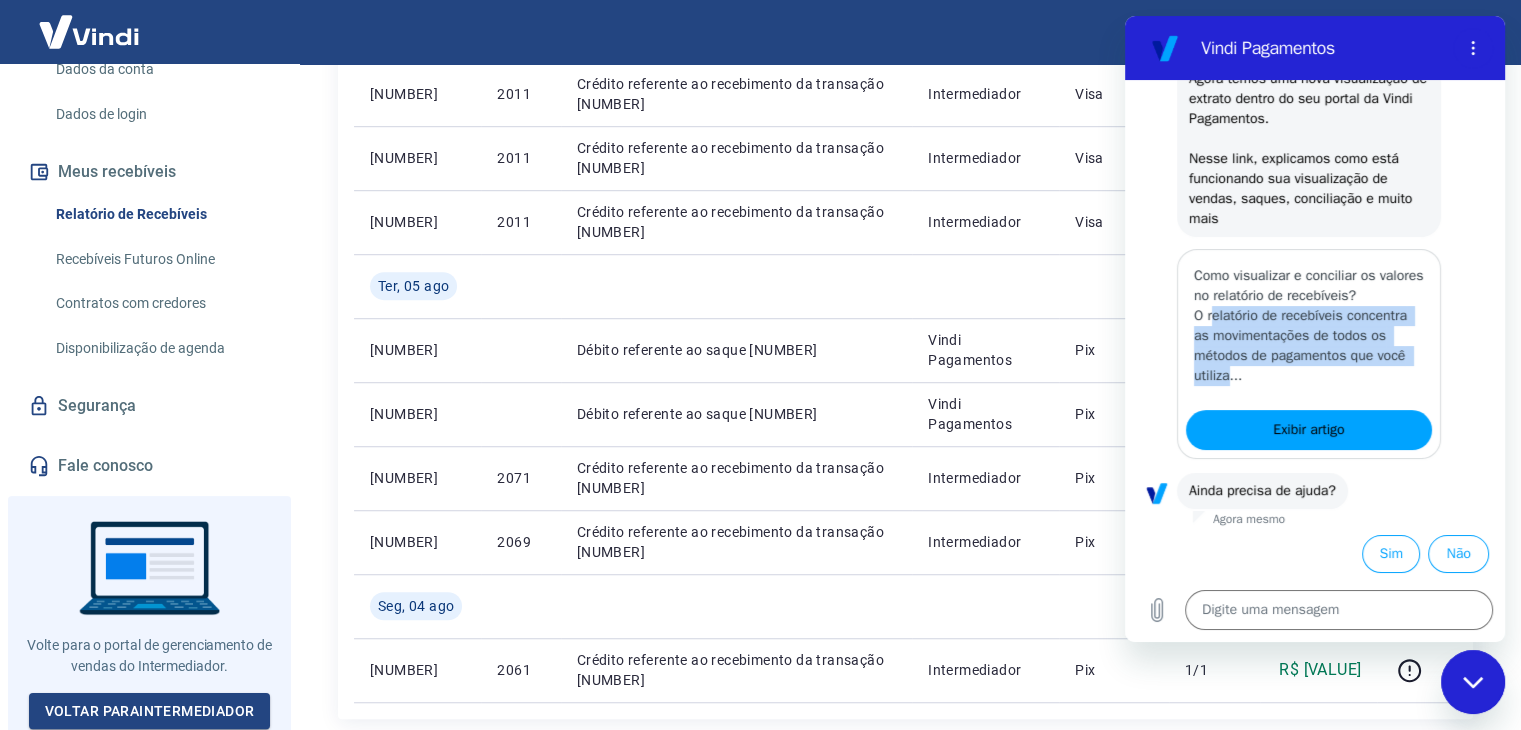 drag, startPoint x: 1213, startPoint y: 310, endPoint x: 1291, endPoint y: 386, distance: 108.903625 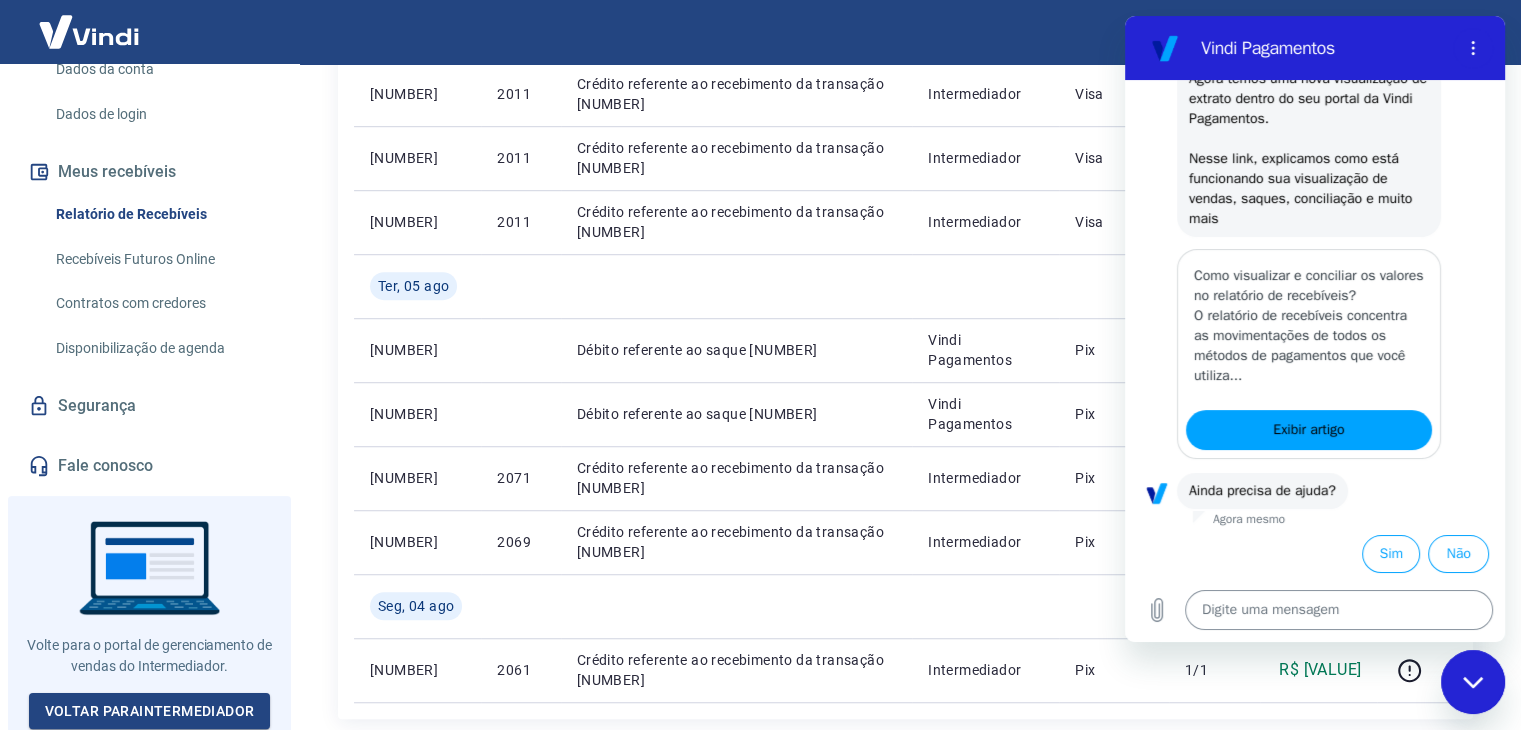 click at bounding box center (1339, 610) 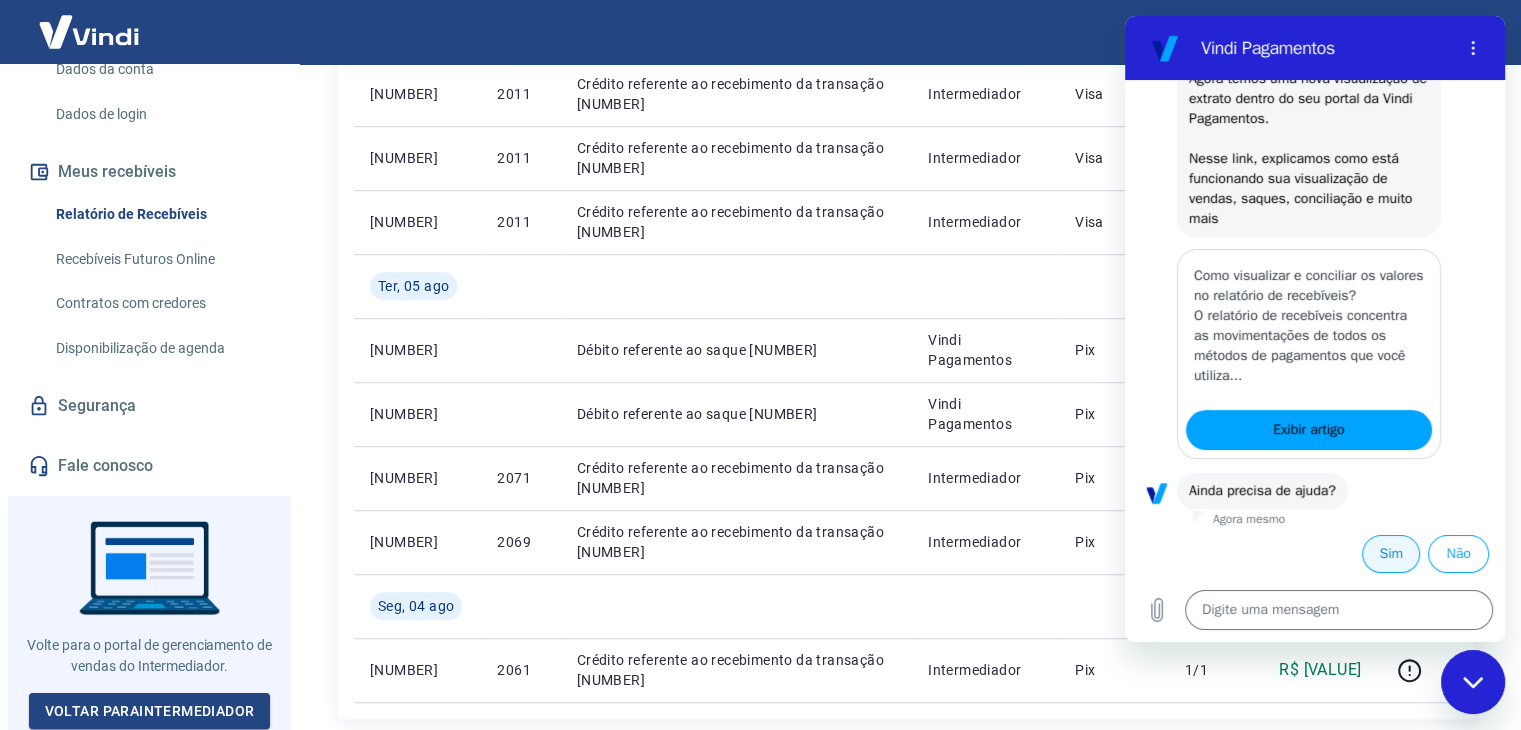 click on "Sim" at bounding box center (1391, 554) 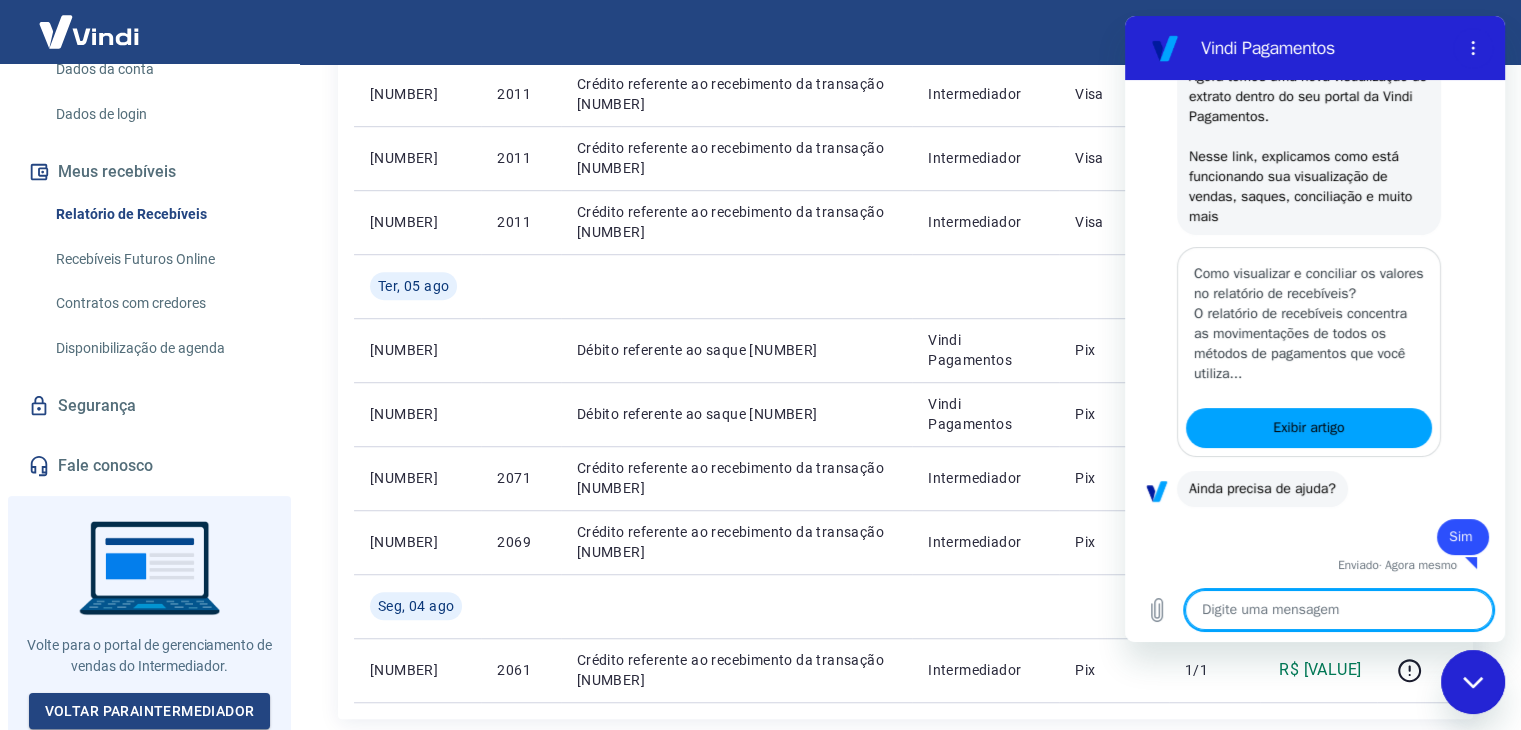 click at bounding box center (1339, 610) 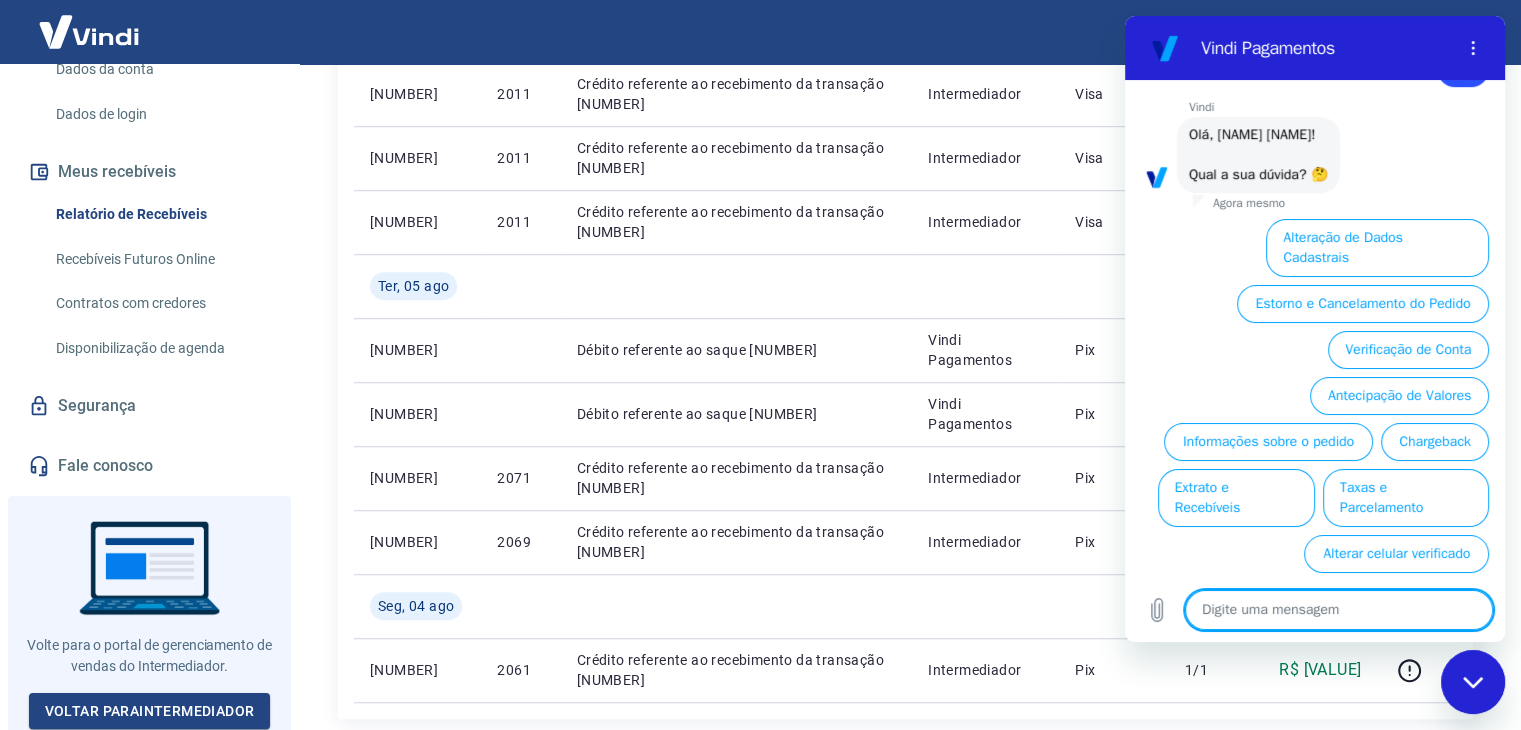 scroll, scrollTop: 772, scrollLeft: 0, axis: vertical 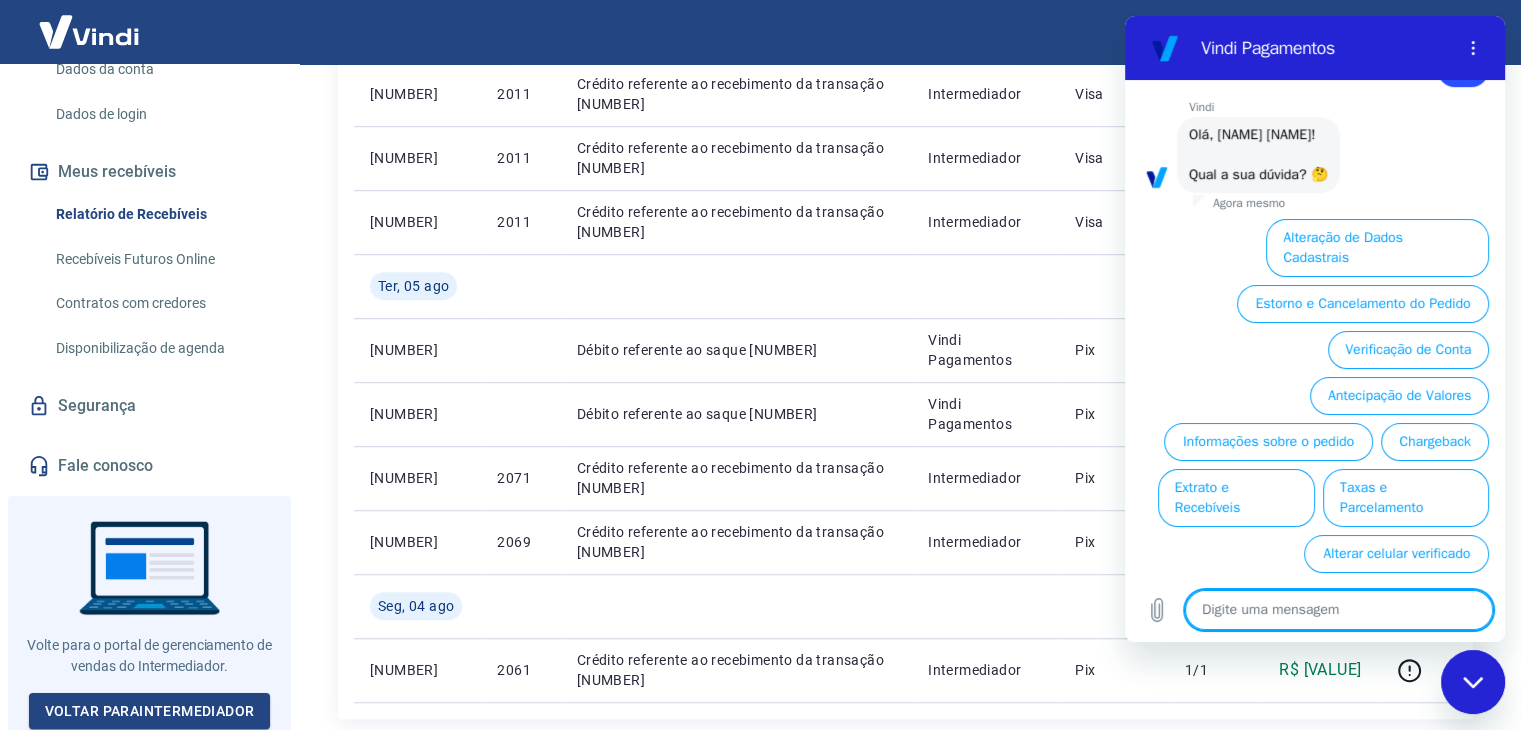 click on "Digite uma mensagem x" at bounding box center [1315, 610] 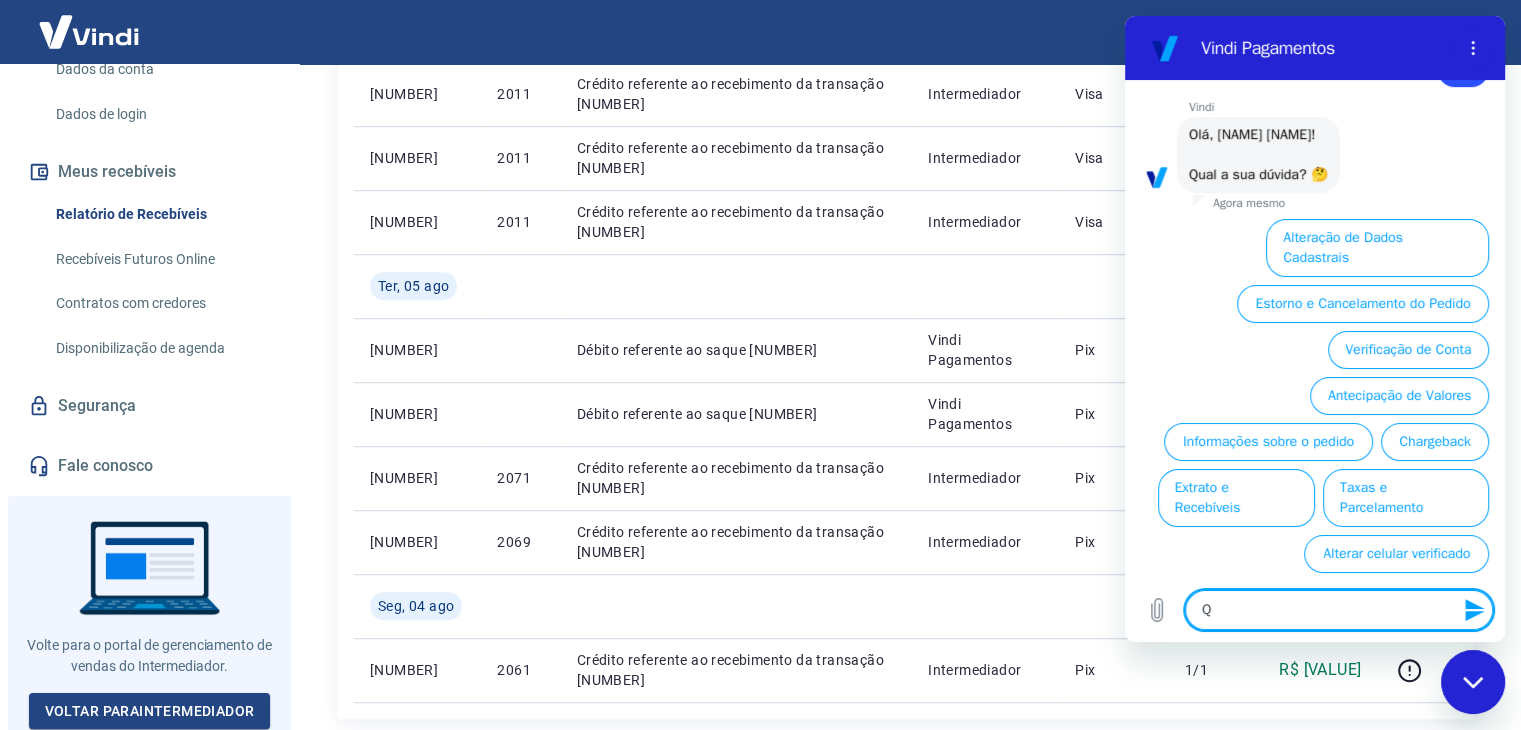 type on "Qu" 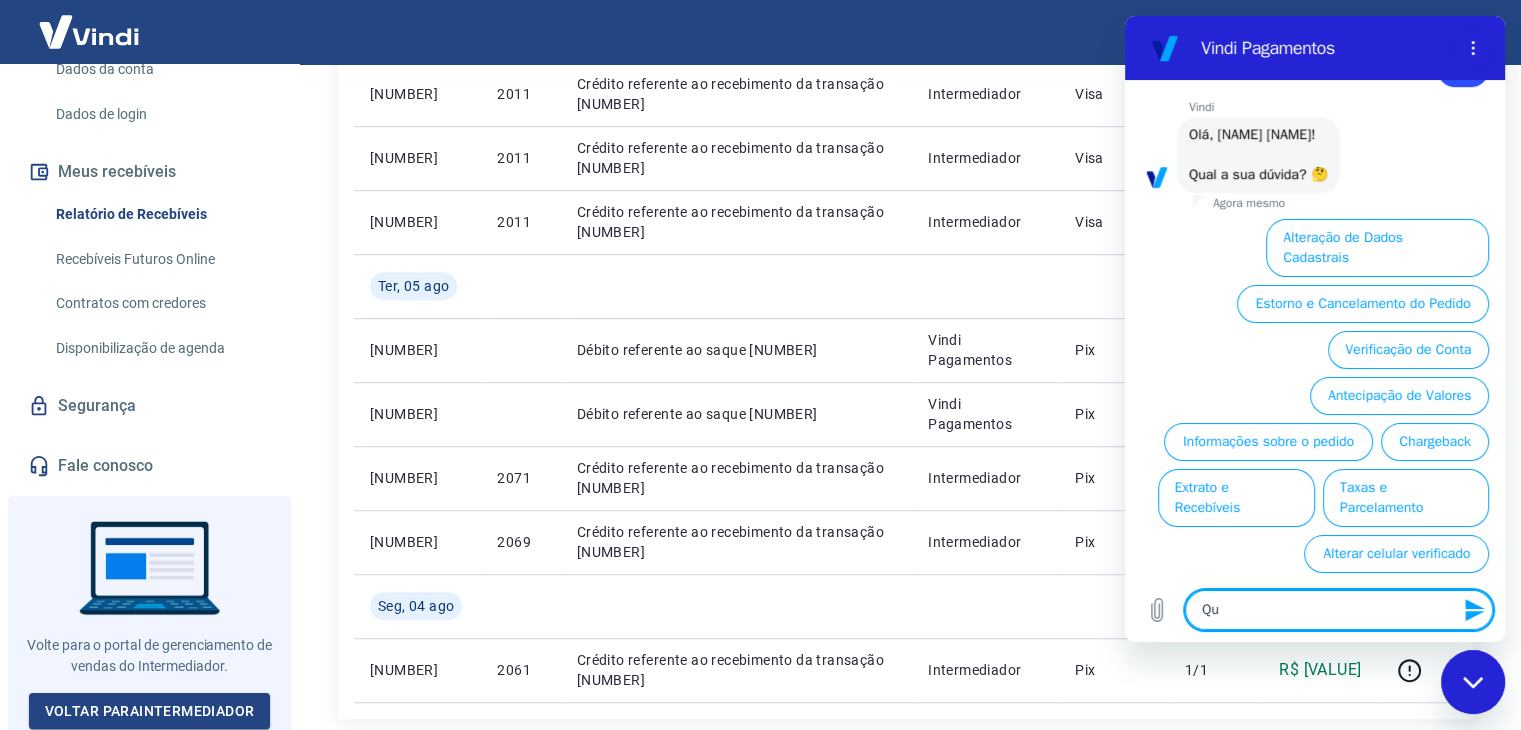 type on "Qua" 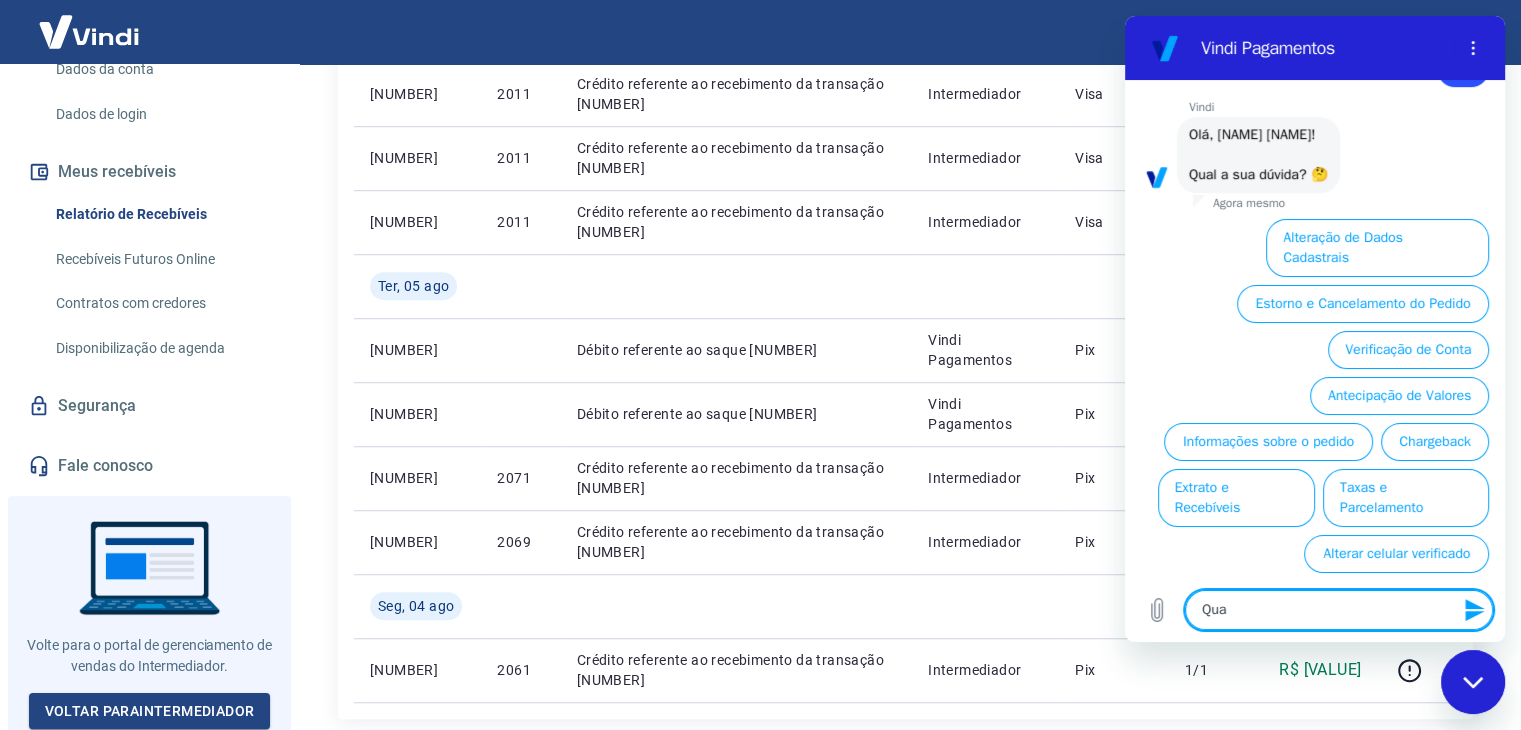 type on "Qual" 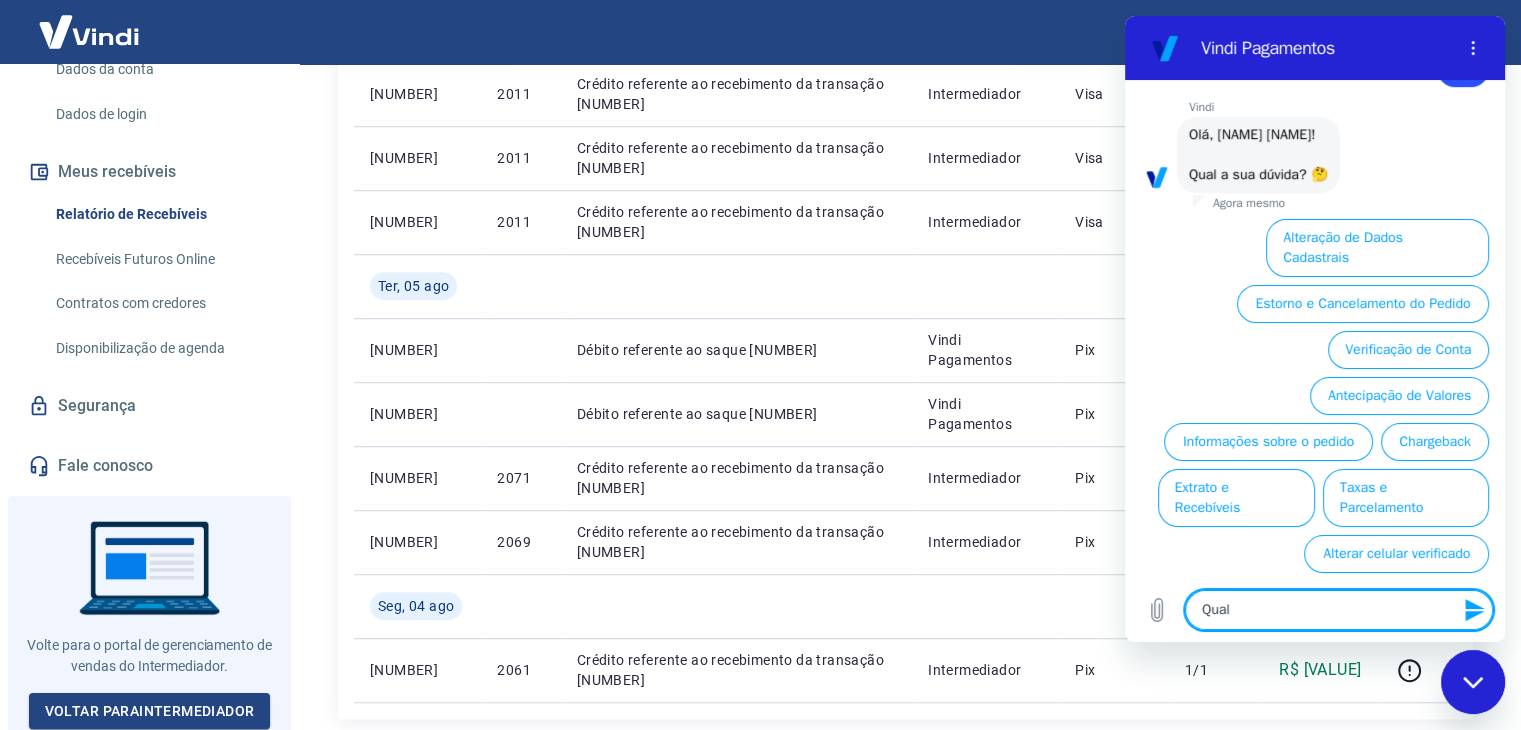 type on "Qual" 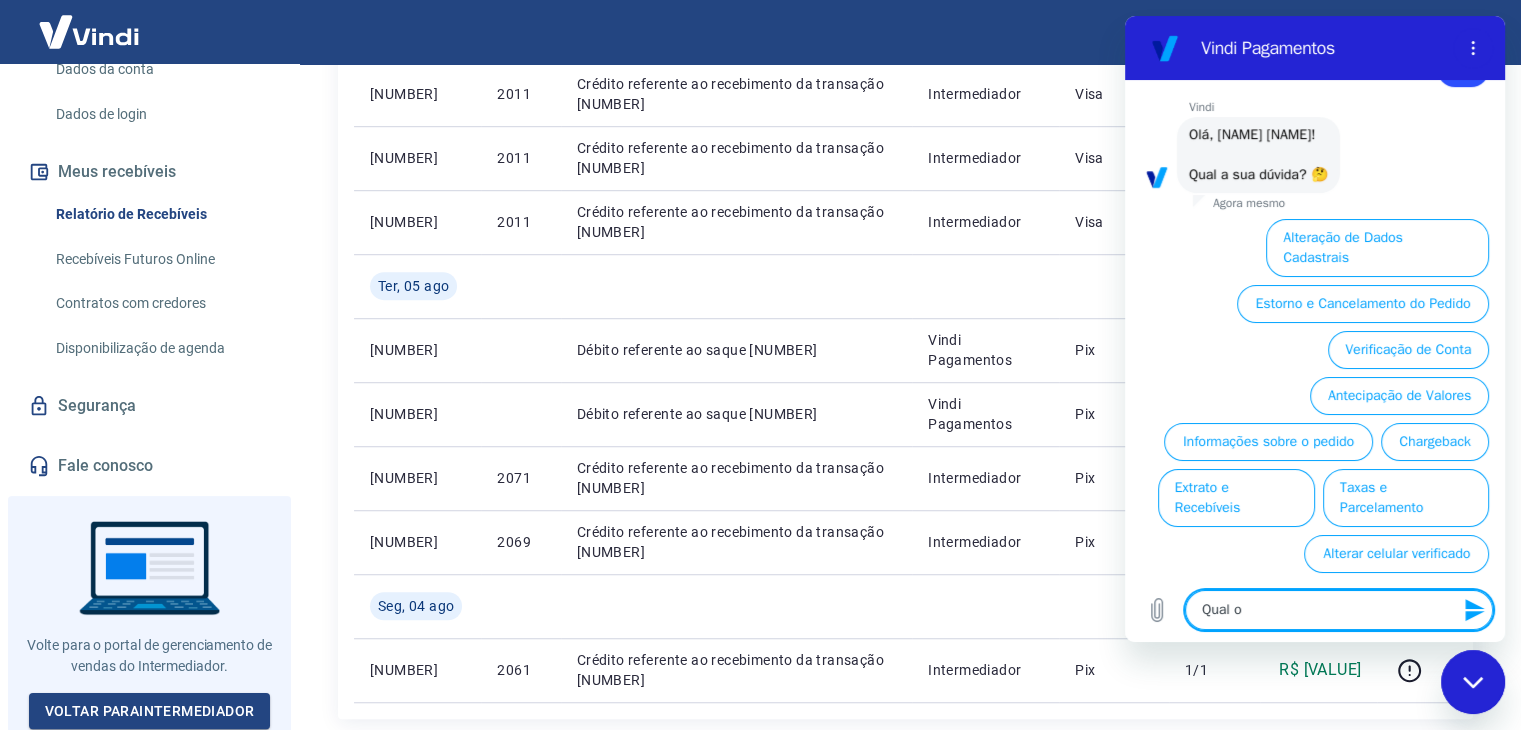 type on "Qual o" 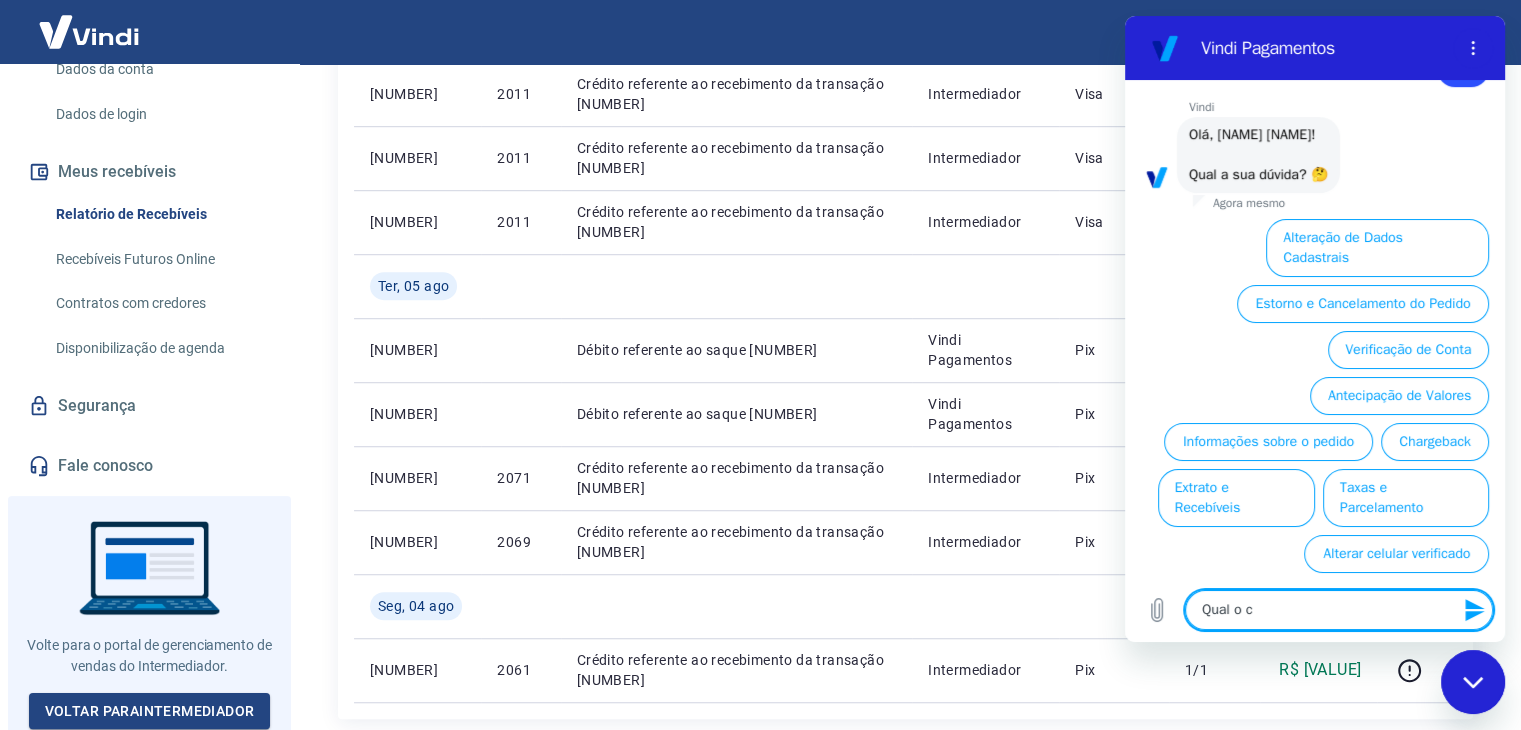 type on "Qual o co" 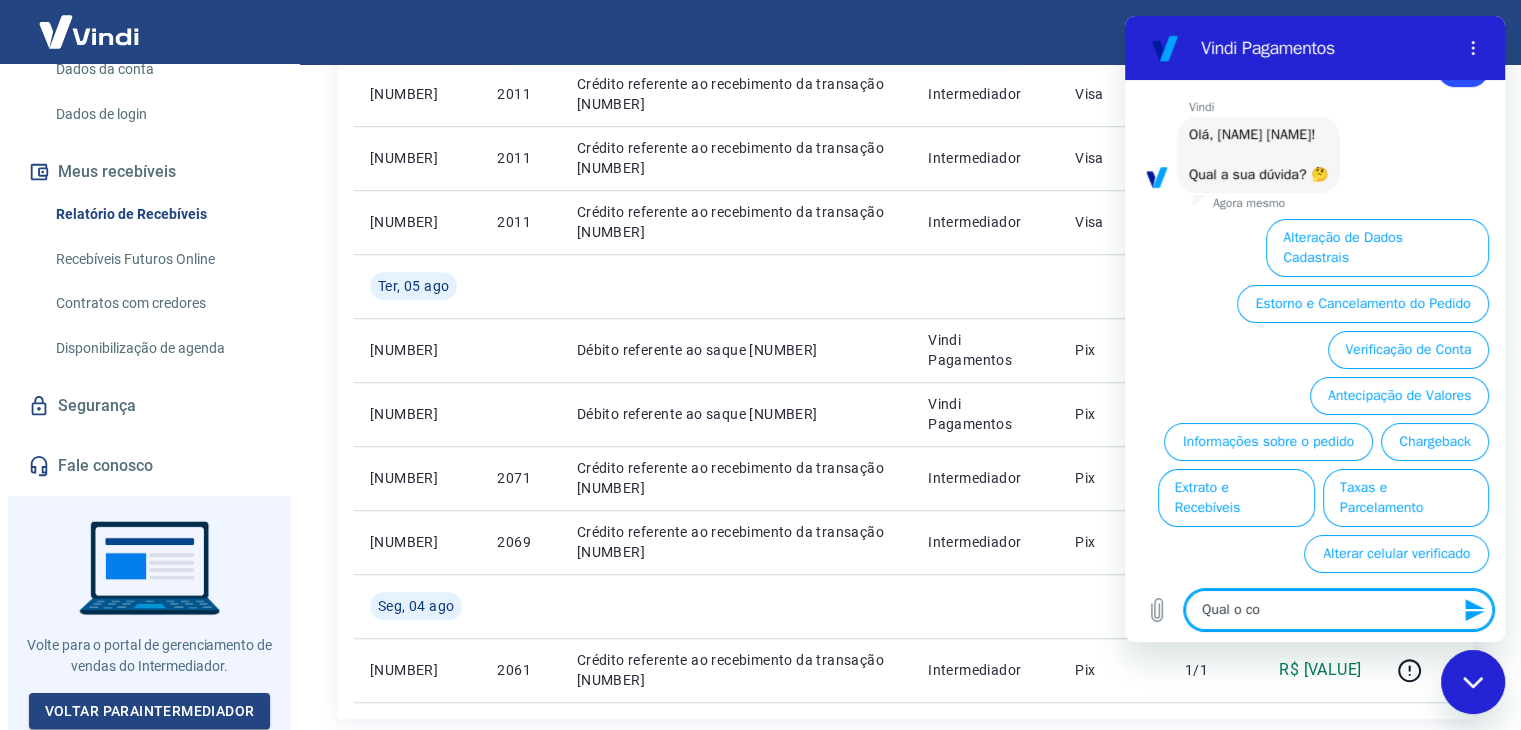 type on "Qual o con" 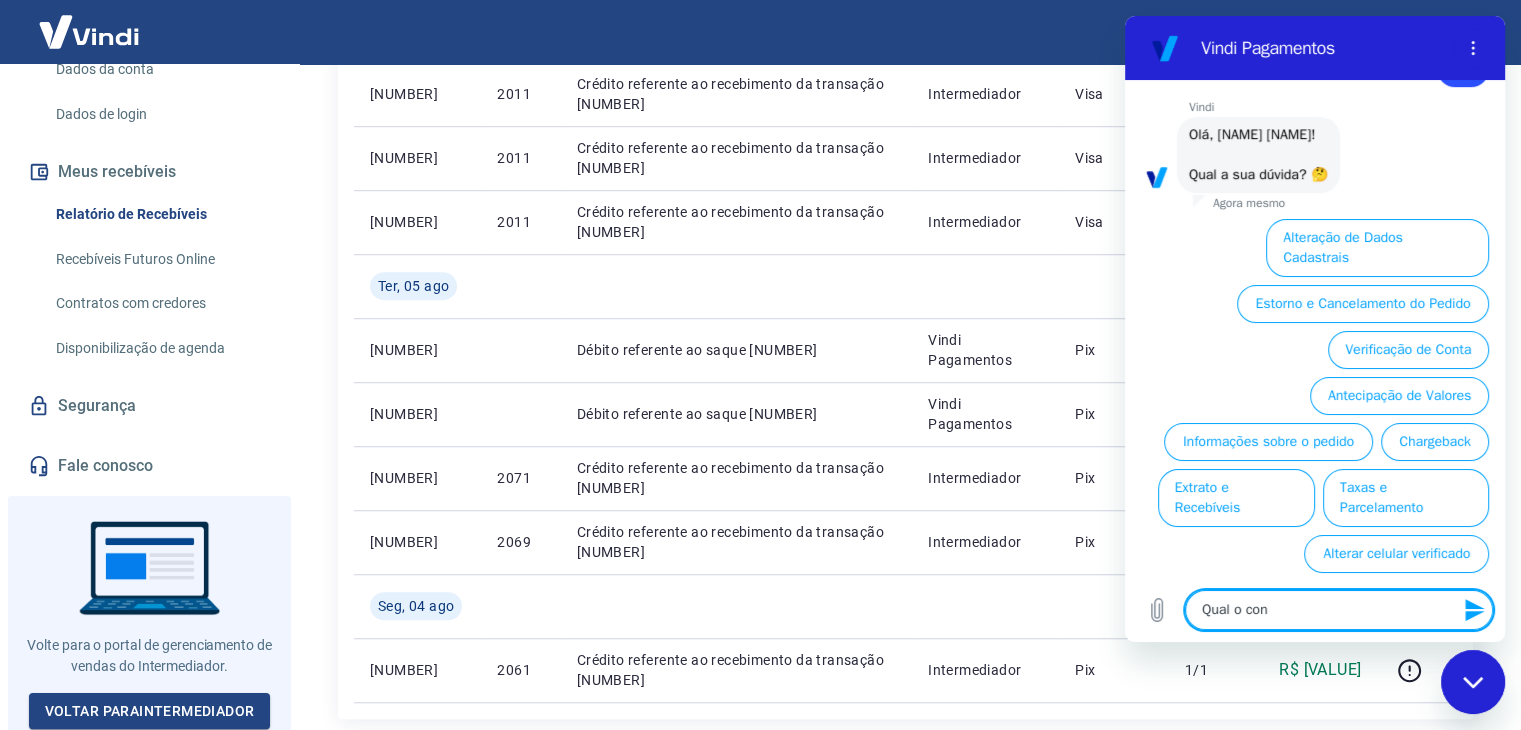 type on "Qual o cont" 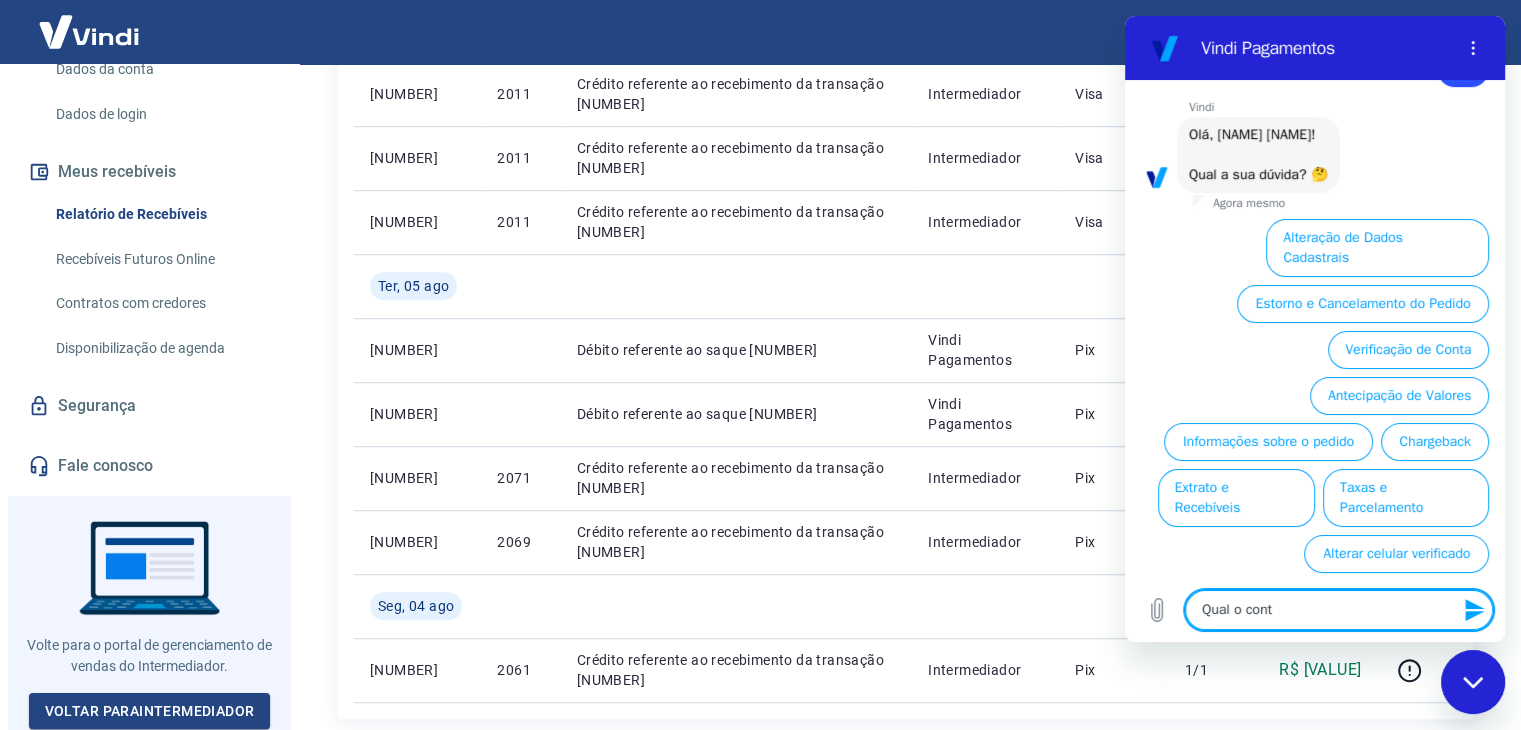 type on "Qual o conta" 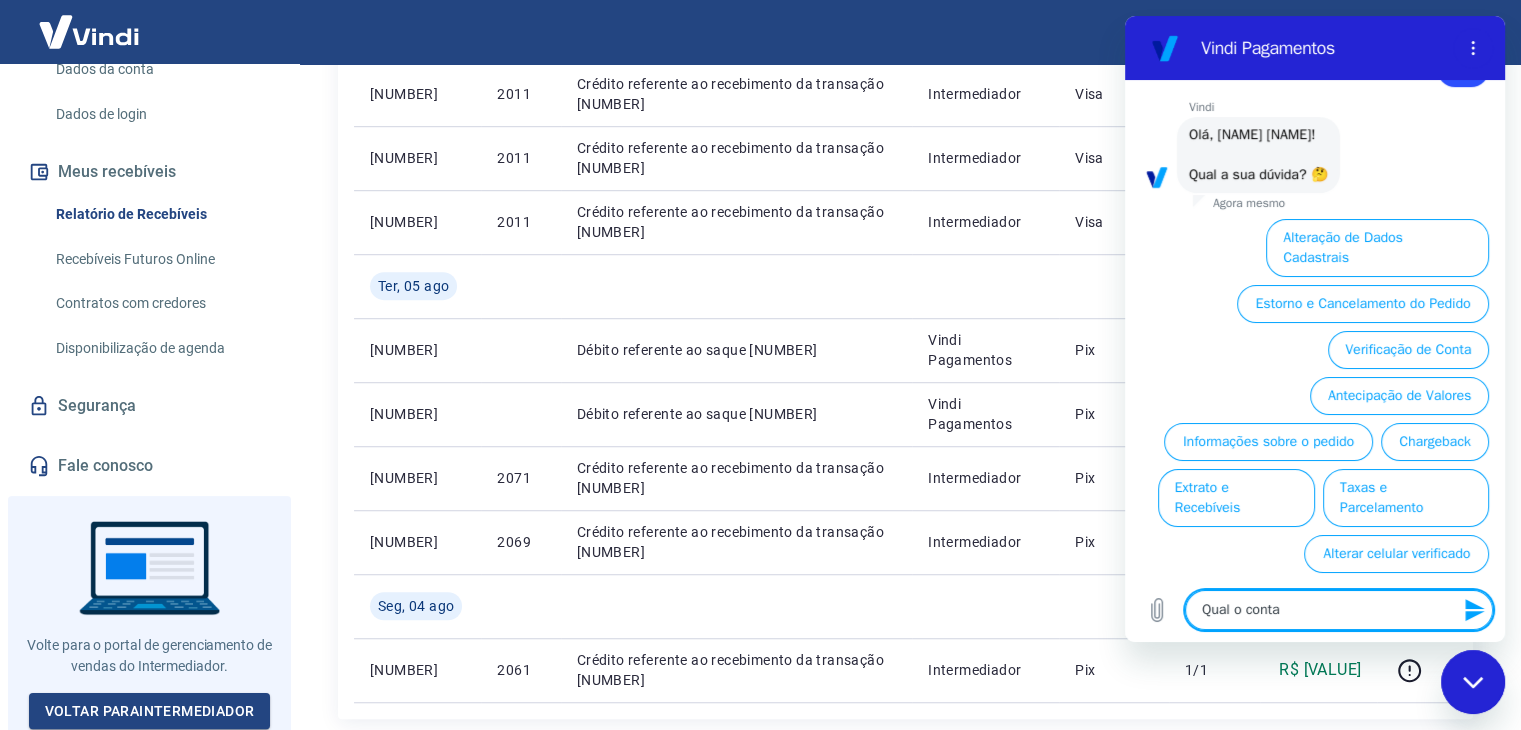 type on "Qual o conta" 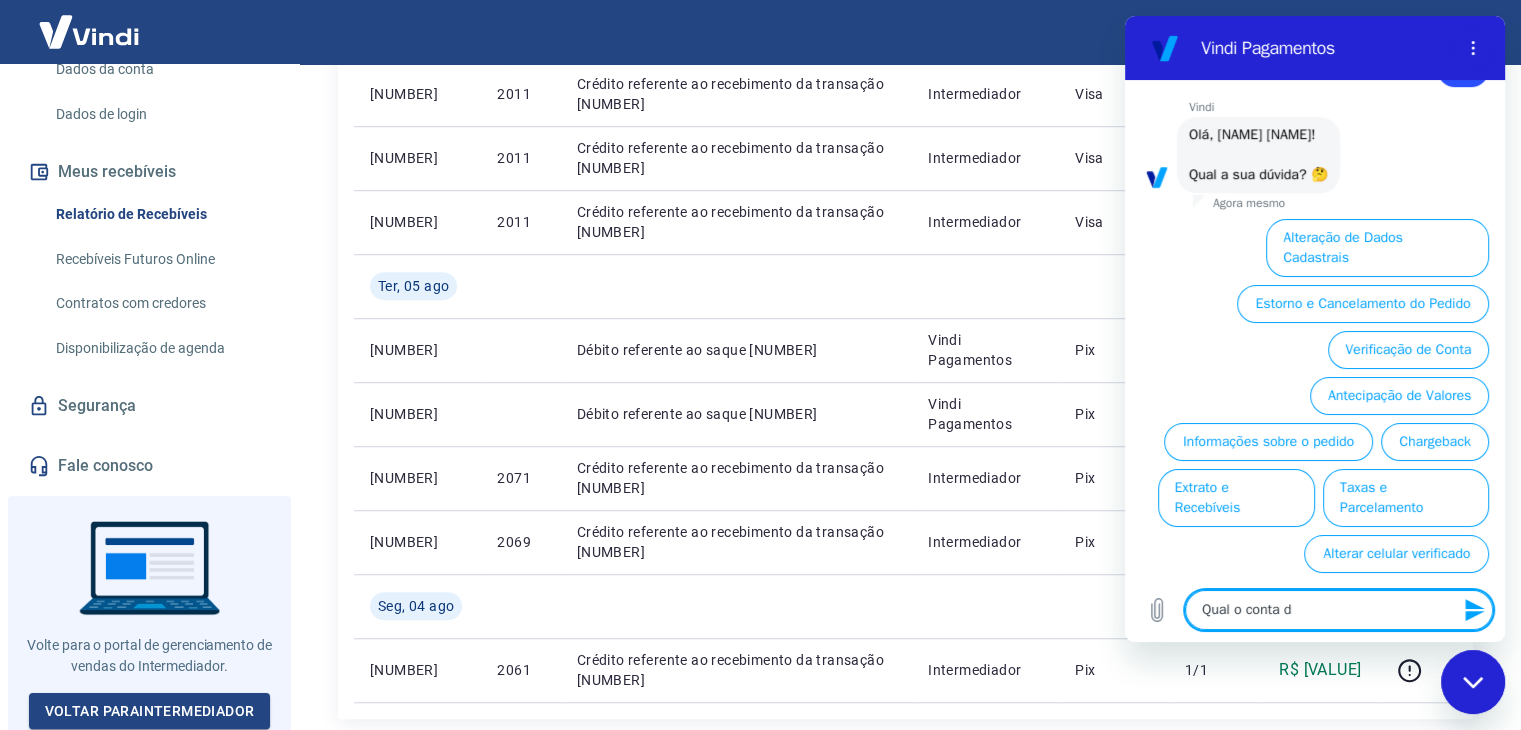 type on "Qual o conta de" 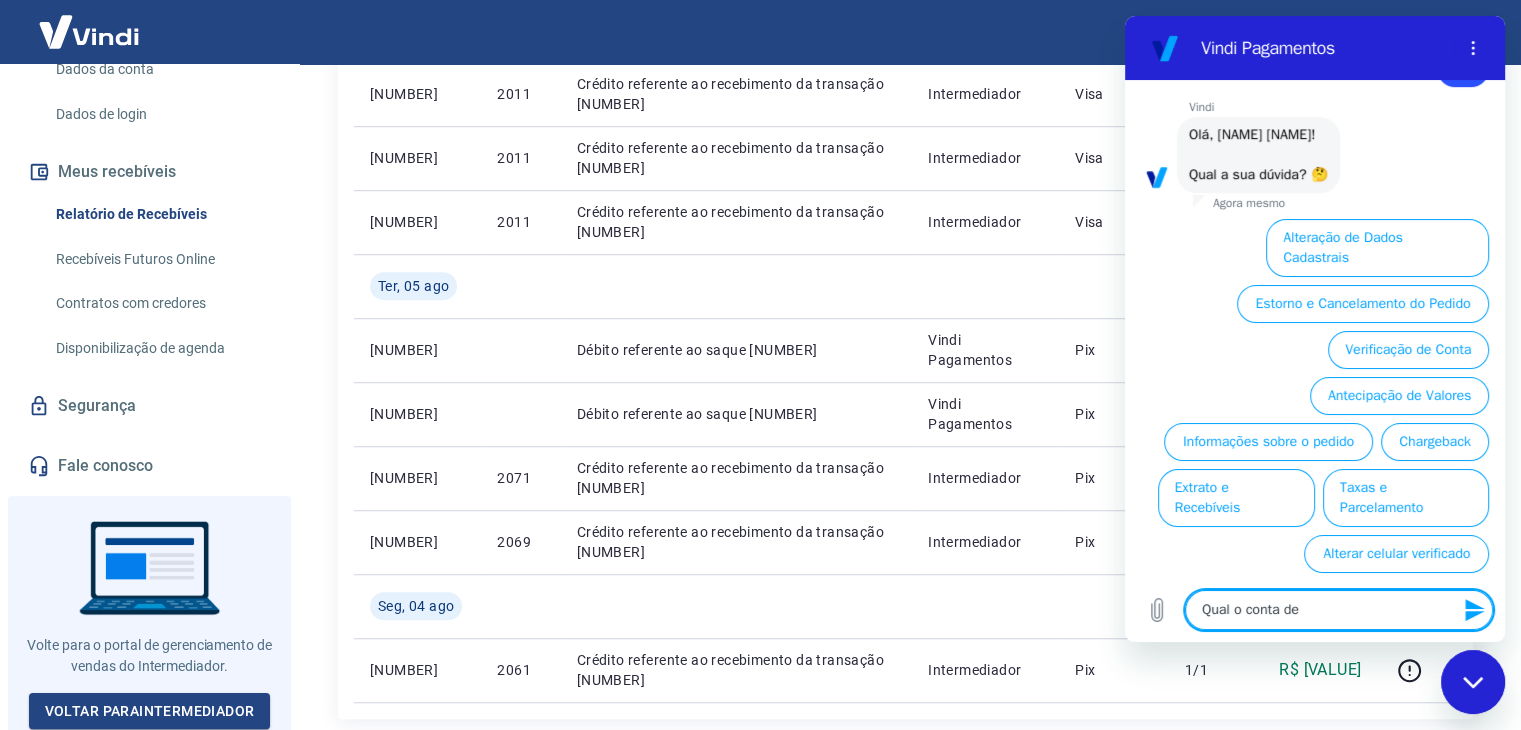 type on "Qual o conta de" 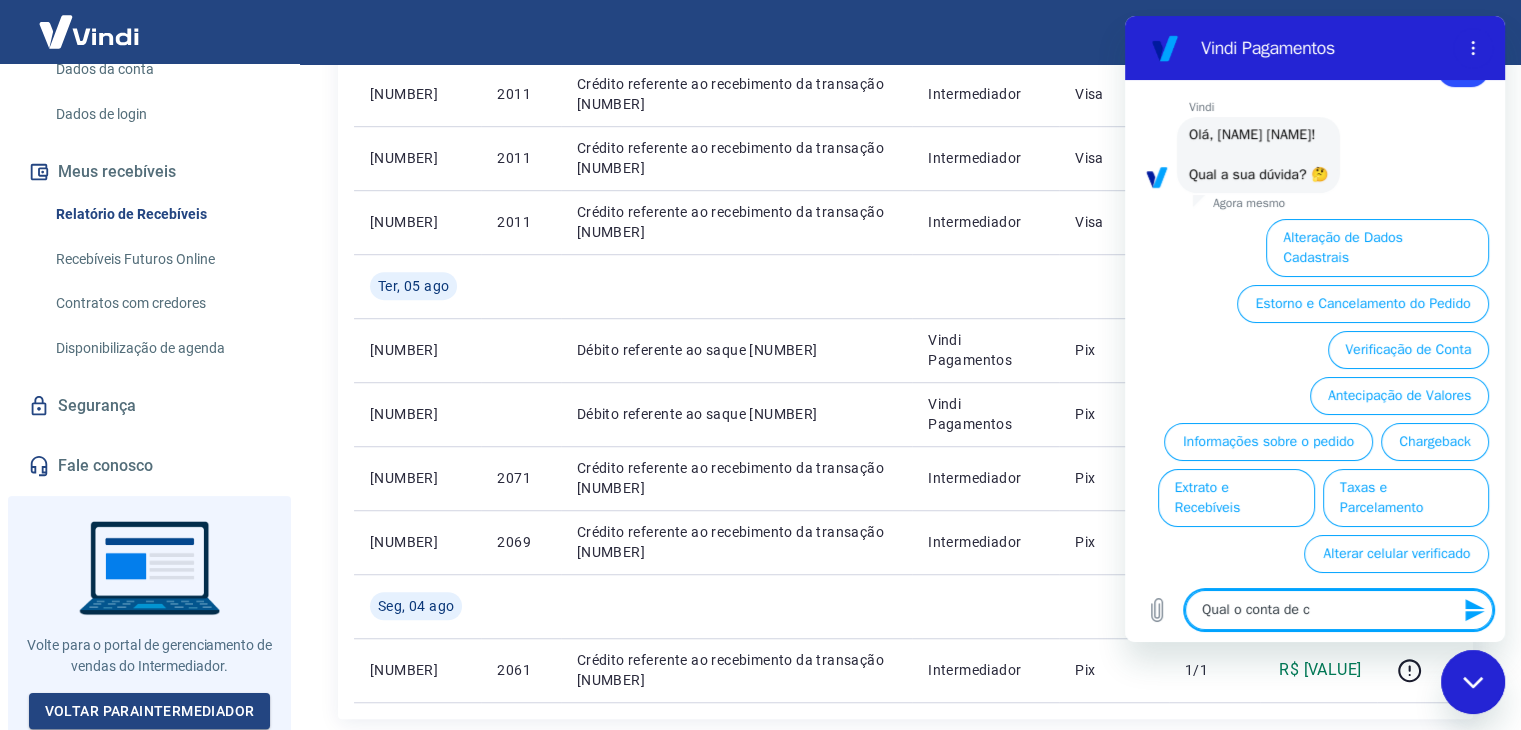 type on "Qual o conta de cr" 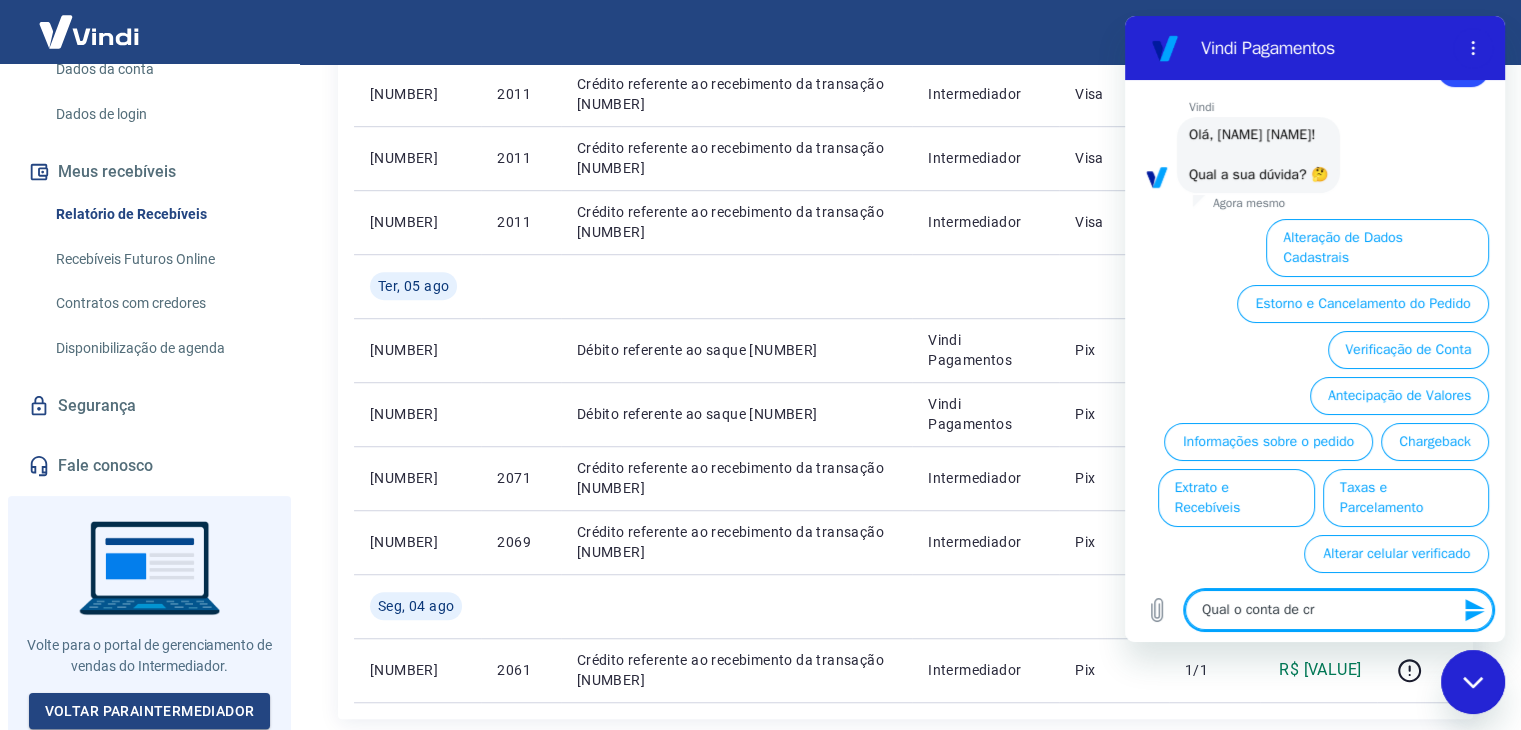 type on "Qual o conta de cre" 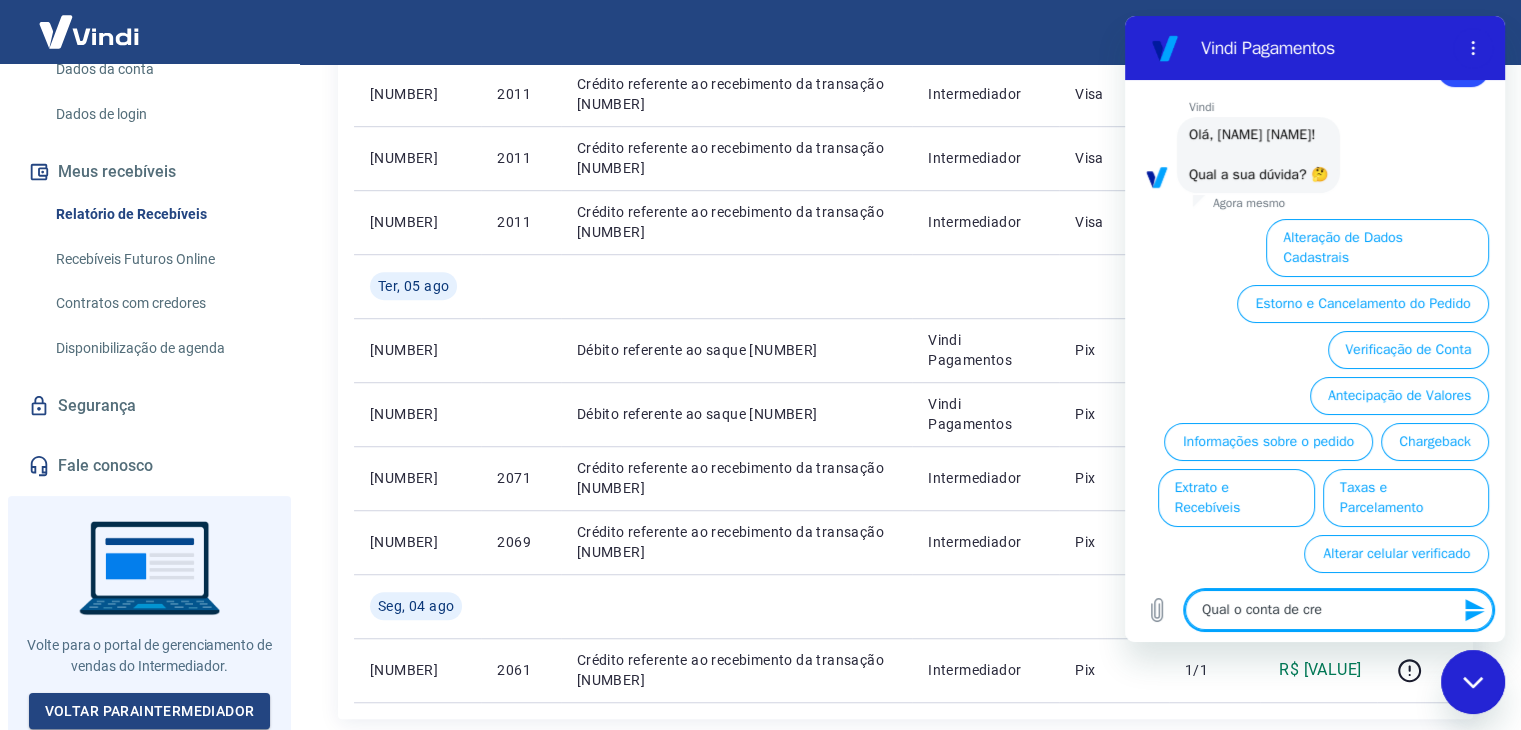 type on "Qual o conta de cre´[" 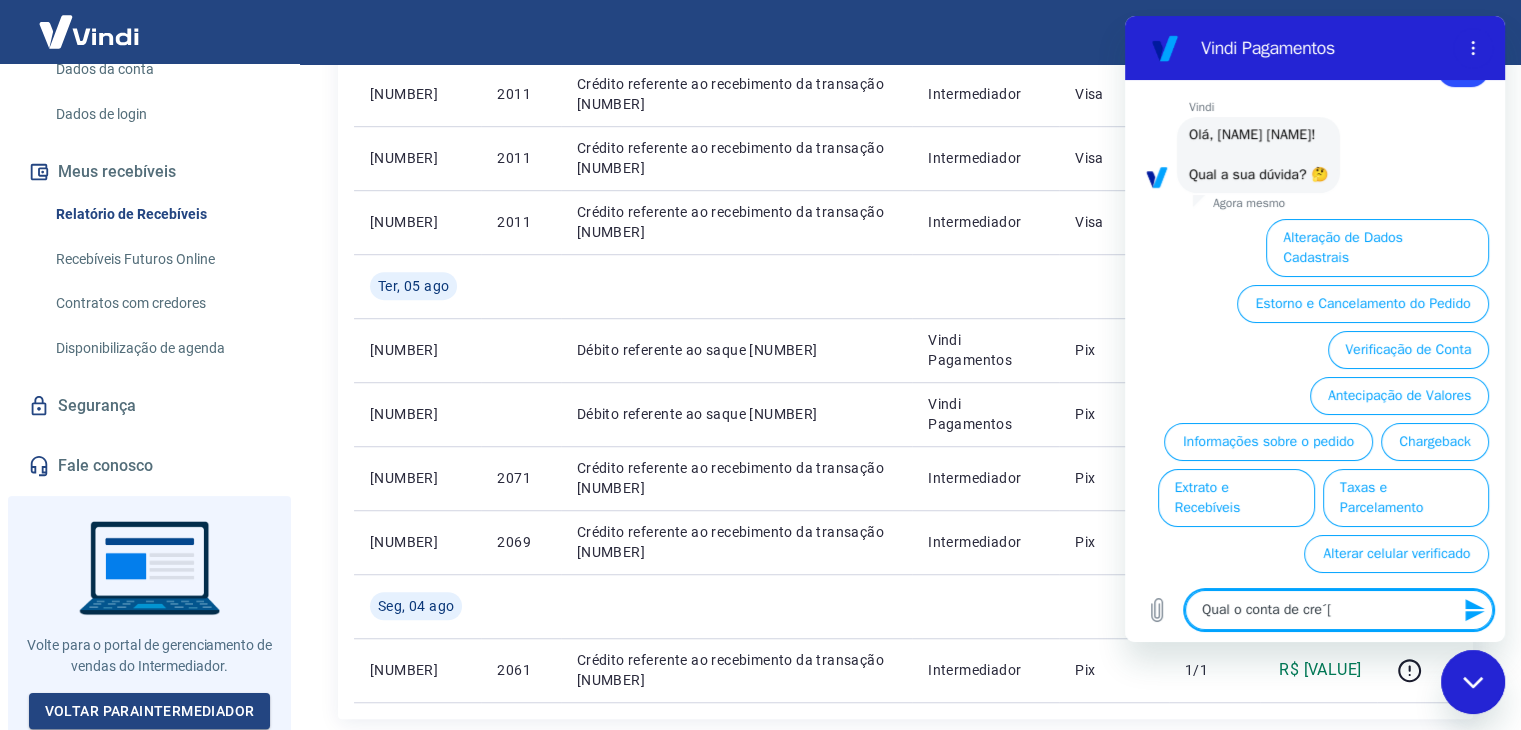 type on "Qual o conta de cre´" 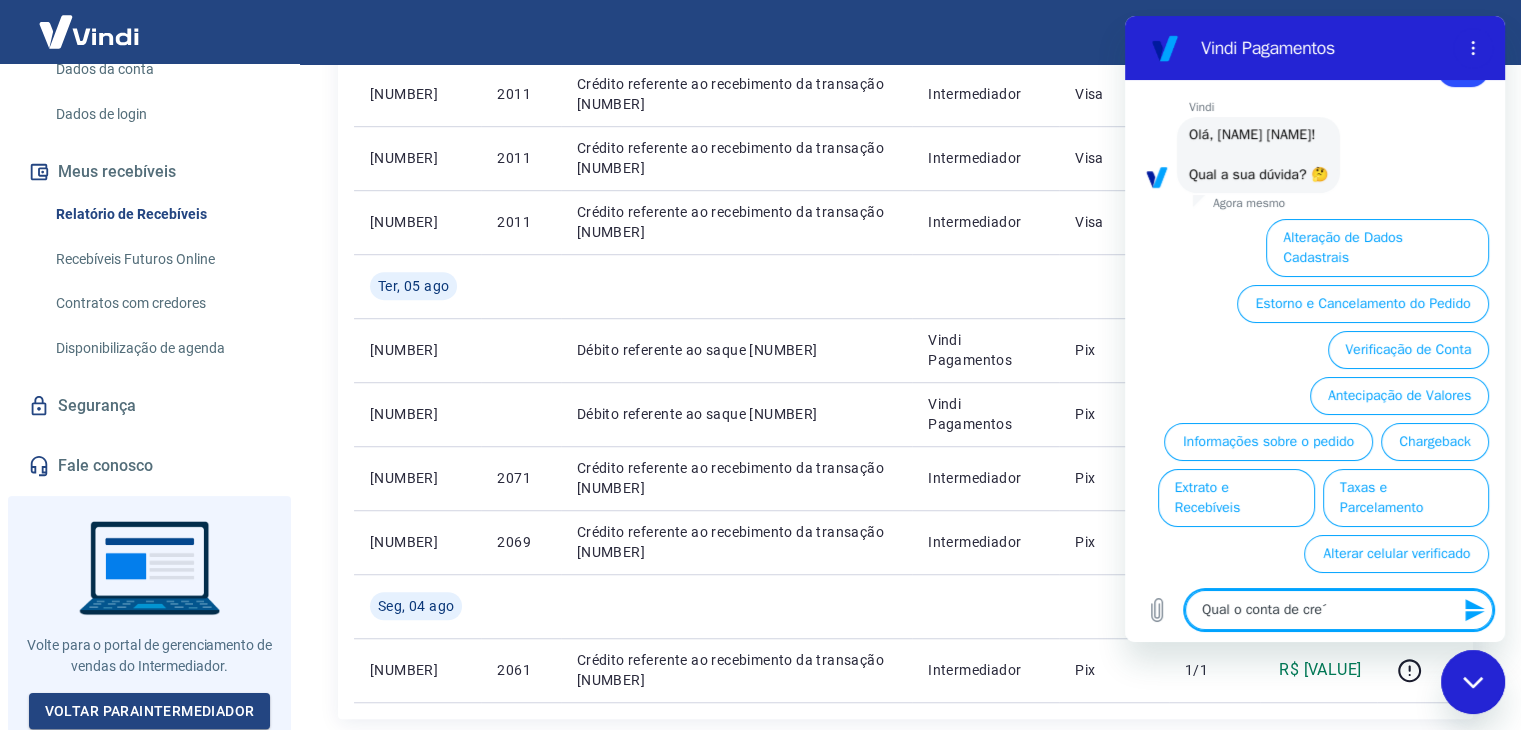 type on "Qual o conta de cre" 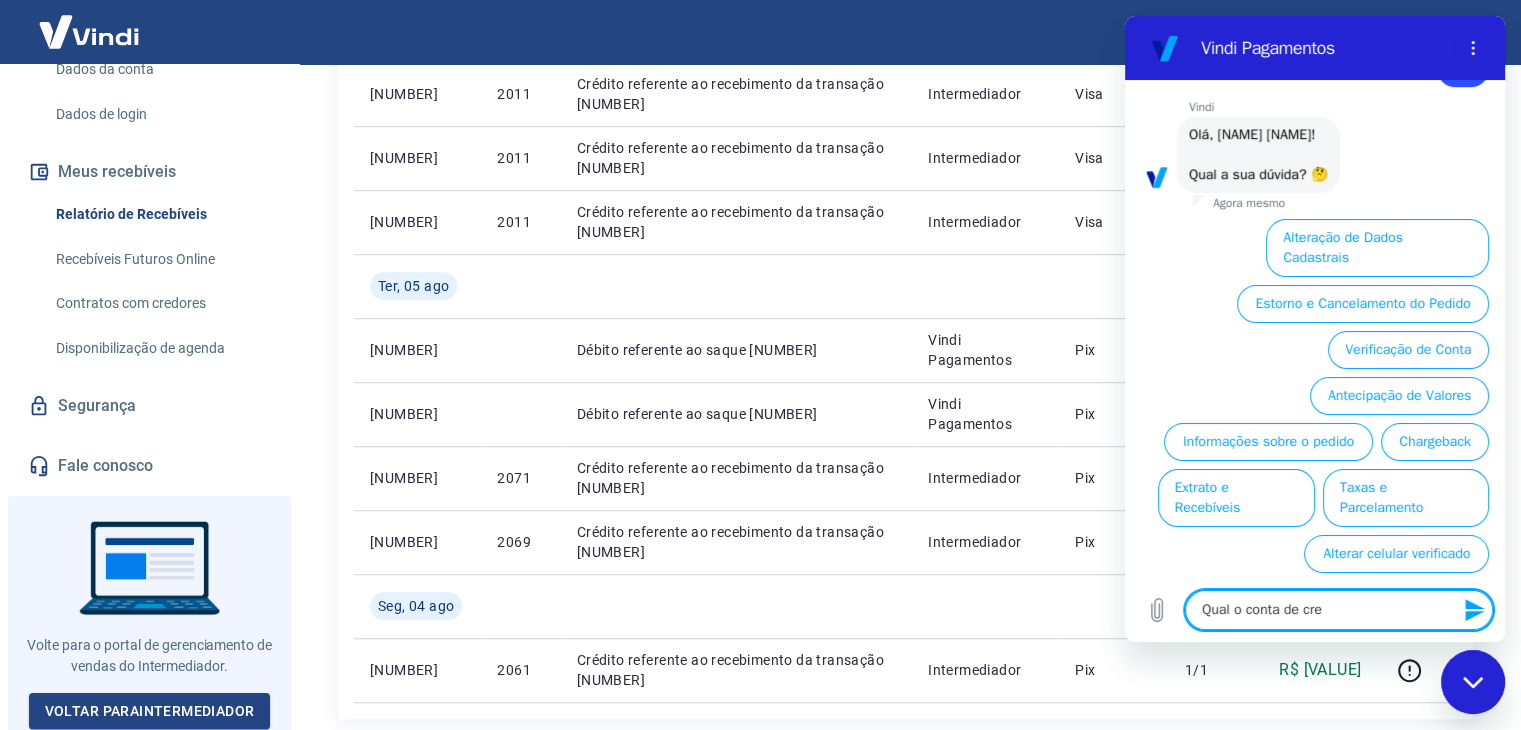 type on "Qual o conta de cr" 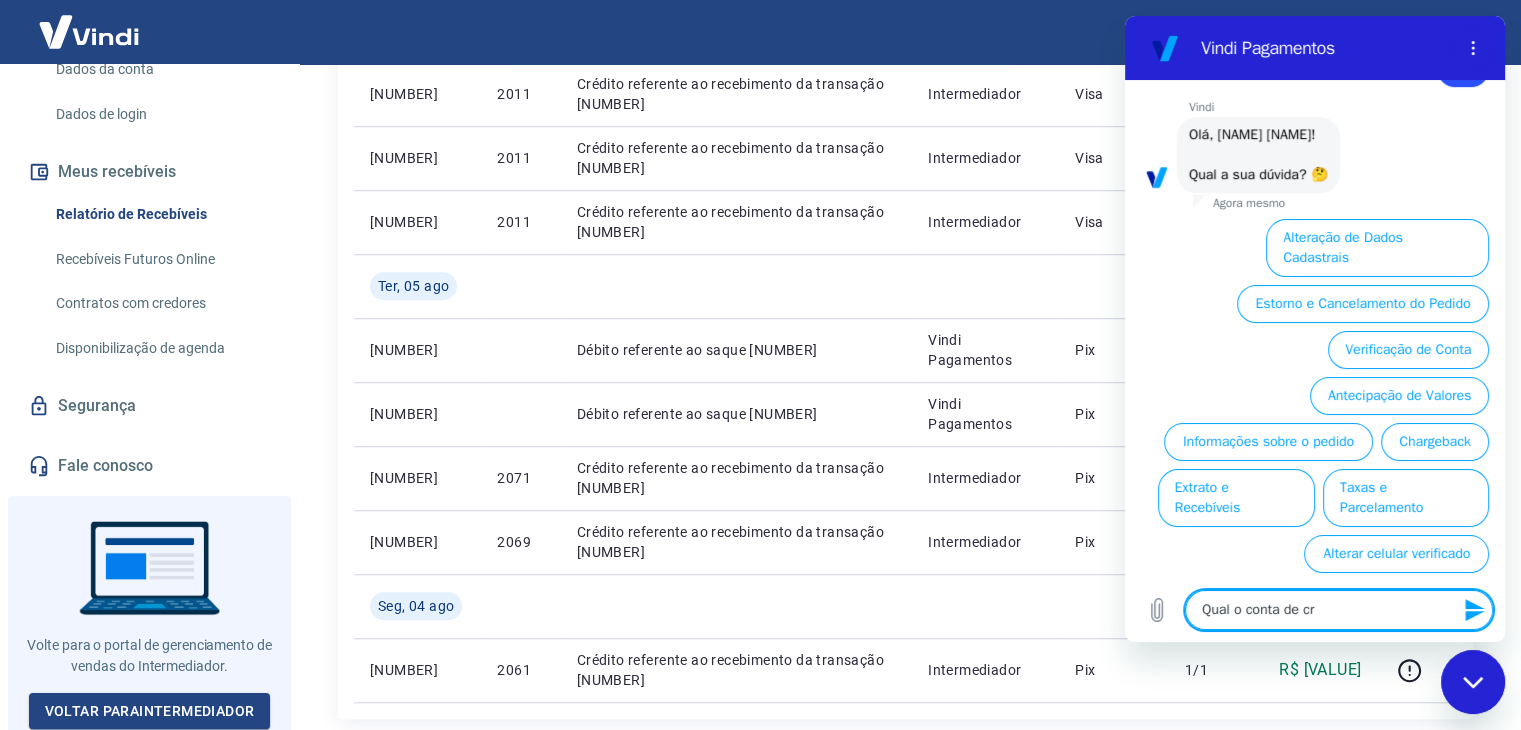 type on "Qual o conta de cré" 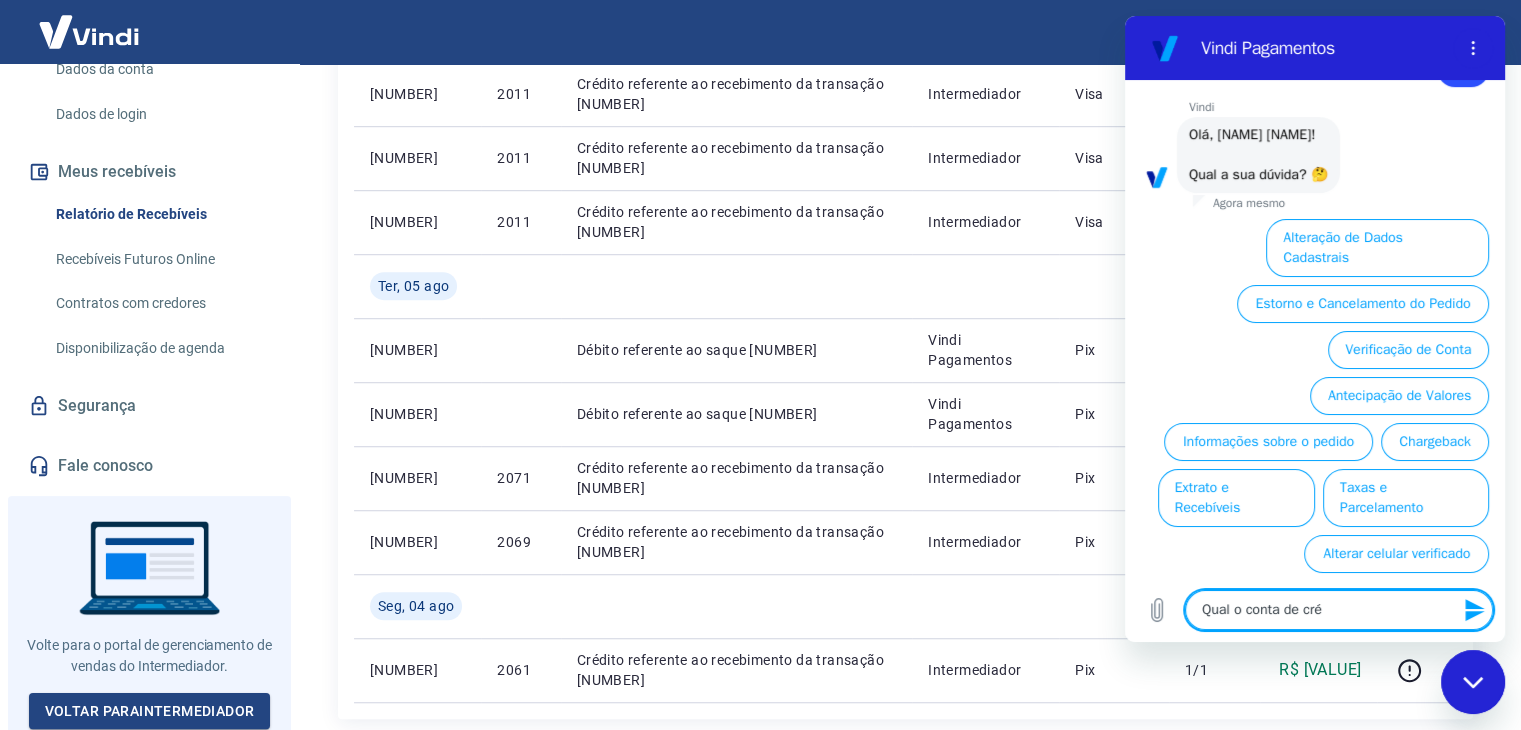 type on "Qual o conta de créd" 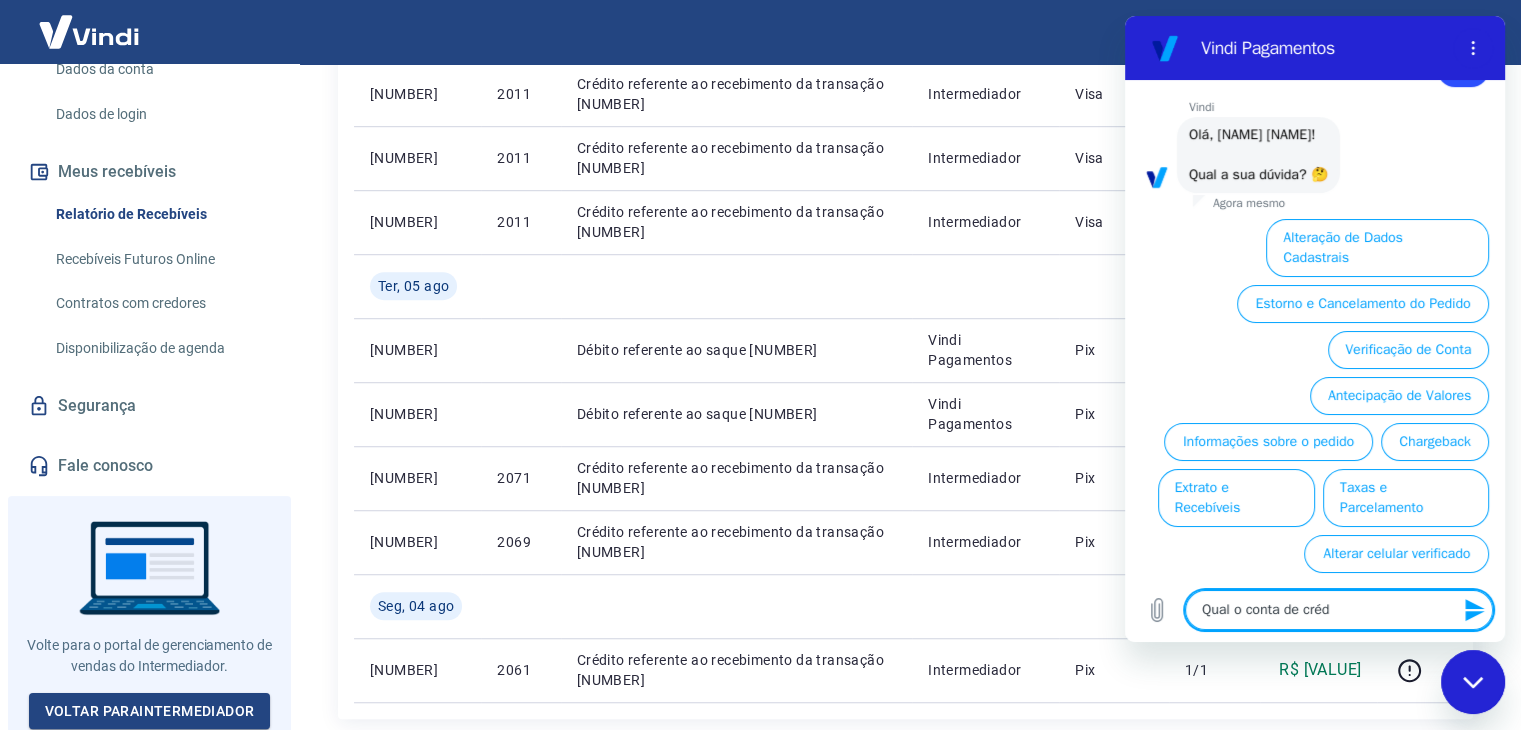type on "Qual o conta de crédi" 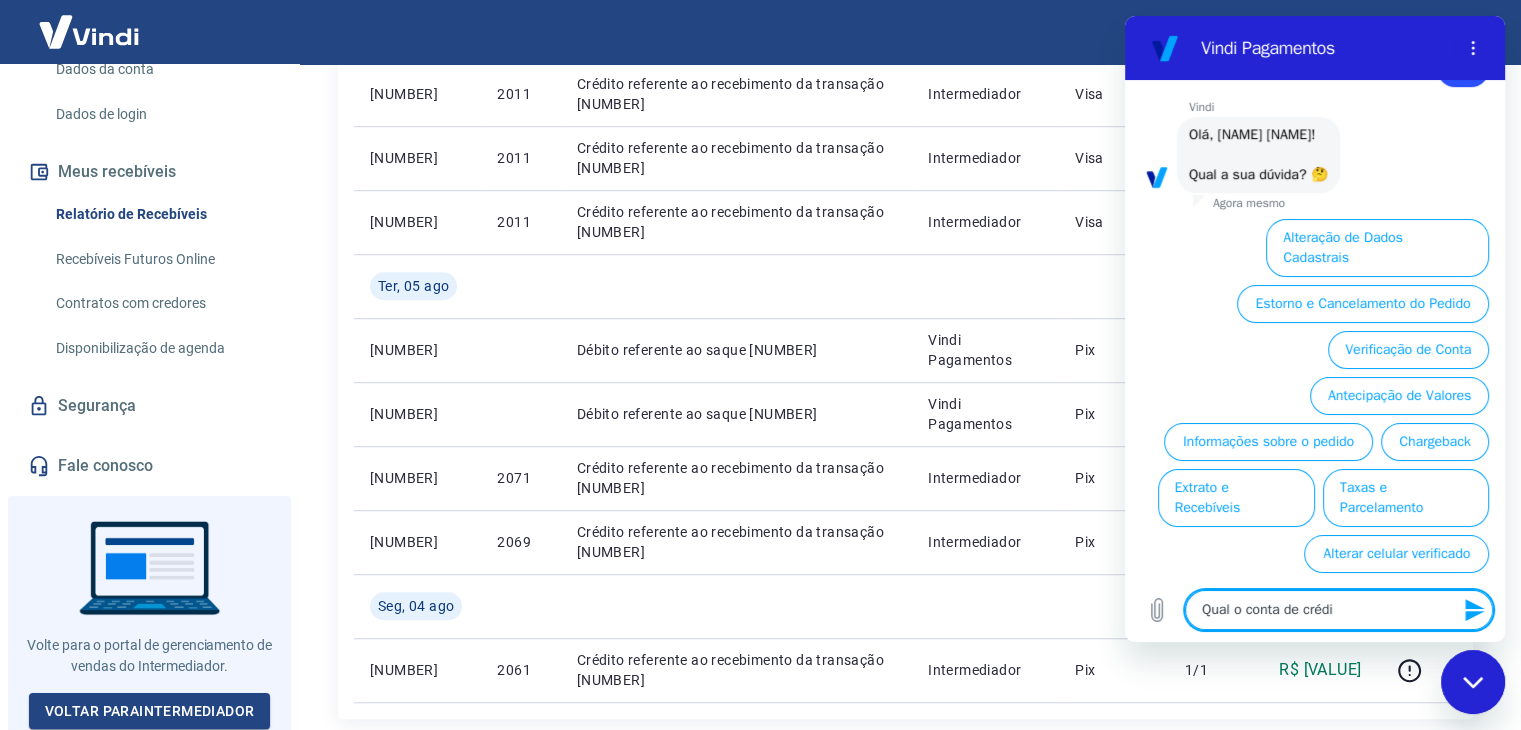 type on "Qual o conta de crédit" 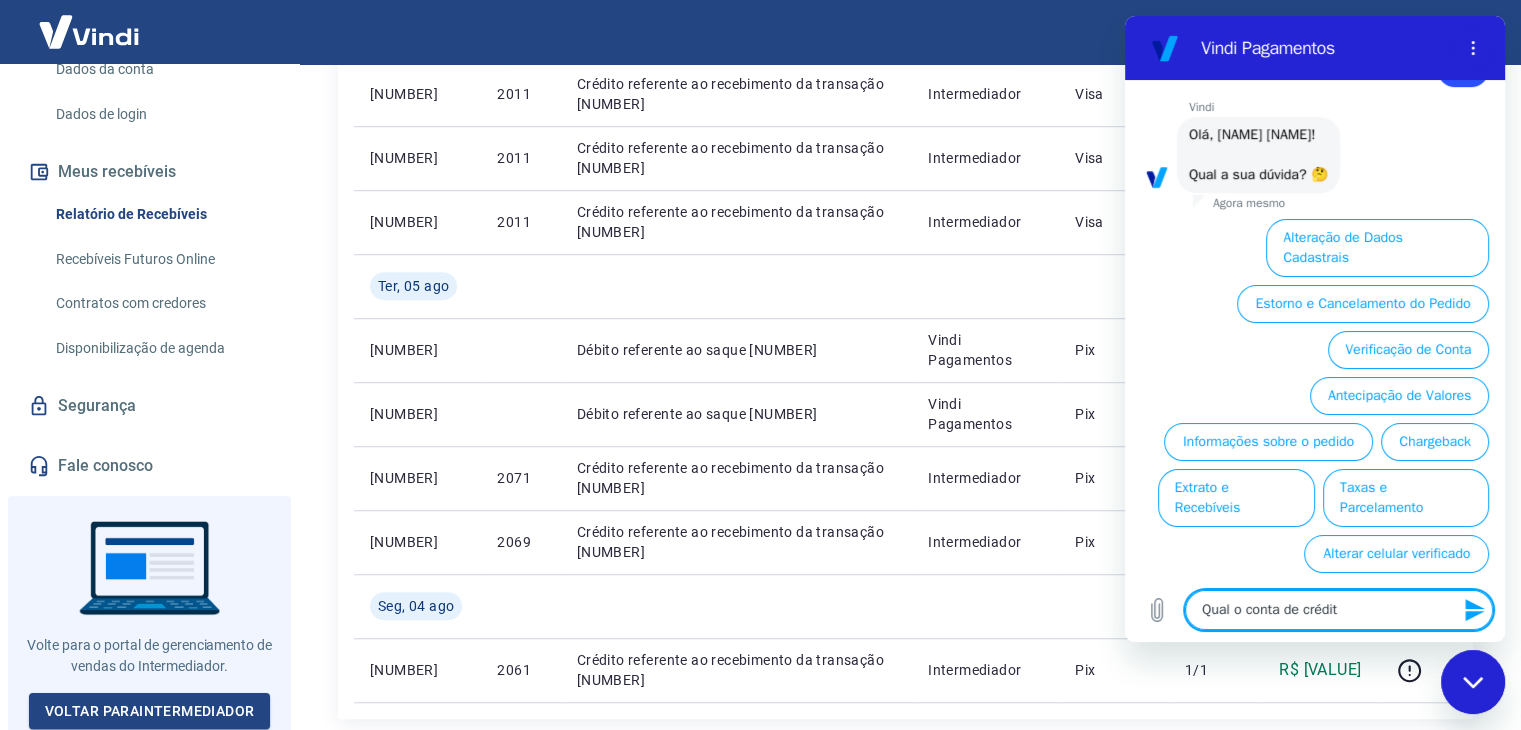 type on "Qual o conta de crédito" 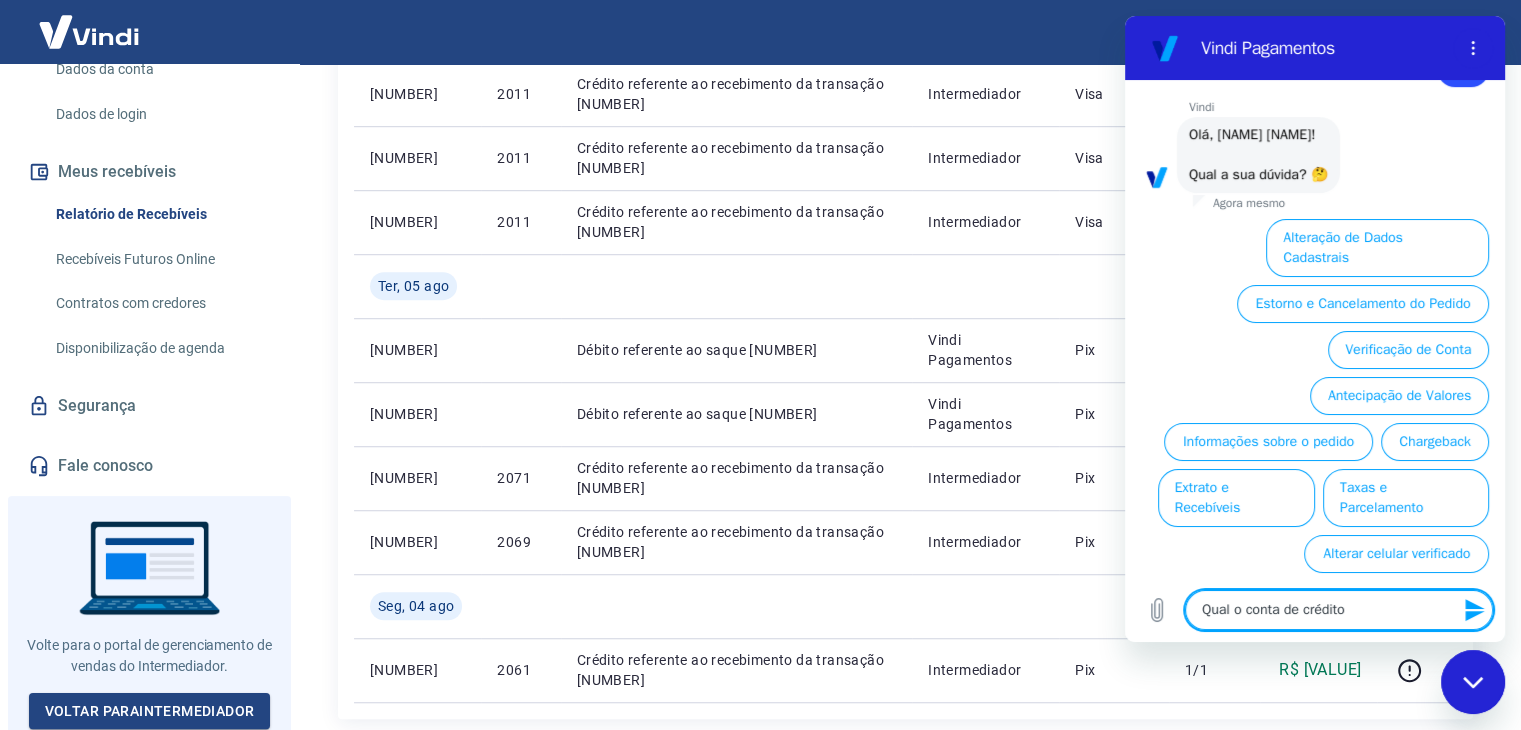 type on "Qual o conta de crédito" 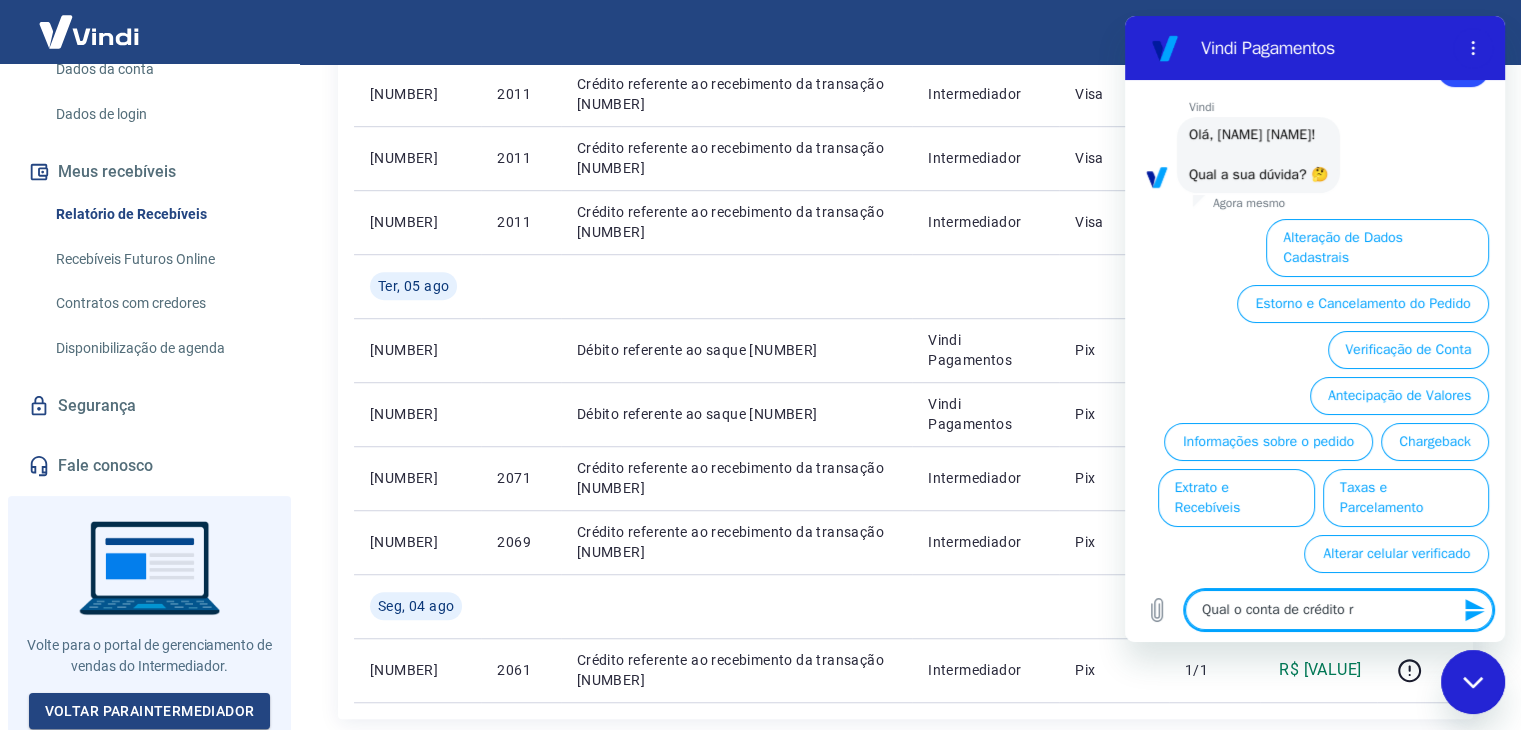 type on "Qual o conta de crédito re" 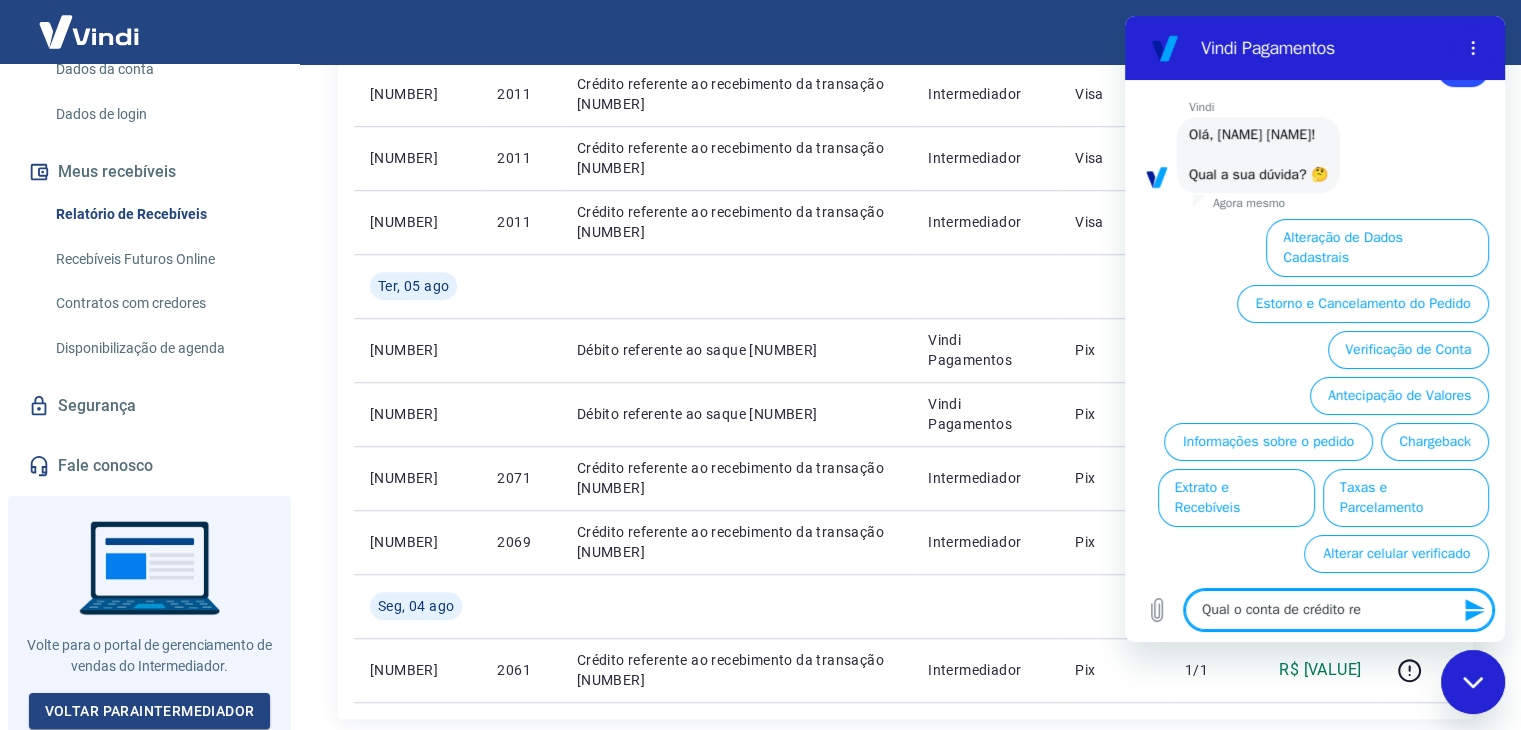 type on "Qual o conta de crédito ref" 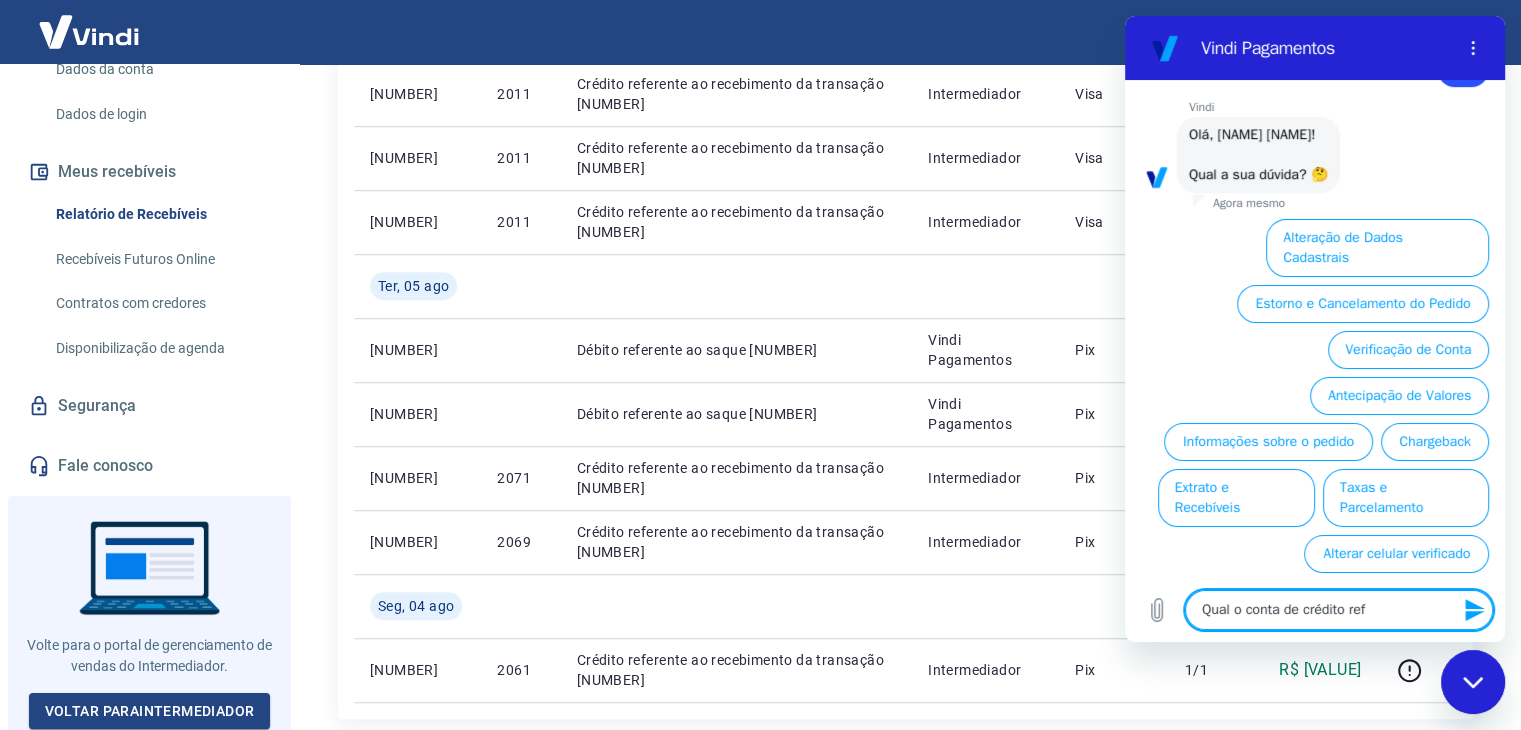 type on "Qual o conta de crédito refr" 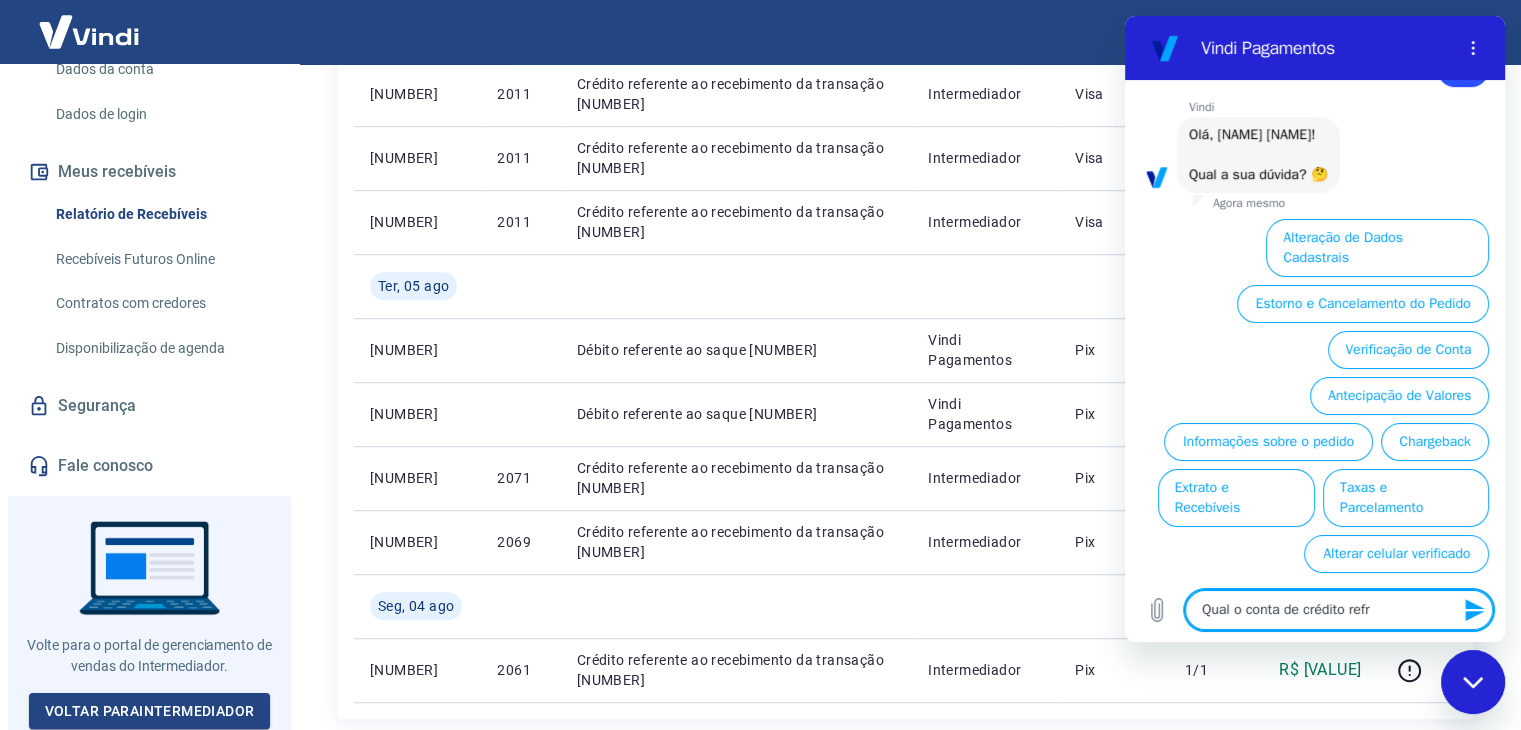 type on "Qual o conta de crédito refre" 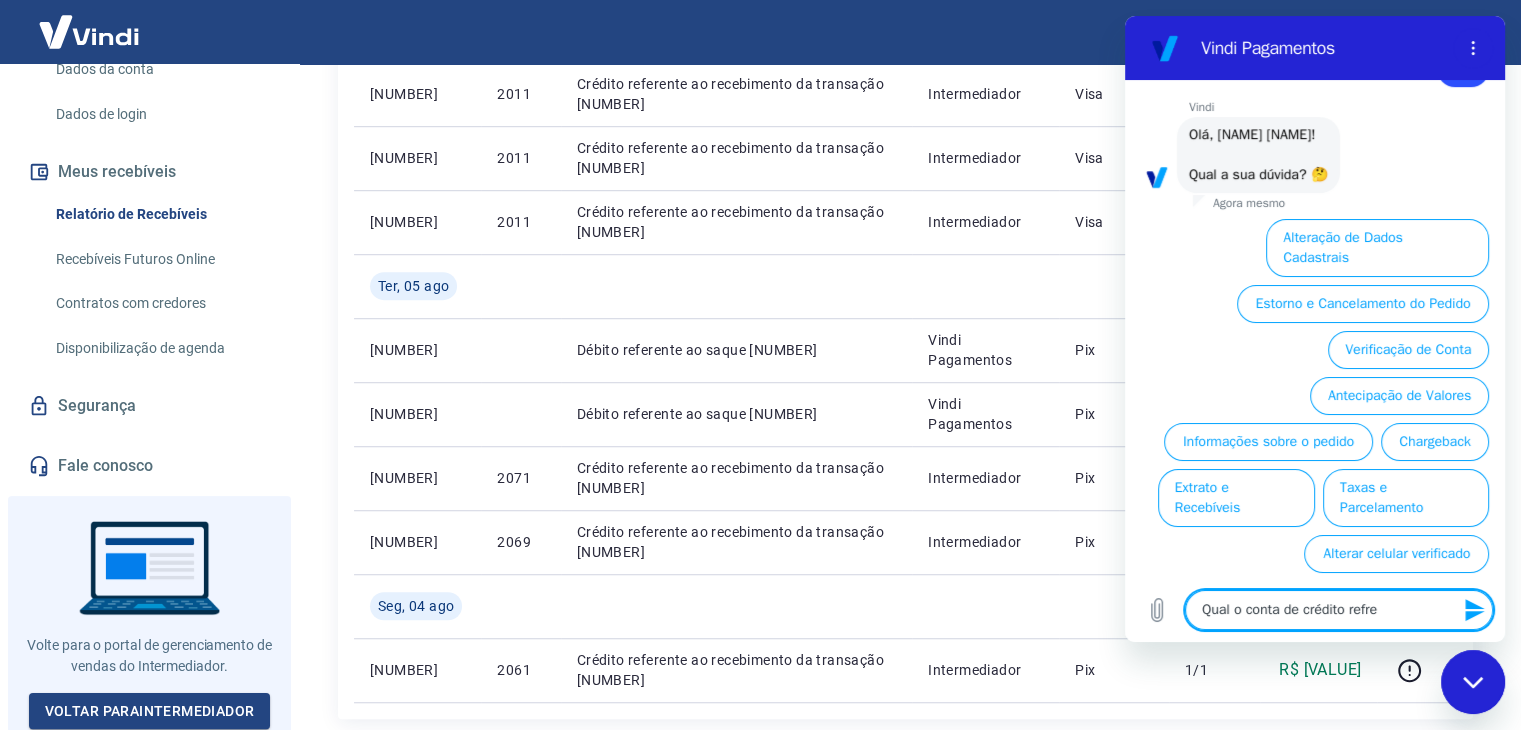 type on "Qual o conta de crédito refren" 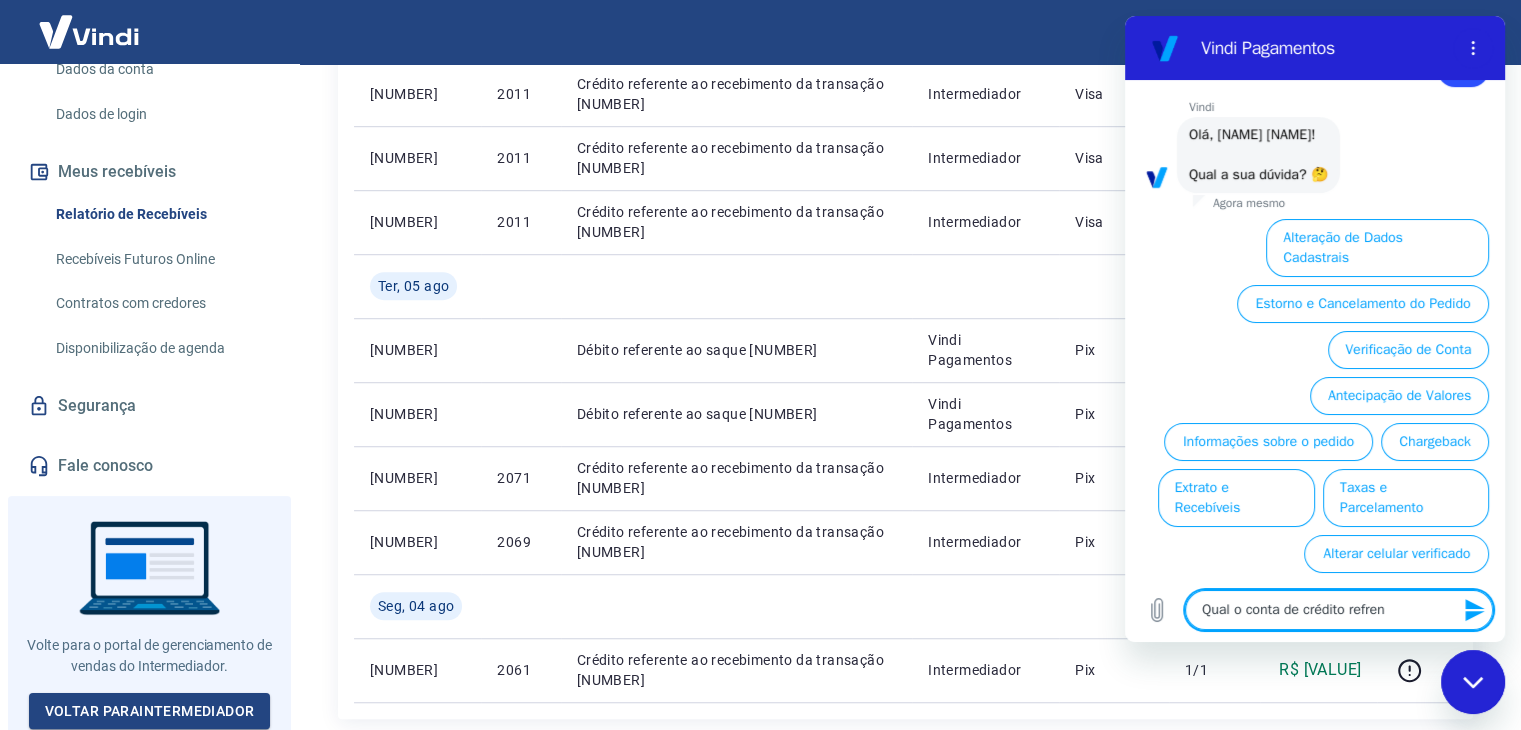 type on "Qual o conta de crédito refrent" 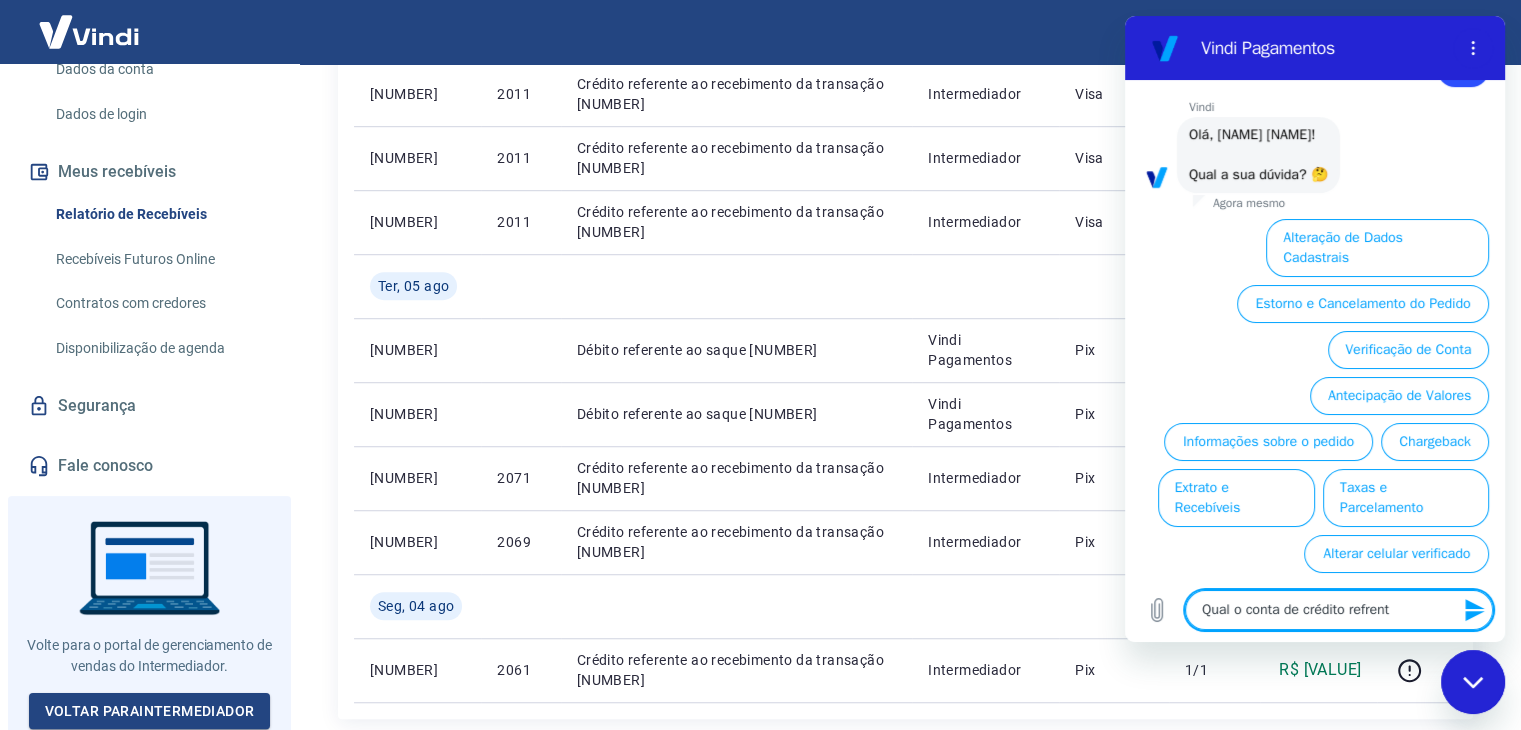 type on "Qual o conta de crédito refrente" 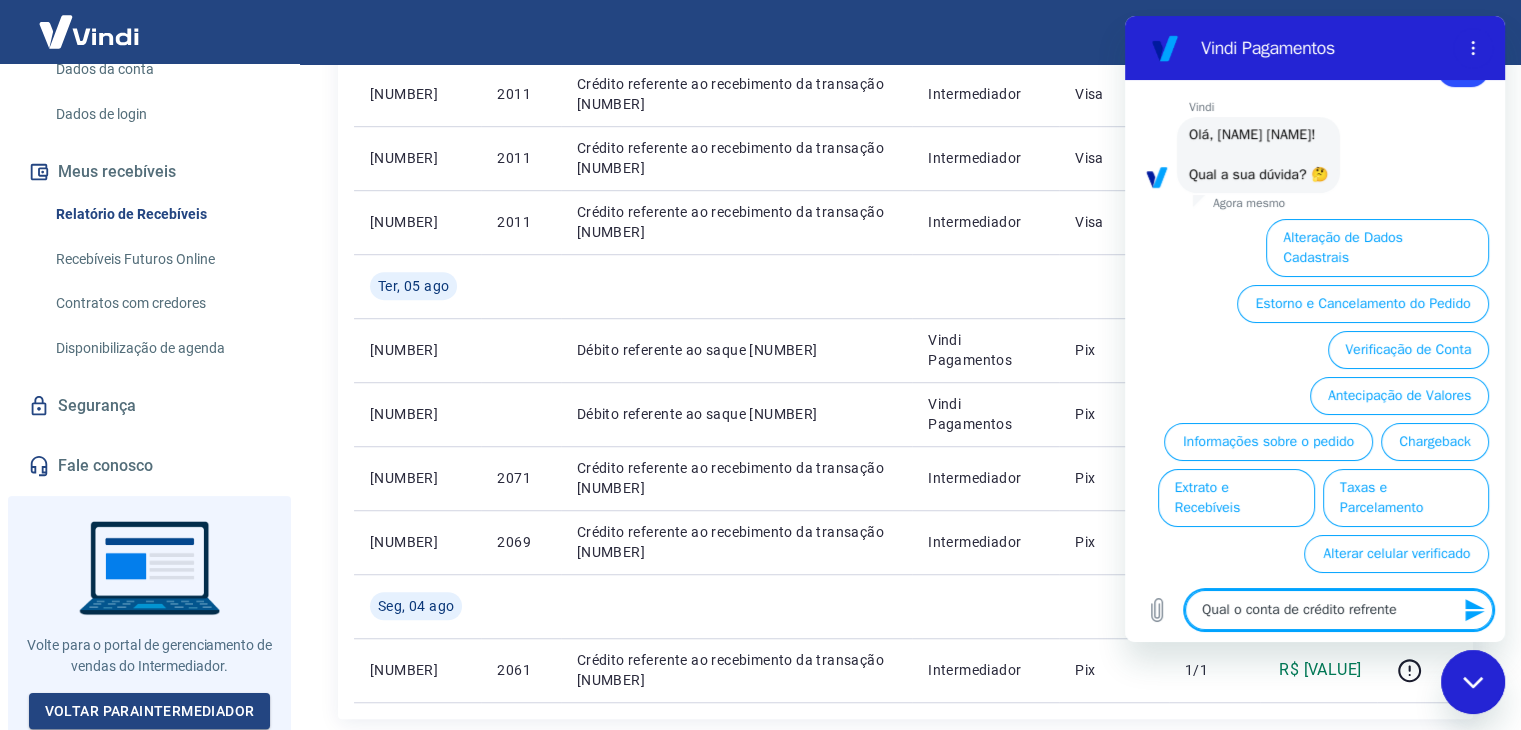 type on "Qual o conta de crédito refrente" 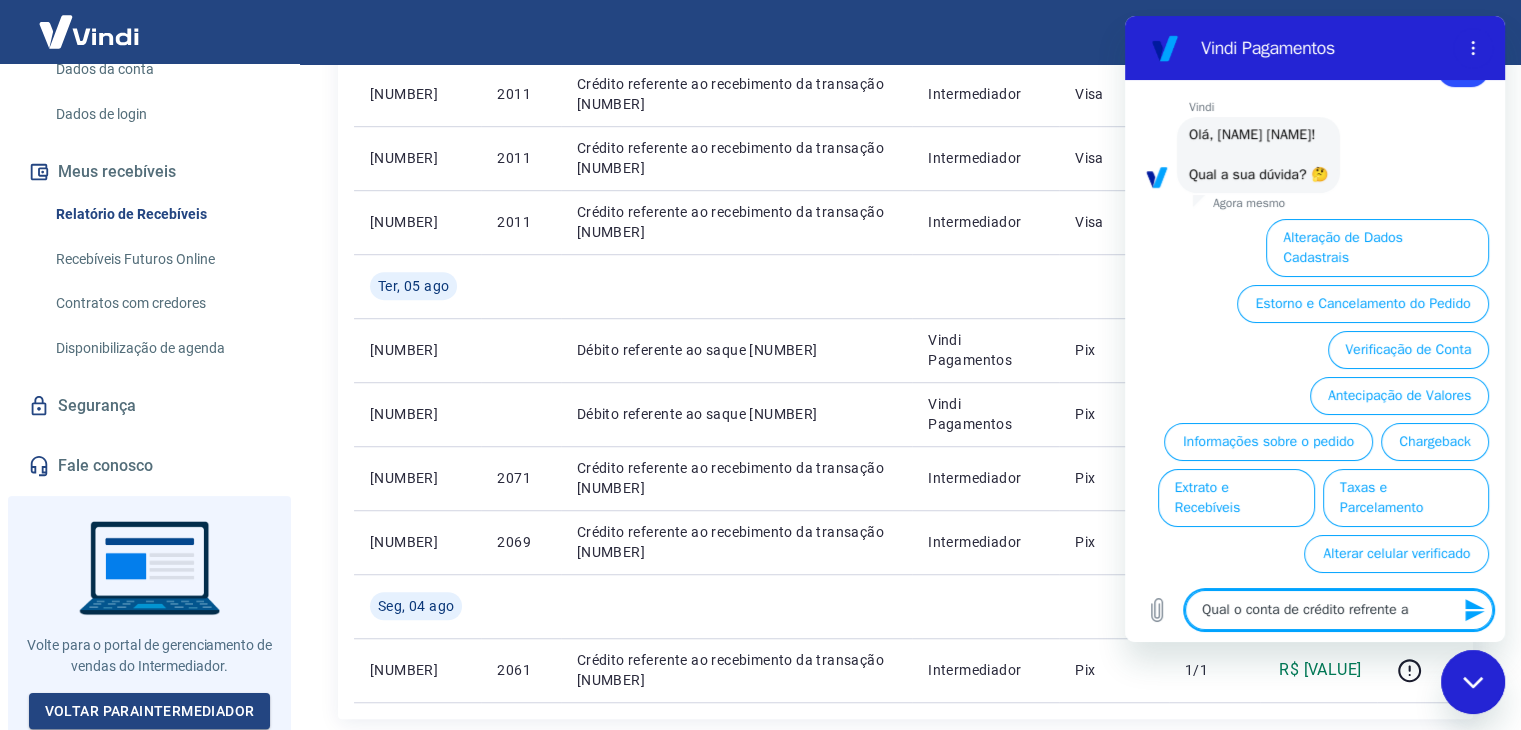 type on "x" 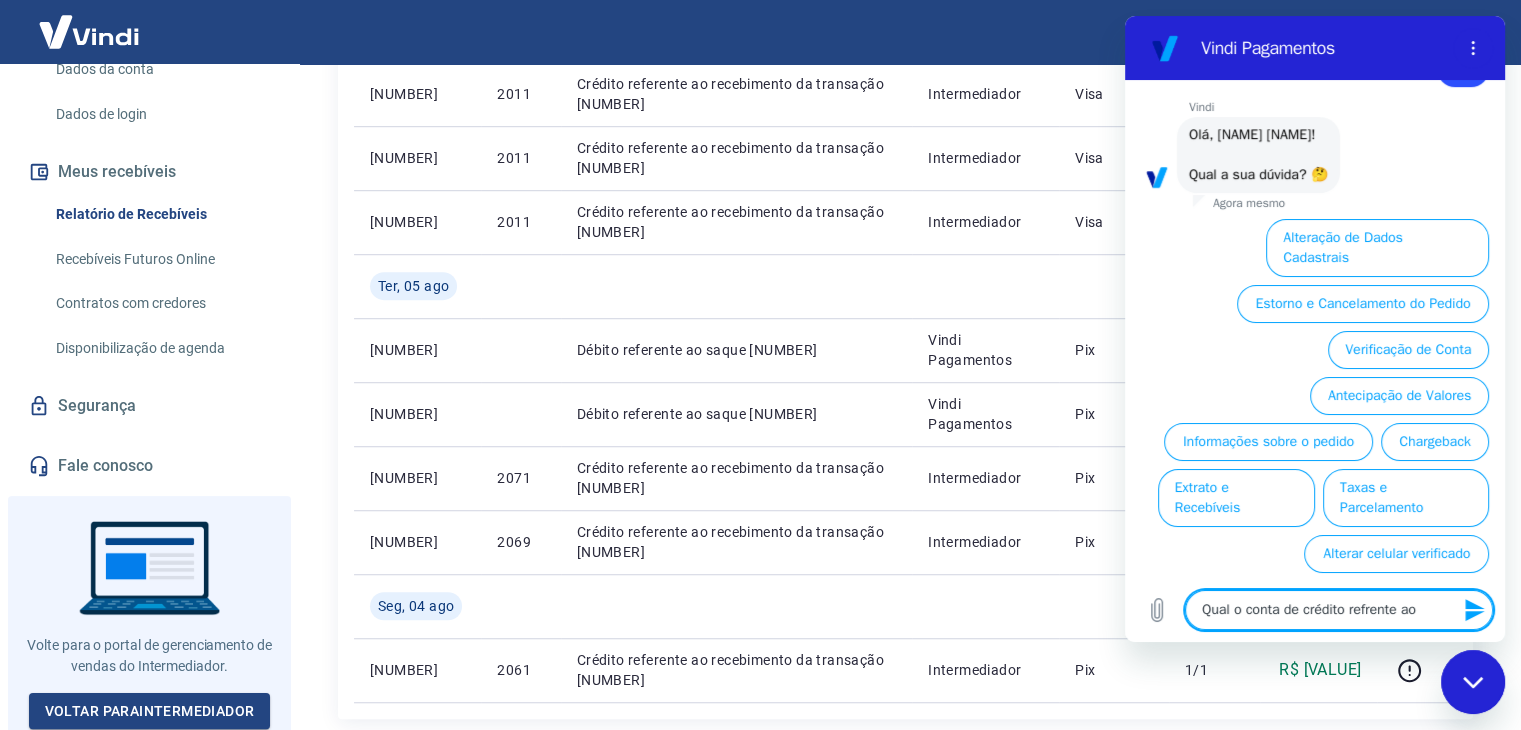 type on "Qual o conta de crédito refrente ao" 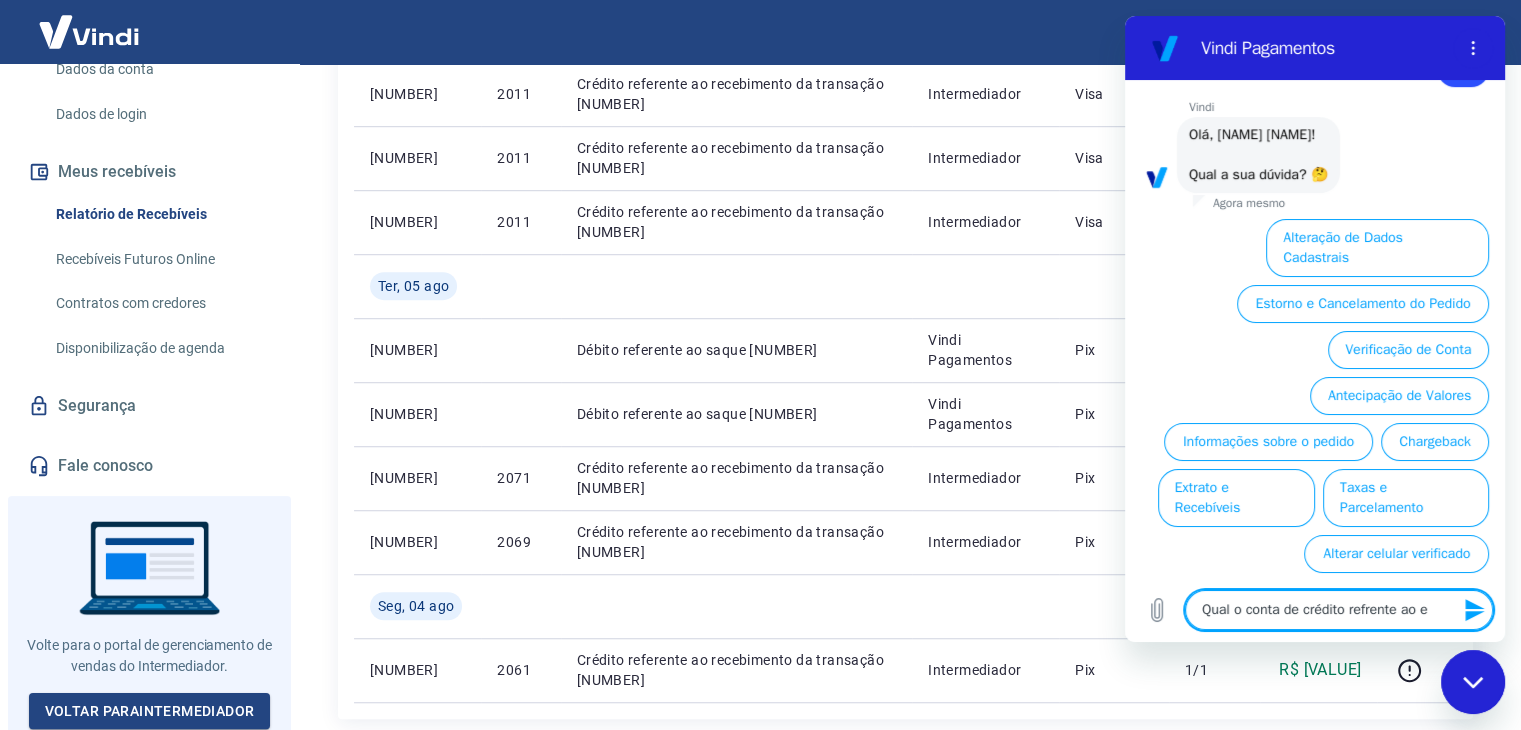 type on "Qual o conta de crédito refrente ao ex" 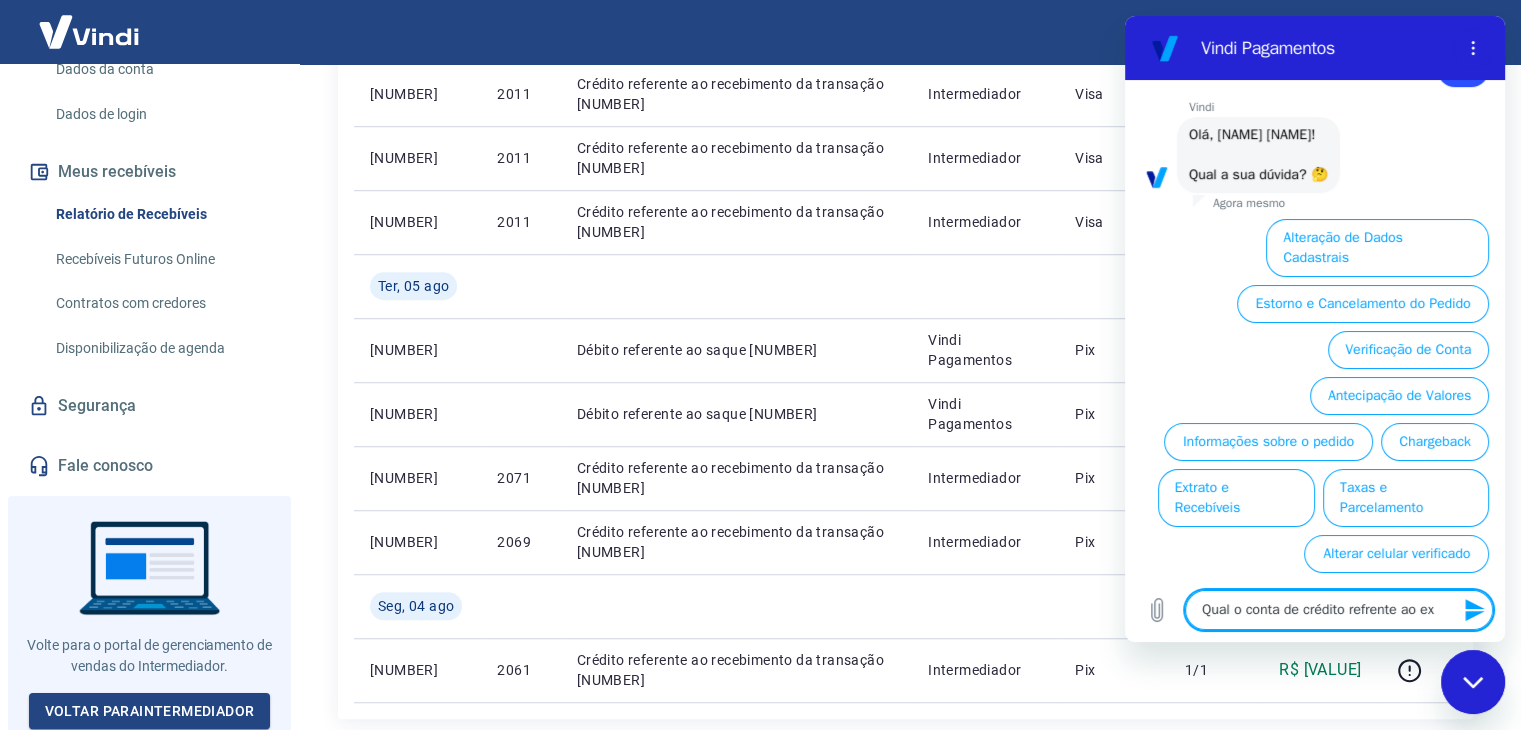 type on "Qual o conta de crédito refrente ao ext" 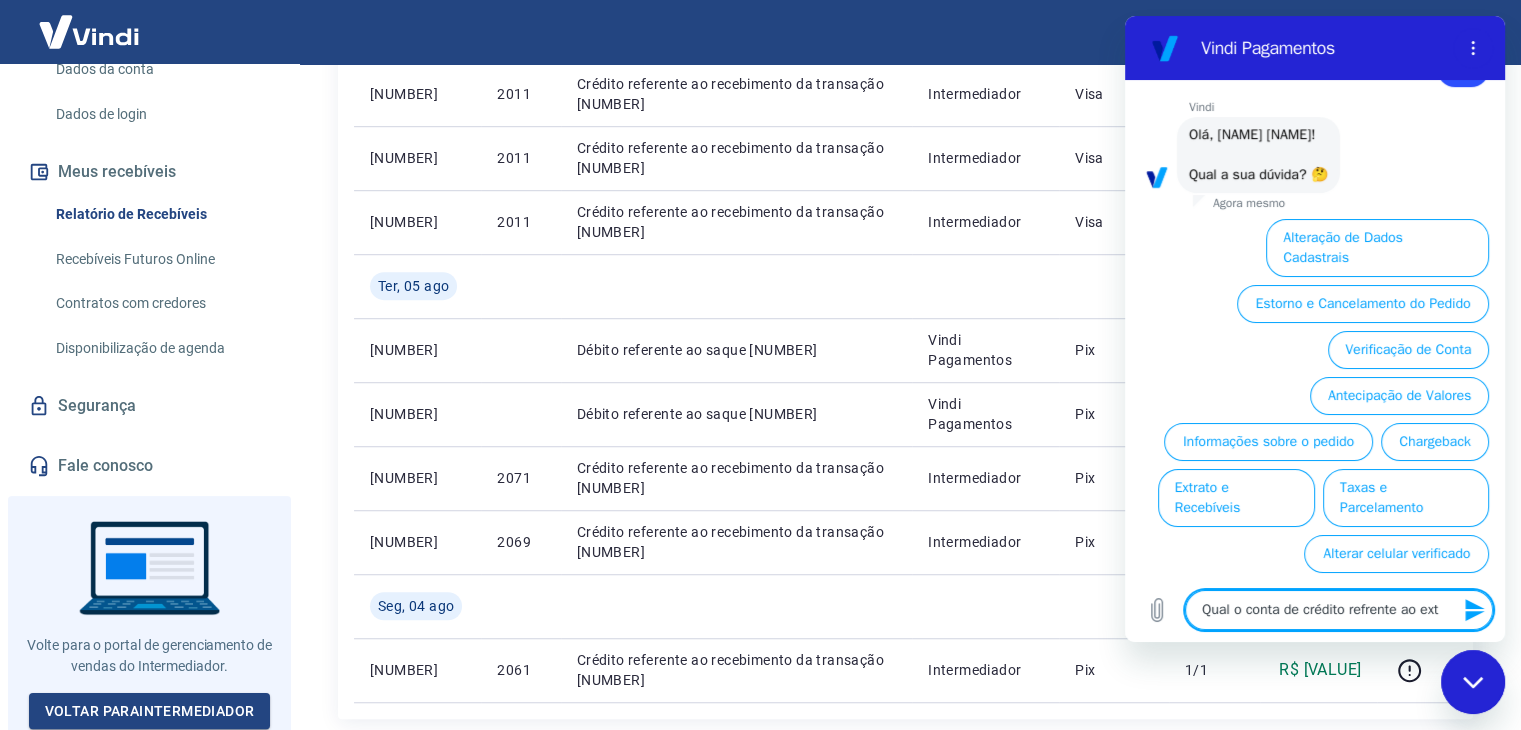 type on "Qual o conta de crédito refrente ao extr" 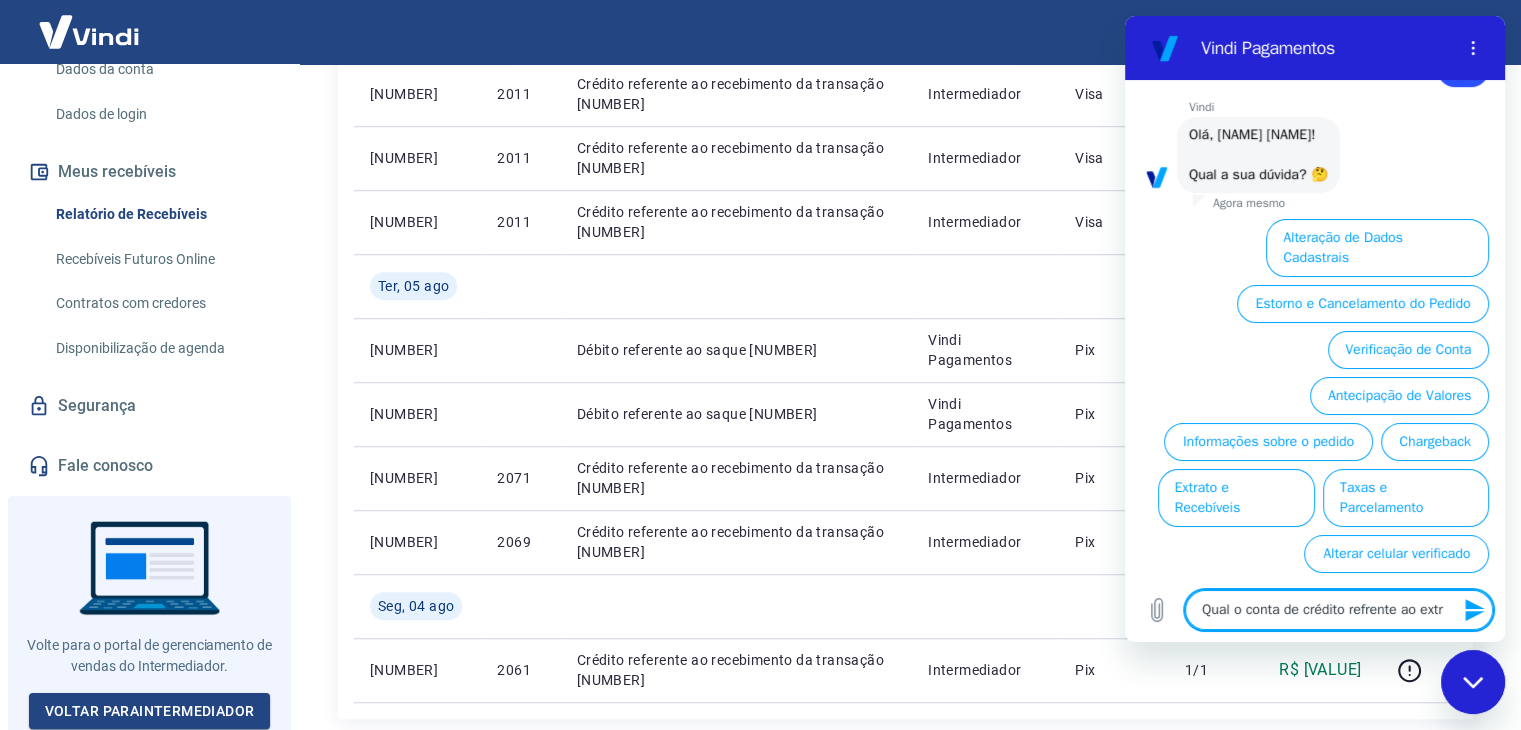 type on "Qual o conta de crédito refrente ao extra" 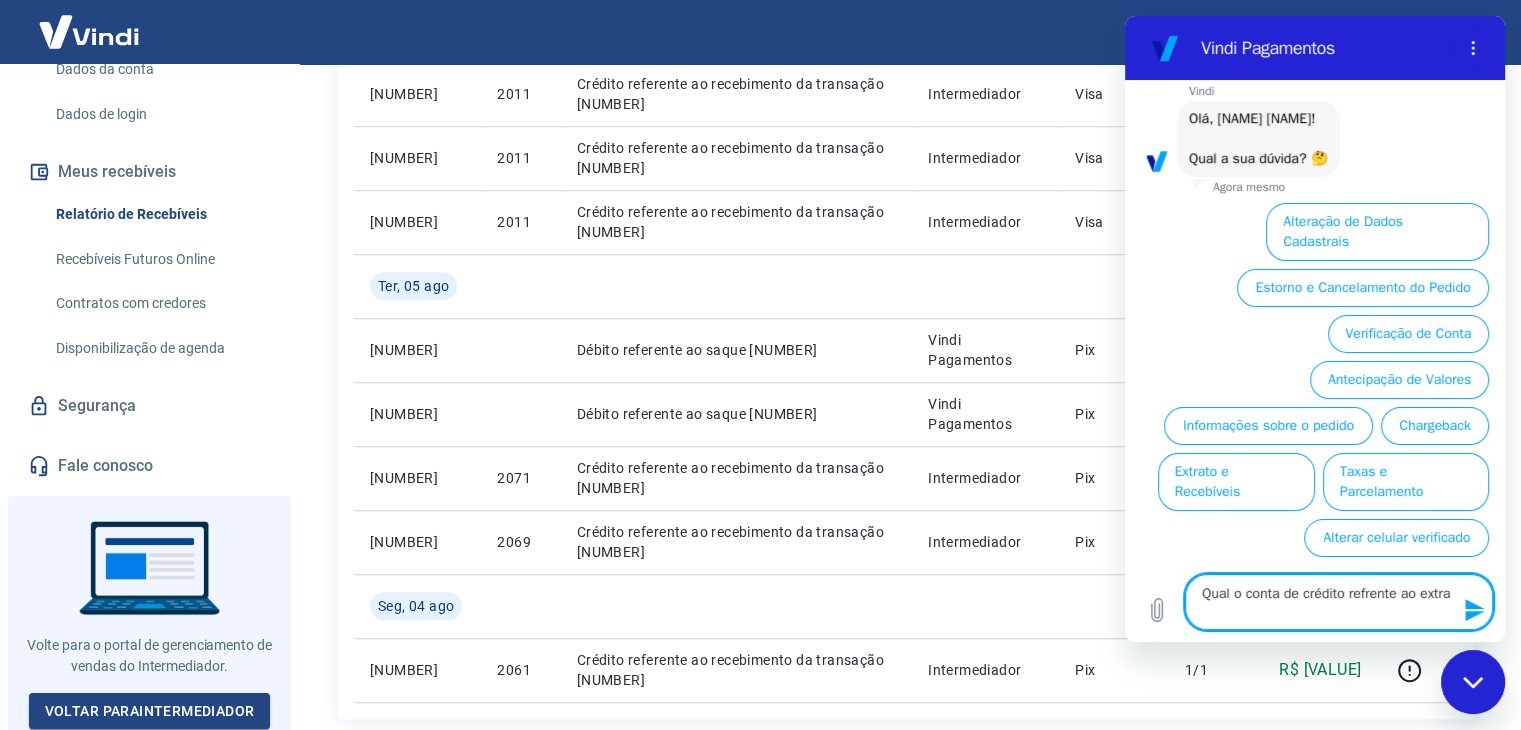 type on "Qual o conta de crédito refrente ao extrat" 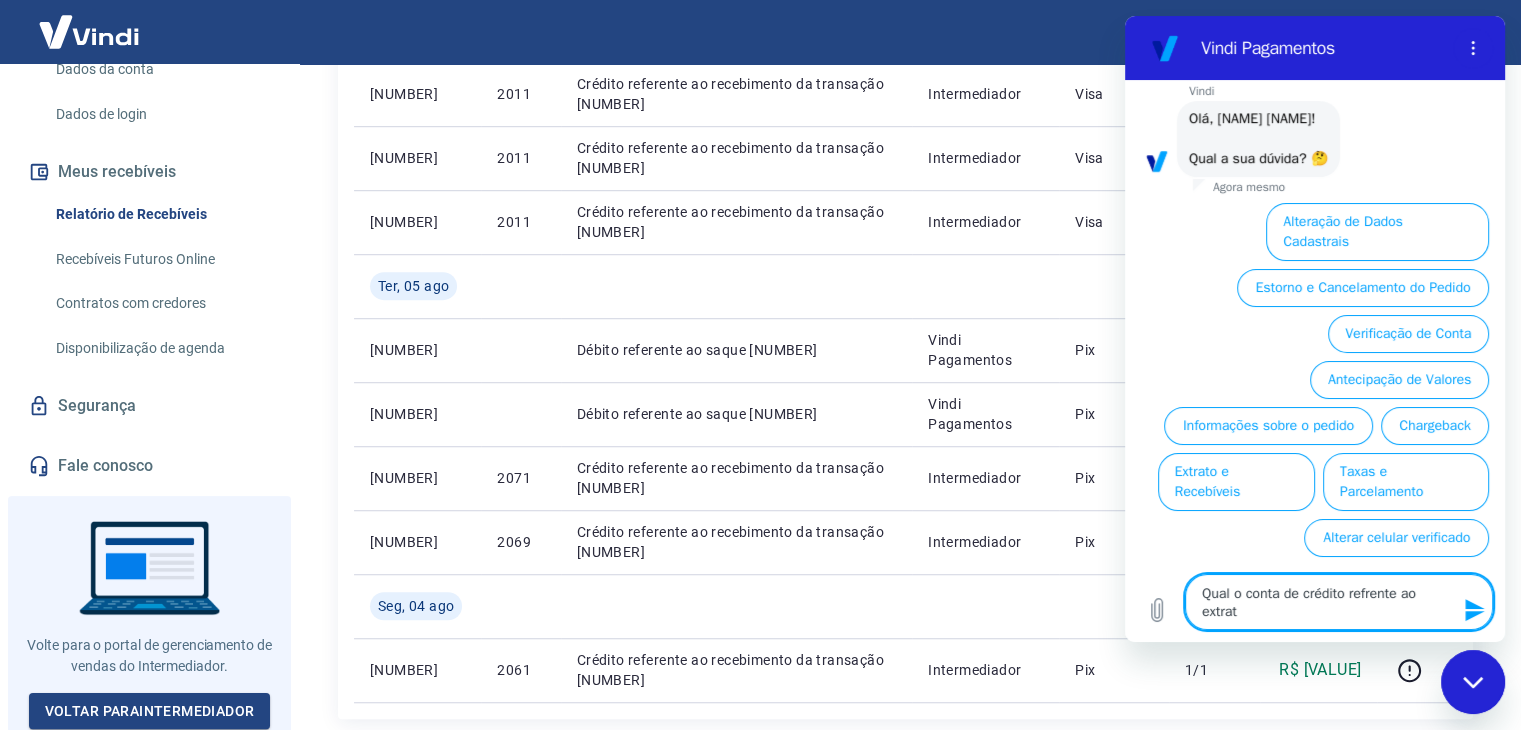 type on "Qual o conta de crédito refrente ao extrato" 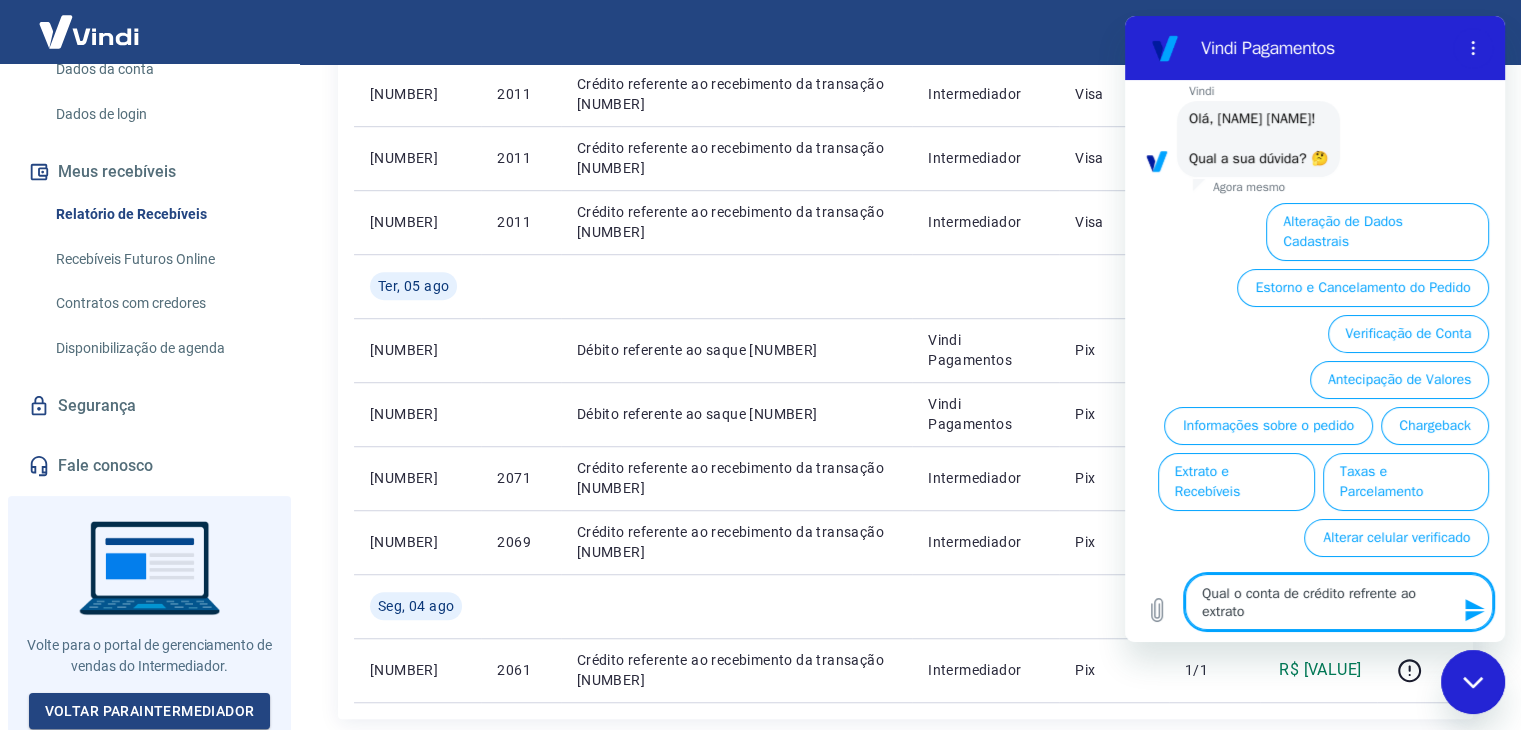 type on "Qual o conta de crédito refrente ao extrato?" 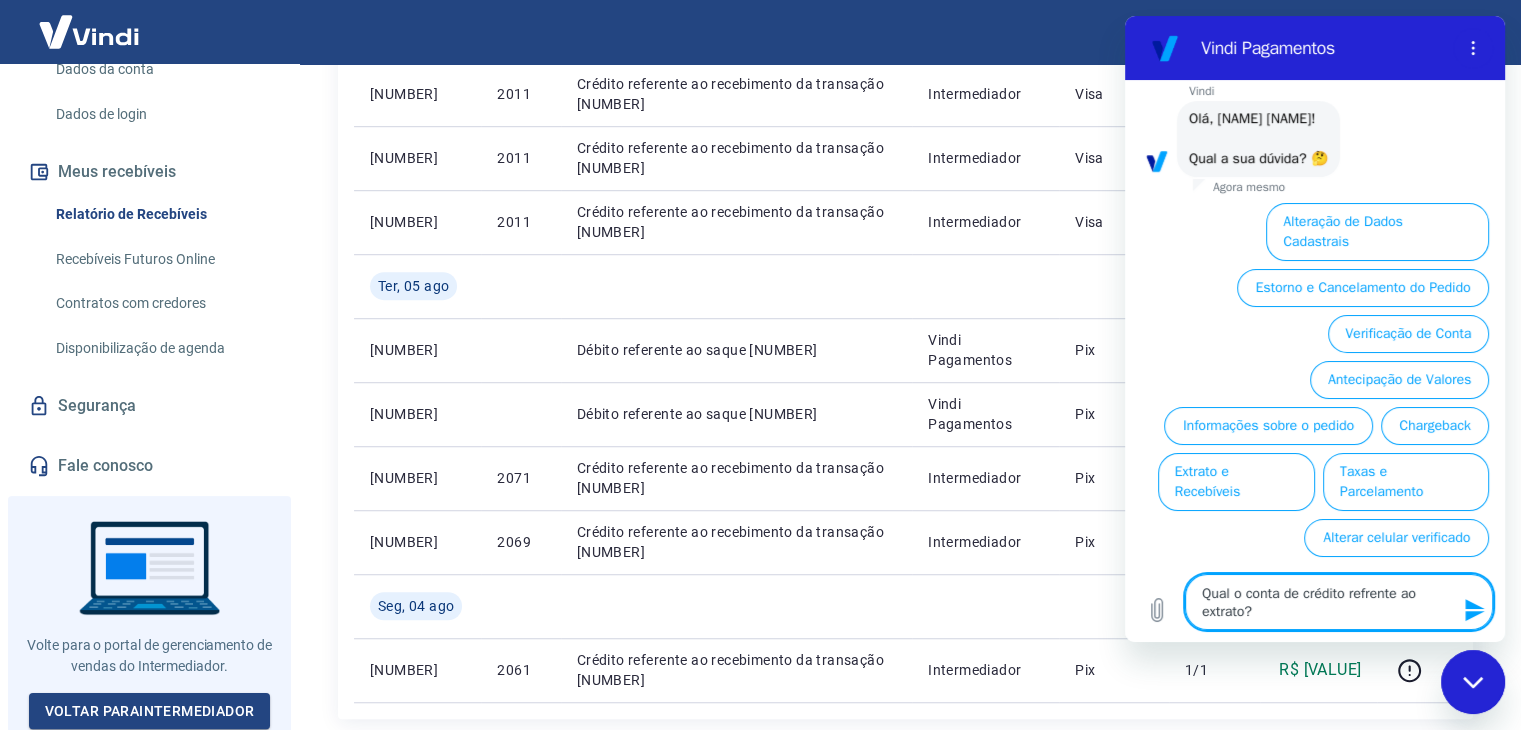 type on "Qual o conta de crédito referente ao extrato?" 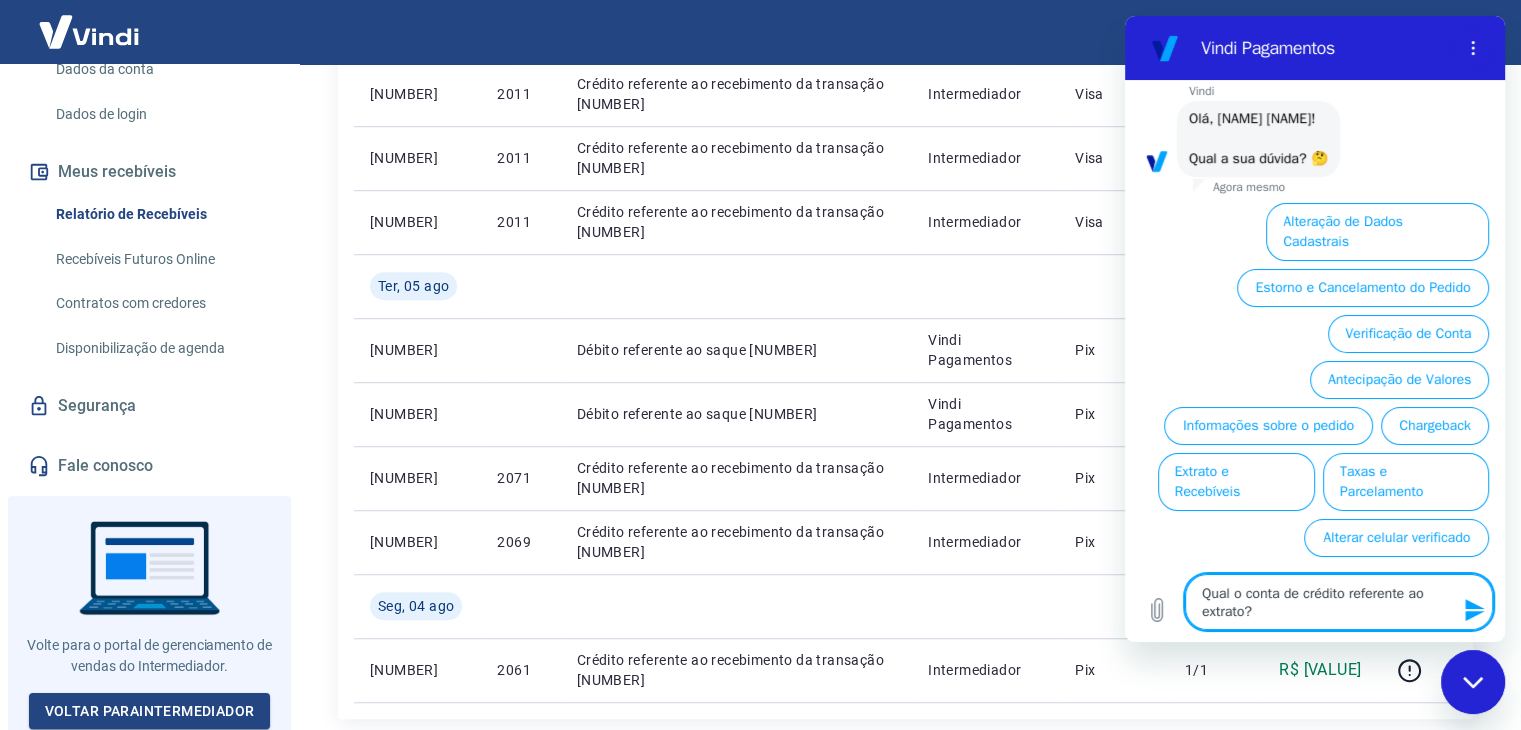 type on "Qual o conta de crédito referente ao extrato?" 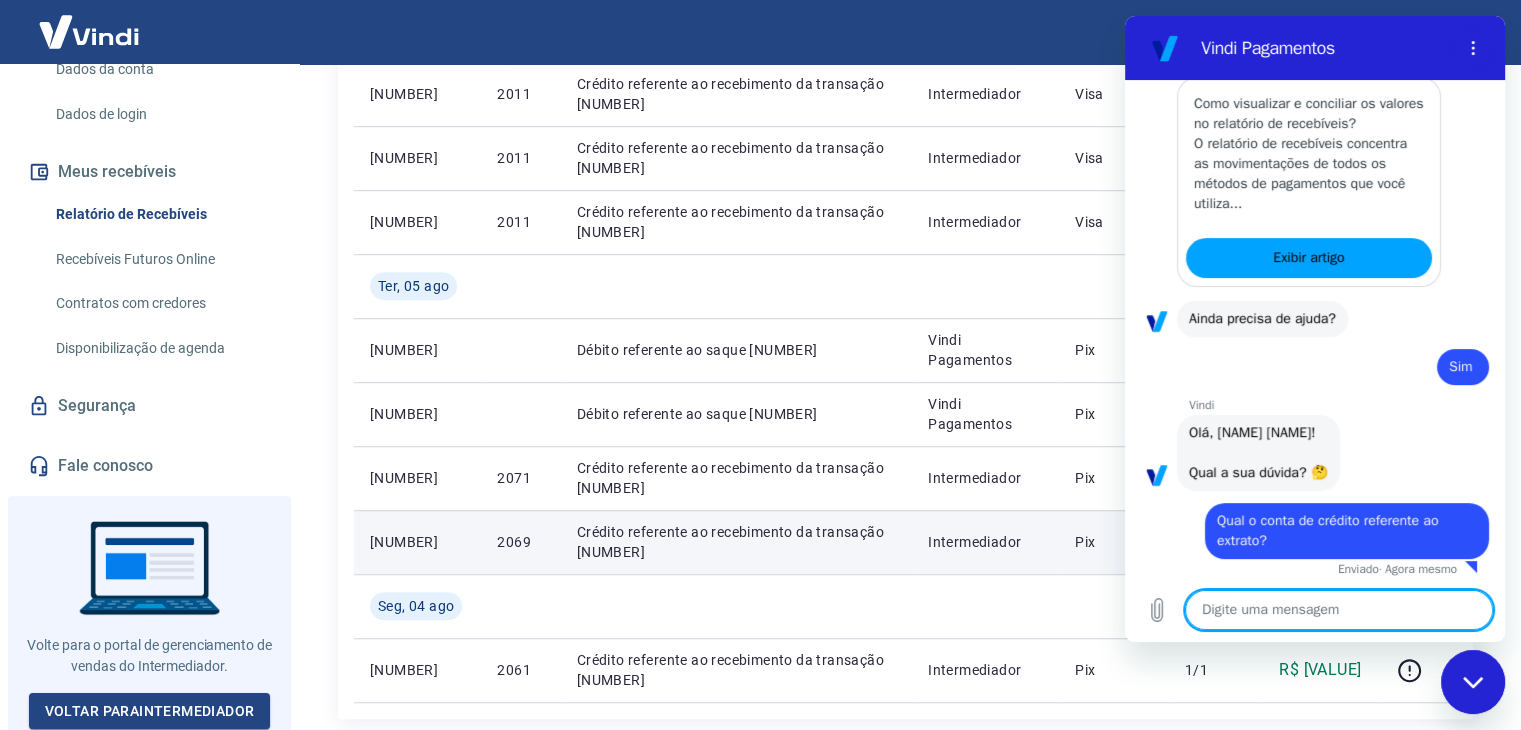 scroll, scrollTop: 471, scrollLeft: 0, axis: vertical 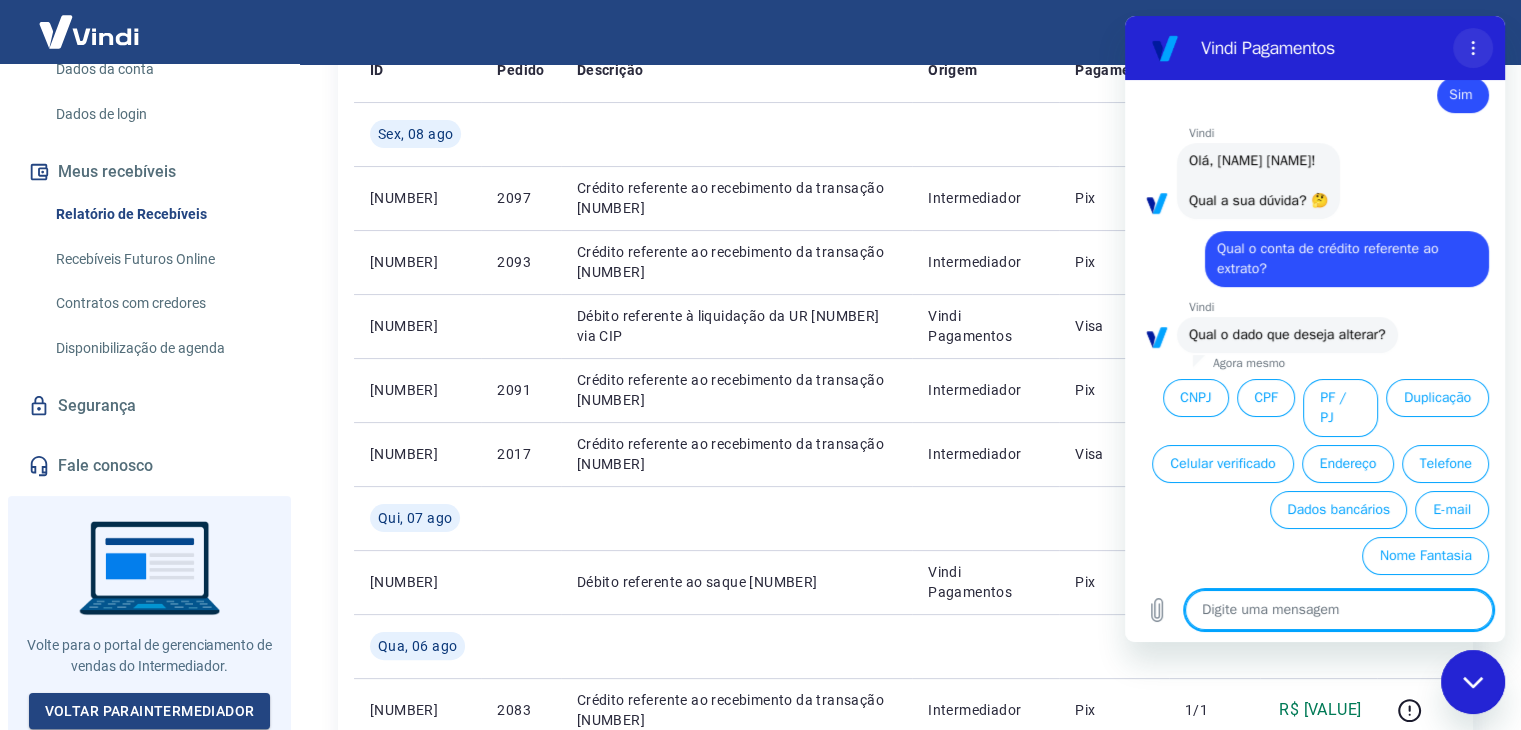 click at bounding box center [1473, 48] 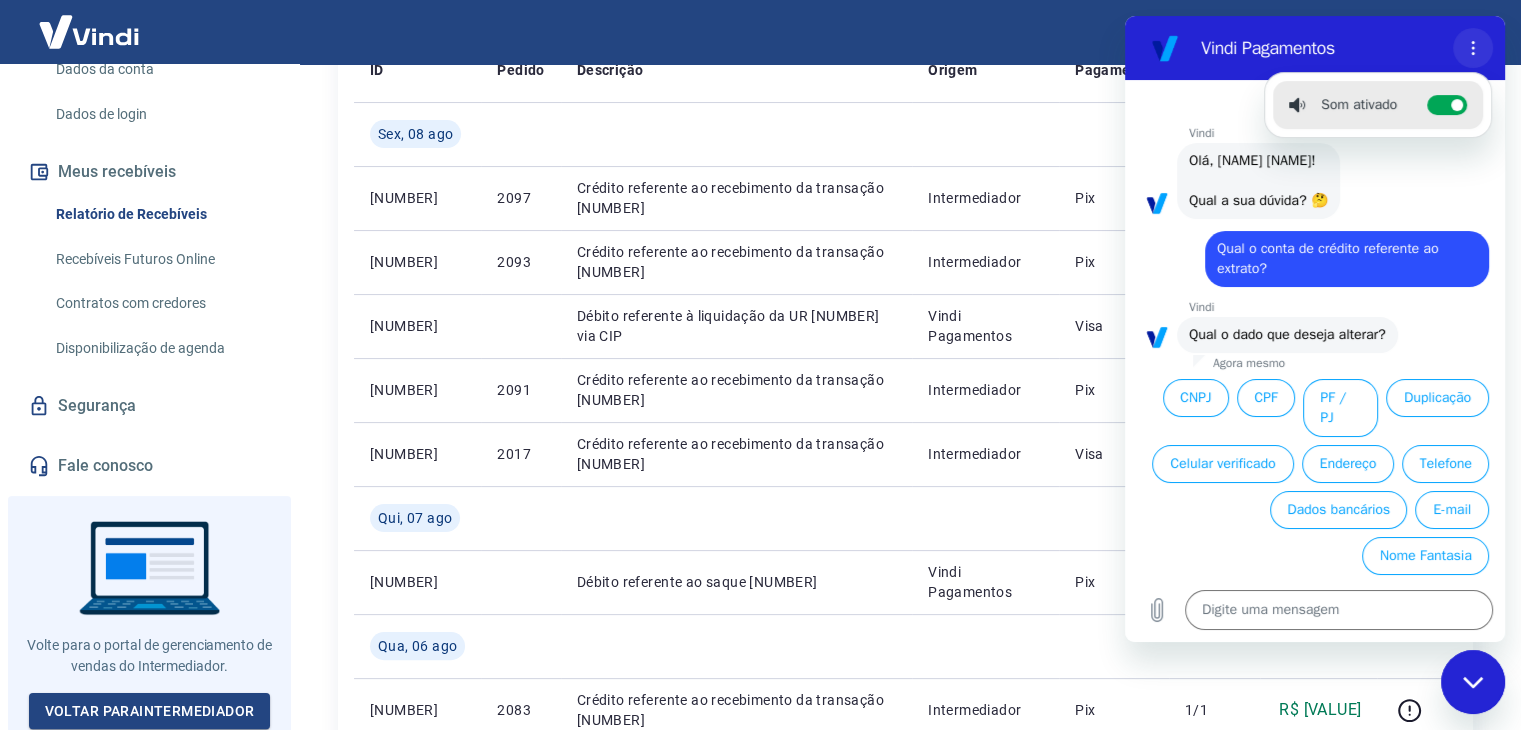 click 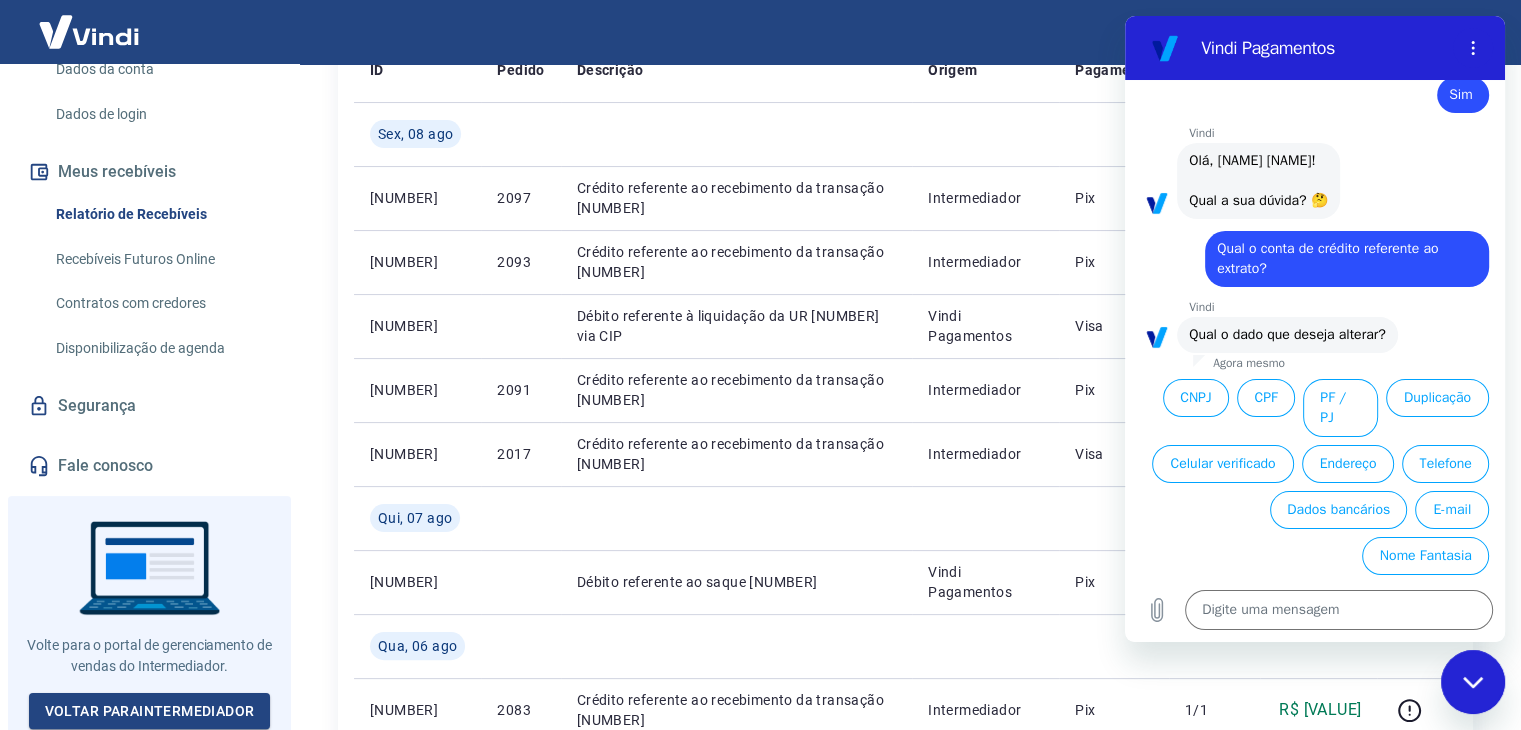 click on "Vindi Pagamentos" at bounding box center (1323, 48) 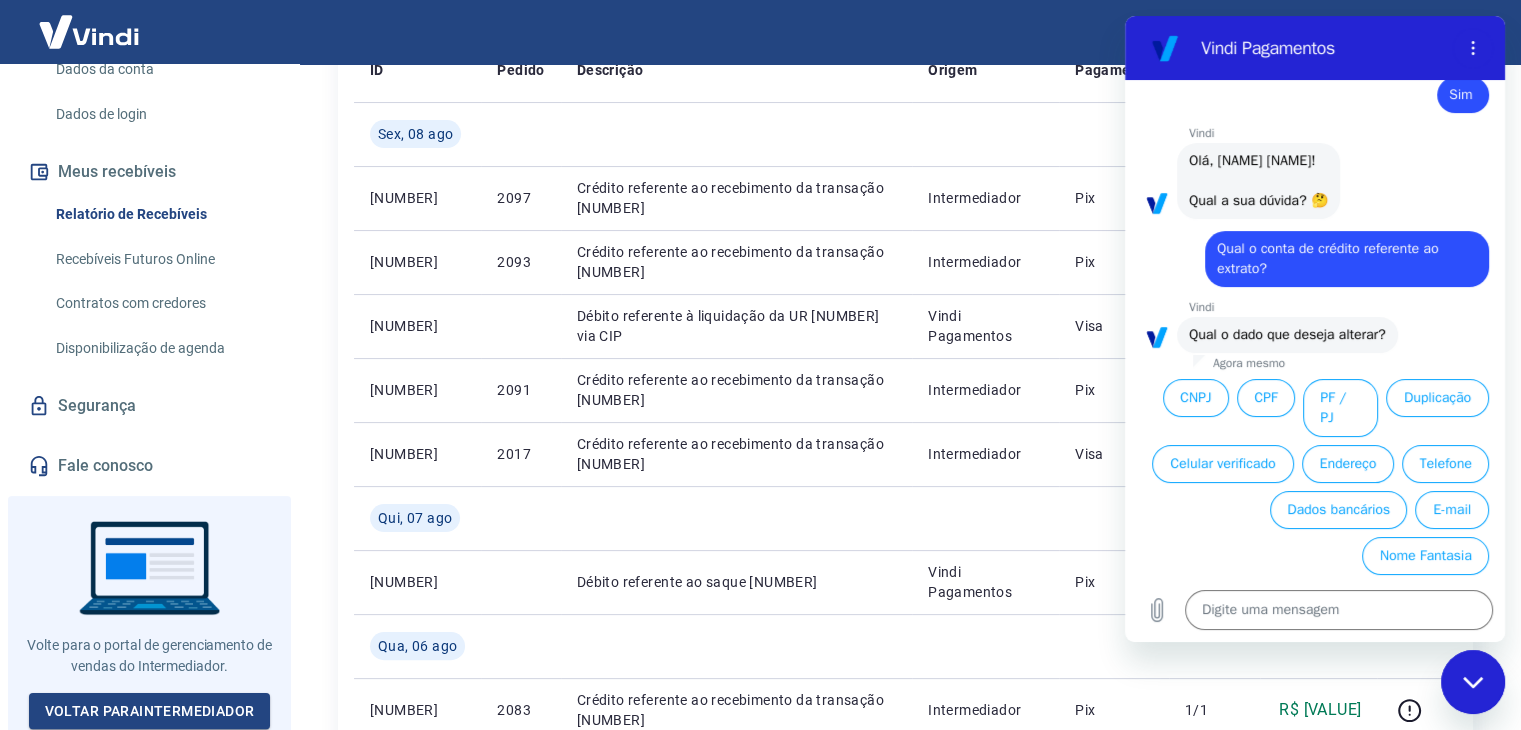 click on "Vindi Pagamentos" at bounding box center [1291, 48] 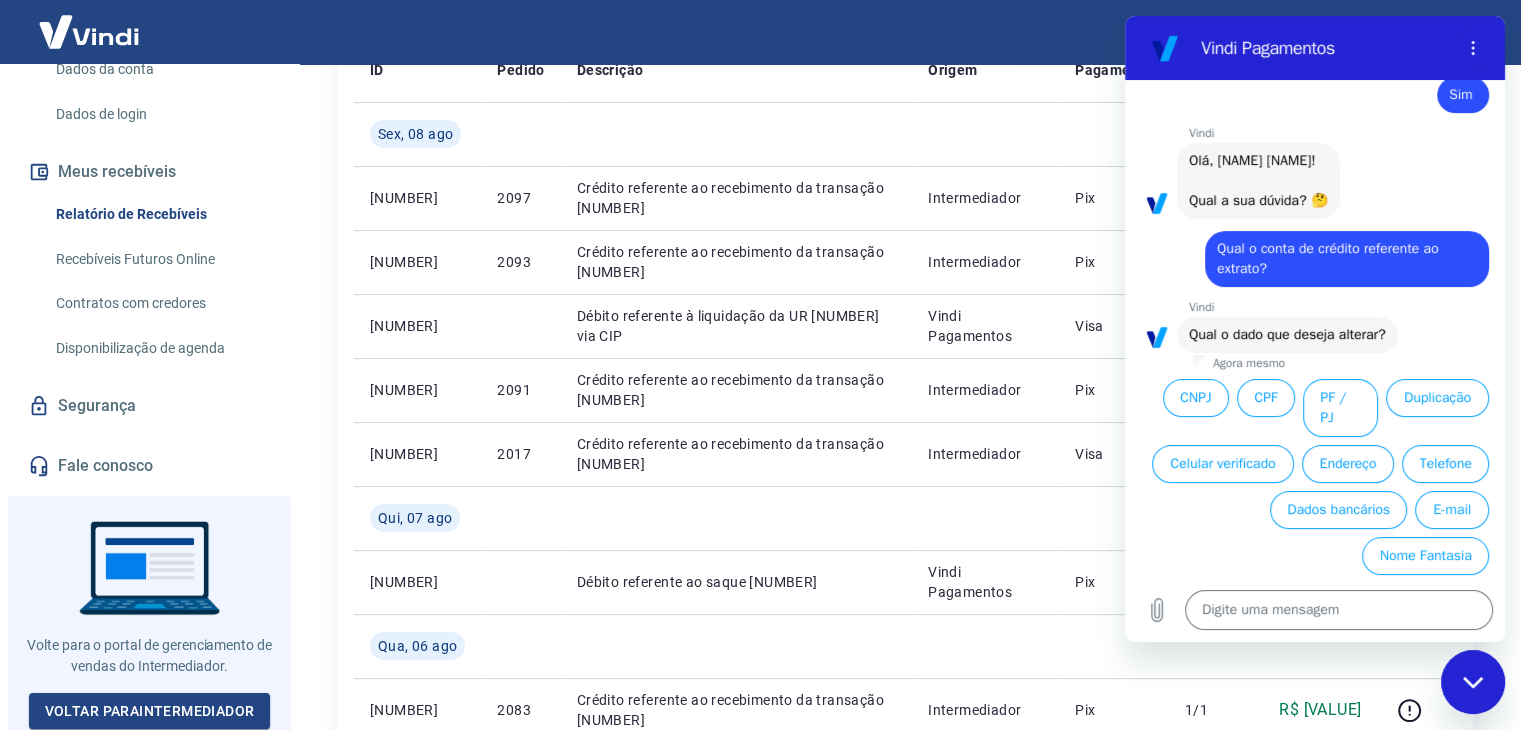 click at bounding box center (1165, 48) 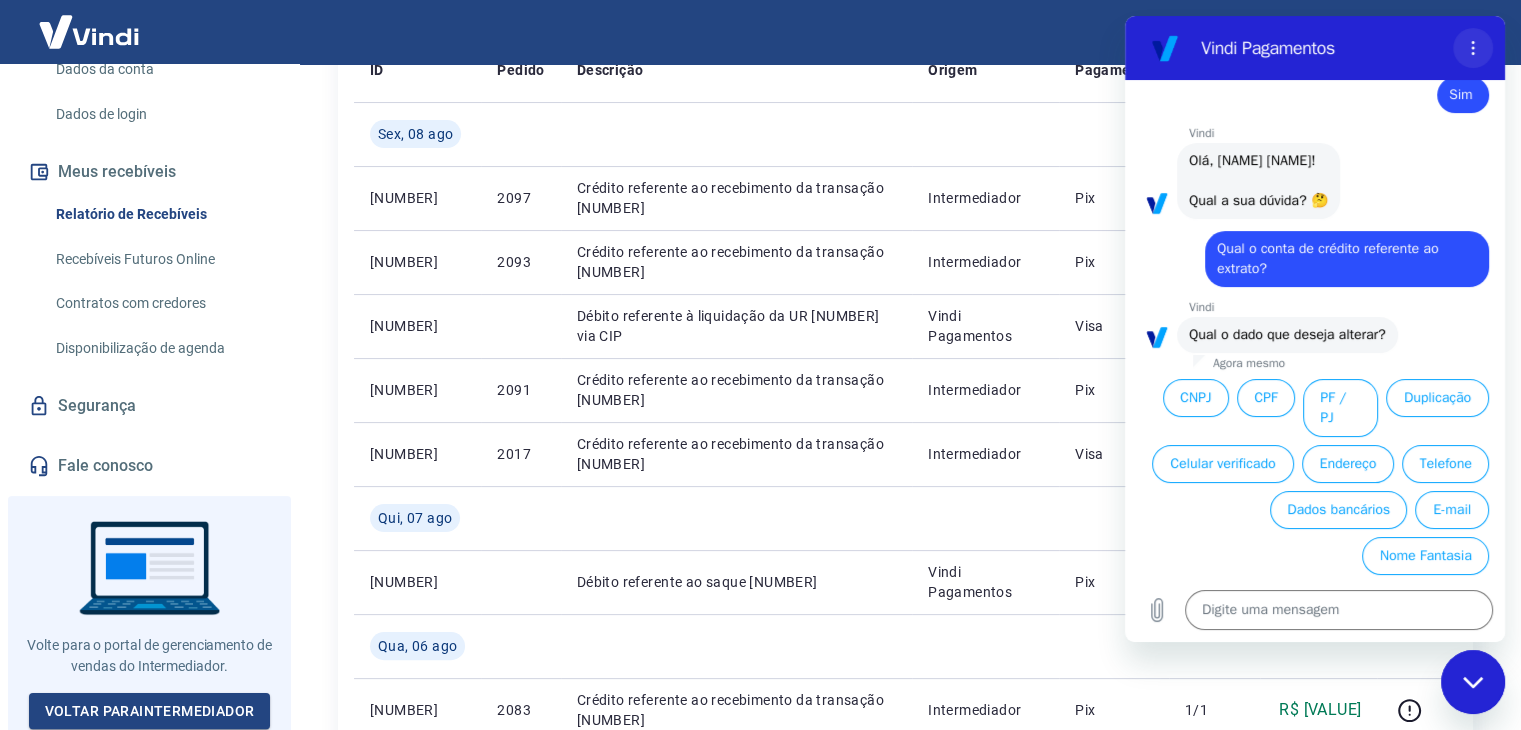 click at bounding box center (1473, 48) 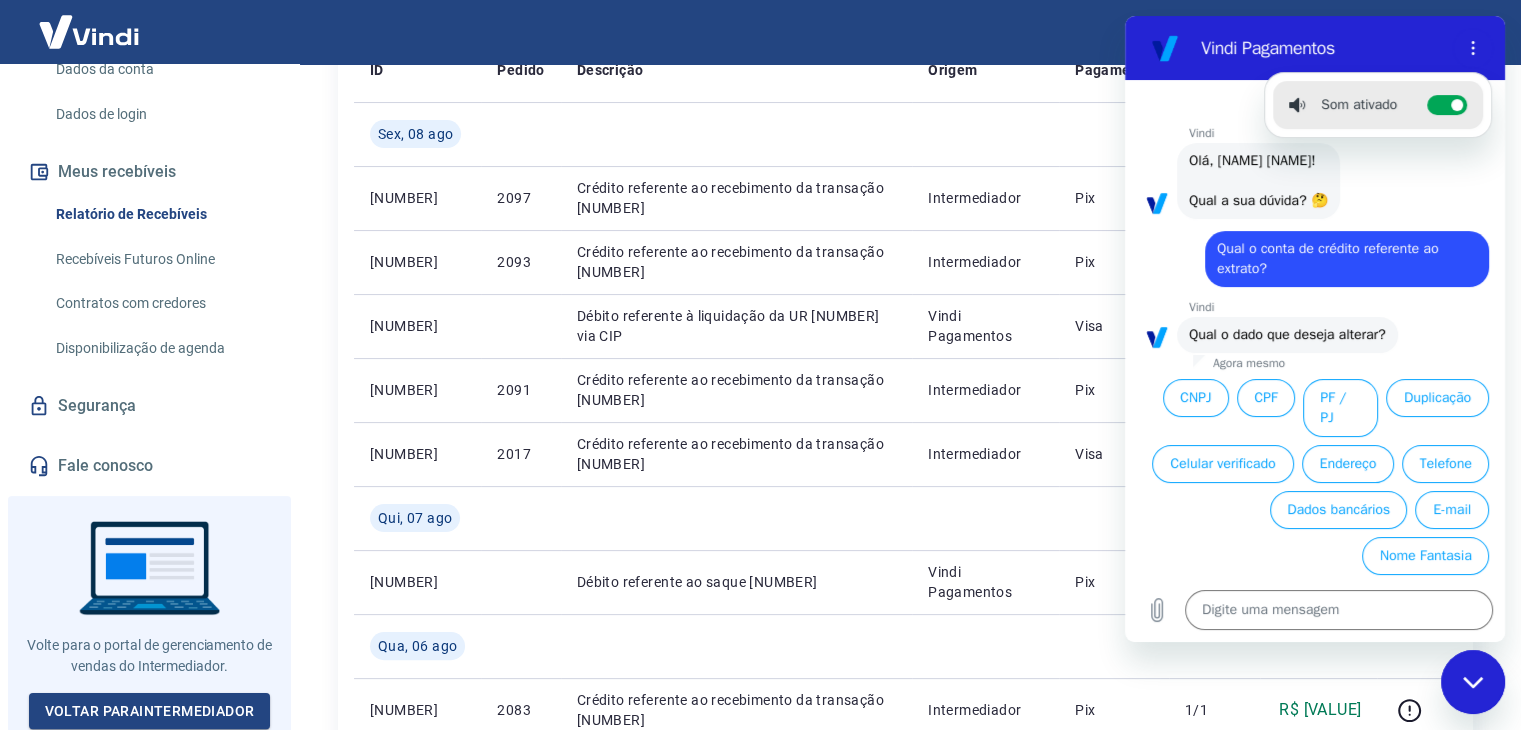 click on "Digite uma mensagem x" at bounding box center [1315, 610] 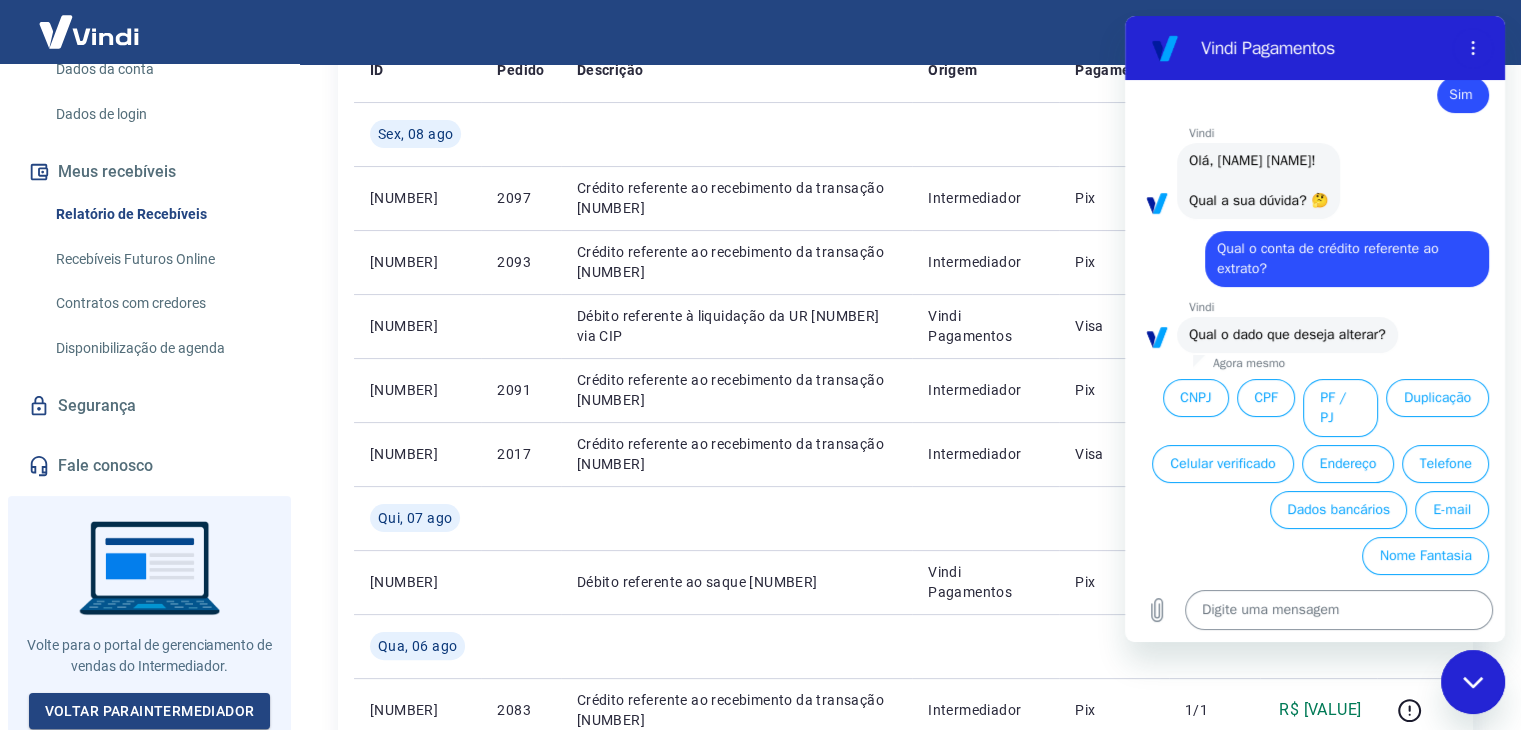click at bounding box center [1339, 610] 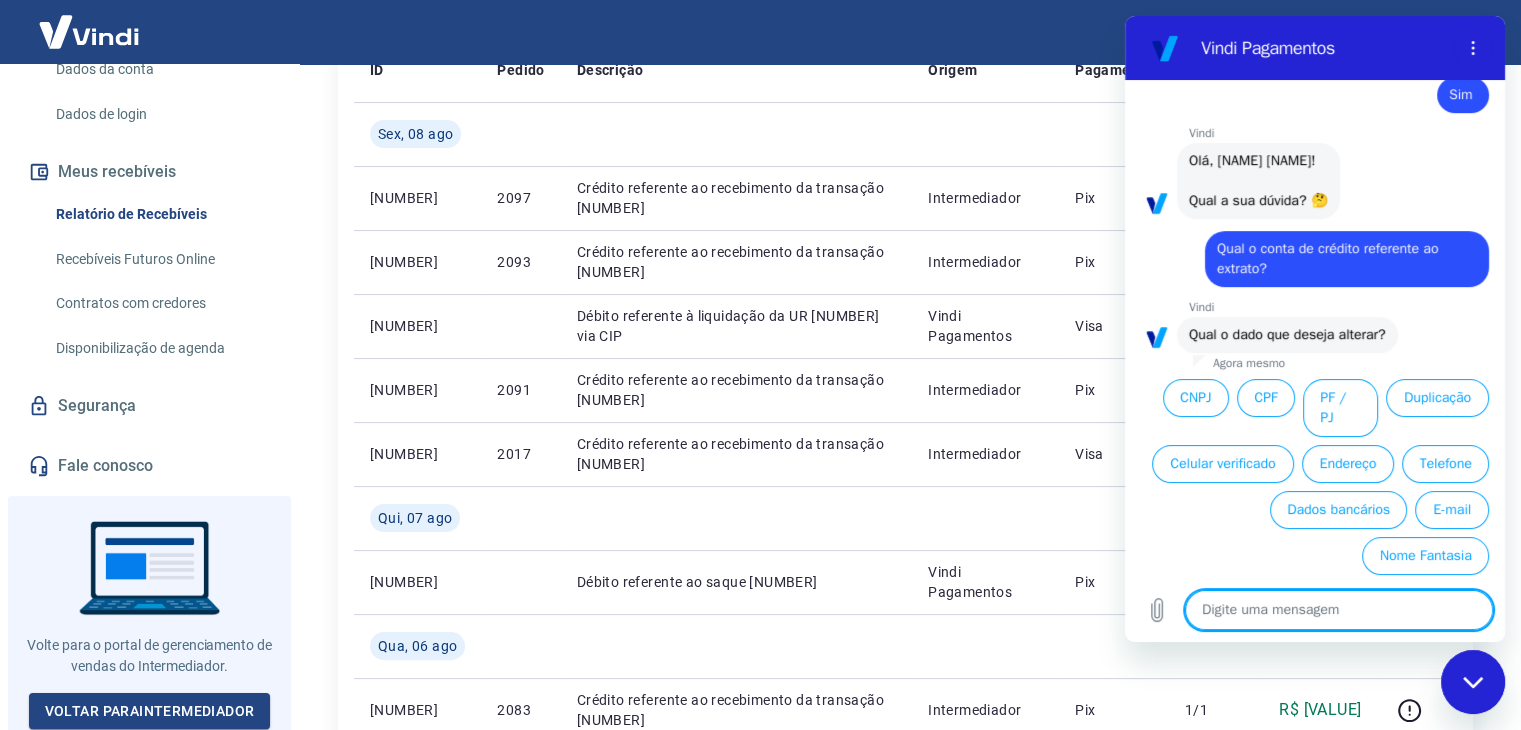 click 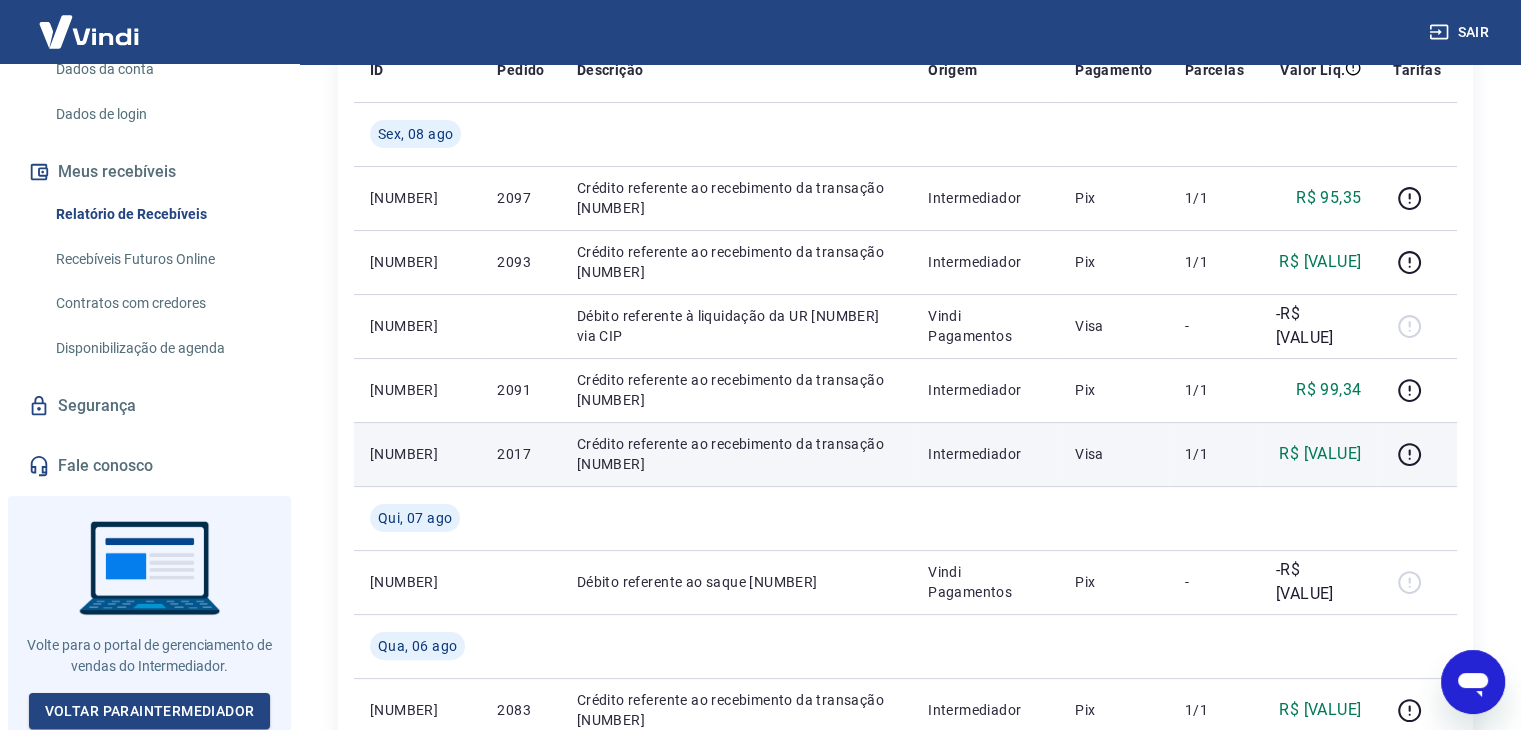 click on "1/1" at bounding box center [1214, 454] 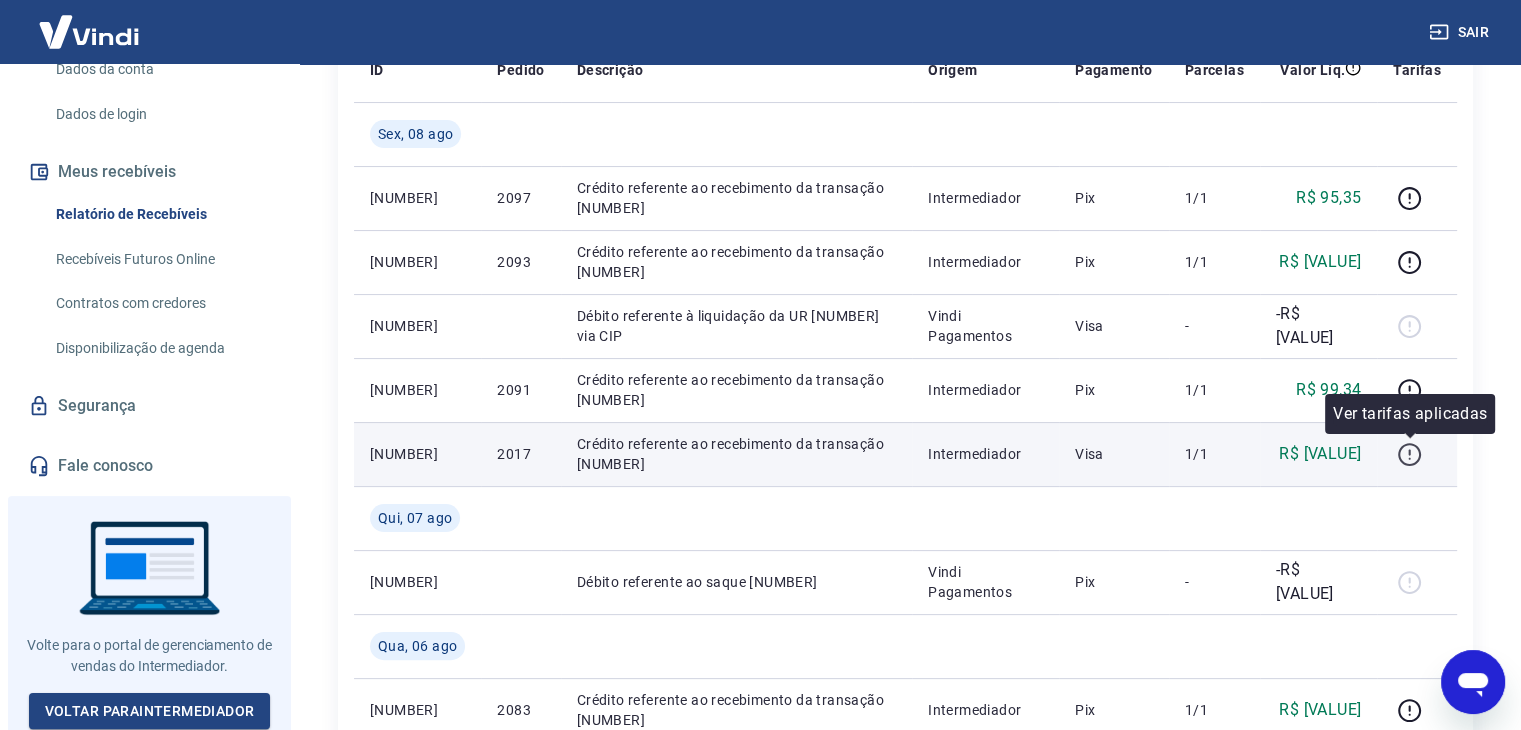 click 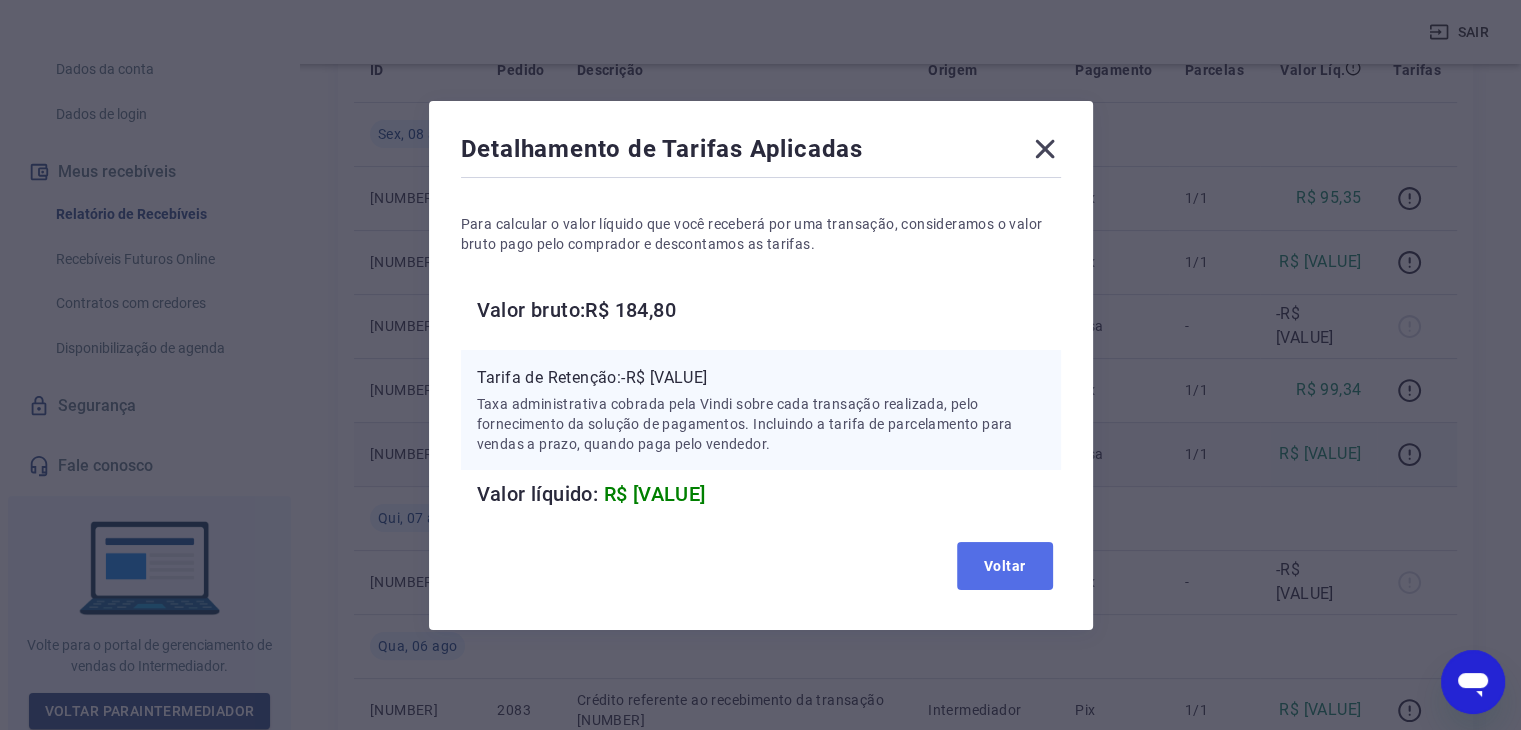 click on "Voltar" at bounding box center (1005, 566) 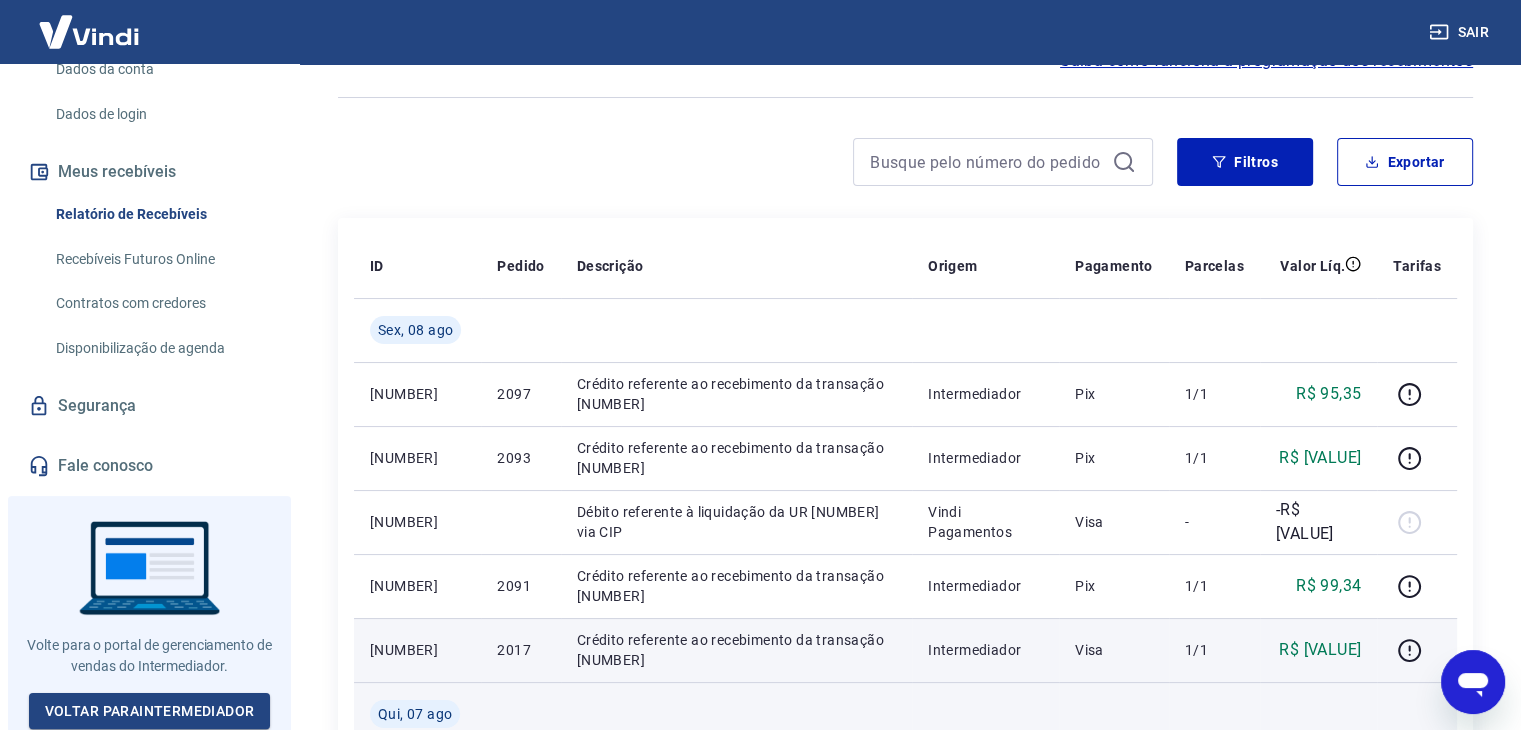scroll, scrollTop: 107, scrollLeft: 0, axis: vertical 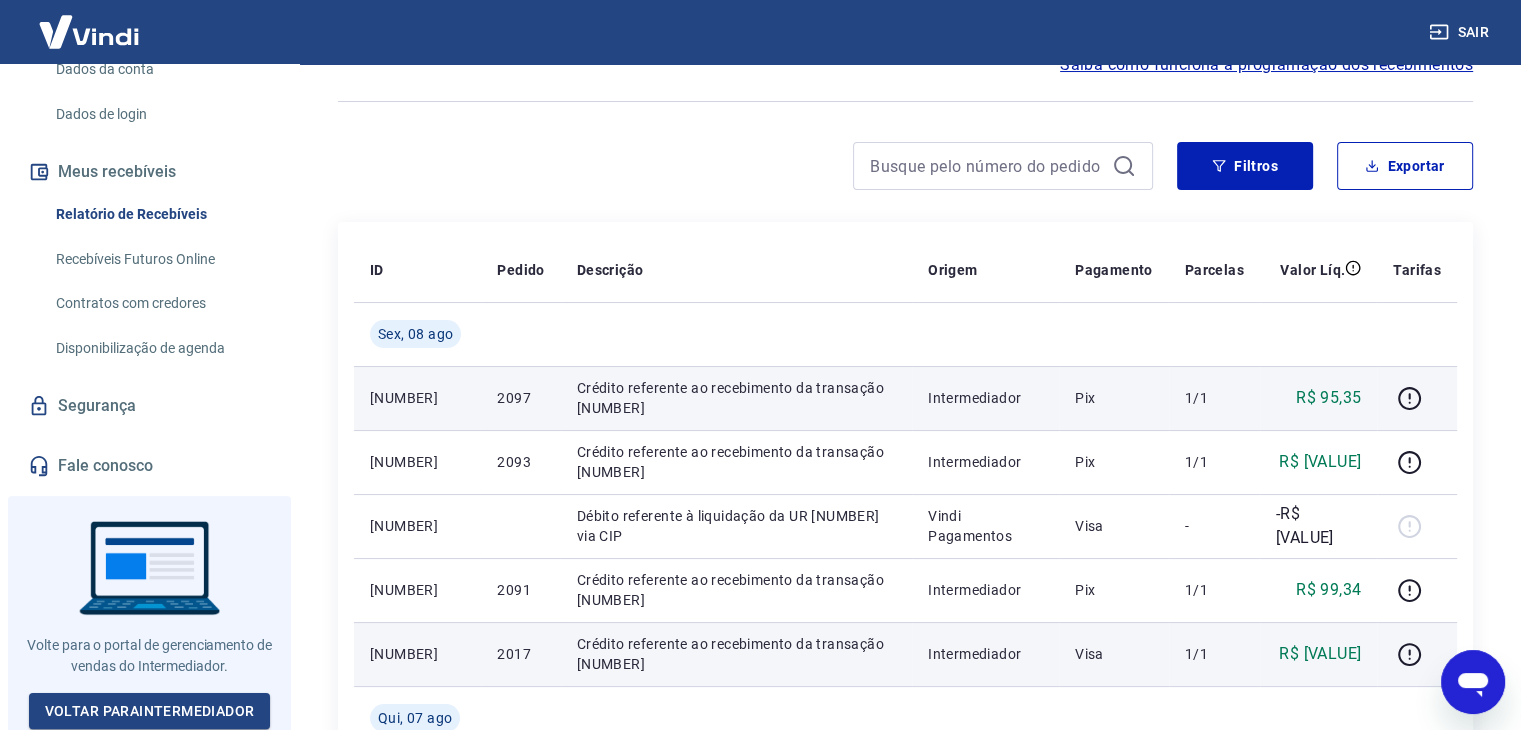 click on "Crédito referente ao recebimento da transação [NUMBER]" at bounding box center (736, 398) 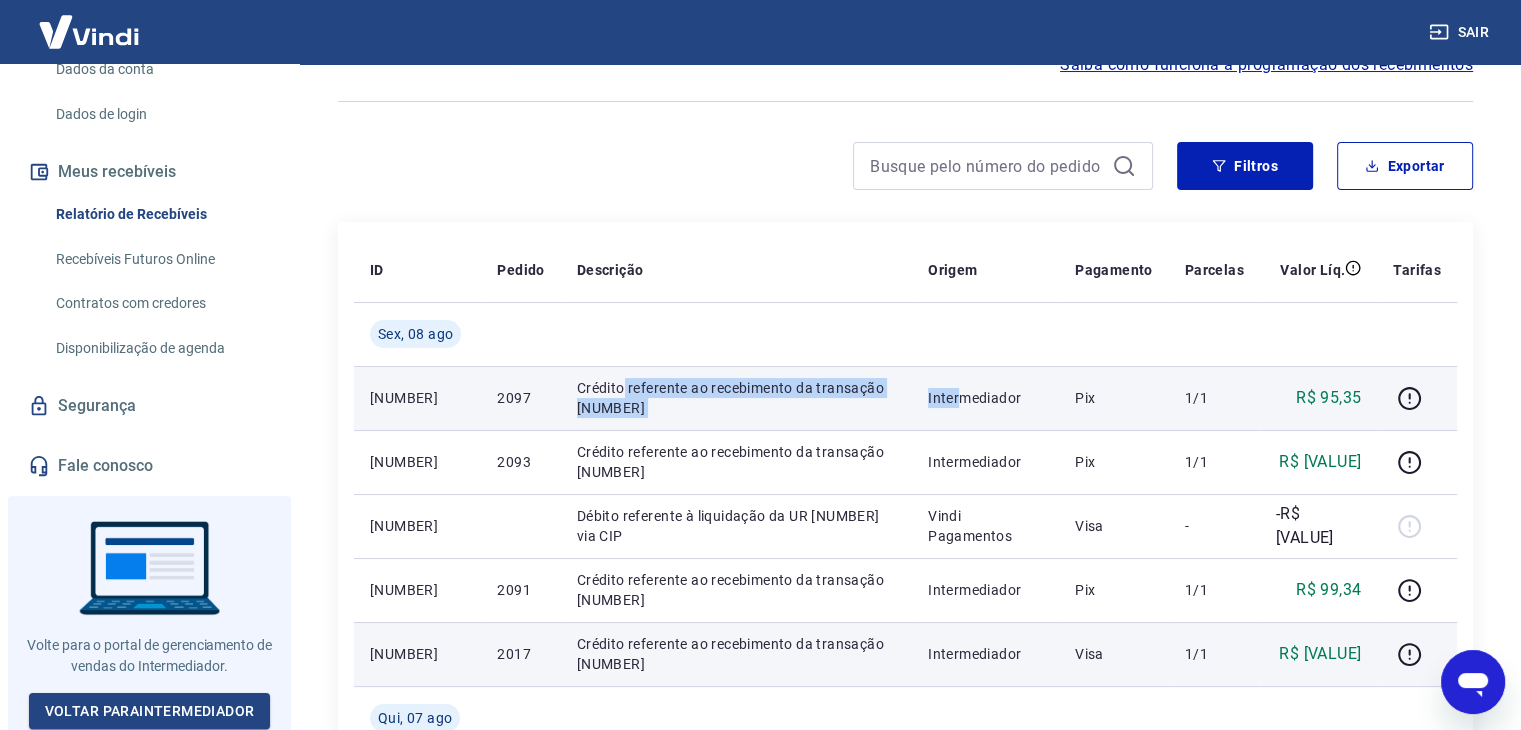drag, startPoint x: 618, startPoint y: 392, endPoint x: 968, endPoint y: 412, distance: 350.57095 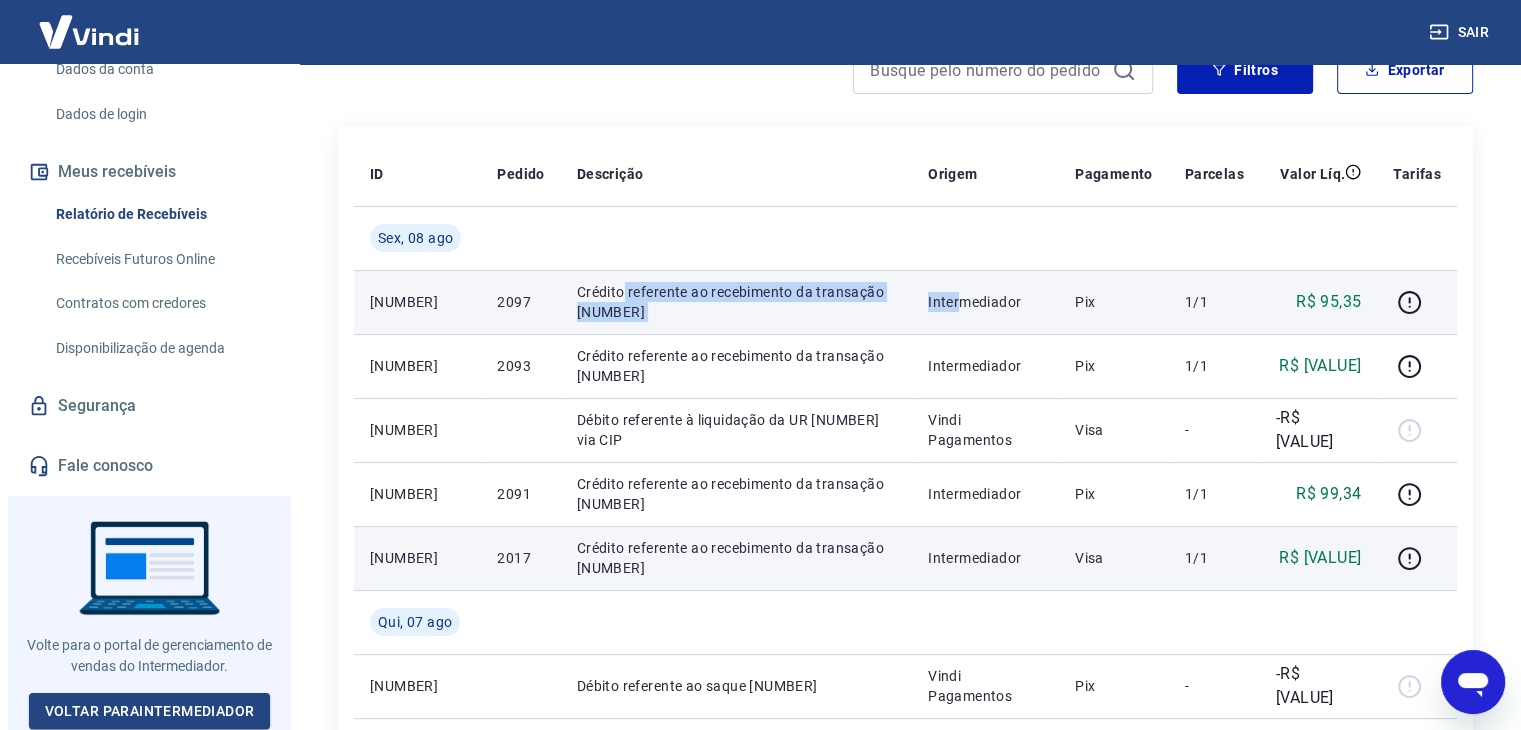 scroll, scrollTop: 207, scrollLeft: 0, axis: vertical 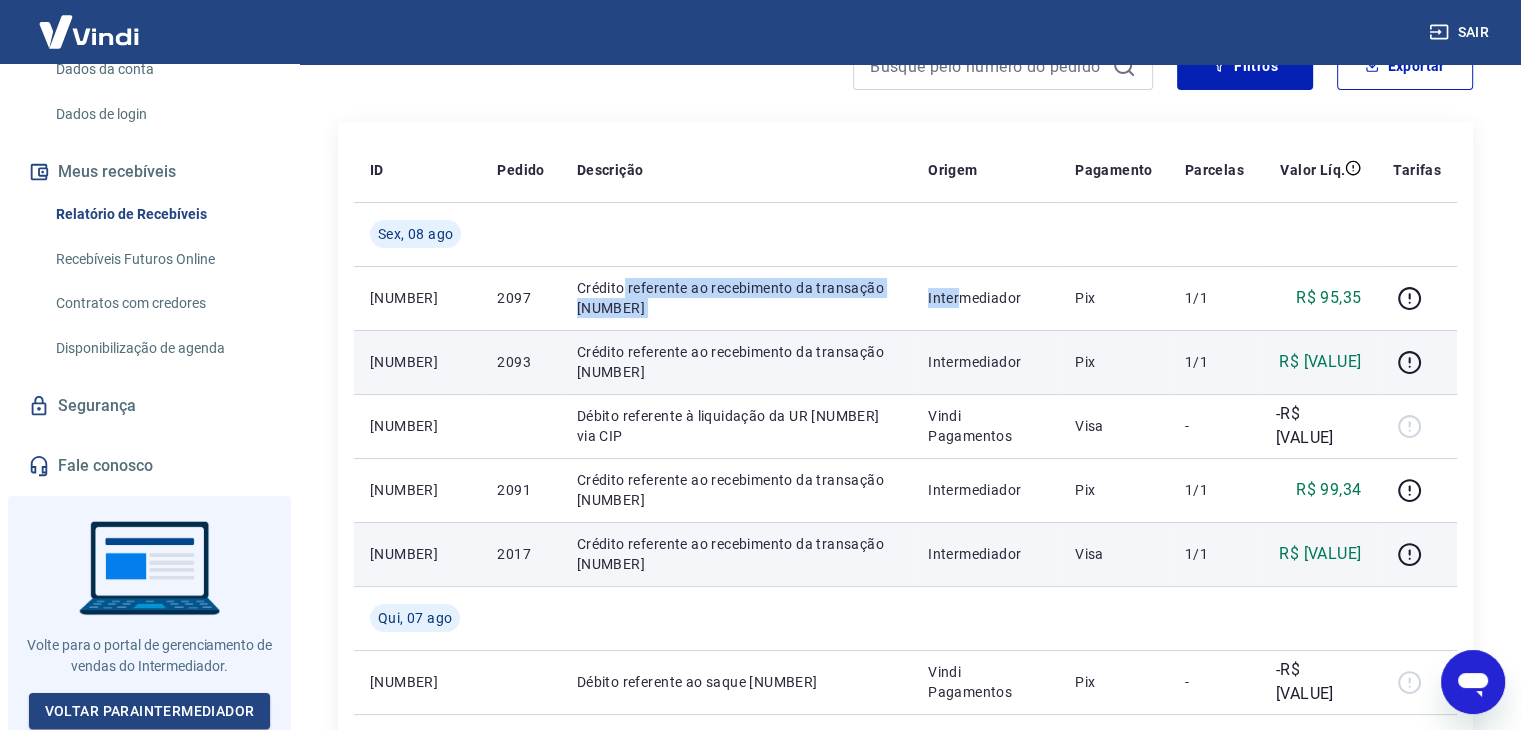 drag, startPoint x: 582, startPoint y: 357, endPoint x: 757, endPoint y: 375, distance: 175.92328 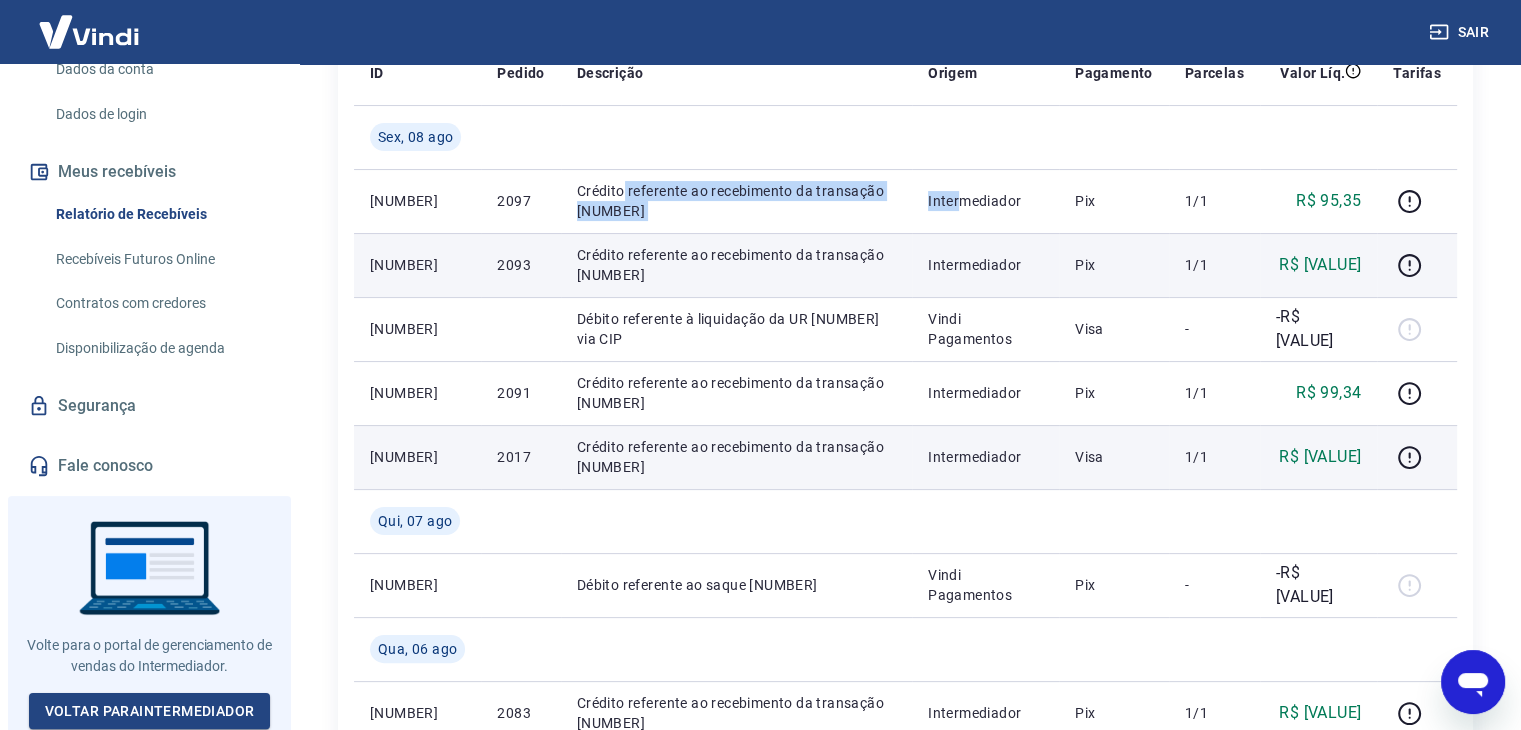 scroll, scrollTop: 307, scrollLeft: 0, axis: vertical 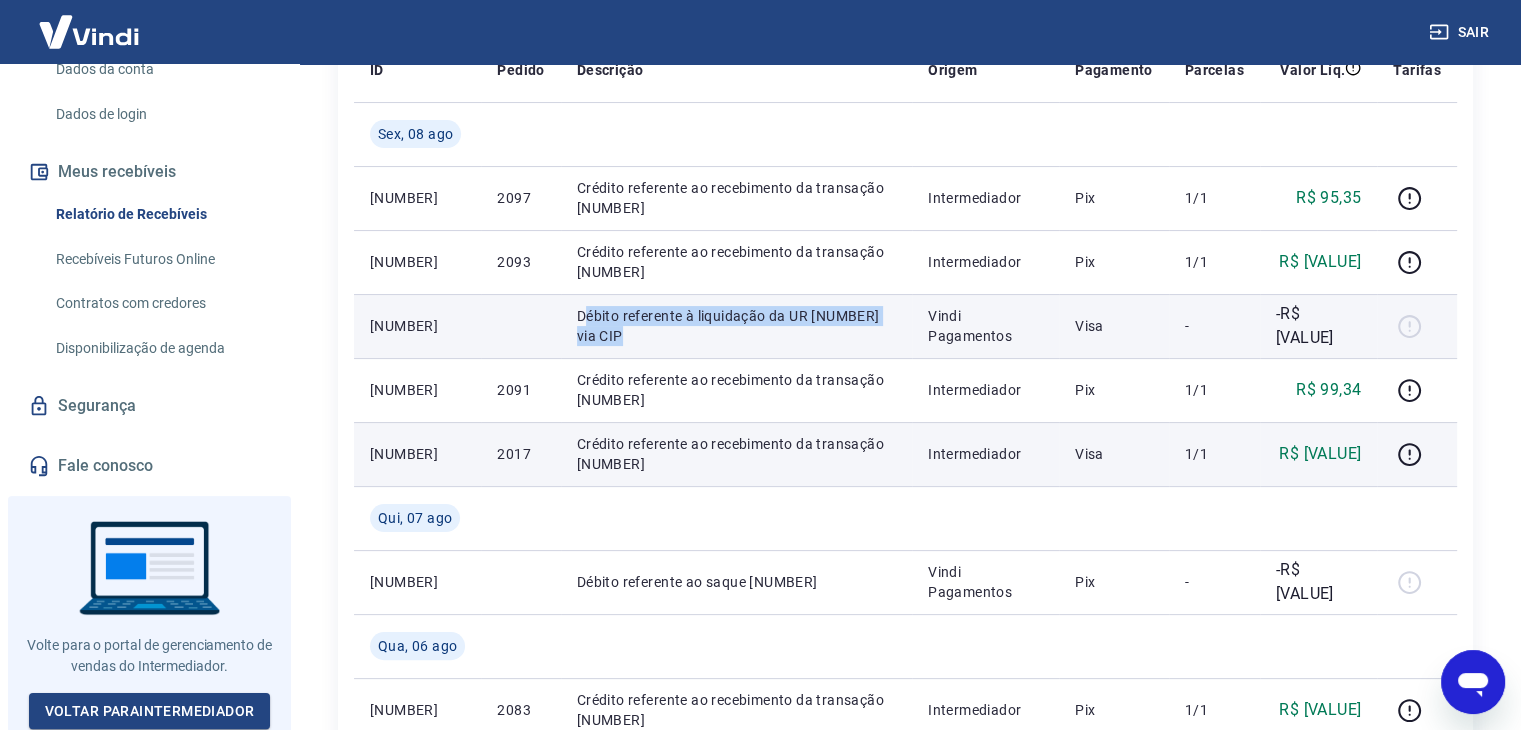 drag, startPoint x: 584, startPoint y: 316, endPoint x: 886, endPoint y: 340, distance: 302.95215 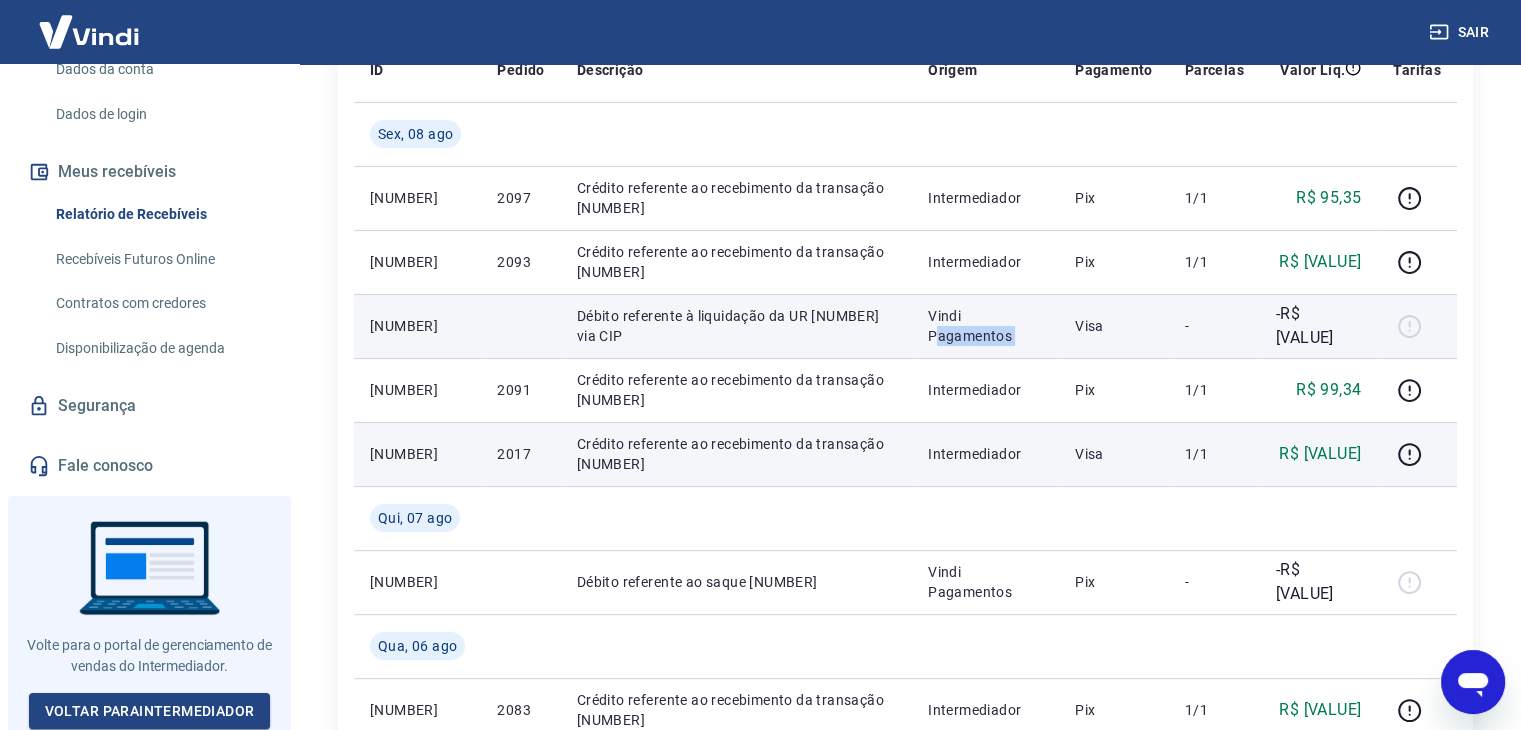 drag, startPoint x: 949, startPoint y: 336, endPoint x: 1078, endPoint y: 336, distance: 129 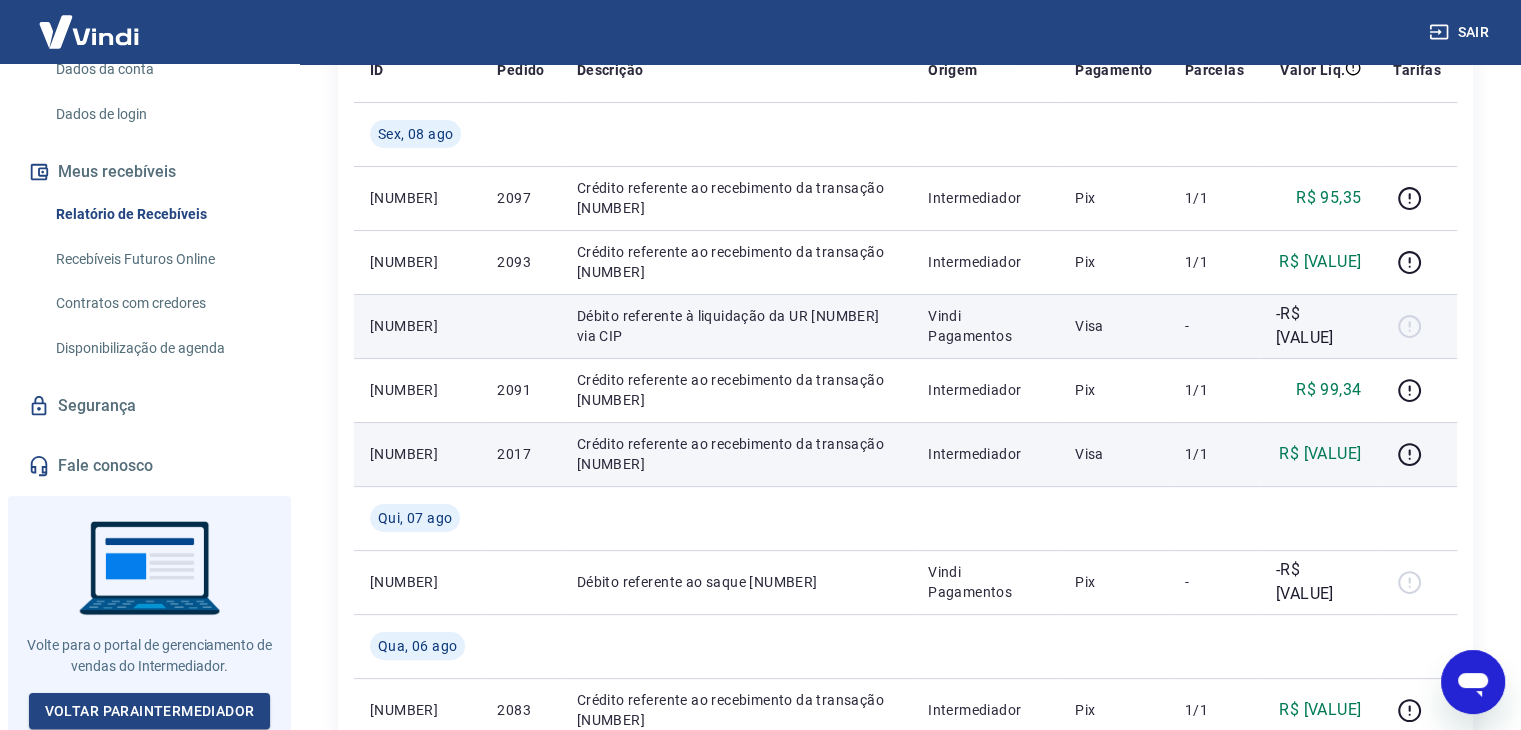 click at bounding box center (1417, 326) 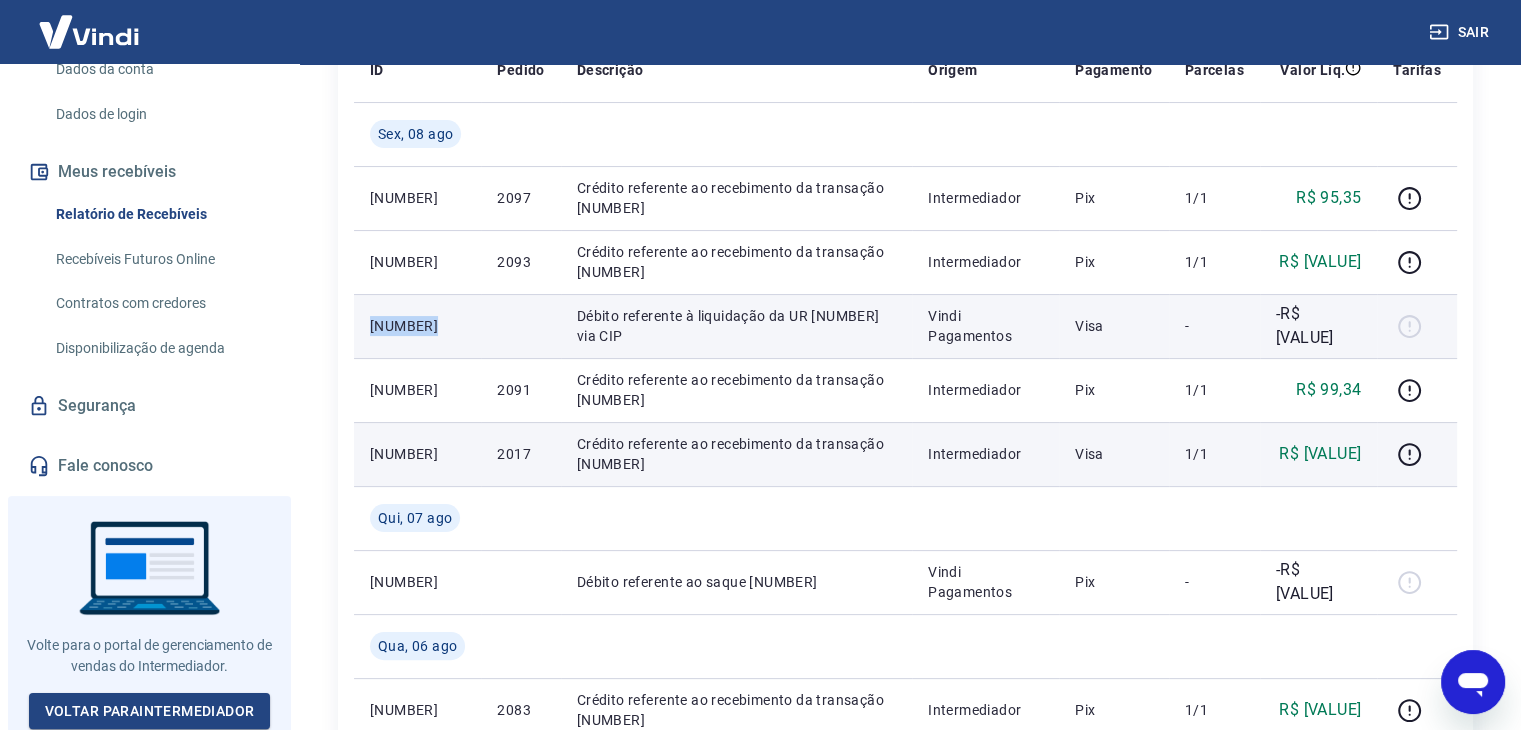 drag, startPoint x: 364, startPoint y: 324, endPoint x: 541, endPoint y: 324, distance: 177 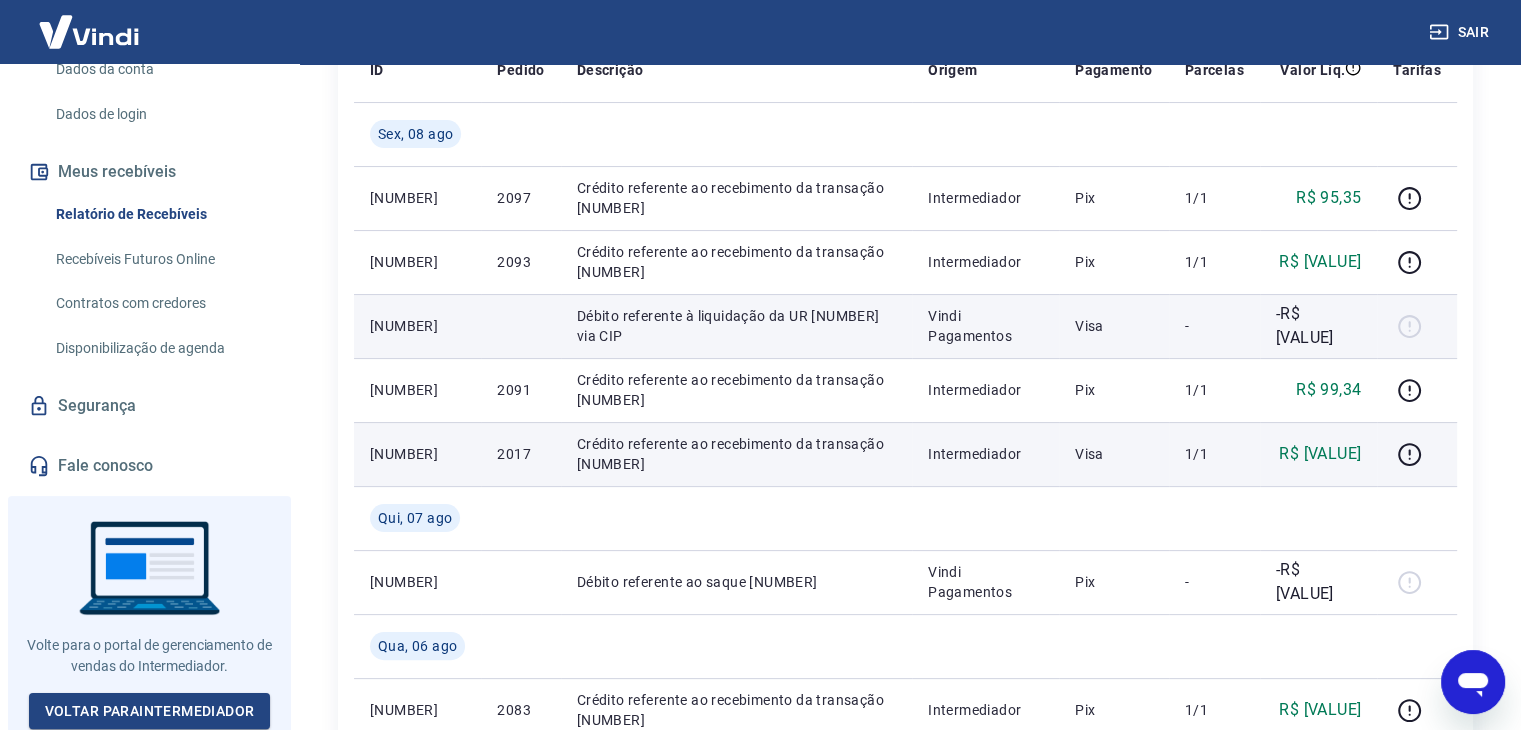 drag, startPoint x: 579, startPoint y: 325, endPoint x: 588, endPoint y: 305, distance: 21.931713 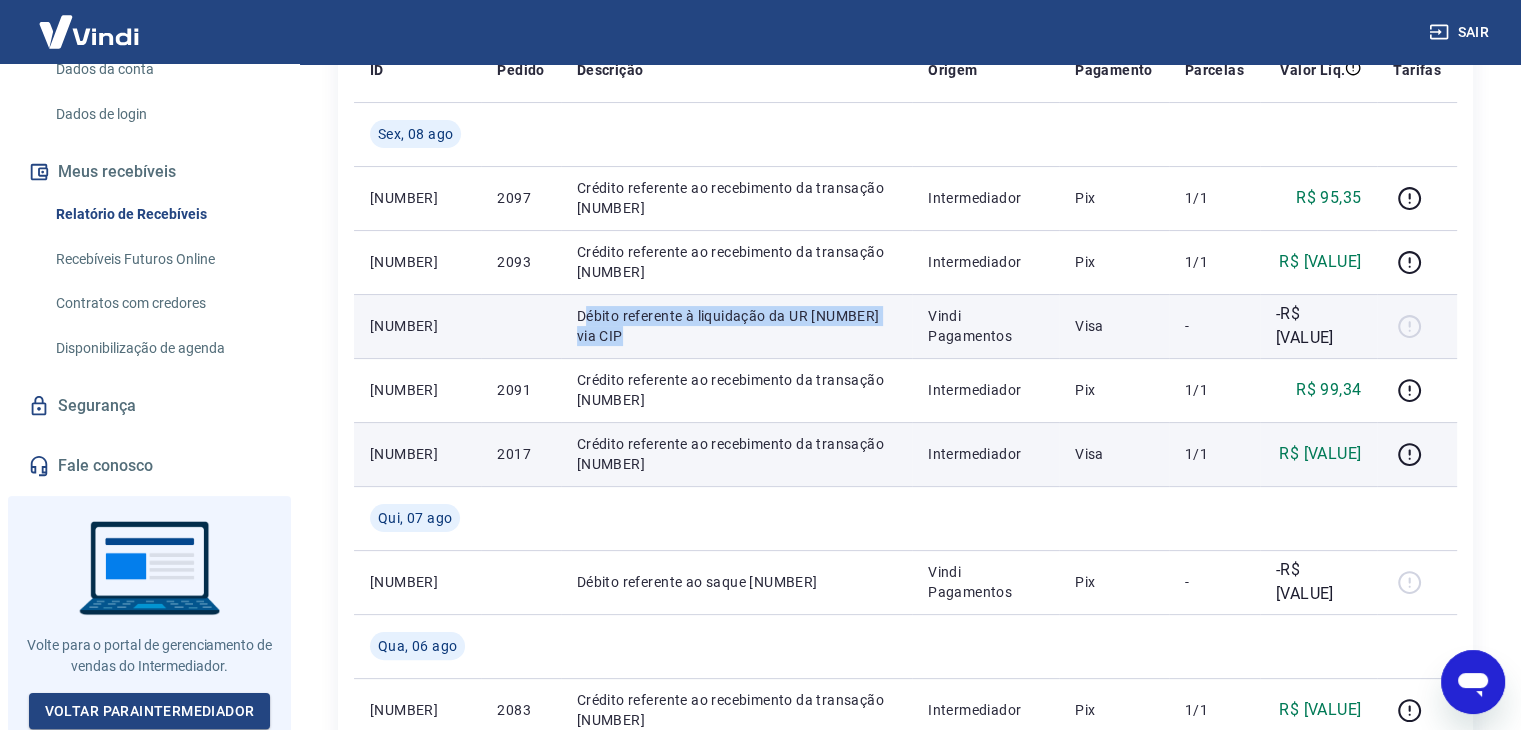 drag, startPoint x: 584, startPoint y: 313, endPoint x: 610, endPoint y: 337, distance: 35.383614 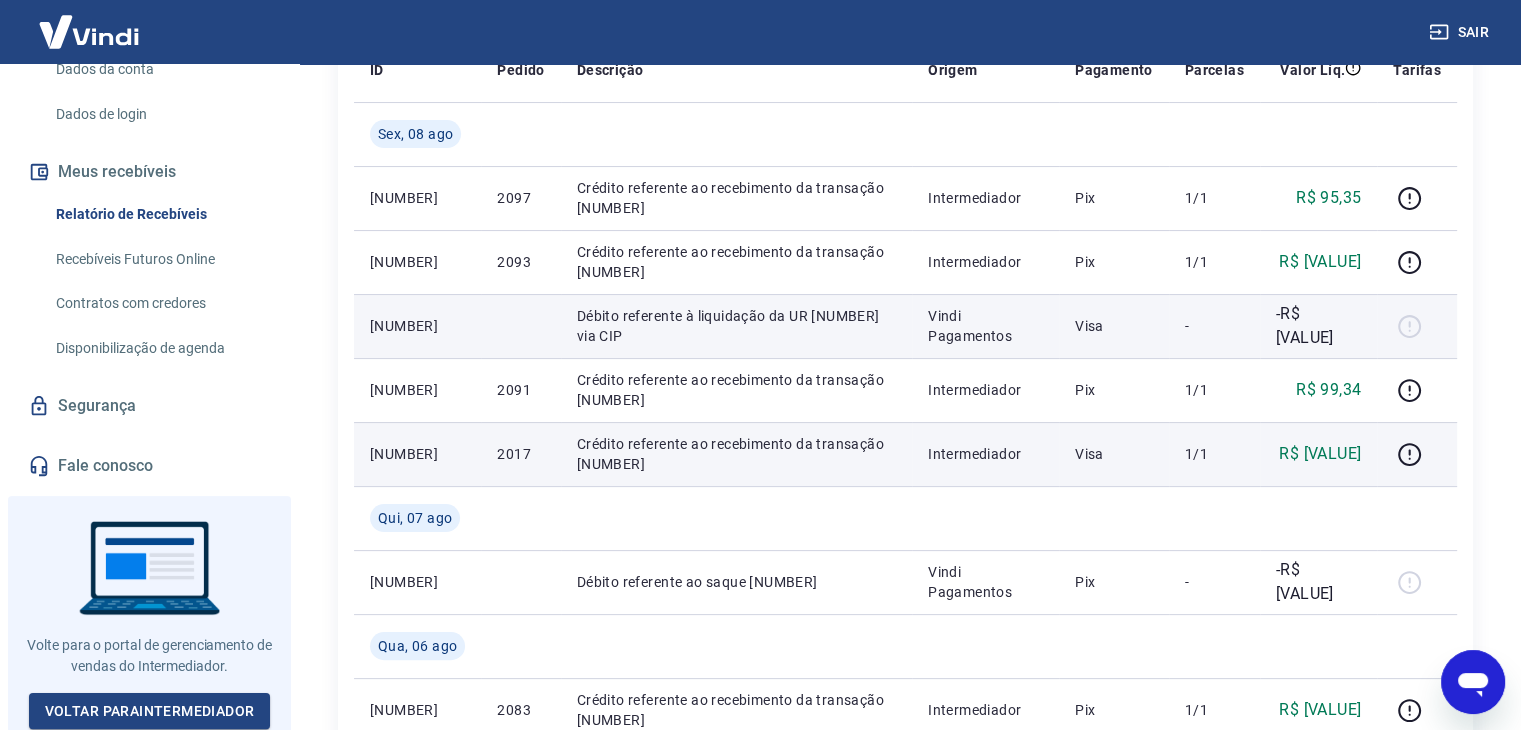 click on "-R$ 175,05" at bounding box center (1318, 326) 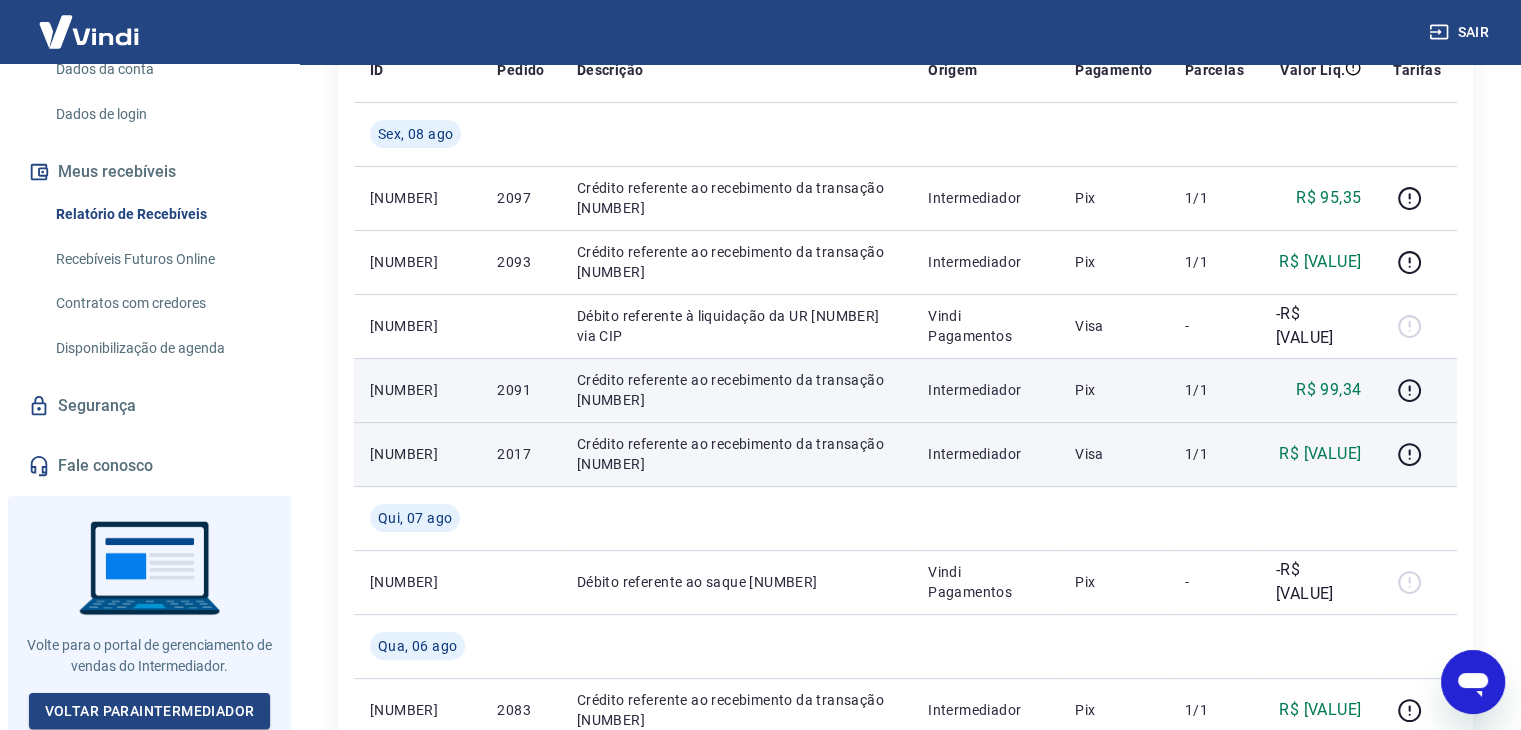 drag, startPoint x: 600, startPoint y: 375, endPoint x: 768, endPoint y: 393, distance: 168.96153 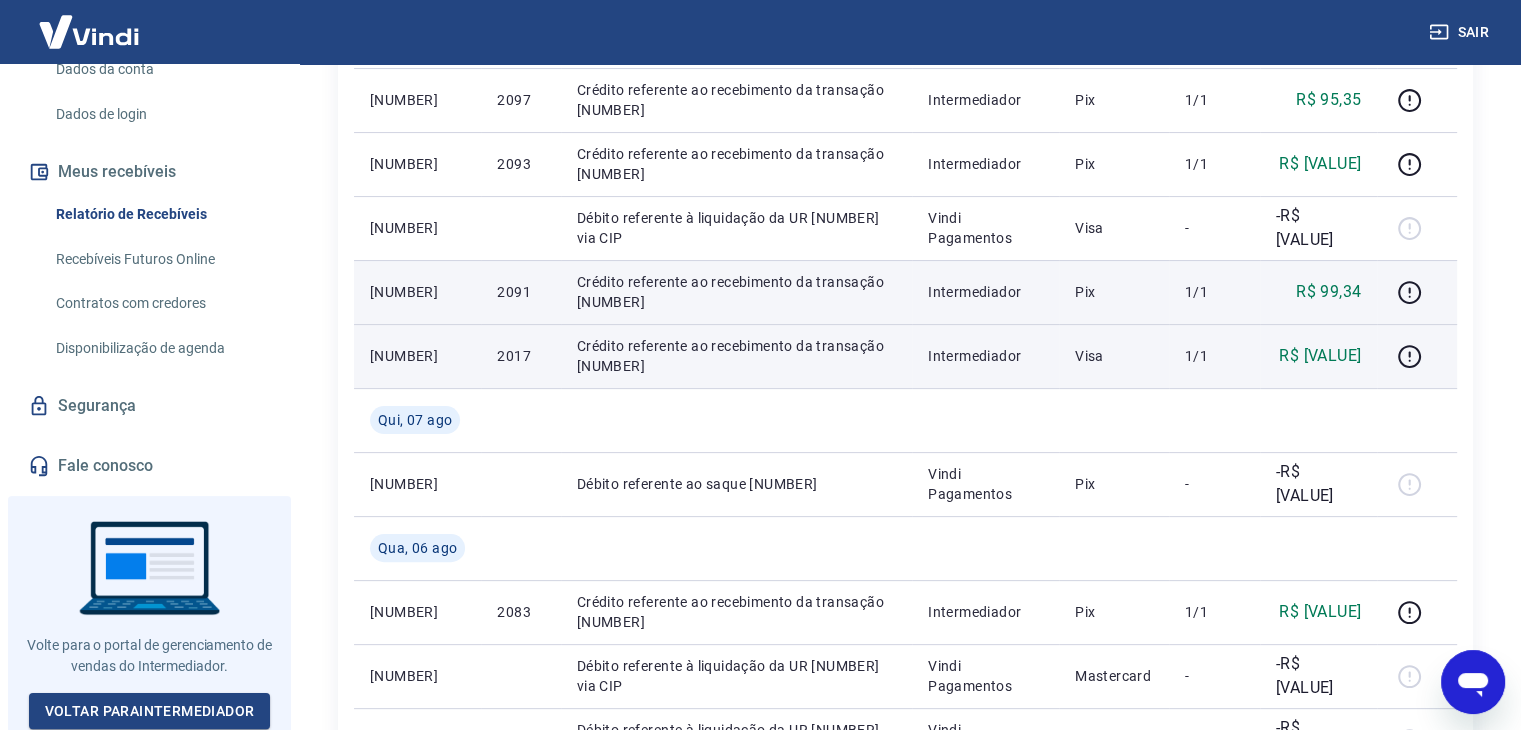 scroll, scrollTop: 407, scrollLeft: 0, axis: vertical 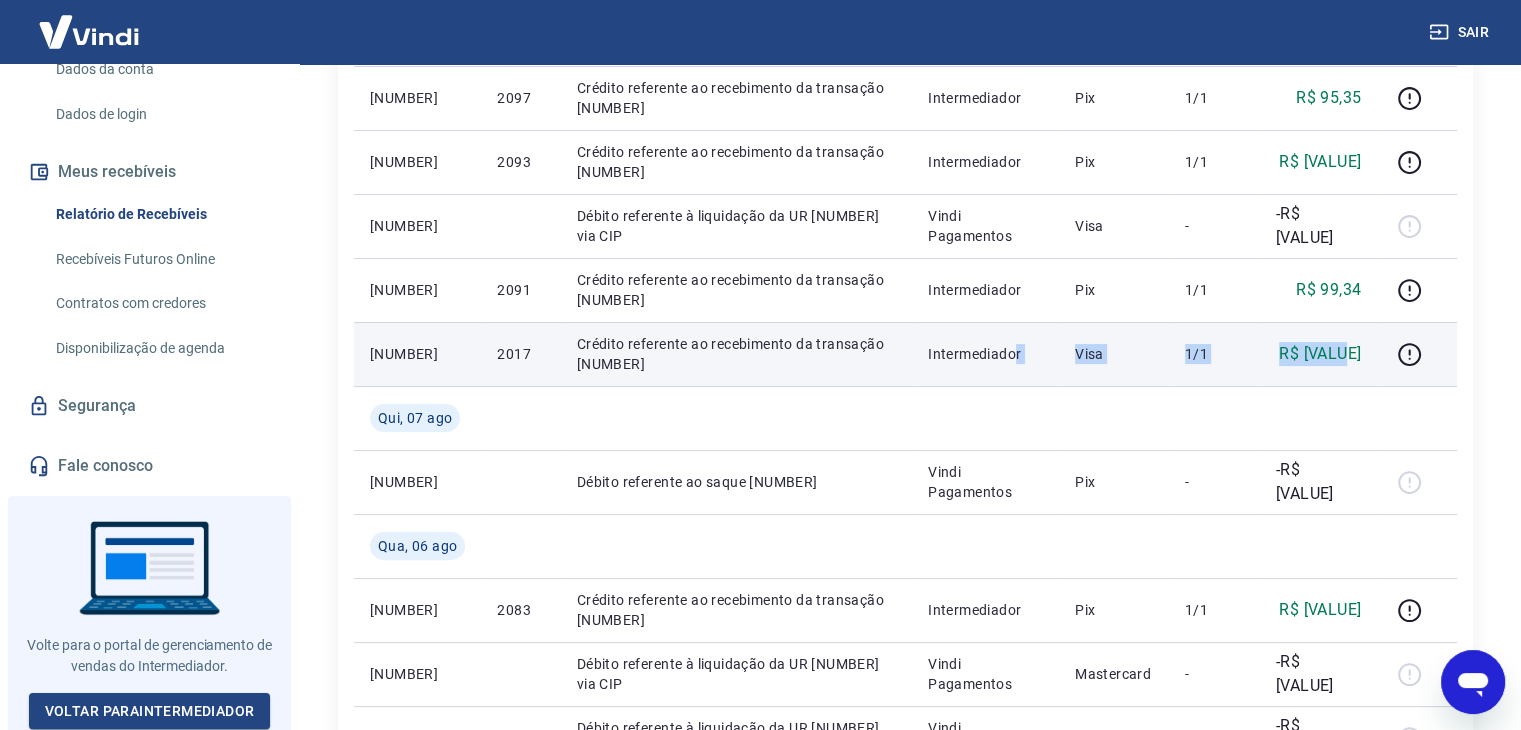 drag, startPoint x: 1355, startPoint y: 357, endPoint x: 1024, endPoint y: 369, distance: 331.21744 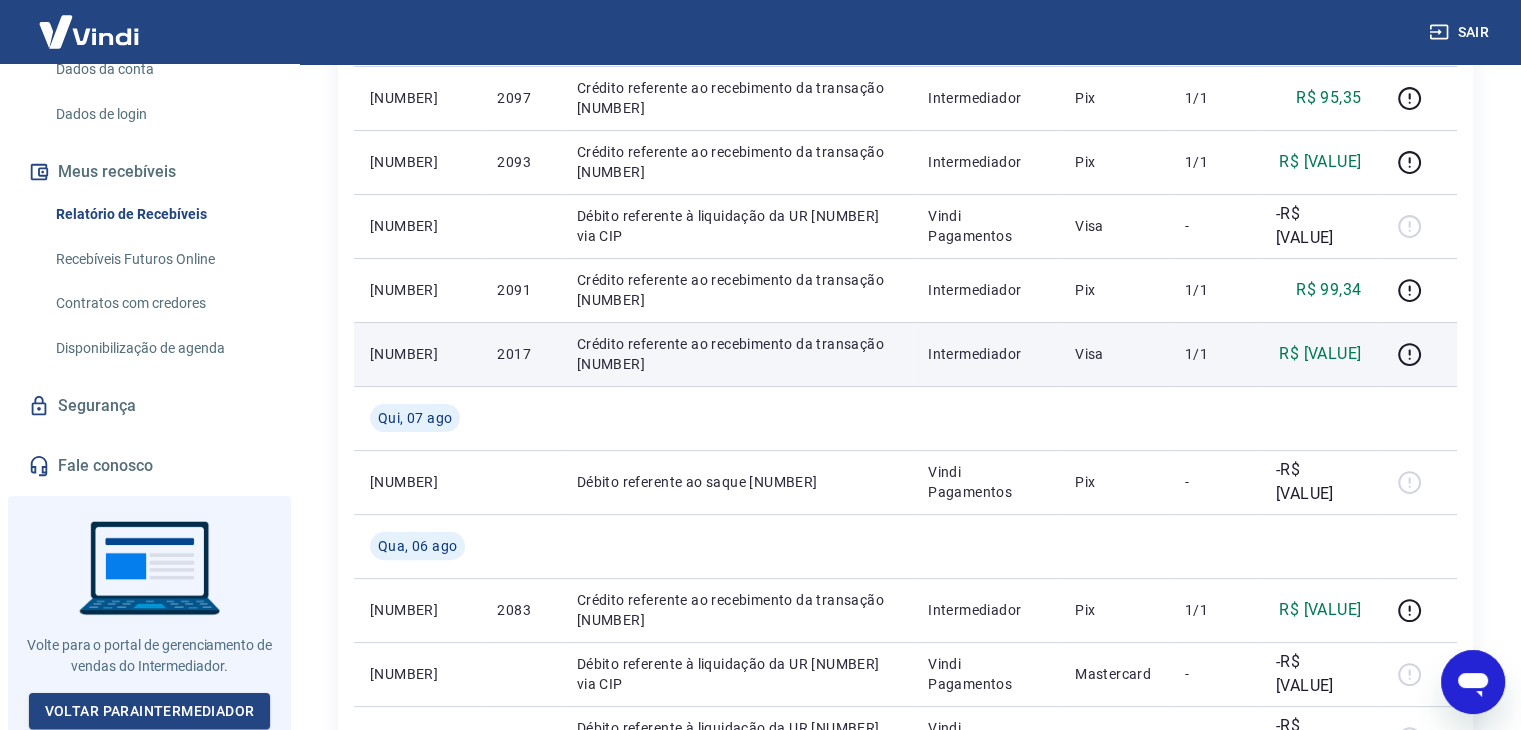 click on "Visa" at bounding box center (1114, 354) 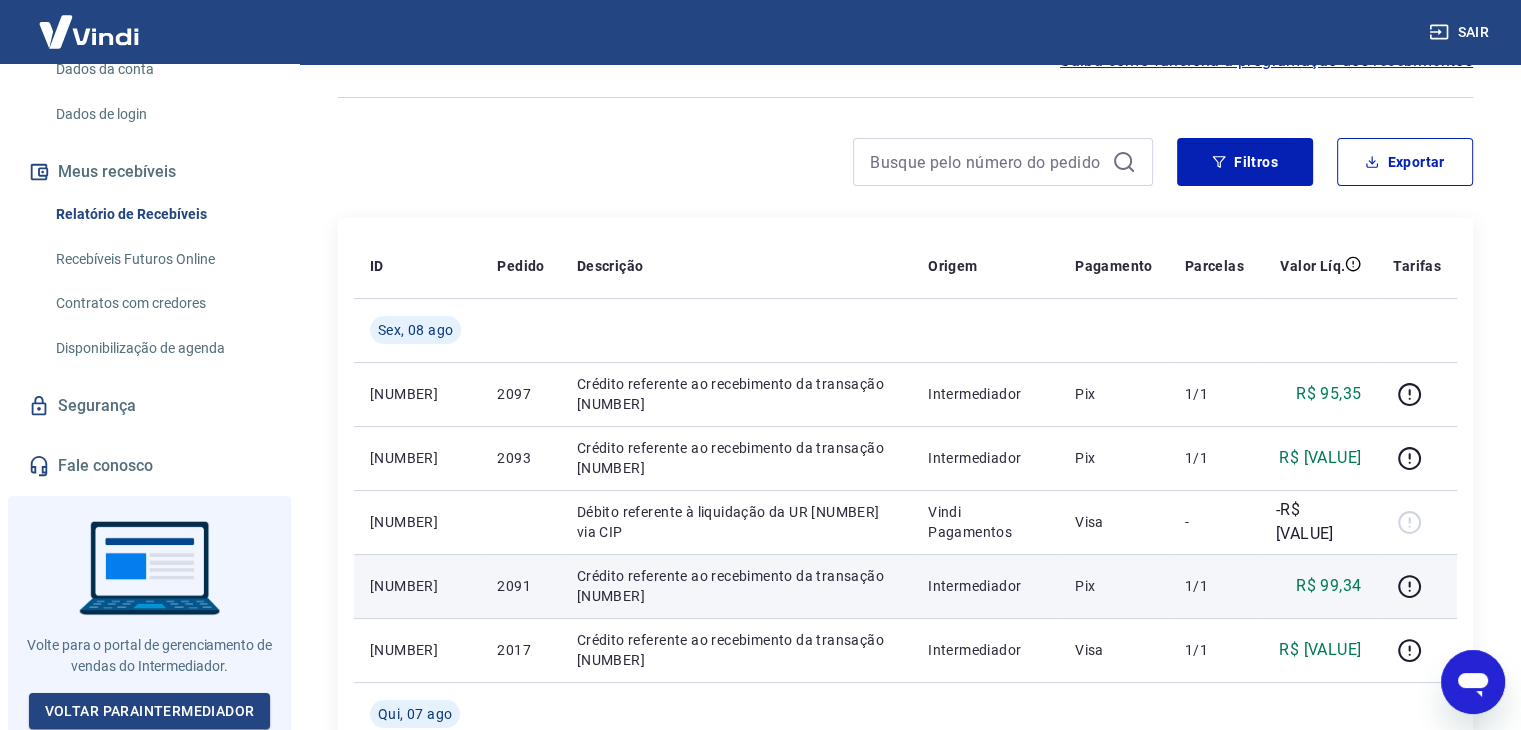 scroll, scrollTop: 207, scrollLeft: 0, axis: vertical 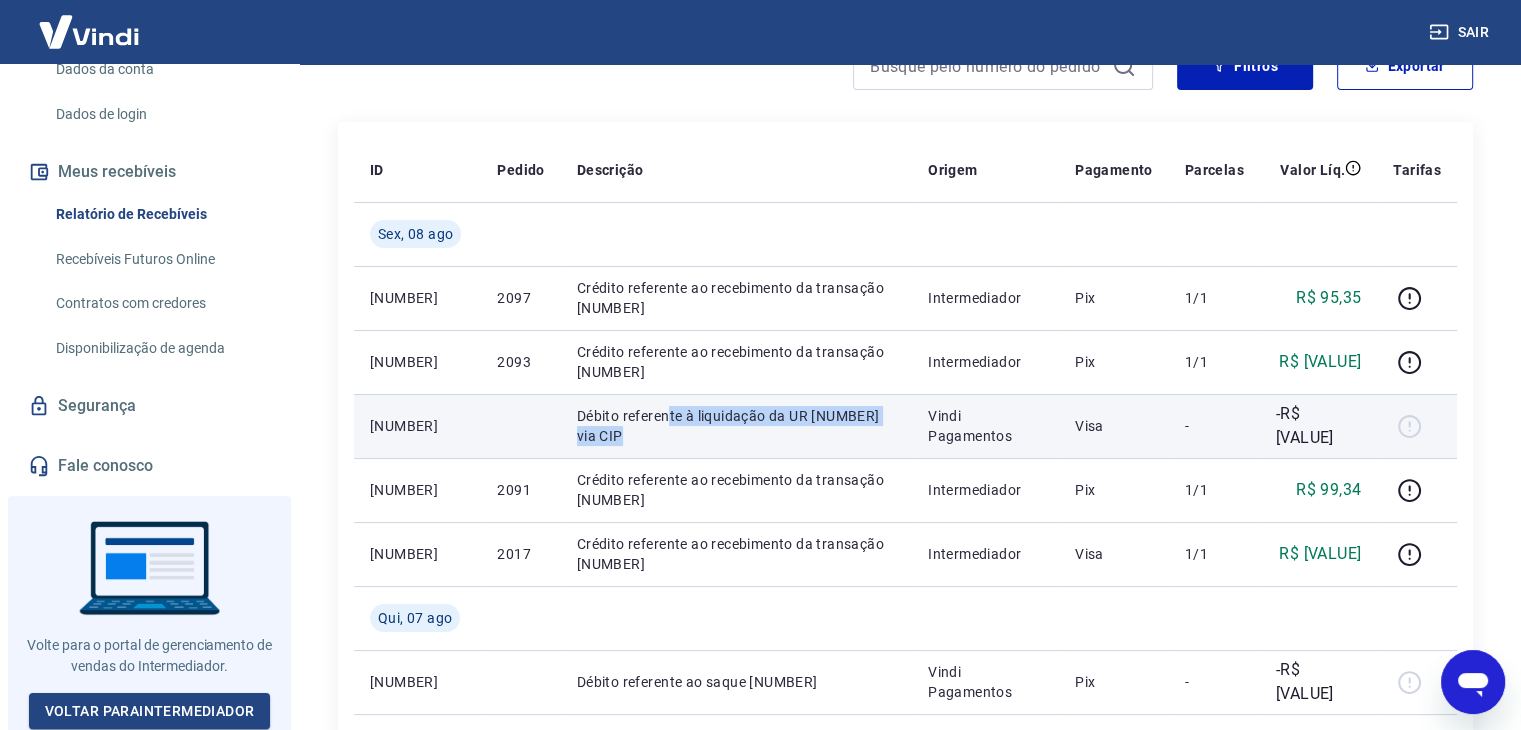 drag, startPoint x: 665, startPoint y: 417, endPoint x: 856, endPoint y: 433, distance: 191.66899 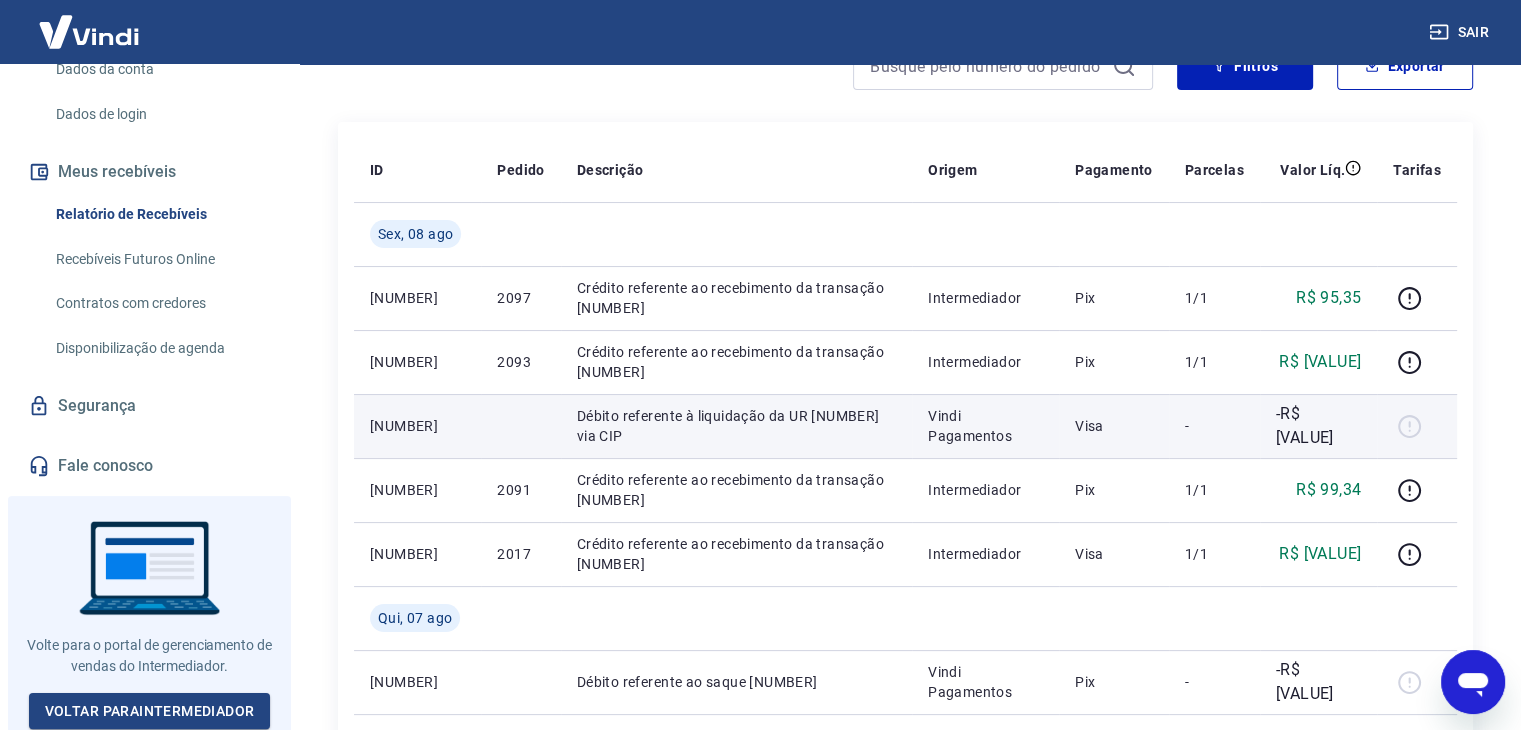 scroll, scrollTop: 307, scrollLeft: 0, axis: vertical 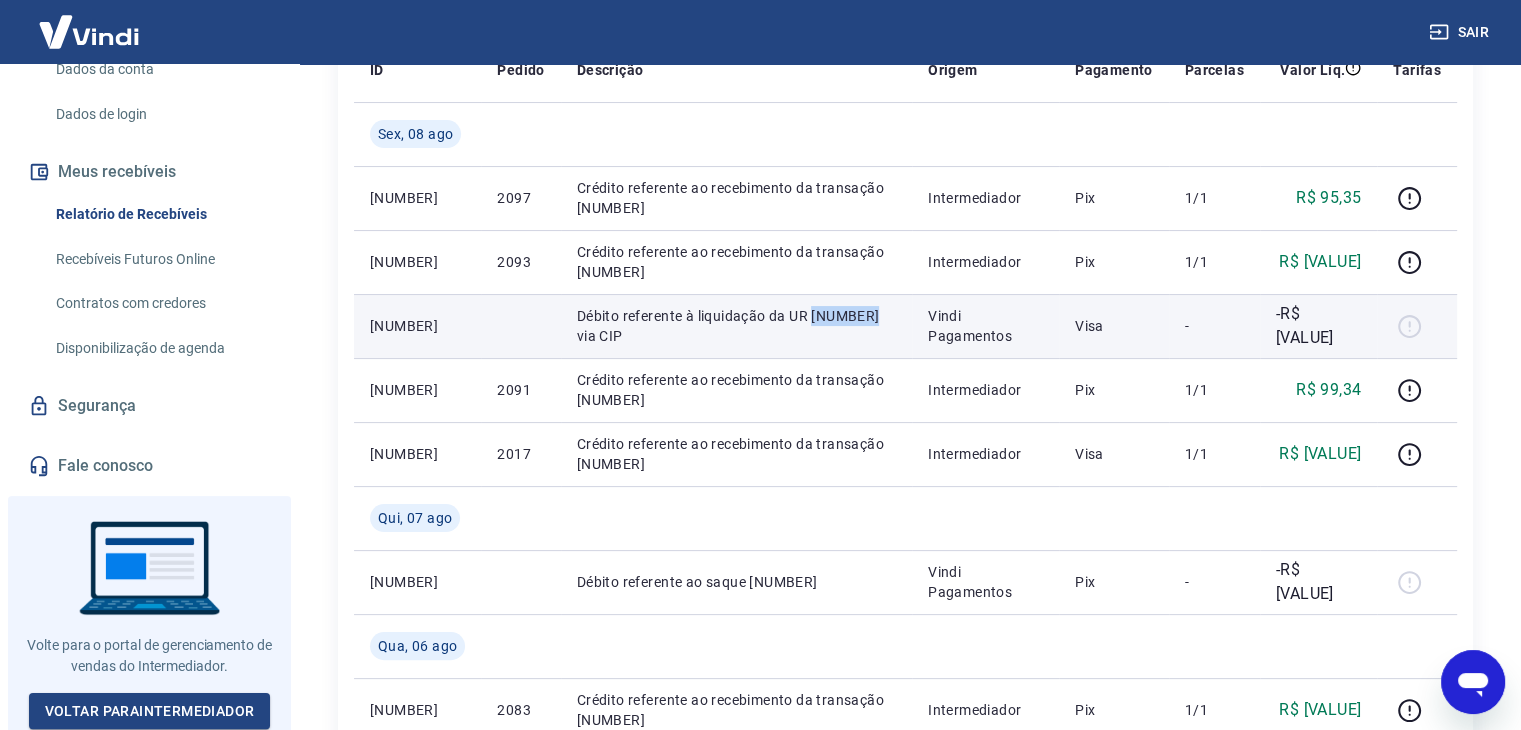drag, startPoint x: 813, startPoint y: 310, endPoint x: 874, endPoint y: 317, distance: 61.400326 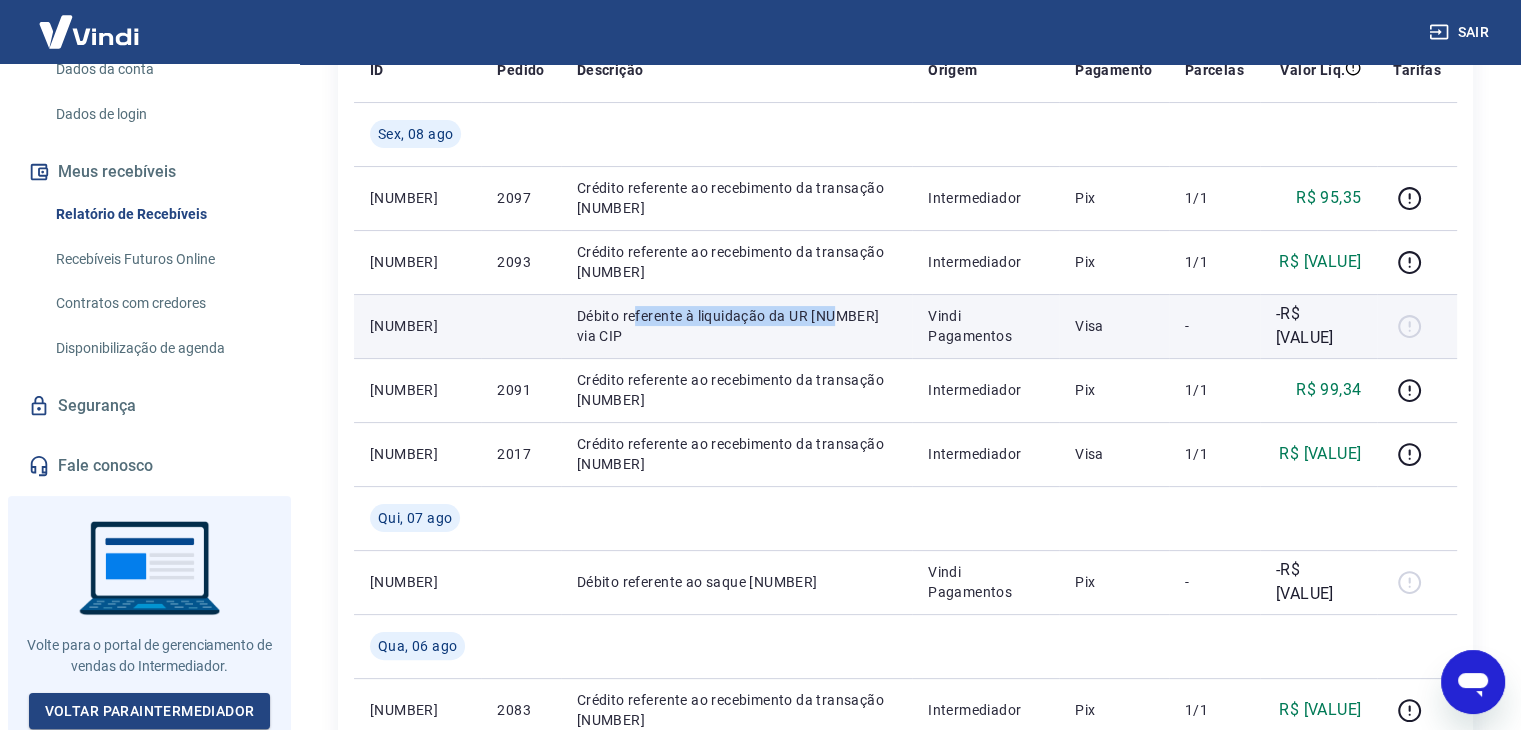 drag, startPoint x: 635, startPoint y: 315, endPoint x: 839, endPoint y: 317, distance: 204.0098 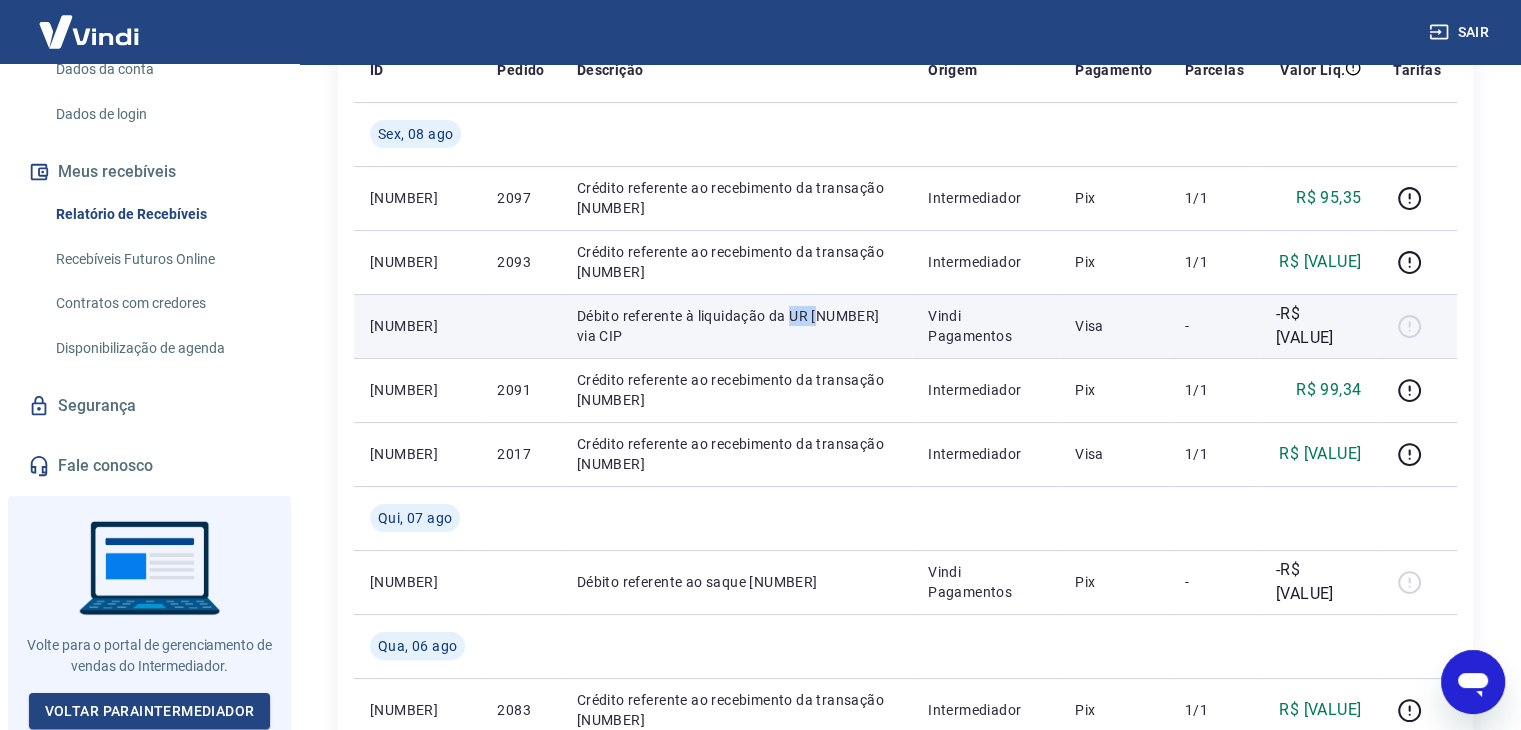 drag, startPoint x: 788, startPoint y: 314, endPoint x: 883, endPoint y: 321, distance: 95.257545 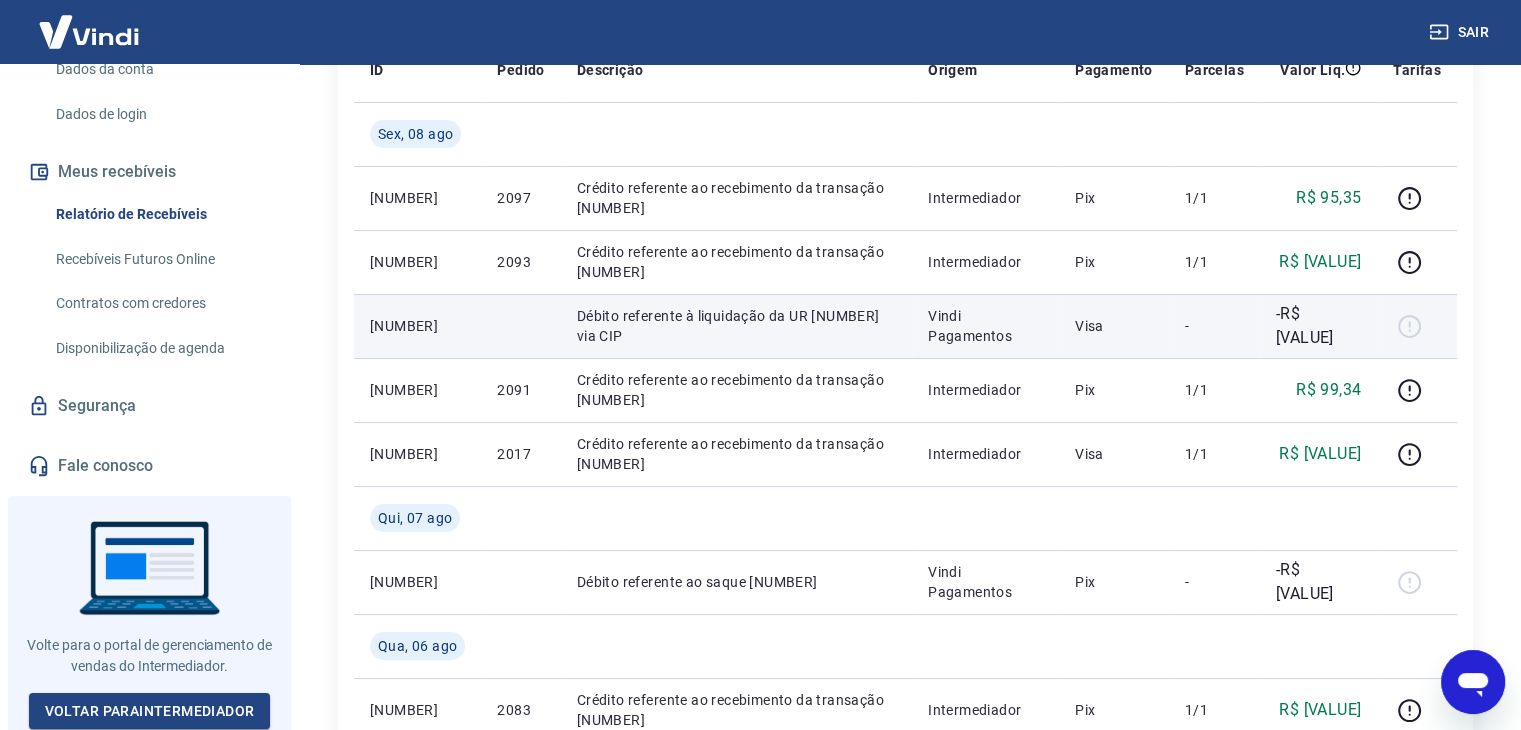 click on "-R$ 175,05" at bounding box center [1318, 326] 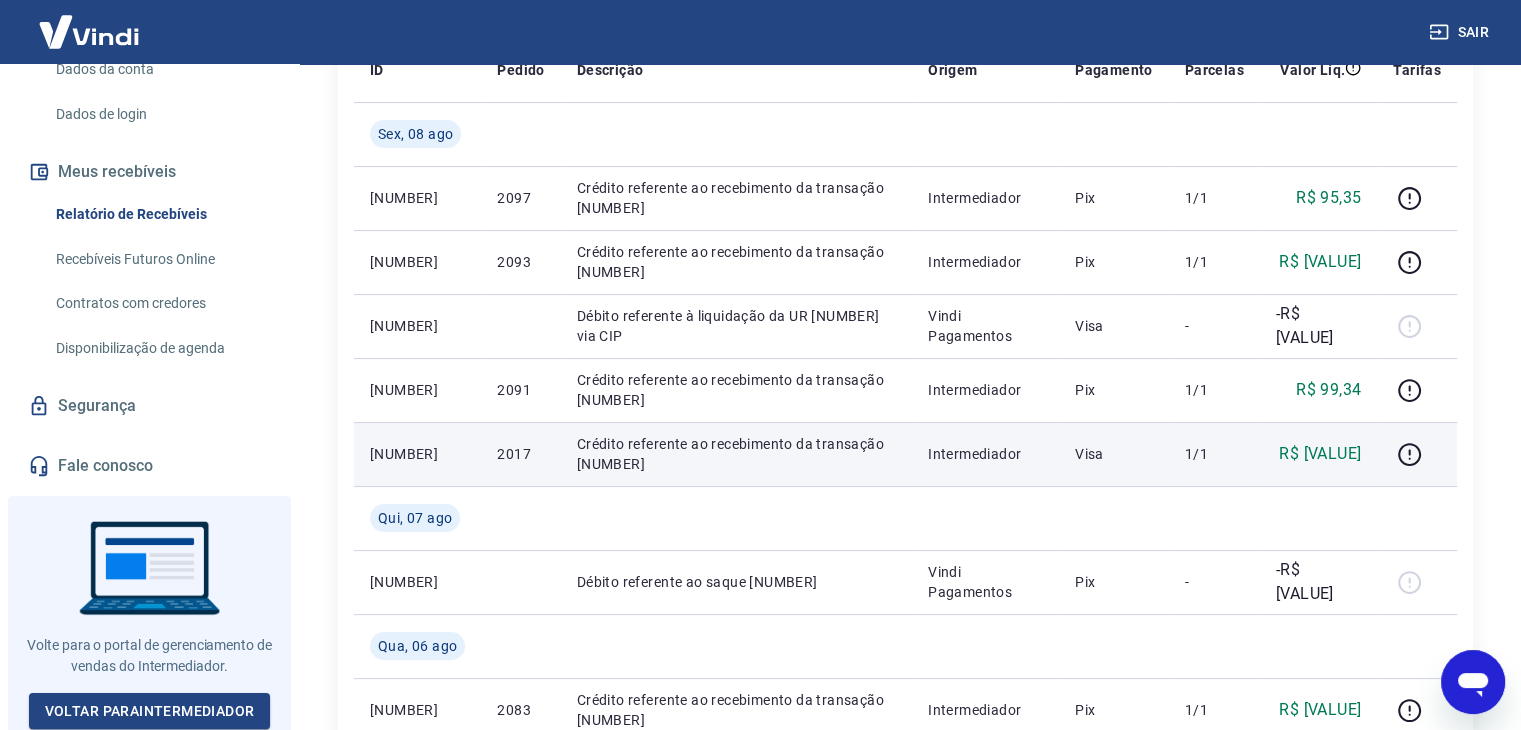 drag, startPoint x: 603, startPoint y: 445, endPoint x: 736, endPoint y: 465, distance: 134.49535 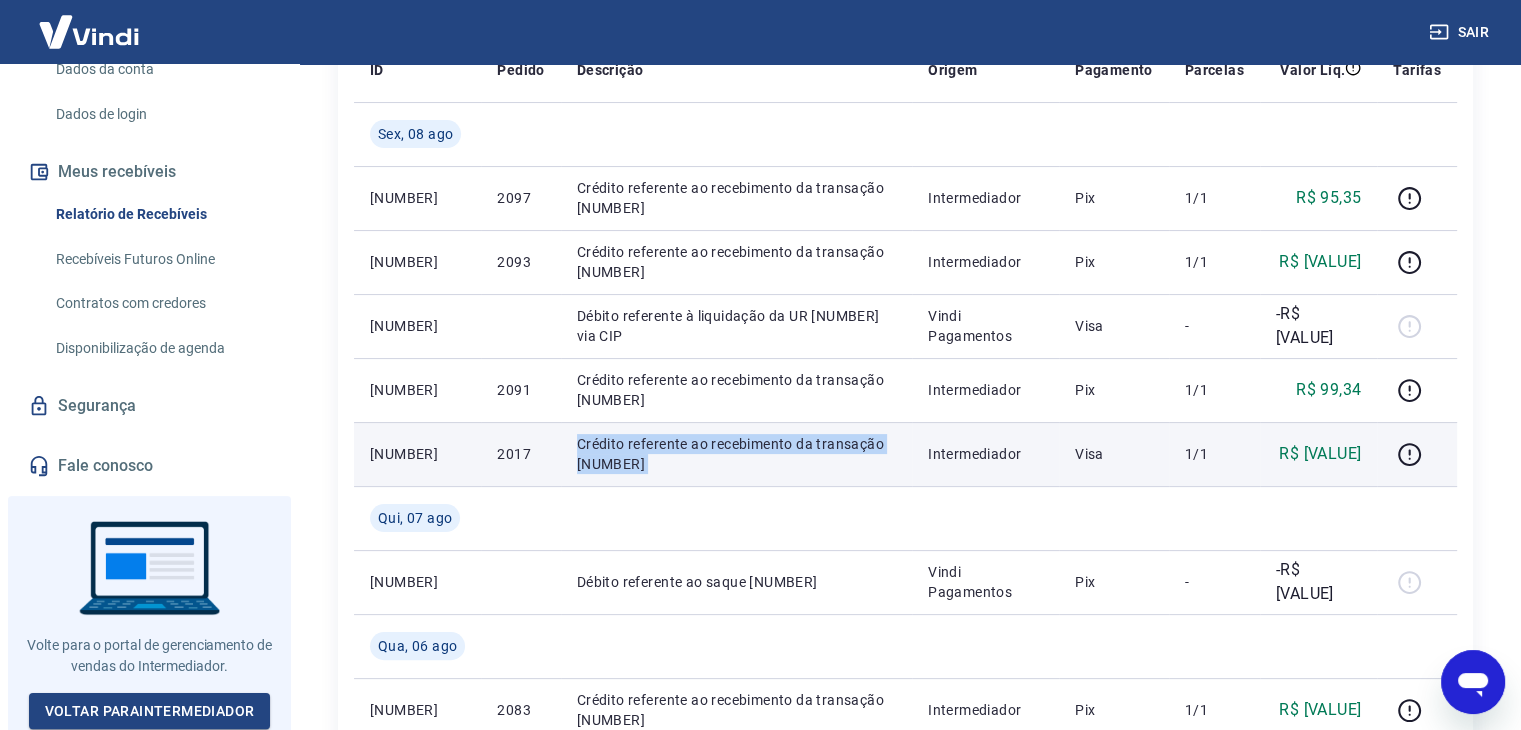 click on "Crédito referente ao recebimento da transação [NUMBER]" at bounding box center [736, 454] 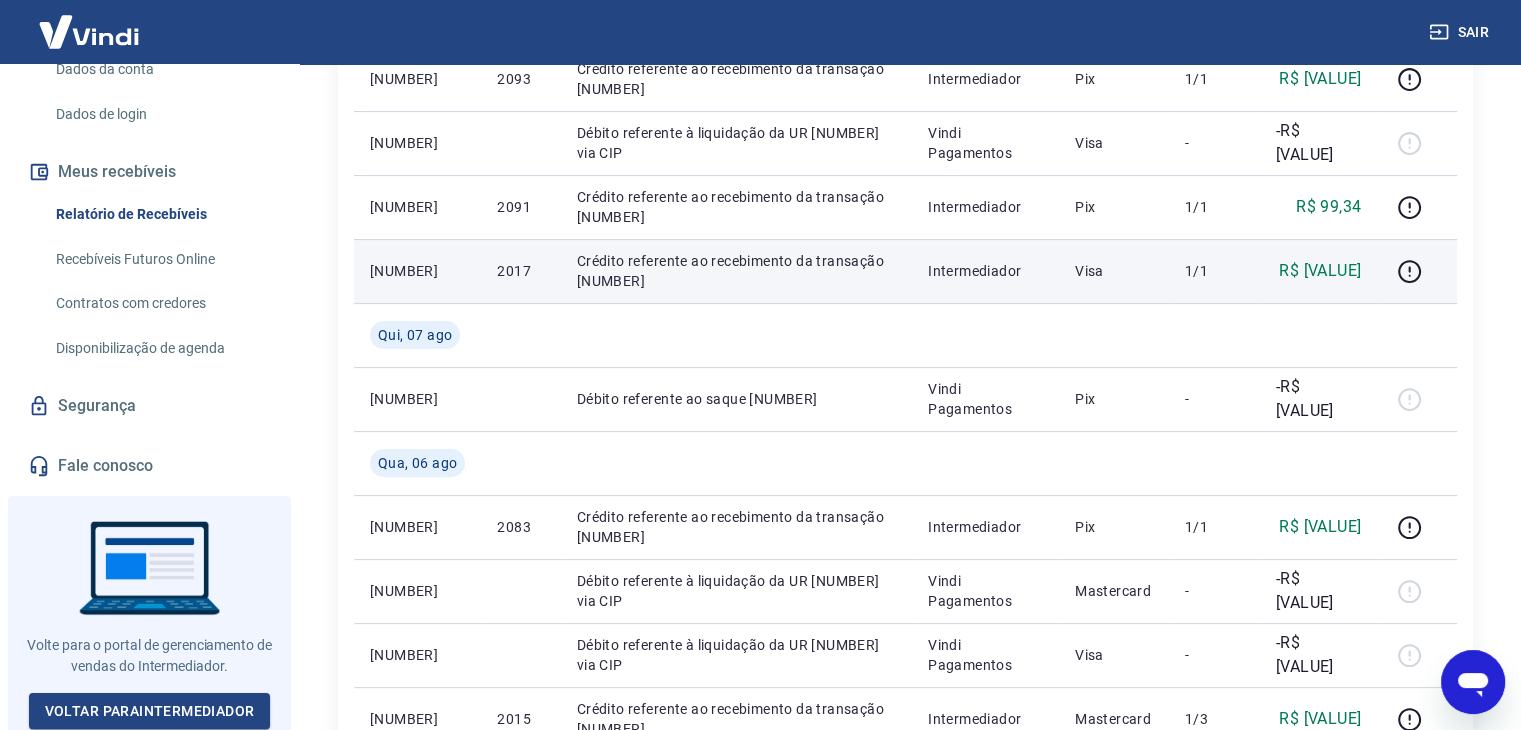 scroll, scrollTop: 507, scrollLeft: 0, axis: vertical 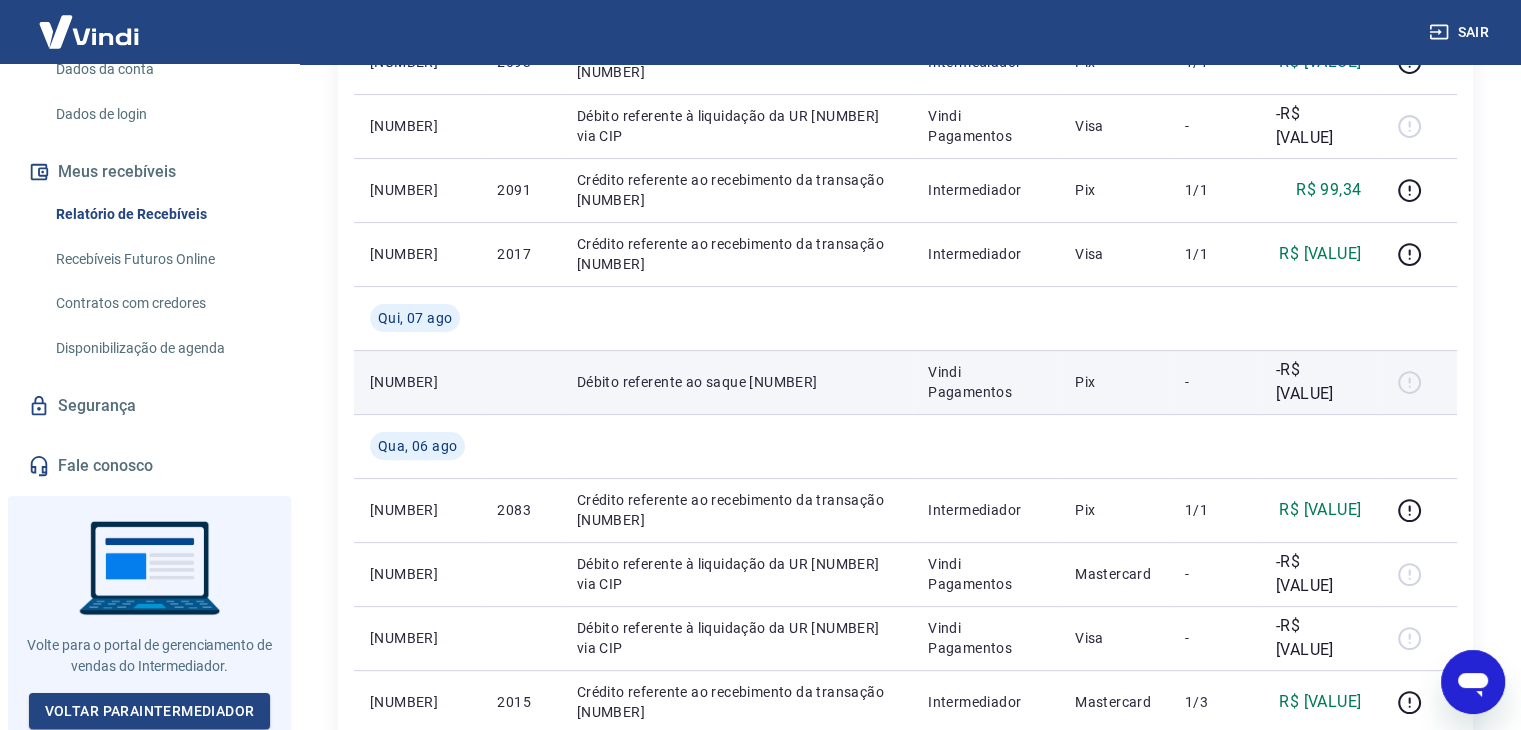 click on "Débito referente ao saque [NUMBER]" at bounding box center (736, 382) 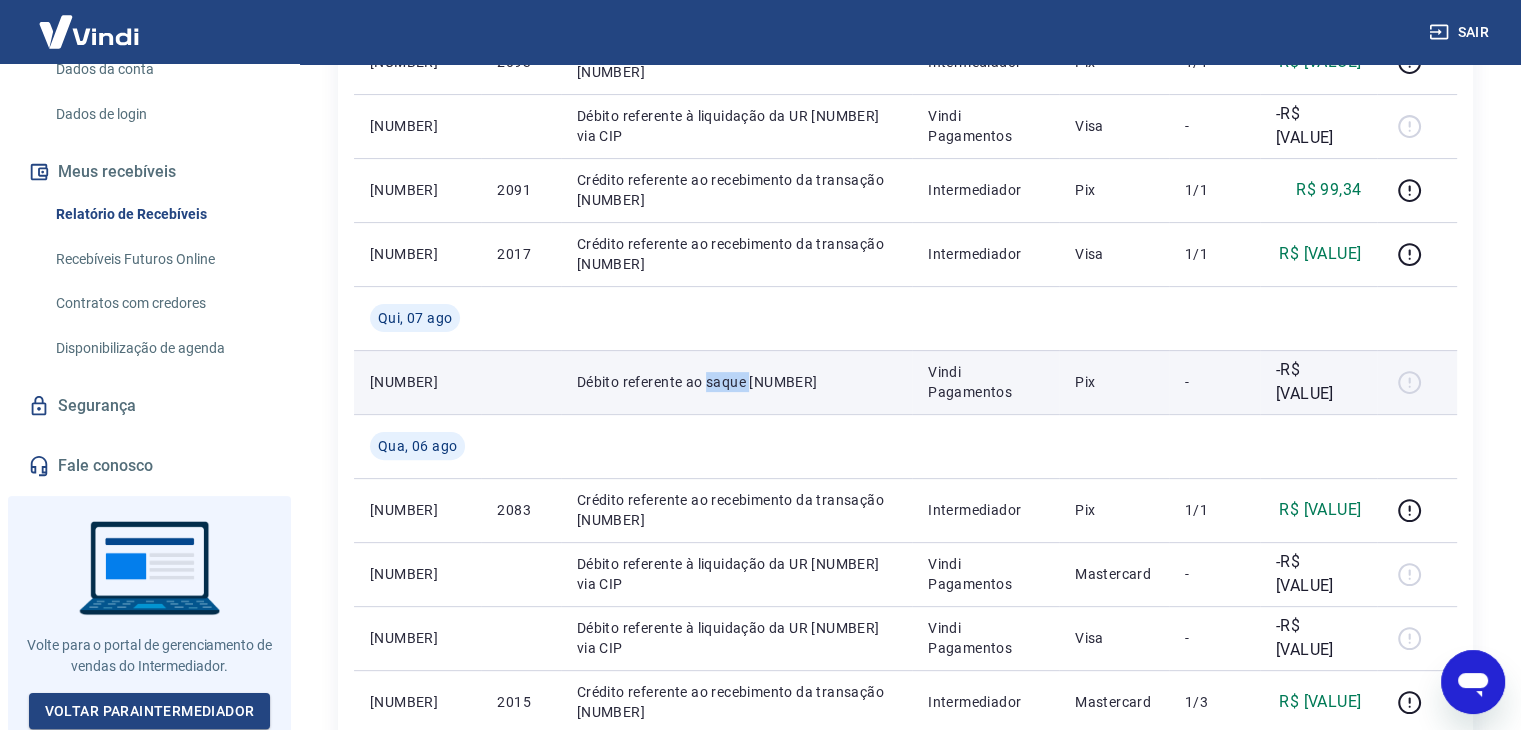 click on "Débito referente ao saque [NUMBER]" at bounding box center [736, 382] 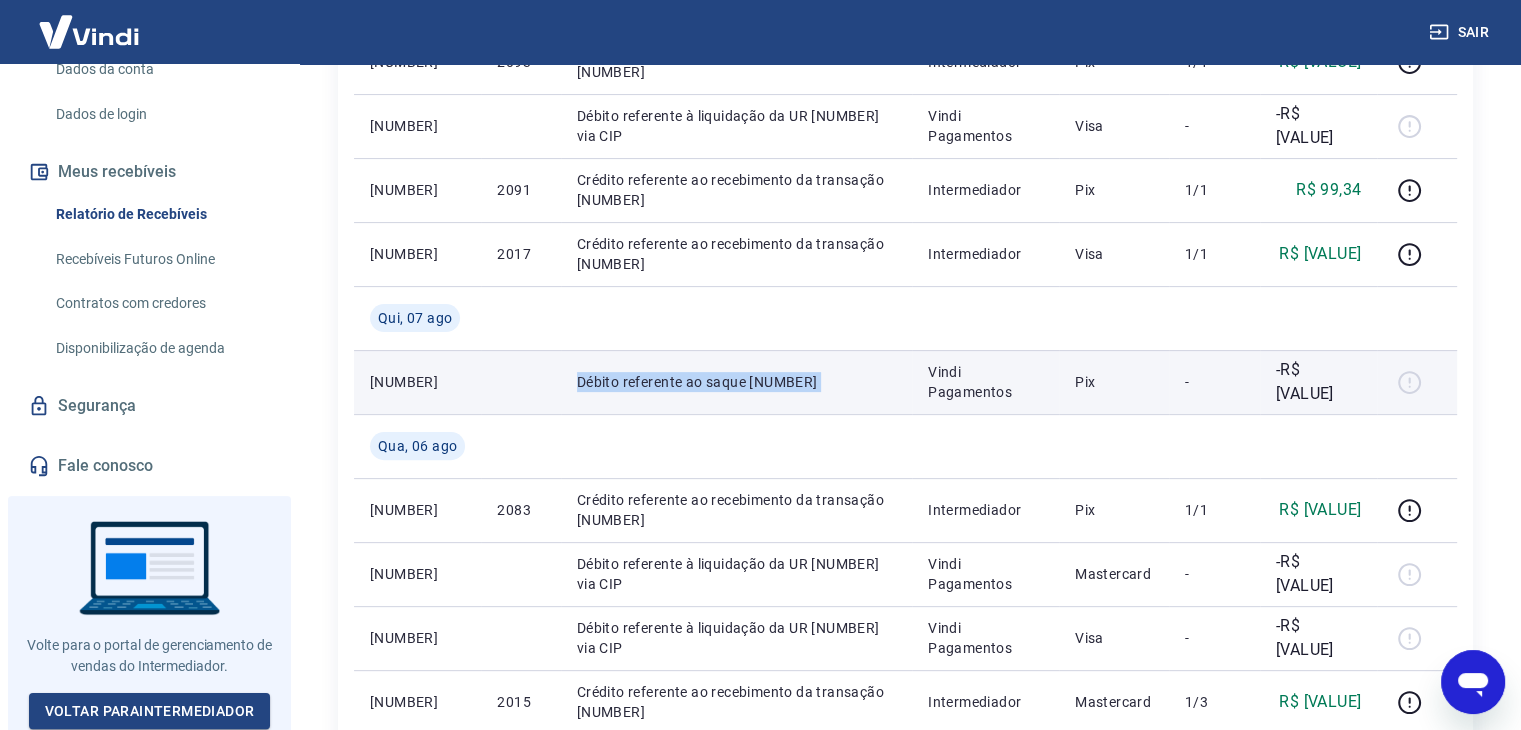 click on "Débito referente ao saque [NUMBER]" at bounding box center [736, 382] 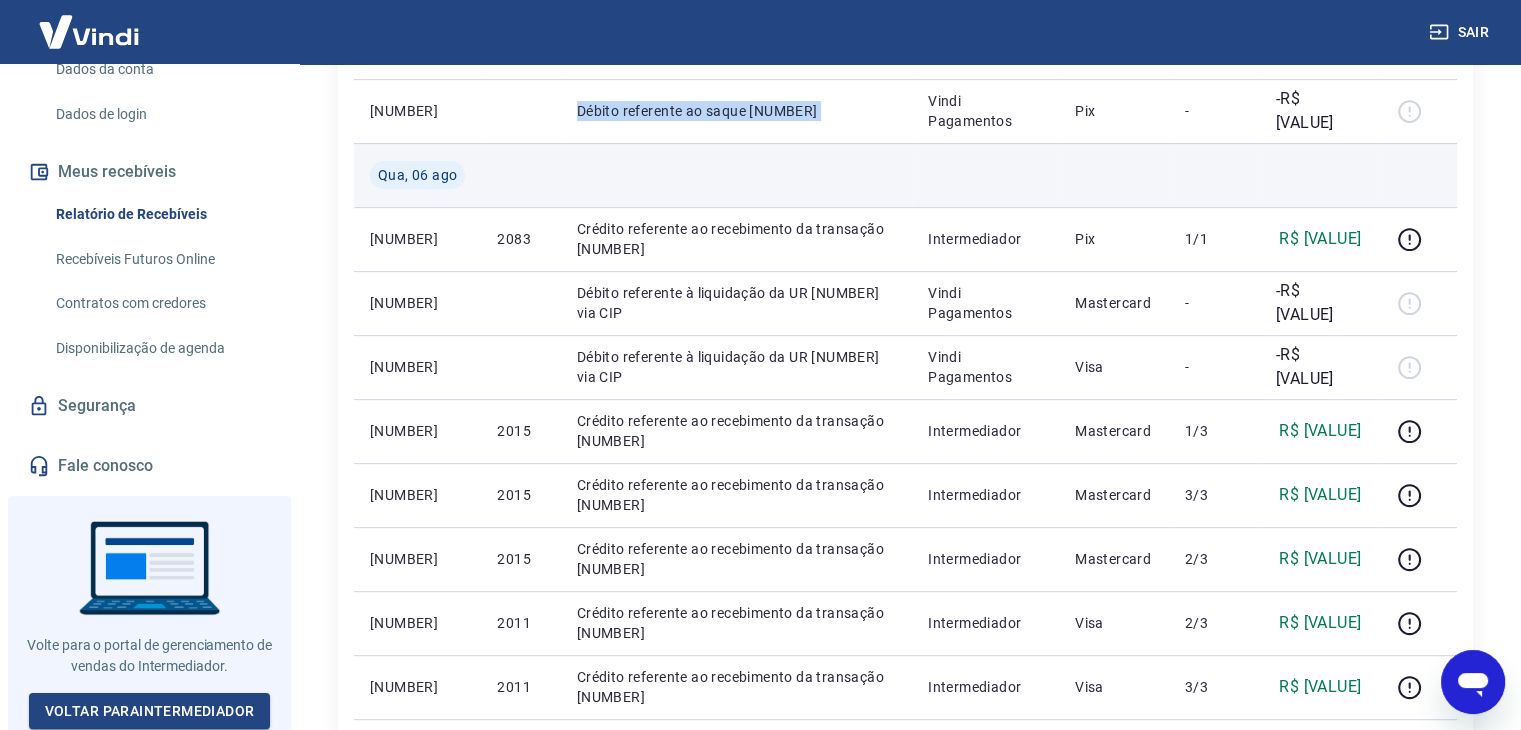 scroll, scrollTop: 807, scrollLeft: 0, axis: vertical 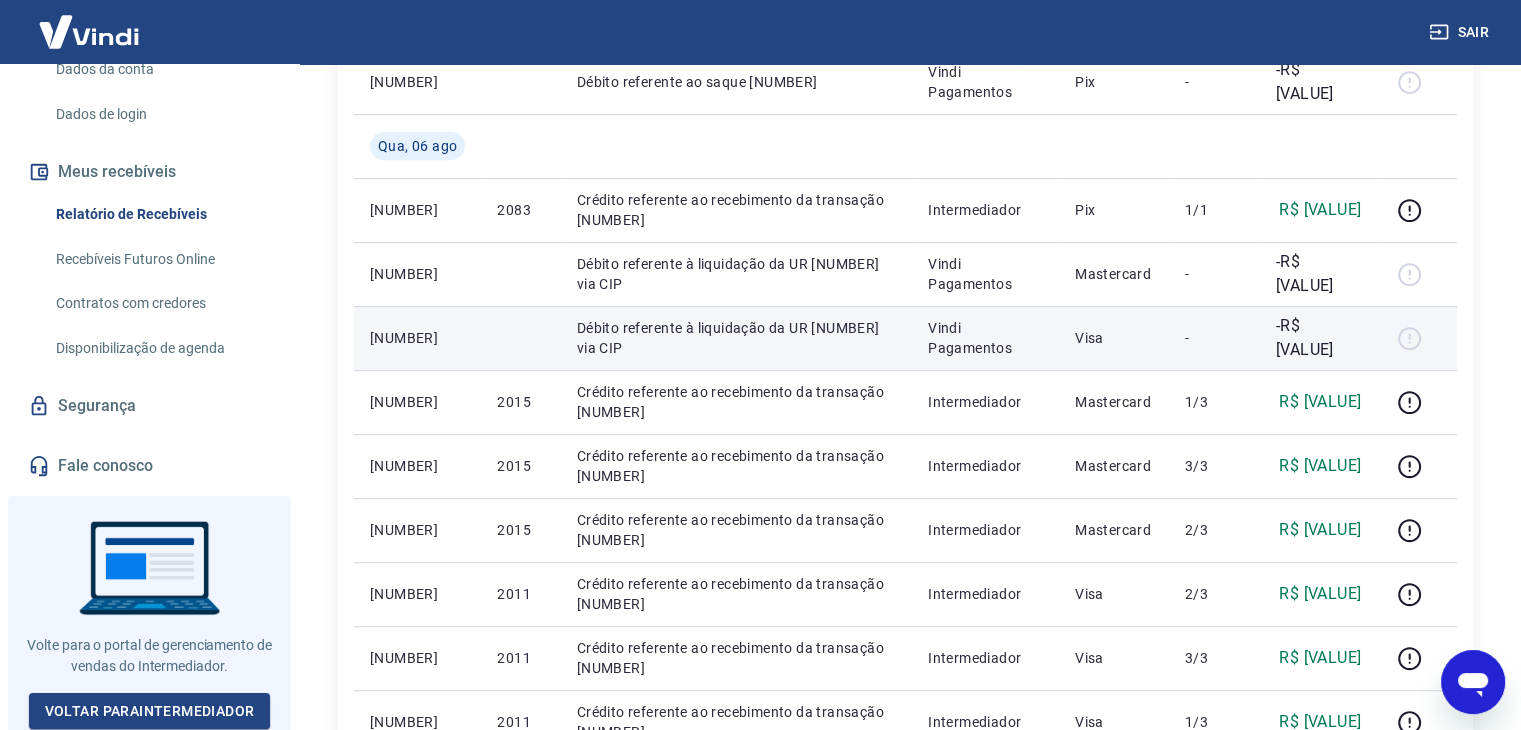 click on "Débito referente à liquidação da UR 15678468 via CIP" at bounding box center (736, 338) 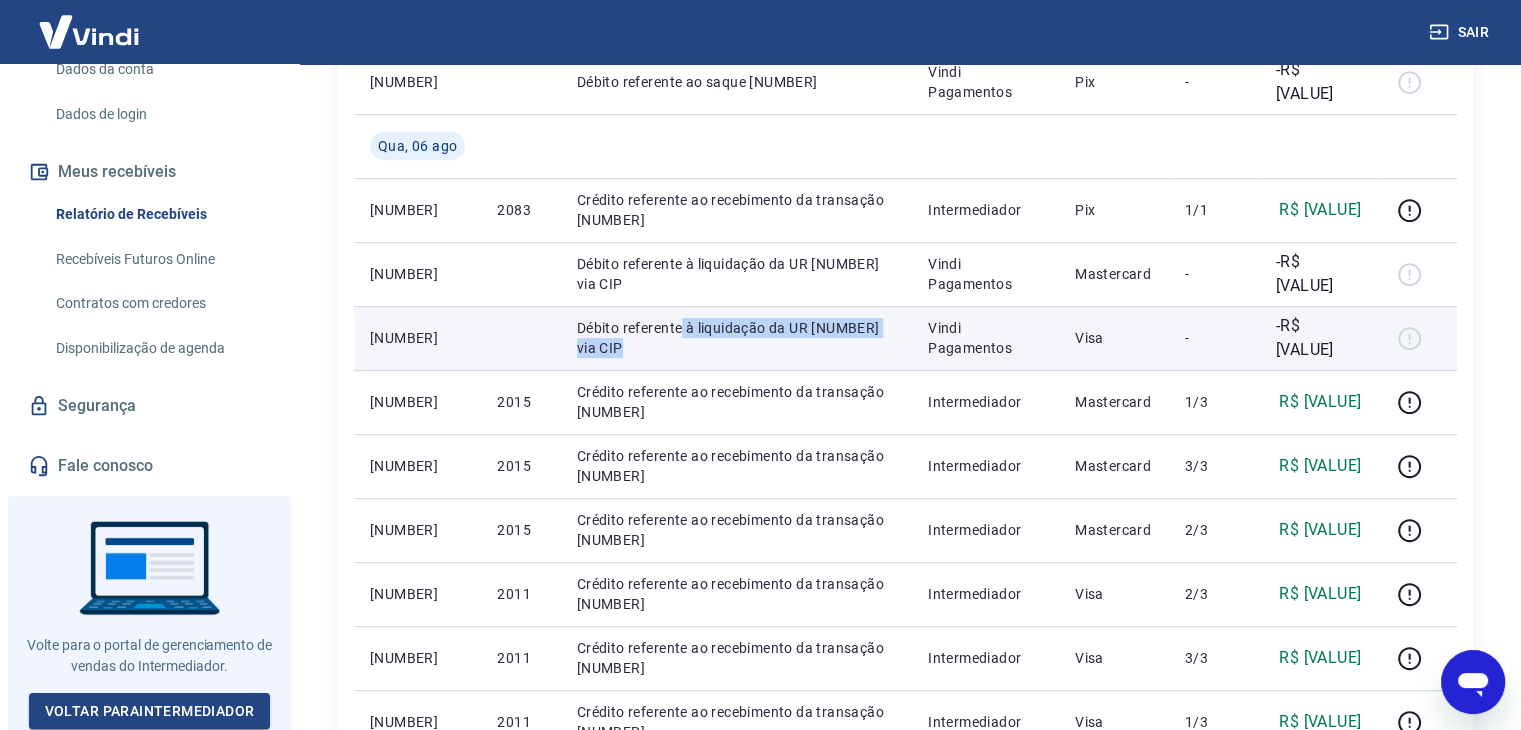 drag, startPoint x: 680, startPoint y: 319, endPoint x: 859, endPoint y: 345, distance: 180.87842 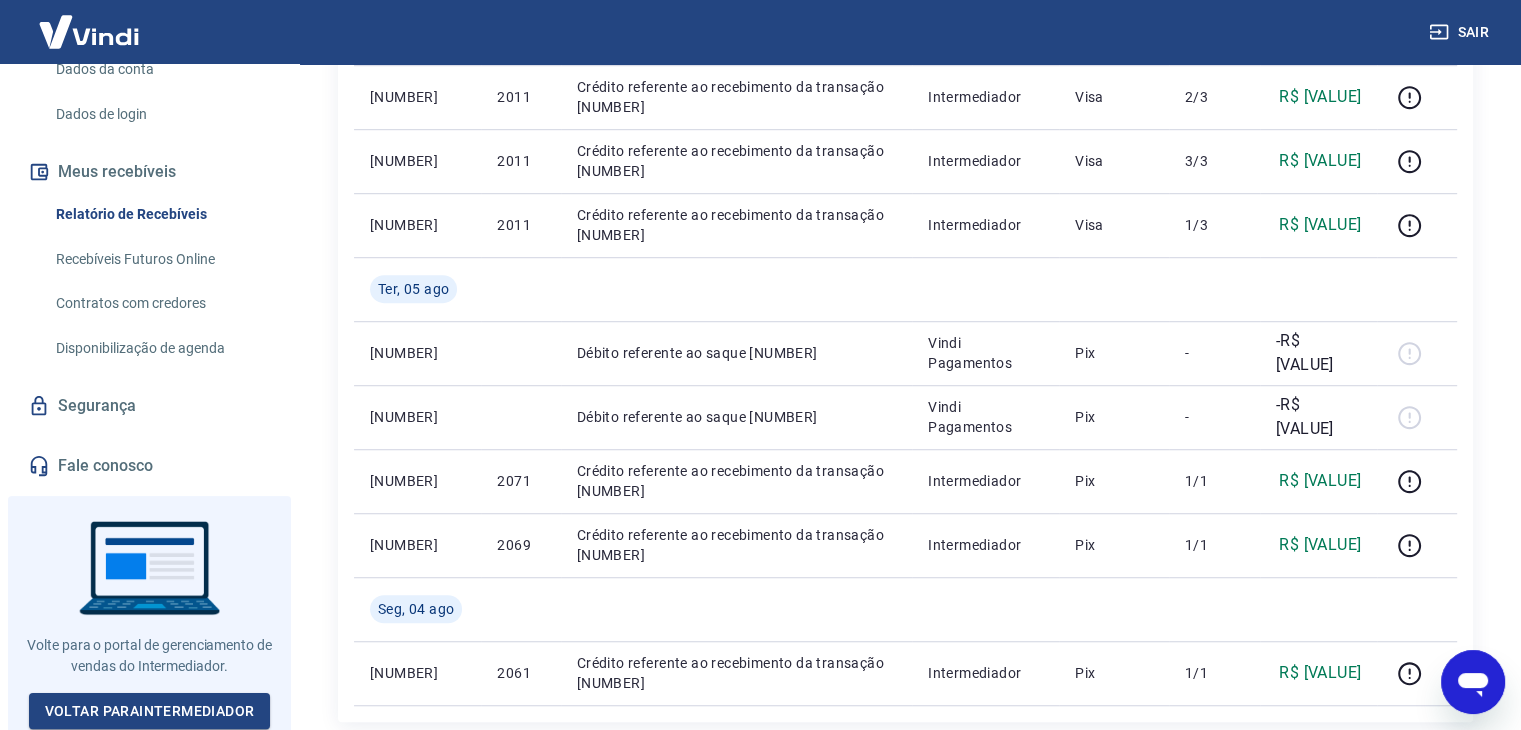 scroll, scrollTop: 1307, scrollLeft: 0, axis: vertical 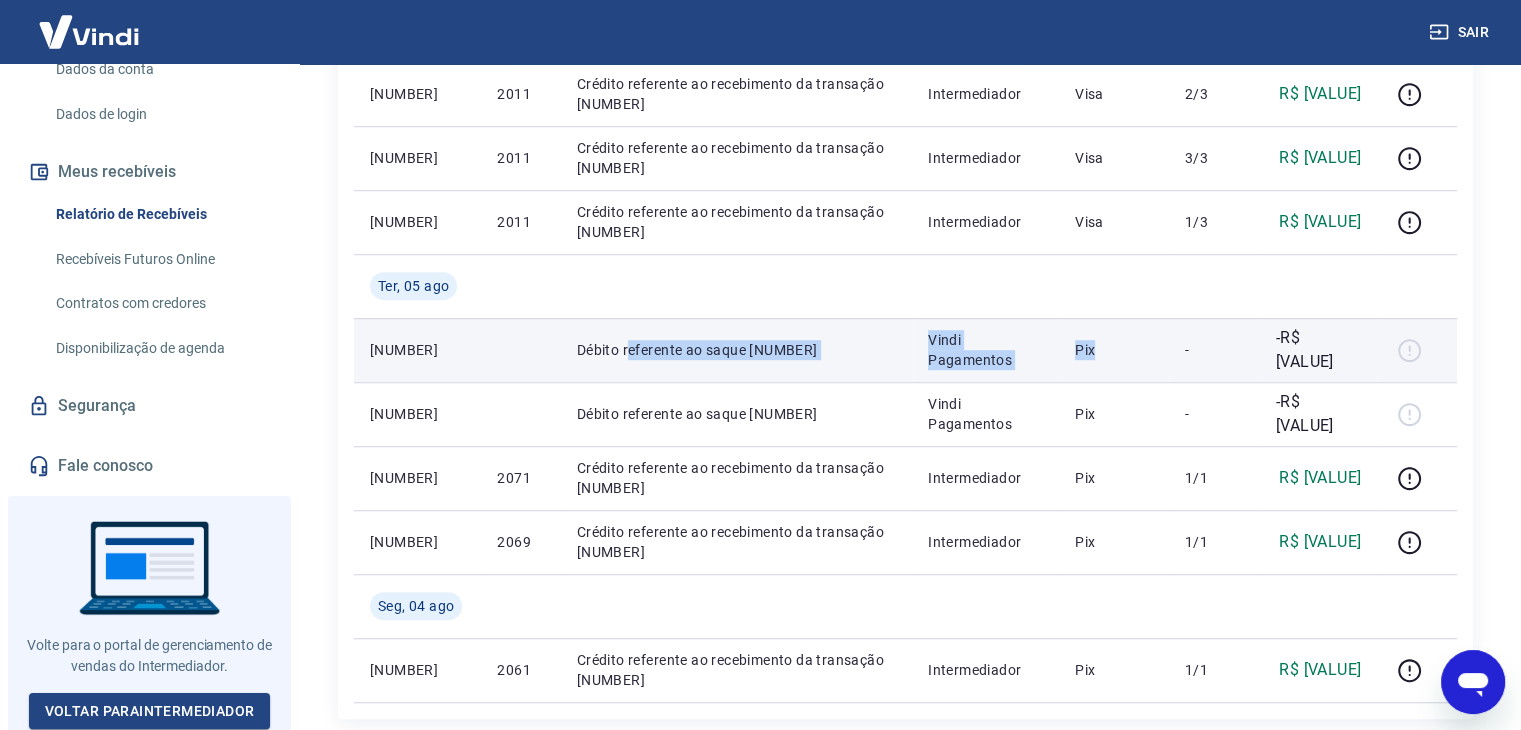 drag, startPoint x: 629, startPoint y: 349, endPoint x: 1126, endPoint y: 360, distance: 497.1217 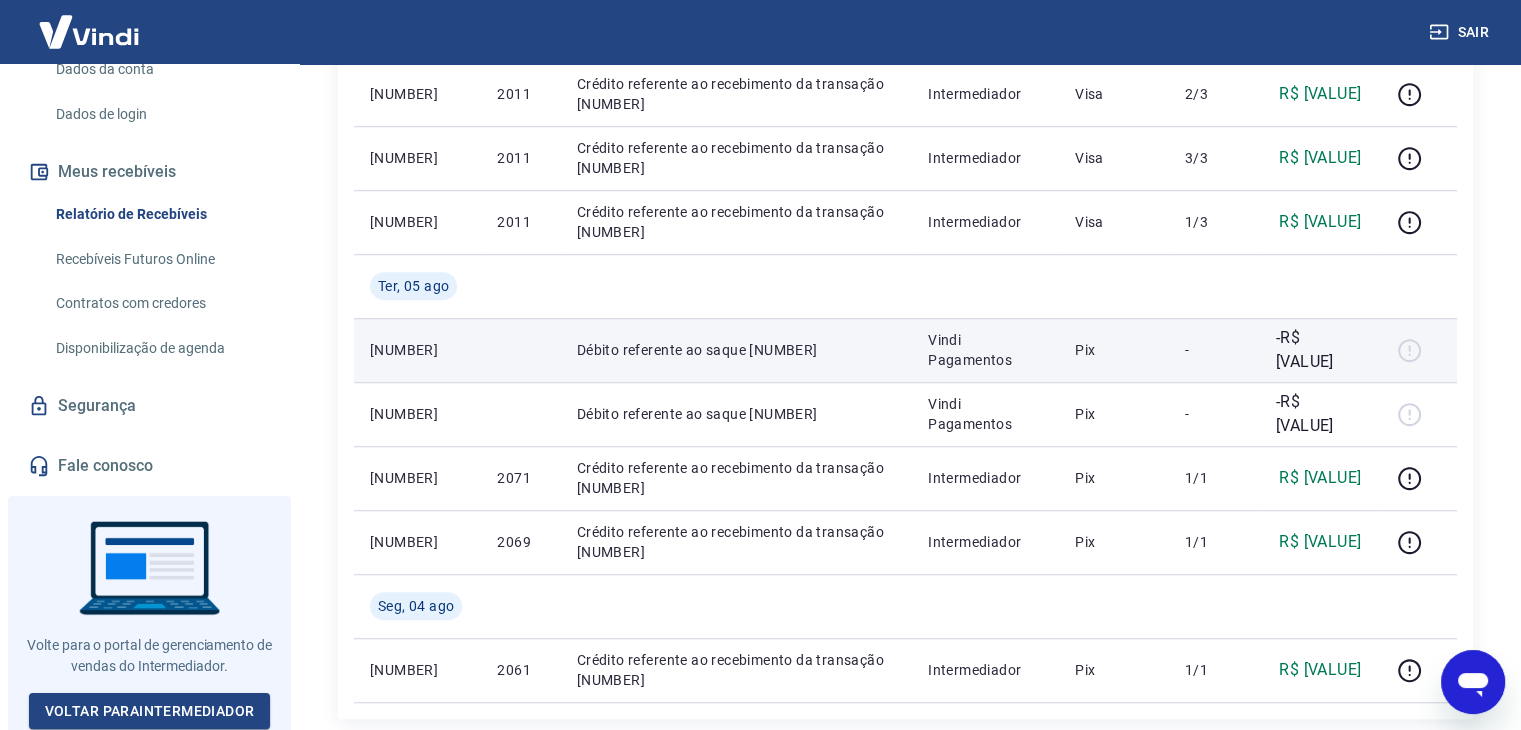 click on "-R$ 324,85" at bounding box center (1318, 350) 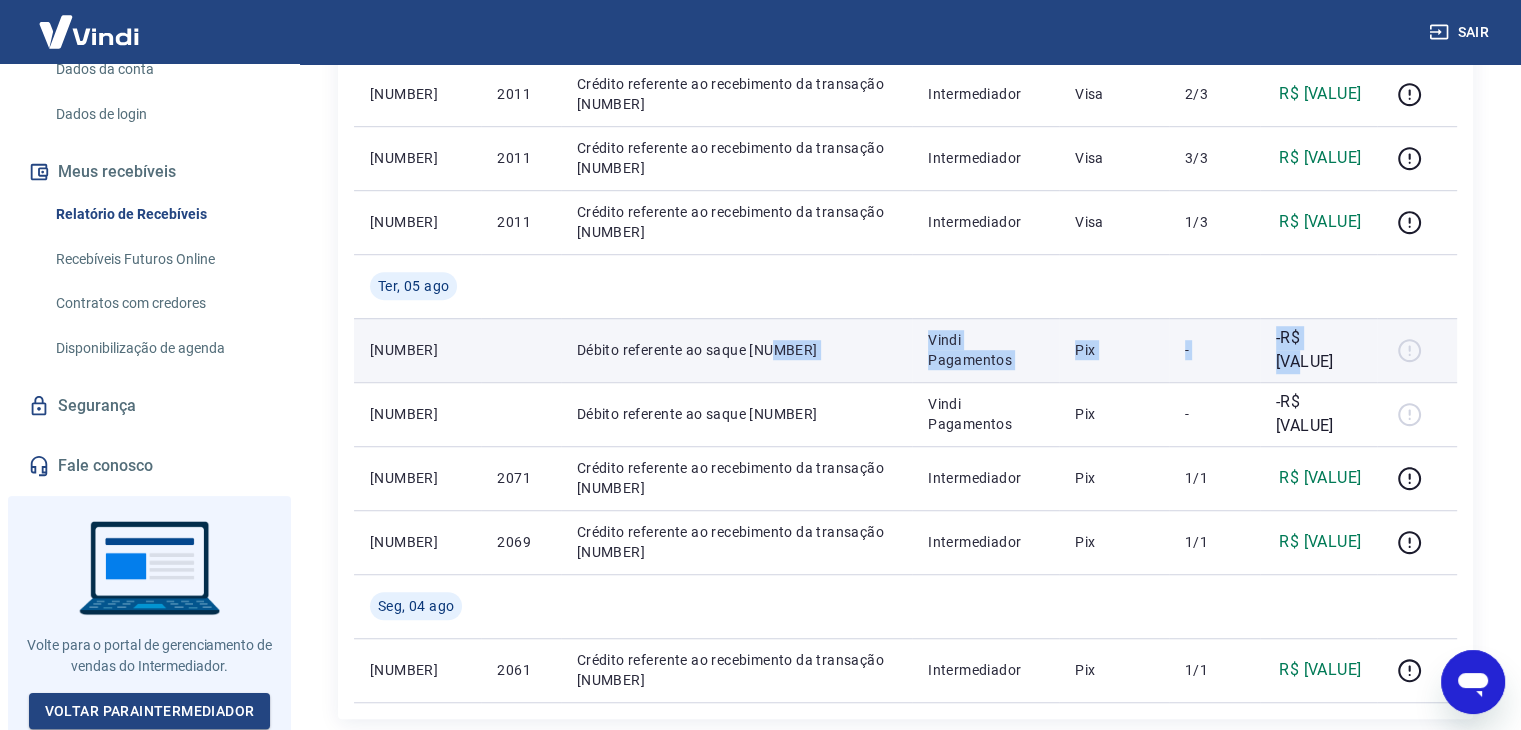drag, startPoint x: 1342, startPoint y: 349, endPoint x: 772, endPoint y: 351, distance: 570.0035 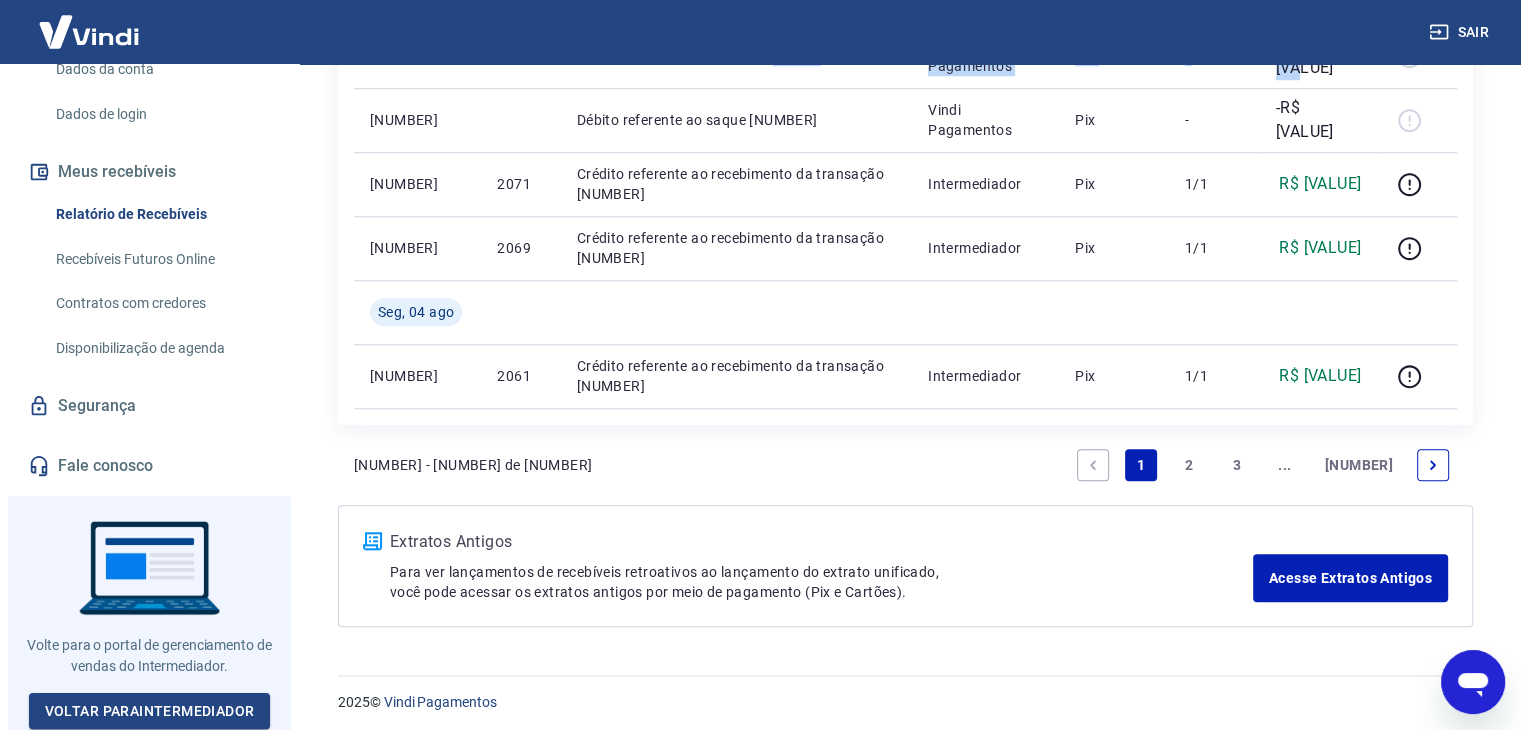 scroll, scrollTop: 1607, scrollLeft: 0, axis: vertical 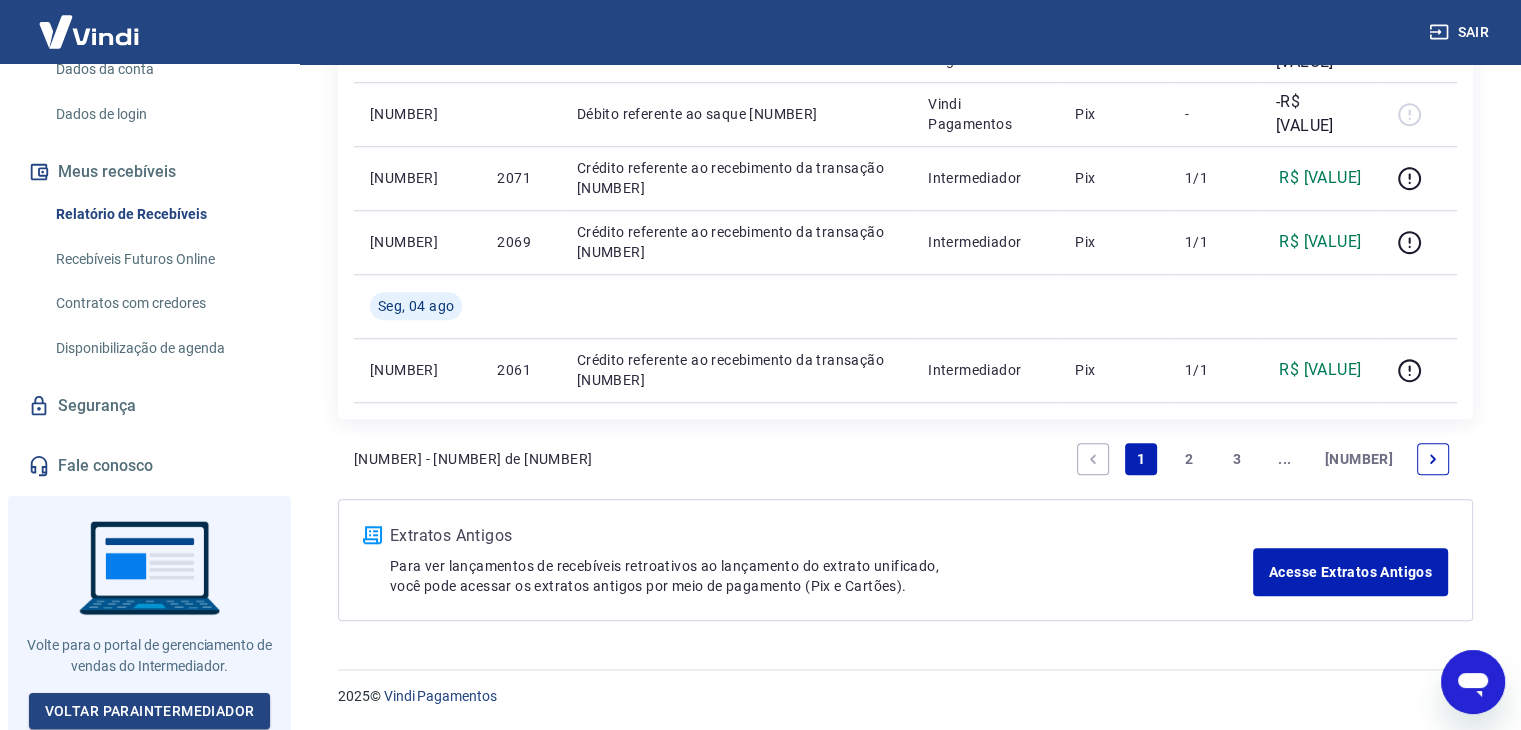 click on "2" at bounding box center [1189, 459] 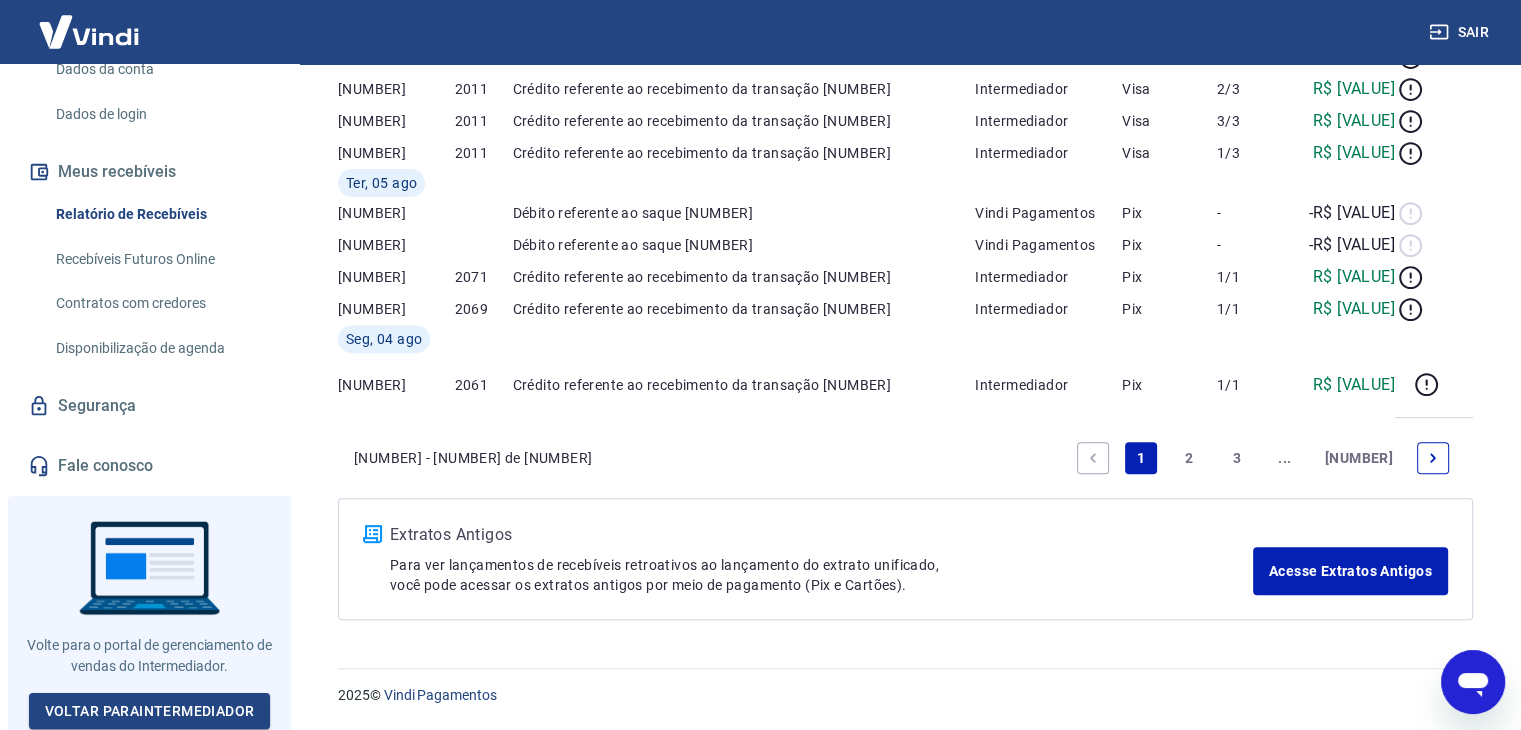 click on "Extratos Antigos Para ver lançamentos de recebíveis retroativos ao lançamento do extrato unificado,   você pode acessar os extratos antigos por meio de pagamento (Pix e Cartões). Acesse Extratos Antigos" at bounding box center [905, 559] 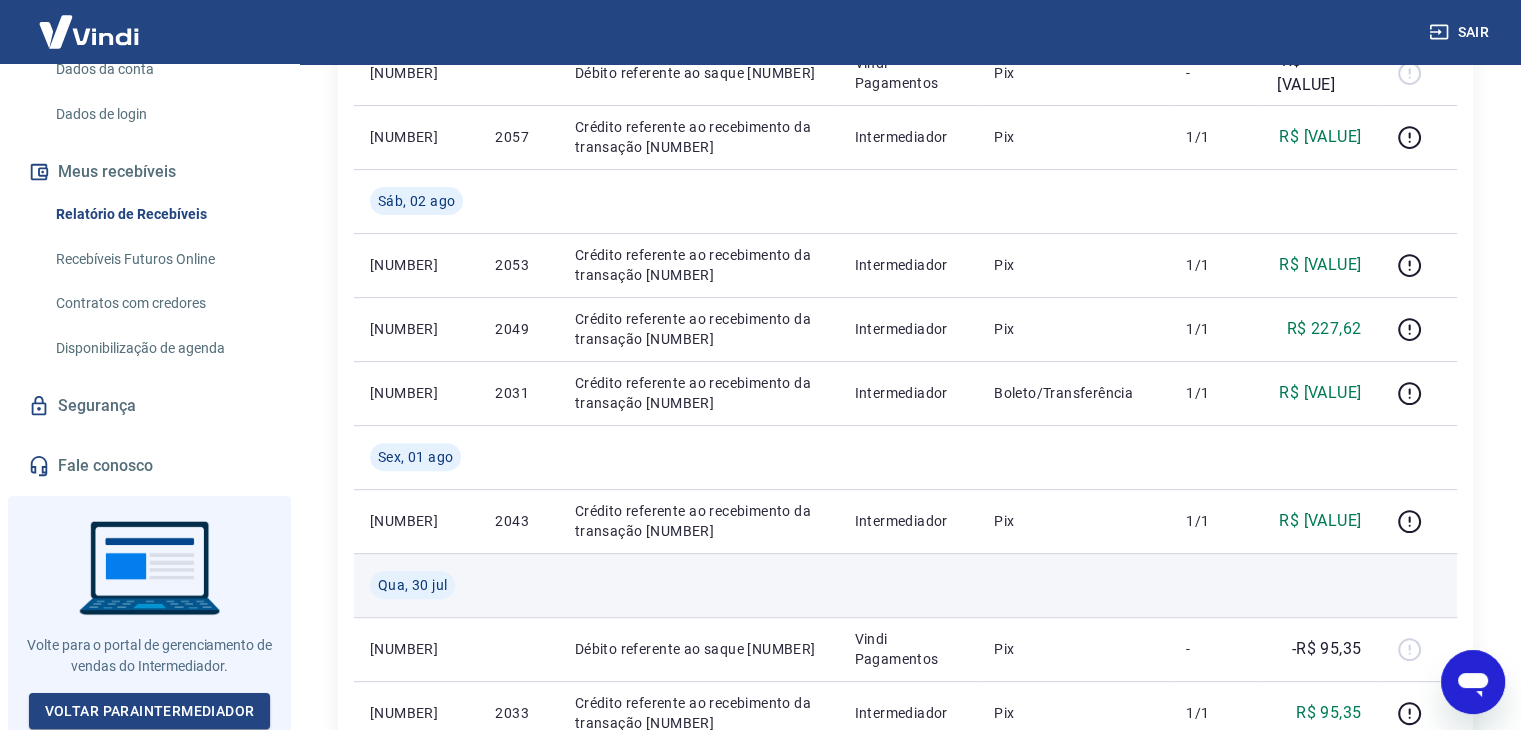 scroll, scrollTop: 500, scrollLeft: 0, axis: vertical 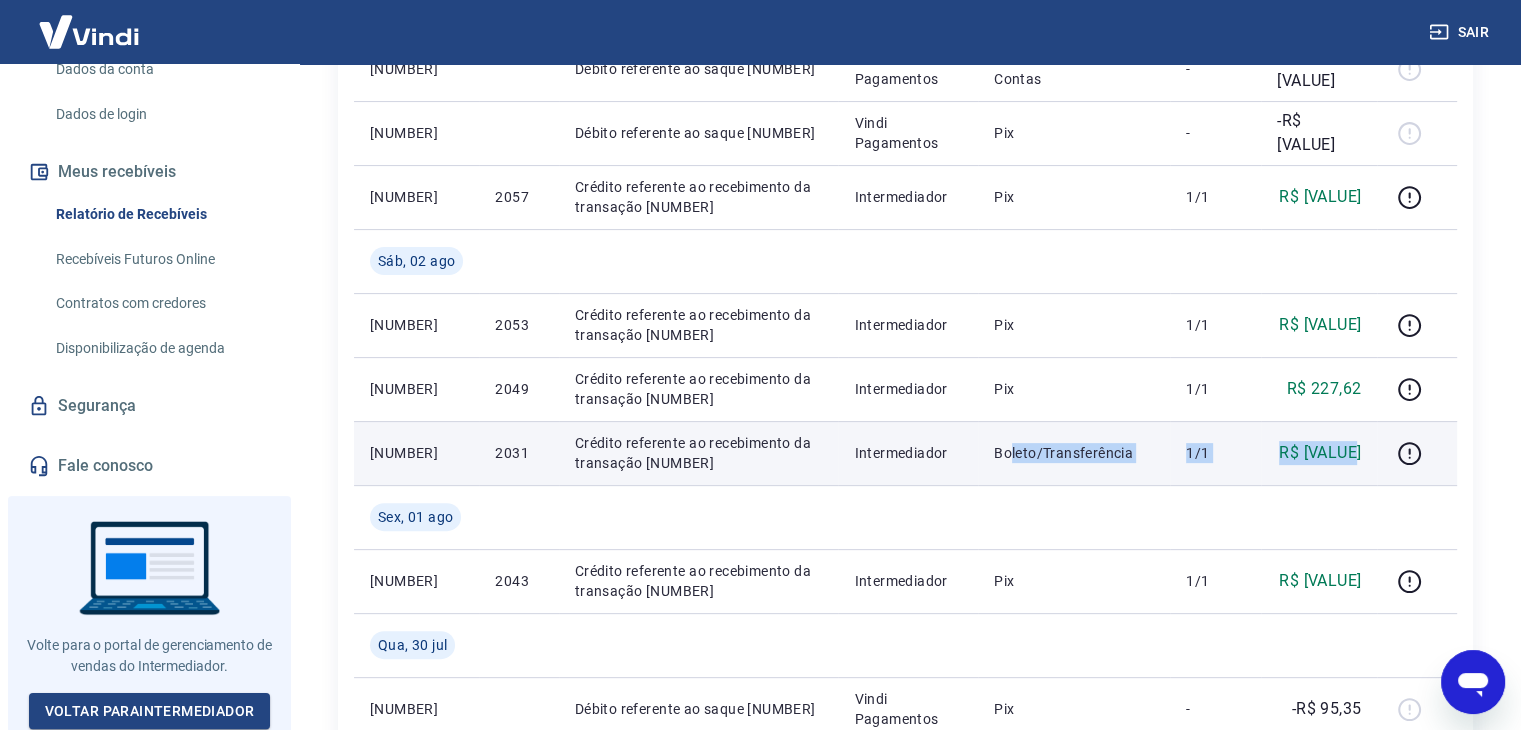 drag, startPoint x: 1365, startPoint y: 451, endPoint x: 994, endPoint y: 474, distance: 371.71225 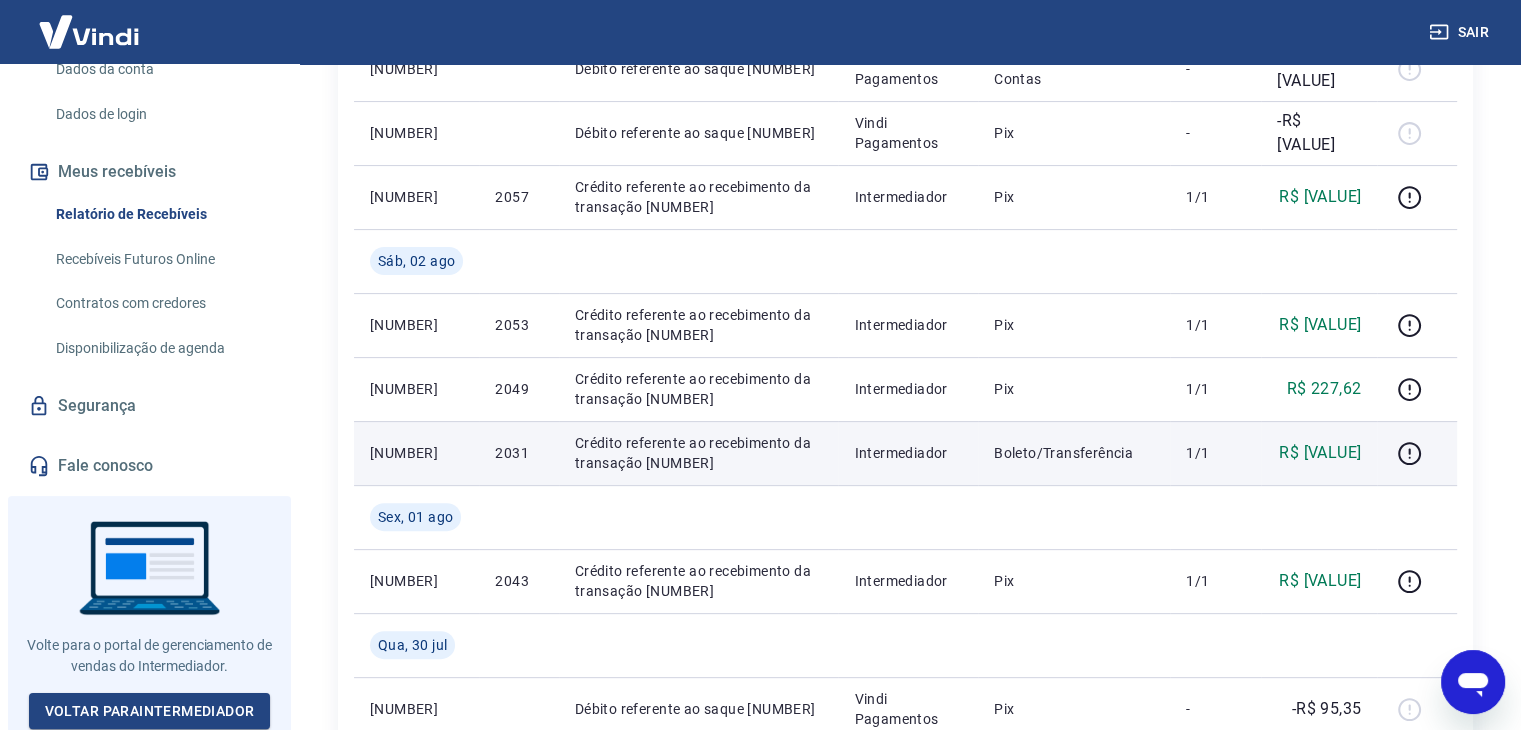 click on "Crédito referente ao recebimento da transação [NUMBER]" at bounding box center (699, 453) 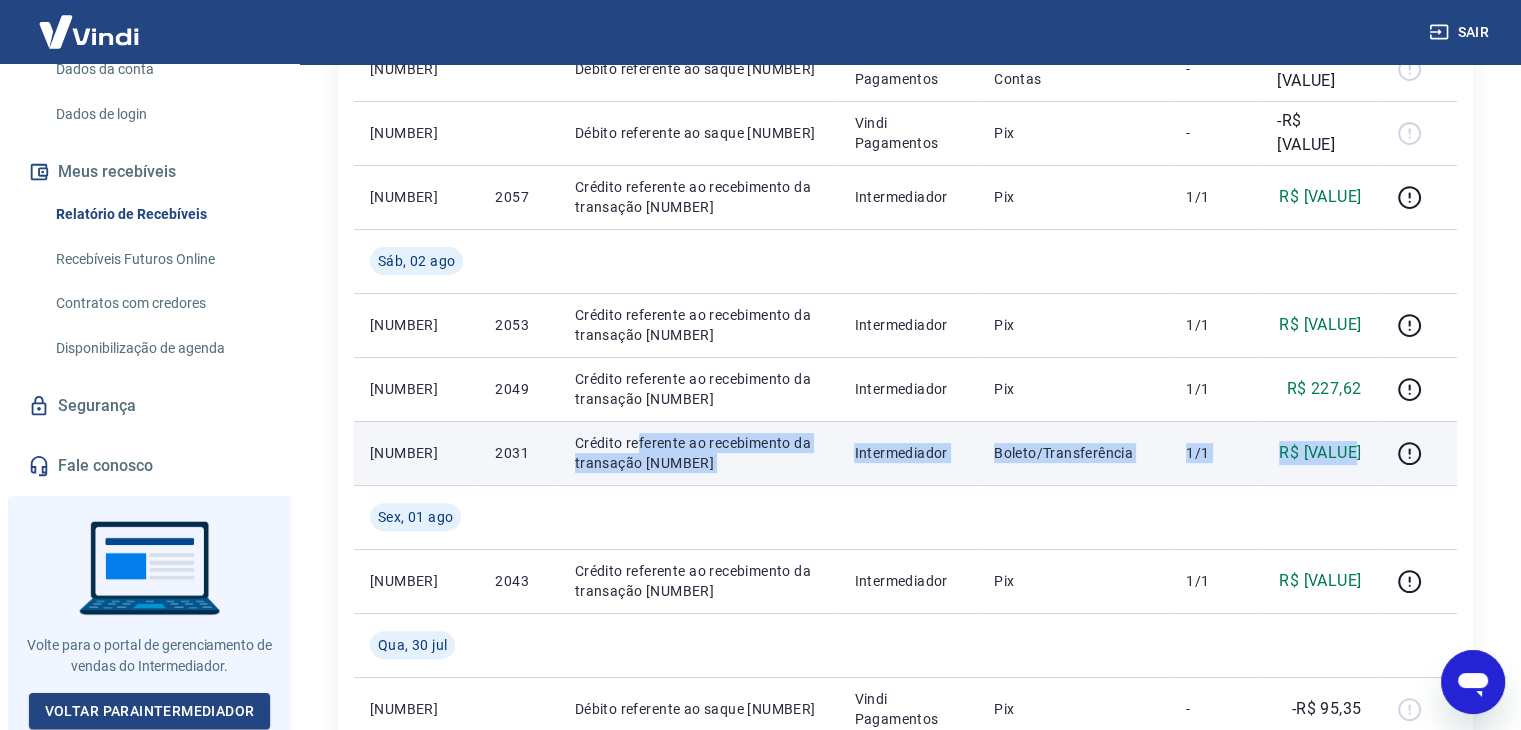 drag, startPoint x: 638, startPoint y: 442, endPoint x: 1368, endPoint y: 468, distance: 730.4629 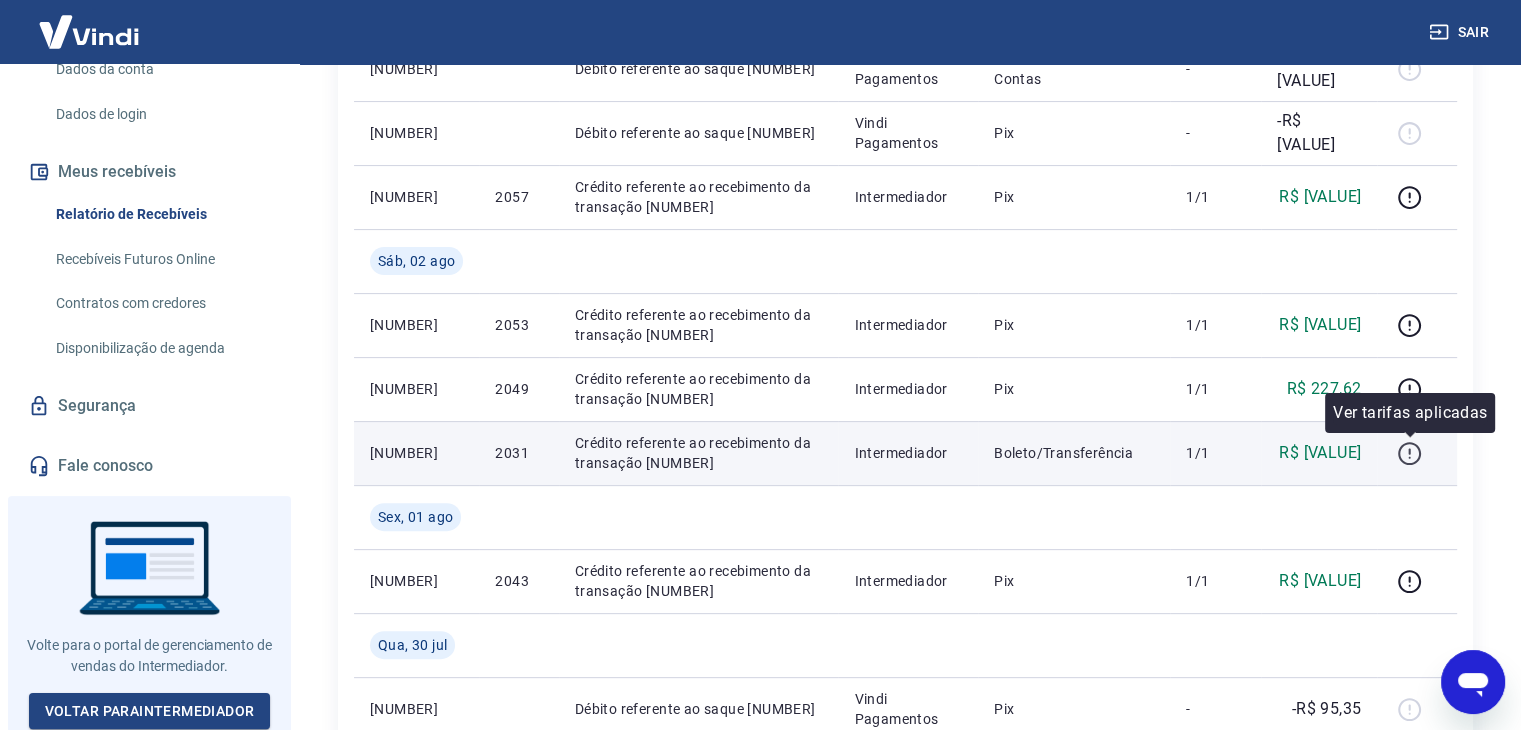 click 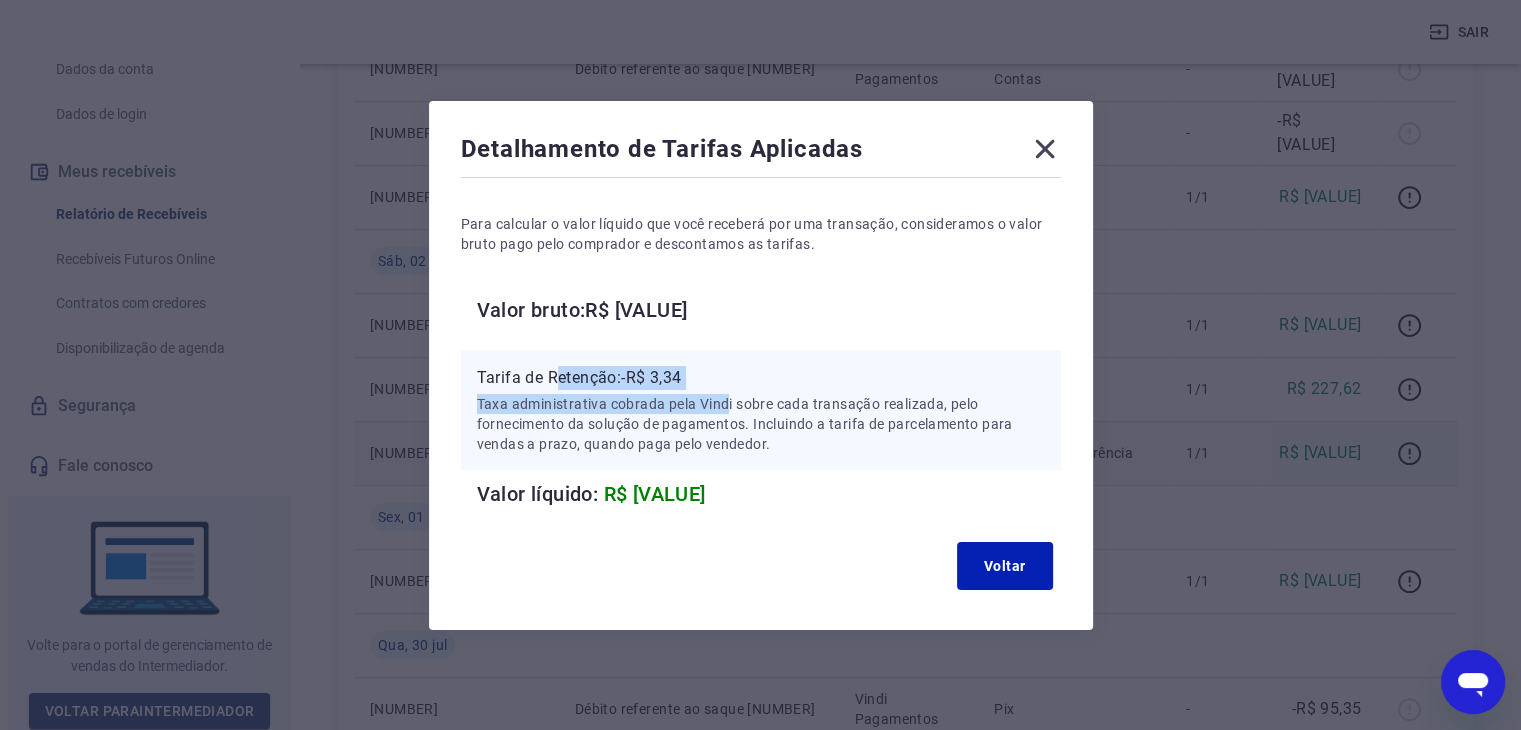 drag, startPoint x: 566, startPoint y: 377, endPoint x: 811, endPoint y: 406, distance: 246.71036 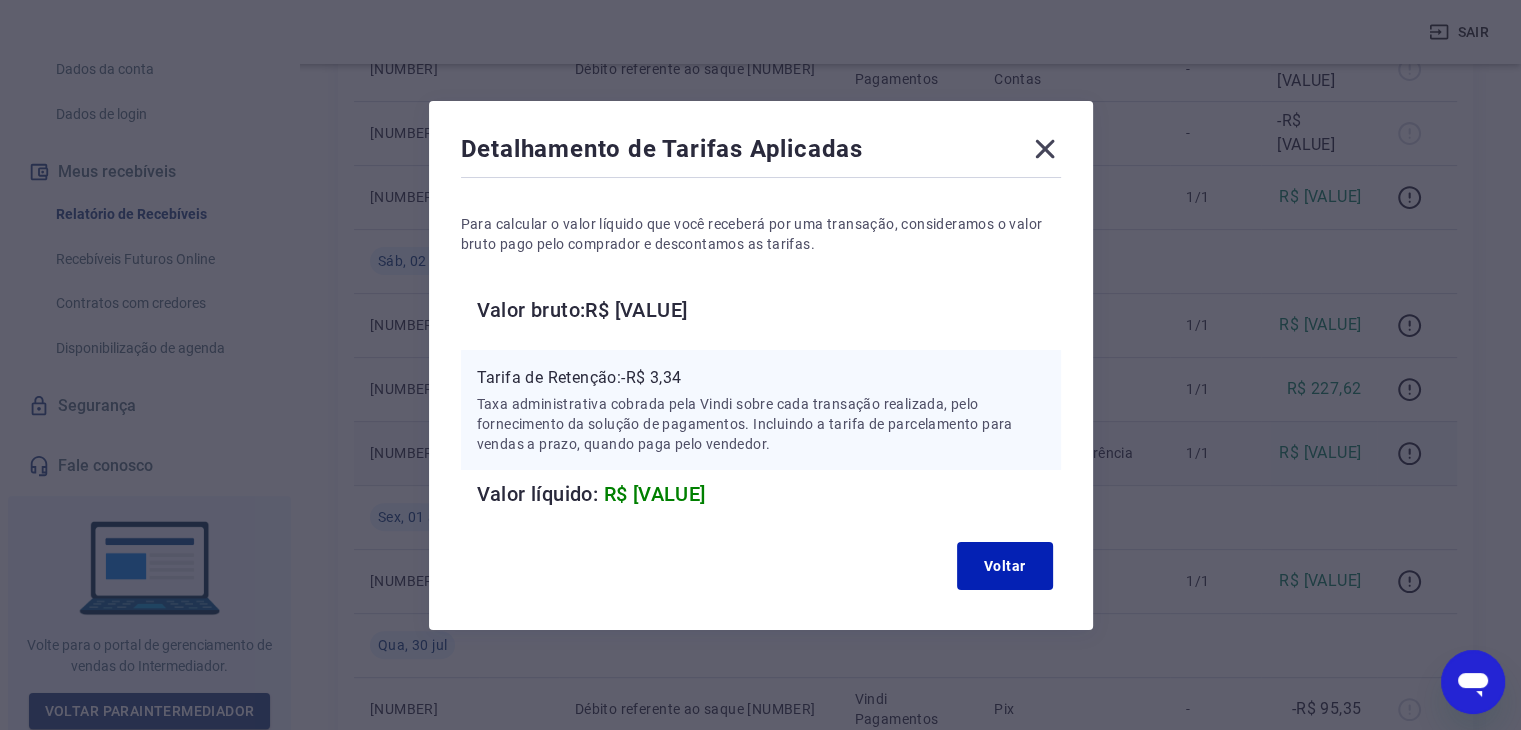 click 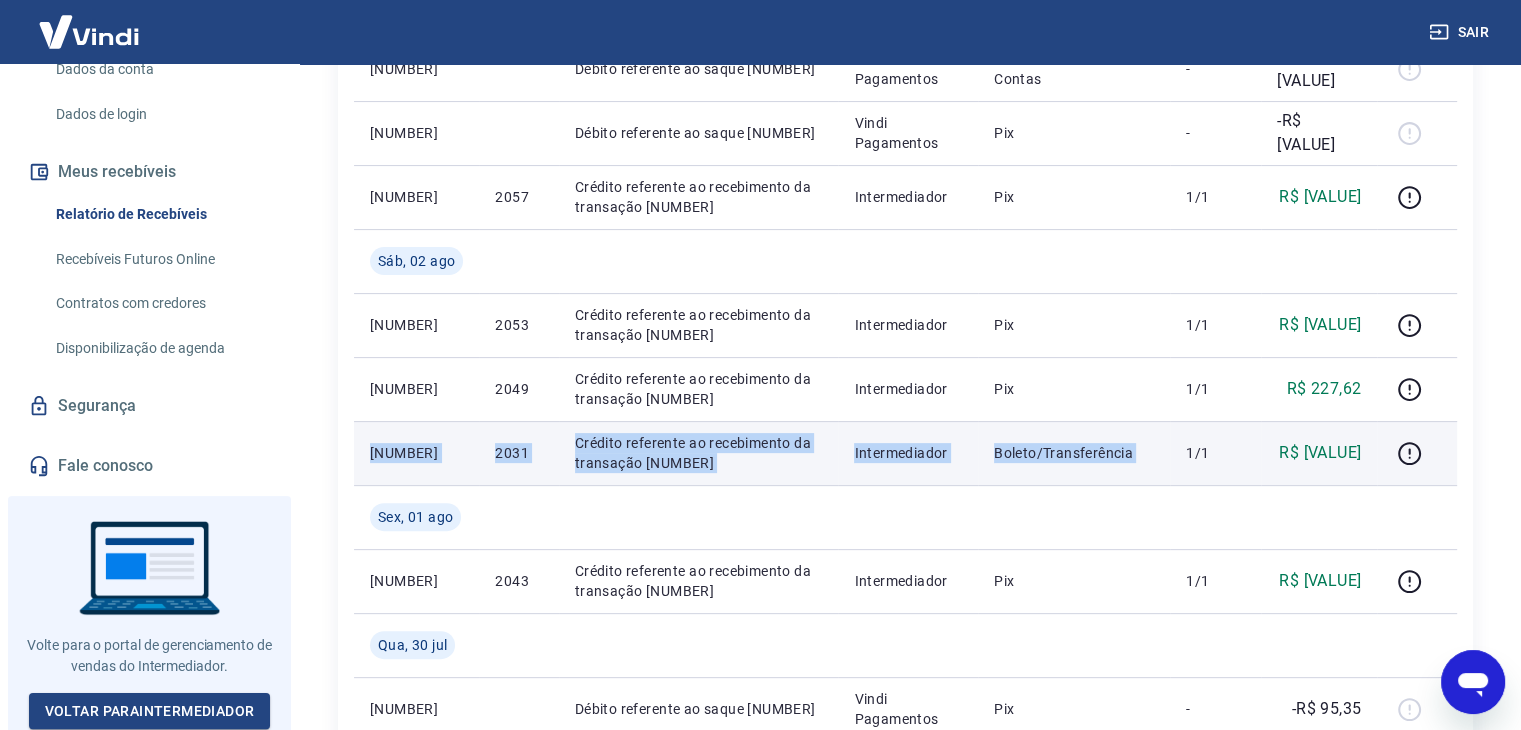 drag, startPoint x: 357, startPoint y: 454, endPoint x: 1192, endPoint y: 473, distance: 835.2161 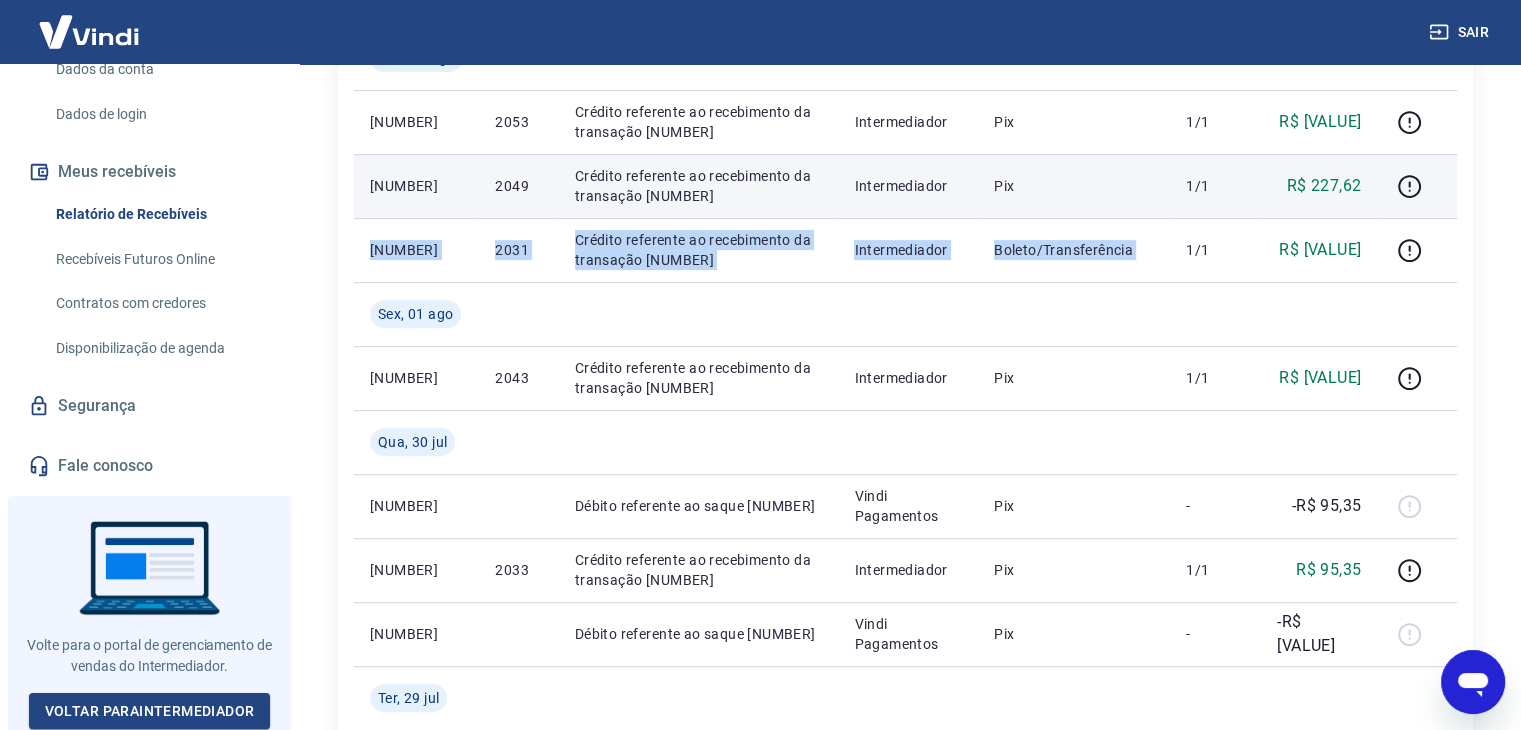 scroll, scrollTop: 700, scrollLeft: 0, axis: vertical 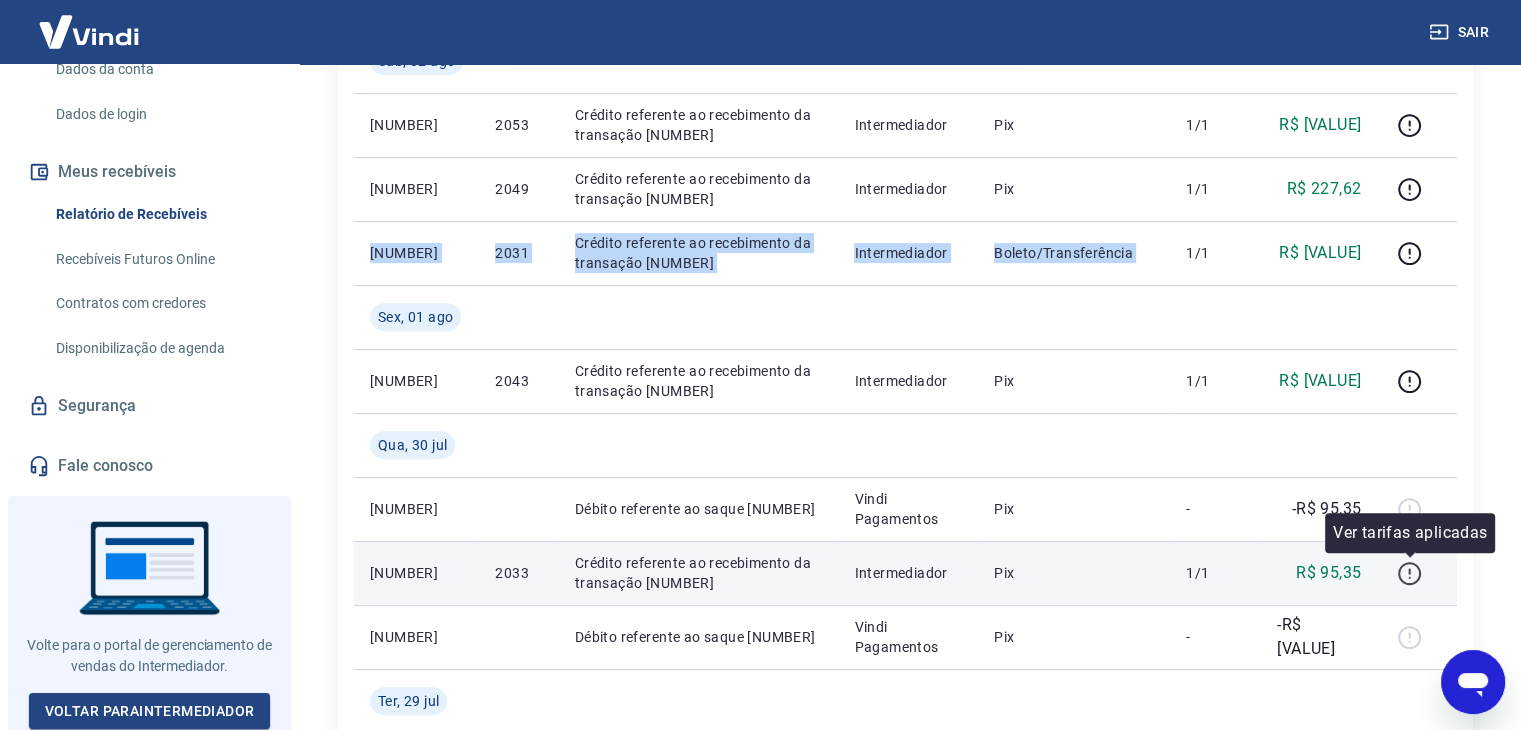 click 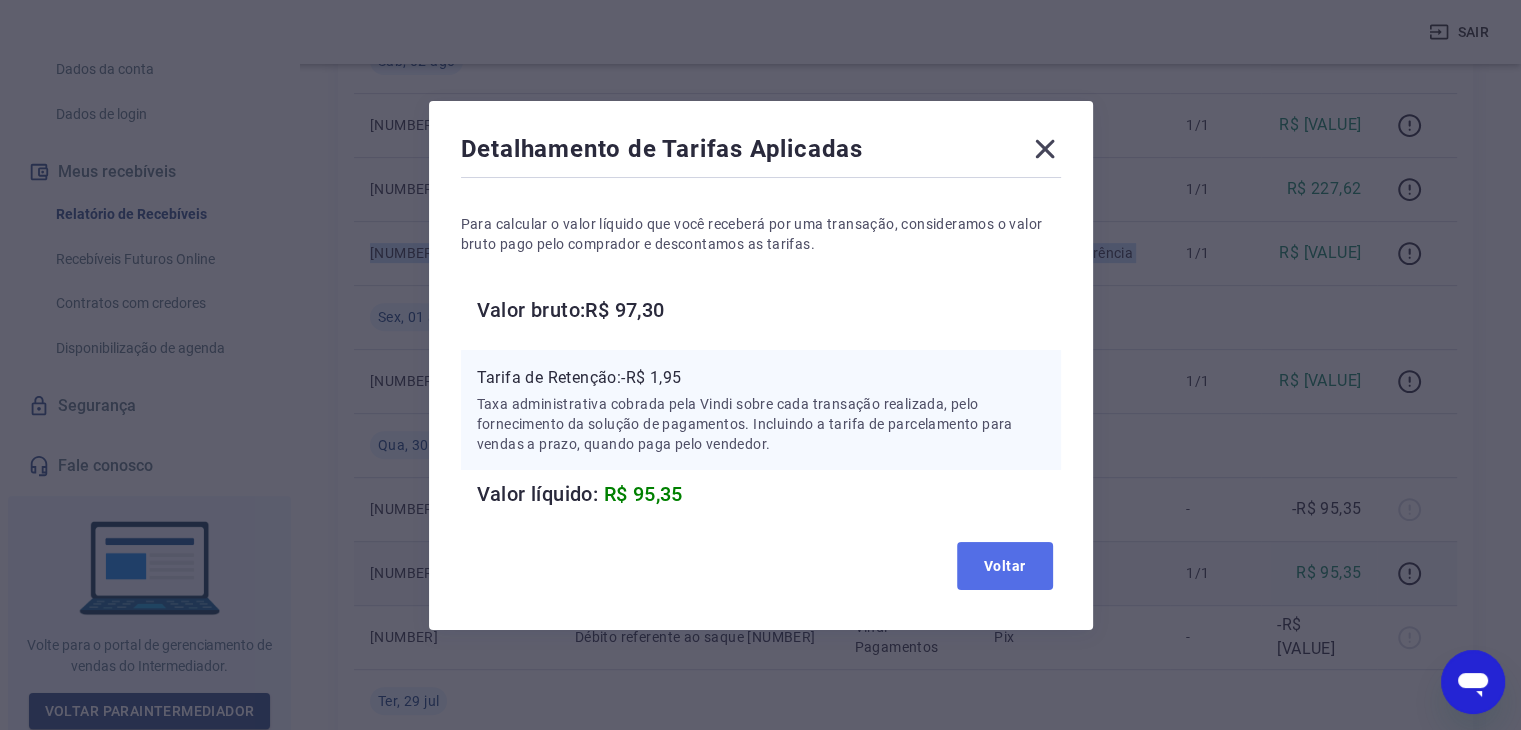 click on "Voltar" at bounding box center (1005, 566) 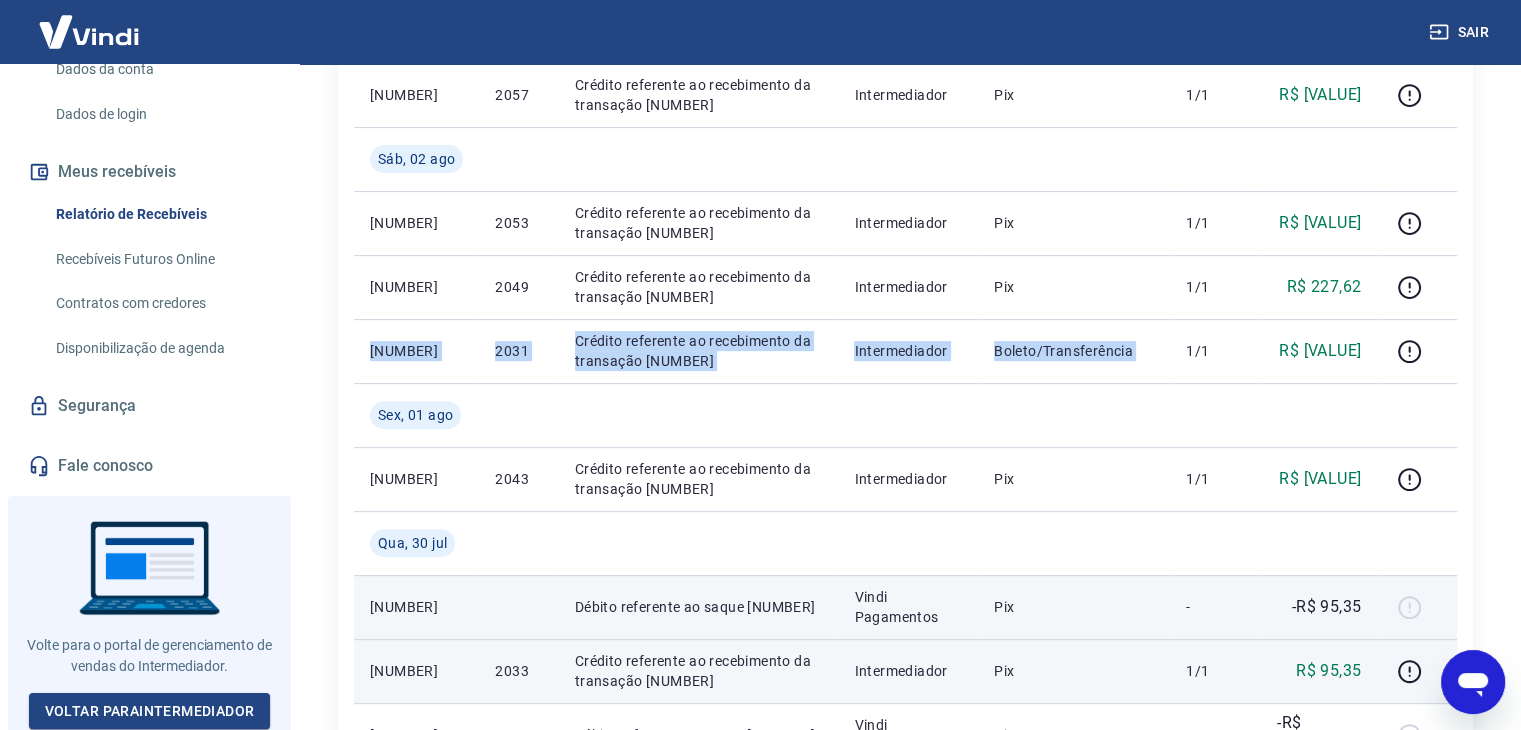 scroll, scrollTop: 600, scrollLeft: 0, axis: vertical 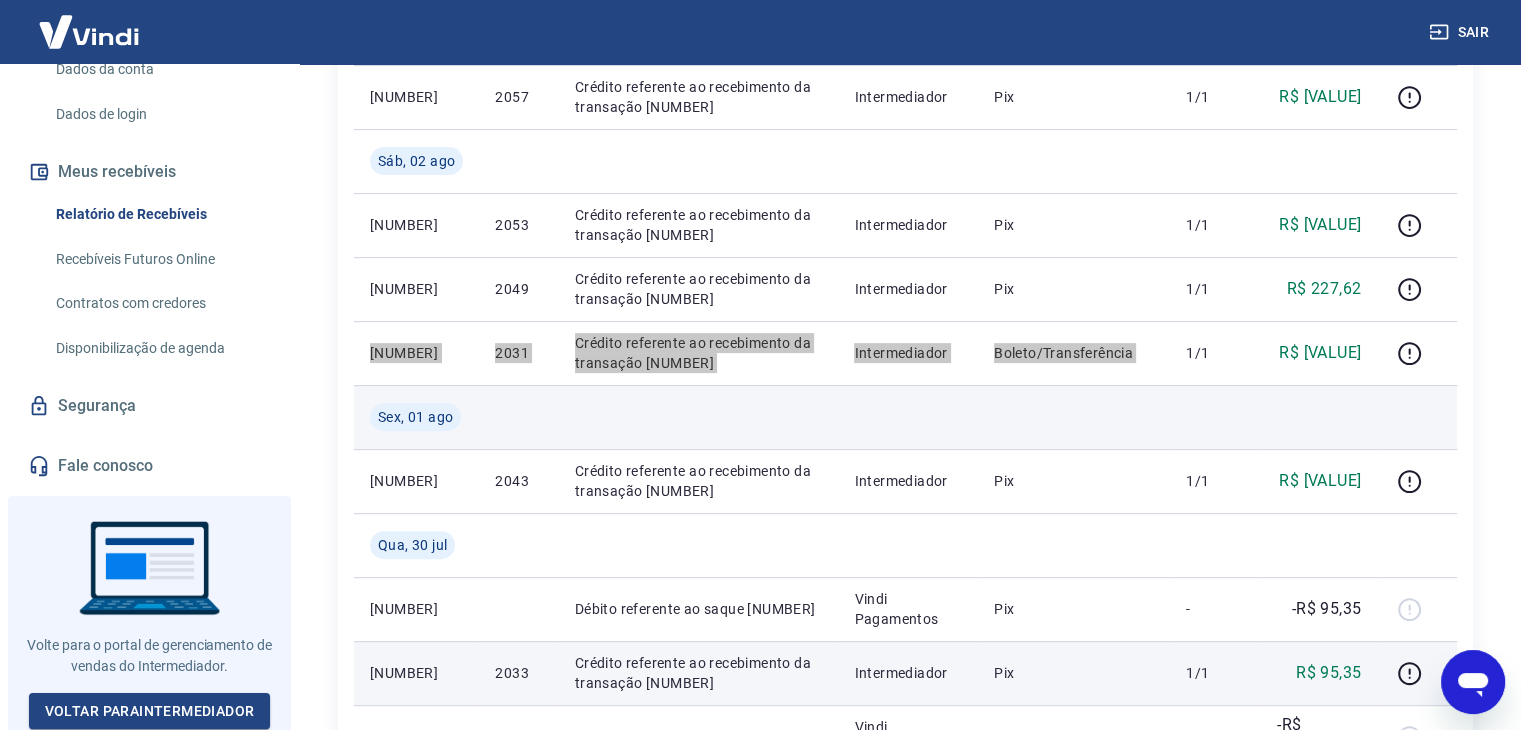 type on "x" 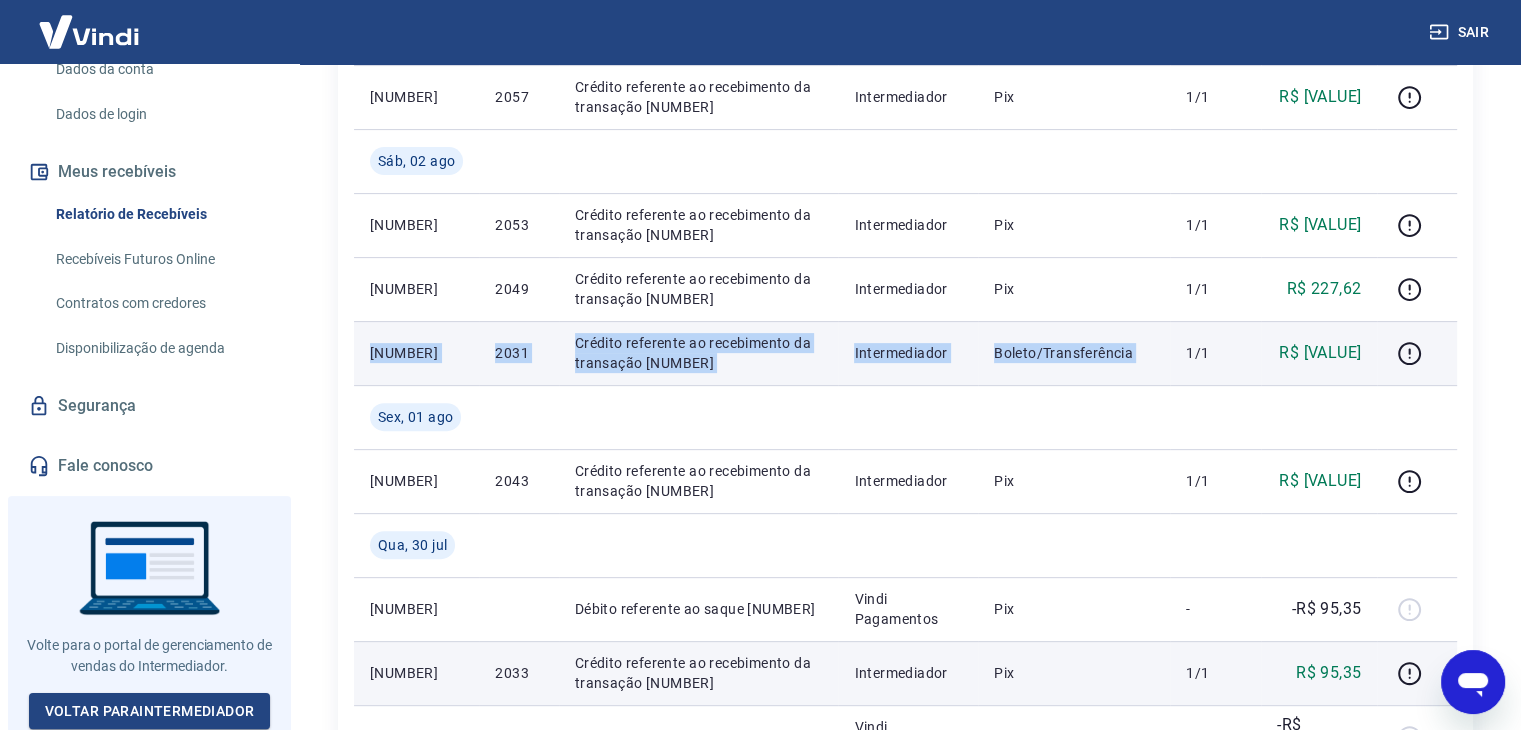 click on "1/1" at bounding box center (1215, 353) 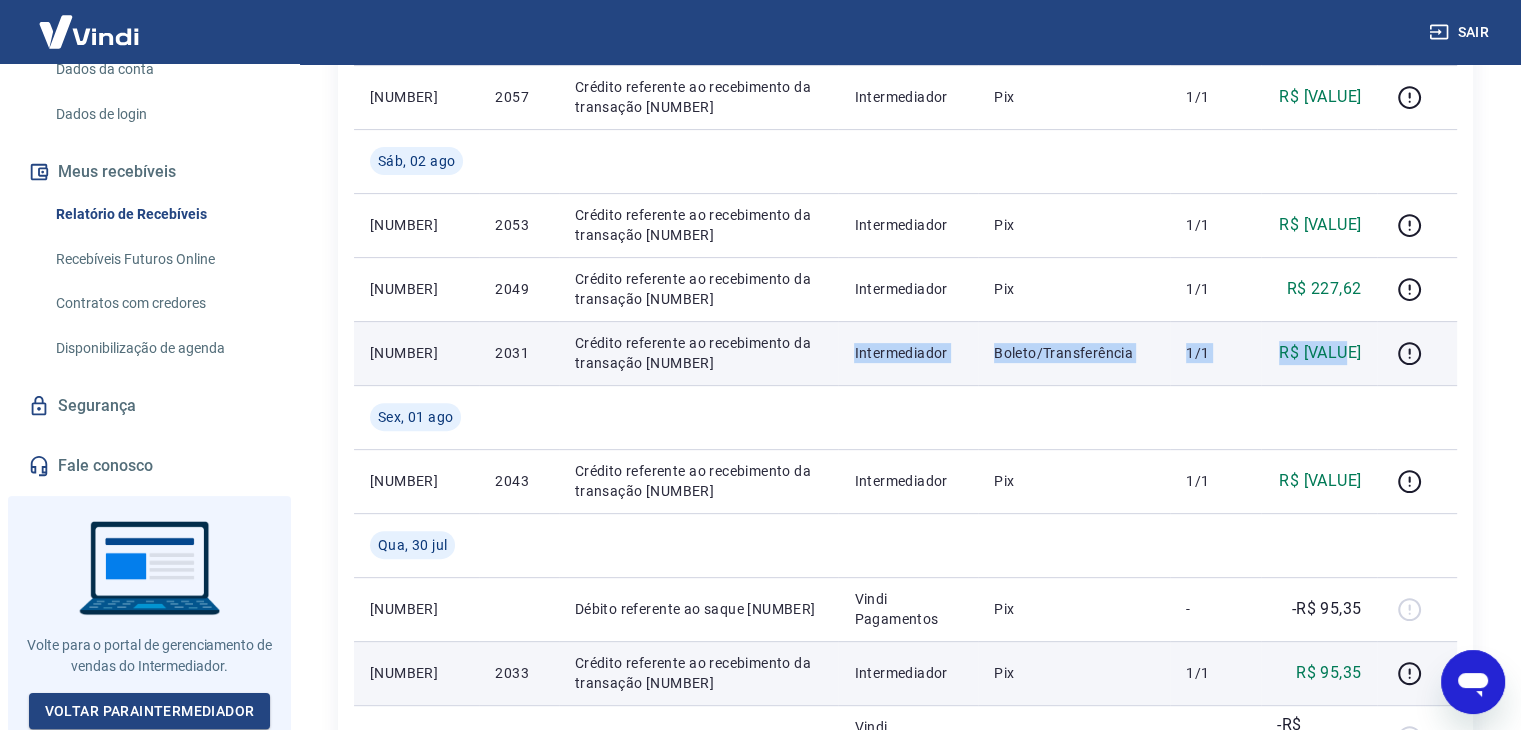 drag, startPoint x: 1361, startPoint y: 357, endPoint x: 873, endPoint y: 357, distance: 488 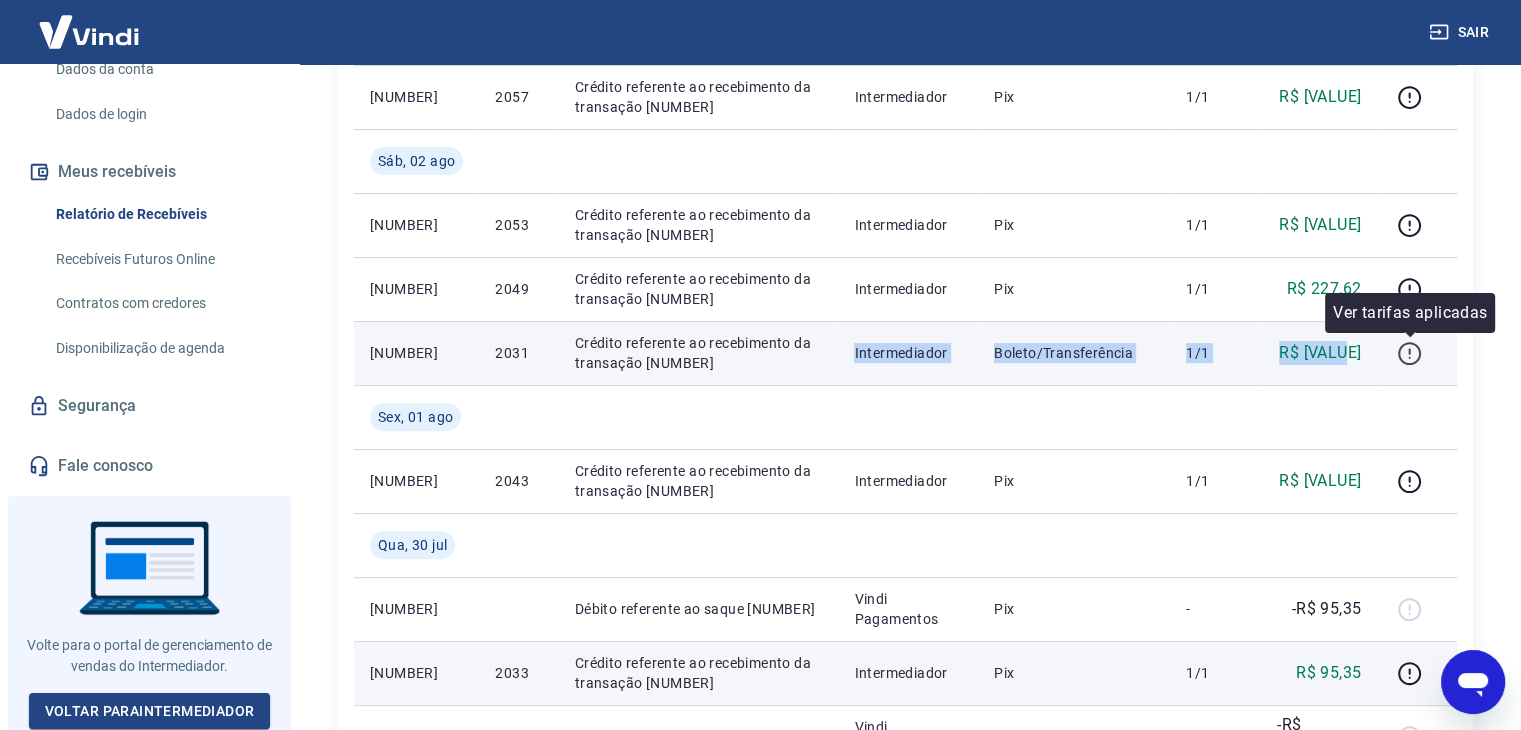 click 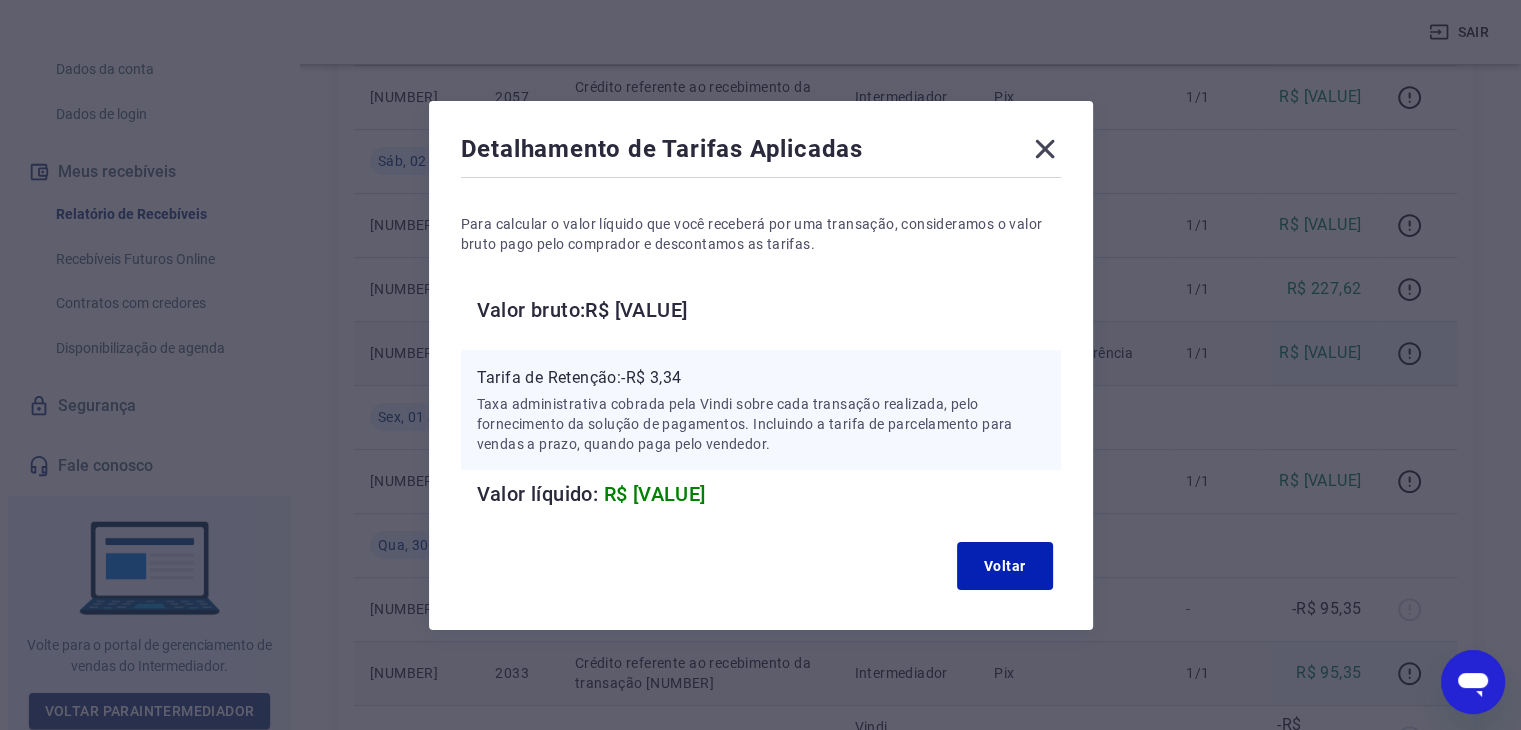 click 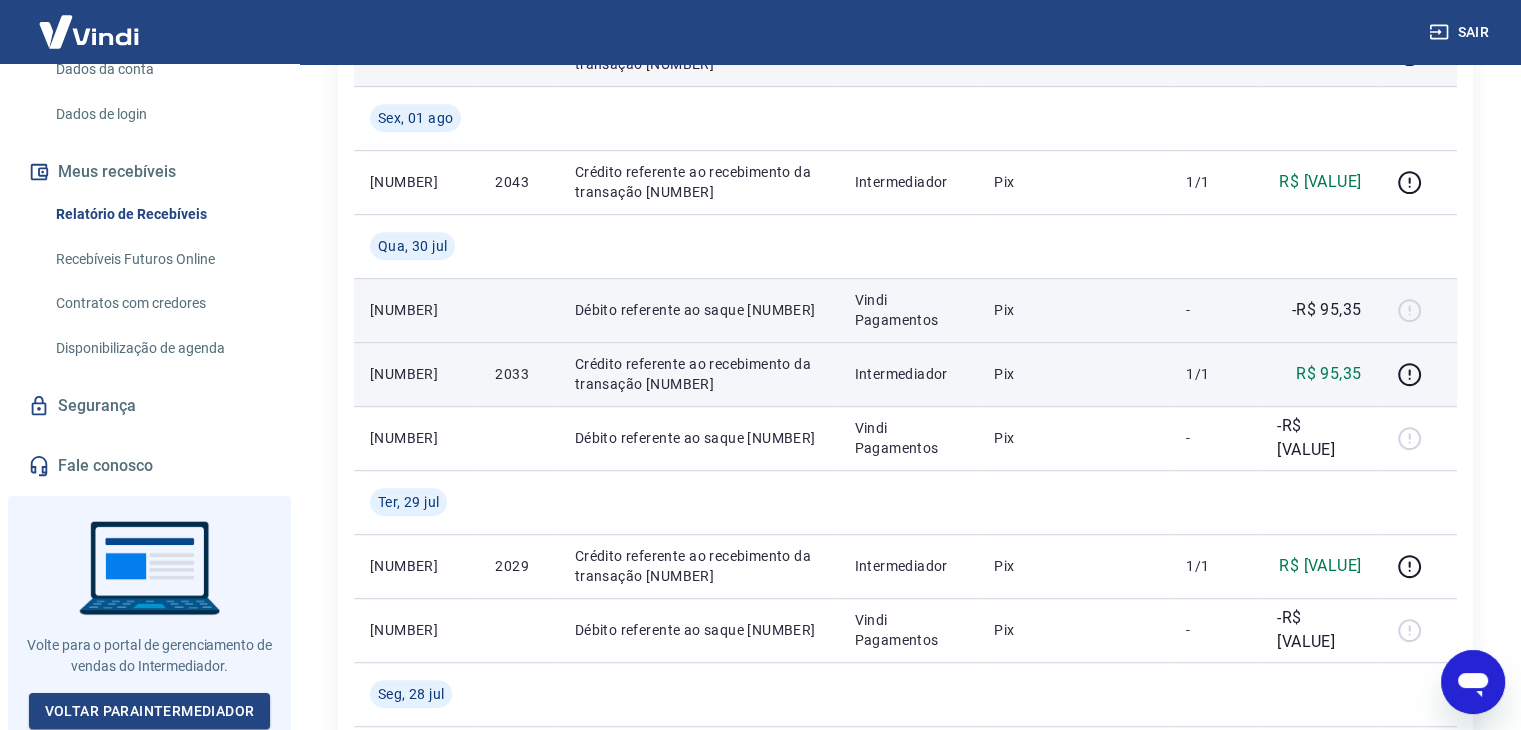 scroll, scrollTop: 900, scrollLeft: 0, axis: vertical 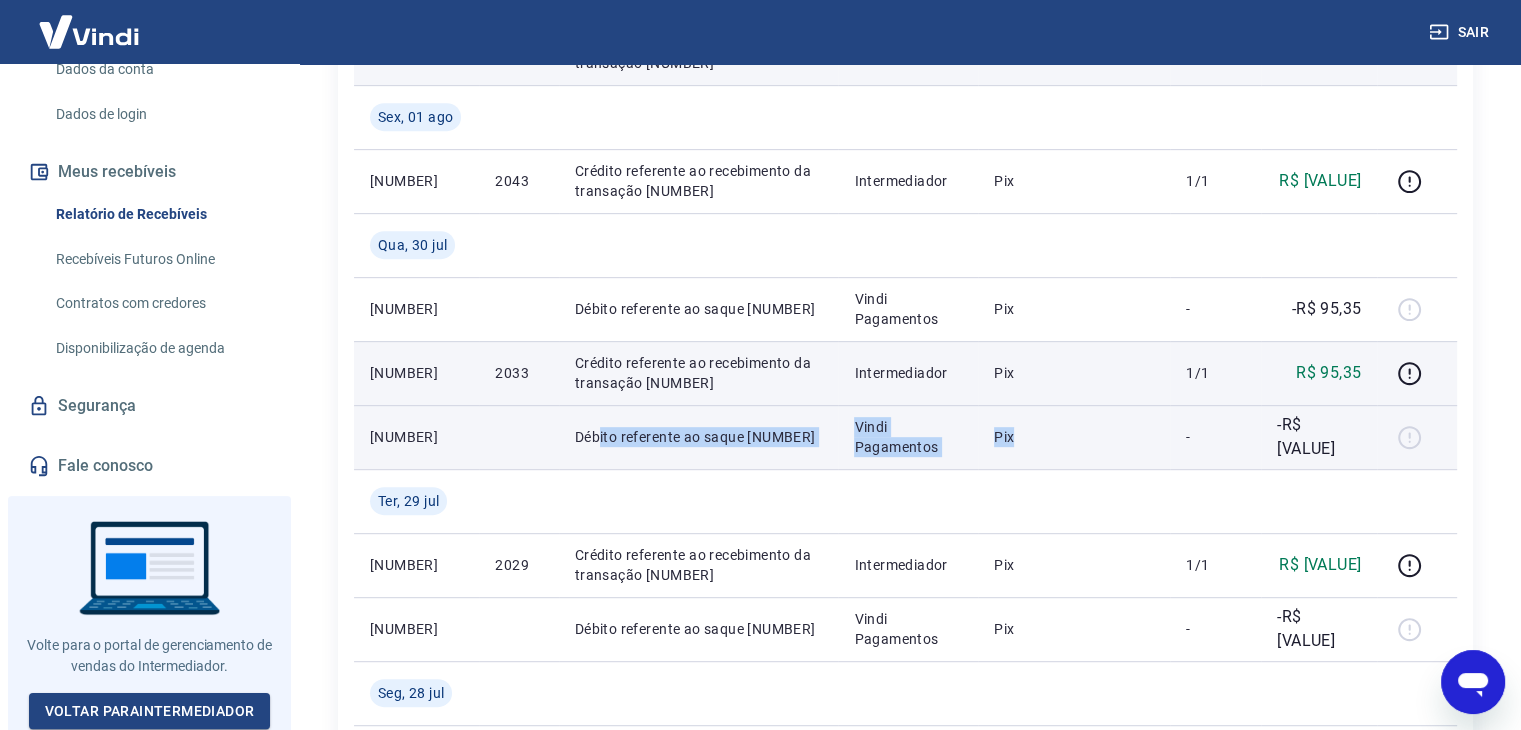 drag, startPoint x: 596, startPoint y: 440, endPoint x: 1046, endPoint y: 450, distance: 450.11108 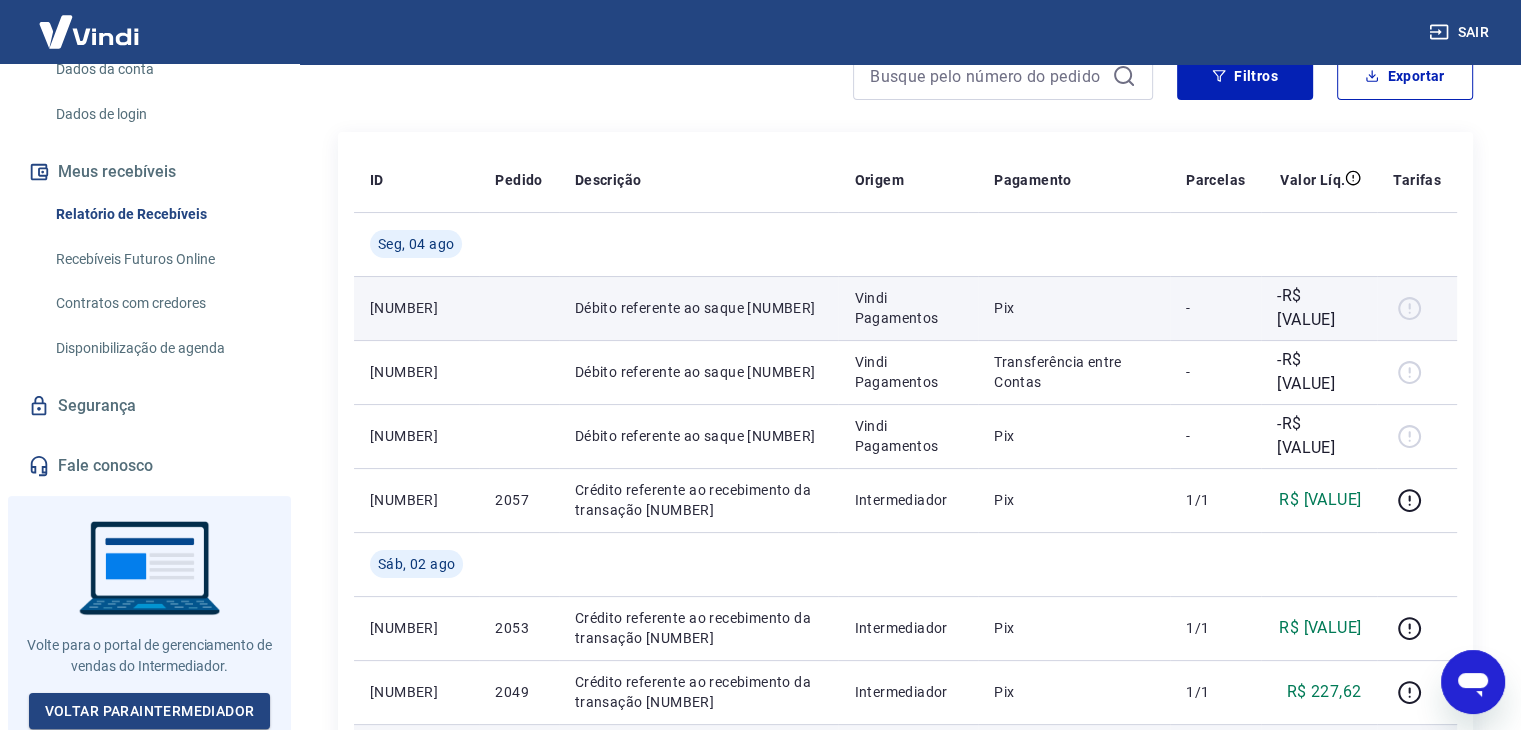 scroll, scrollTop: 200, scrollLeft: 0, axis: vertical 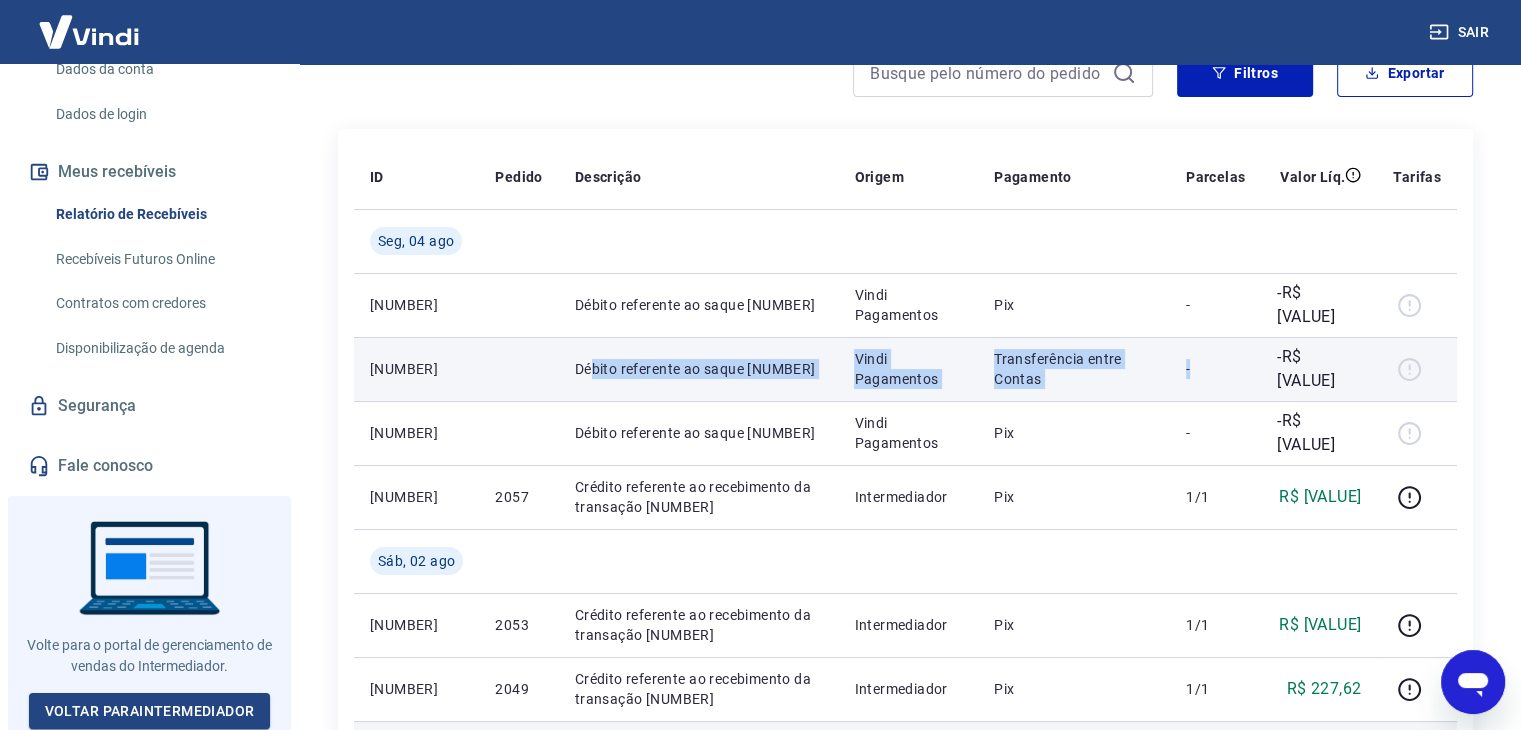 drag, startPoint x: 592, startPoint y: 369, endPoint x: 1206, endPoint y: 393, distance: 614.4689 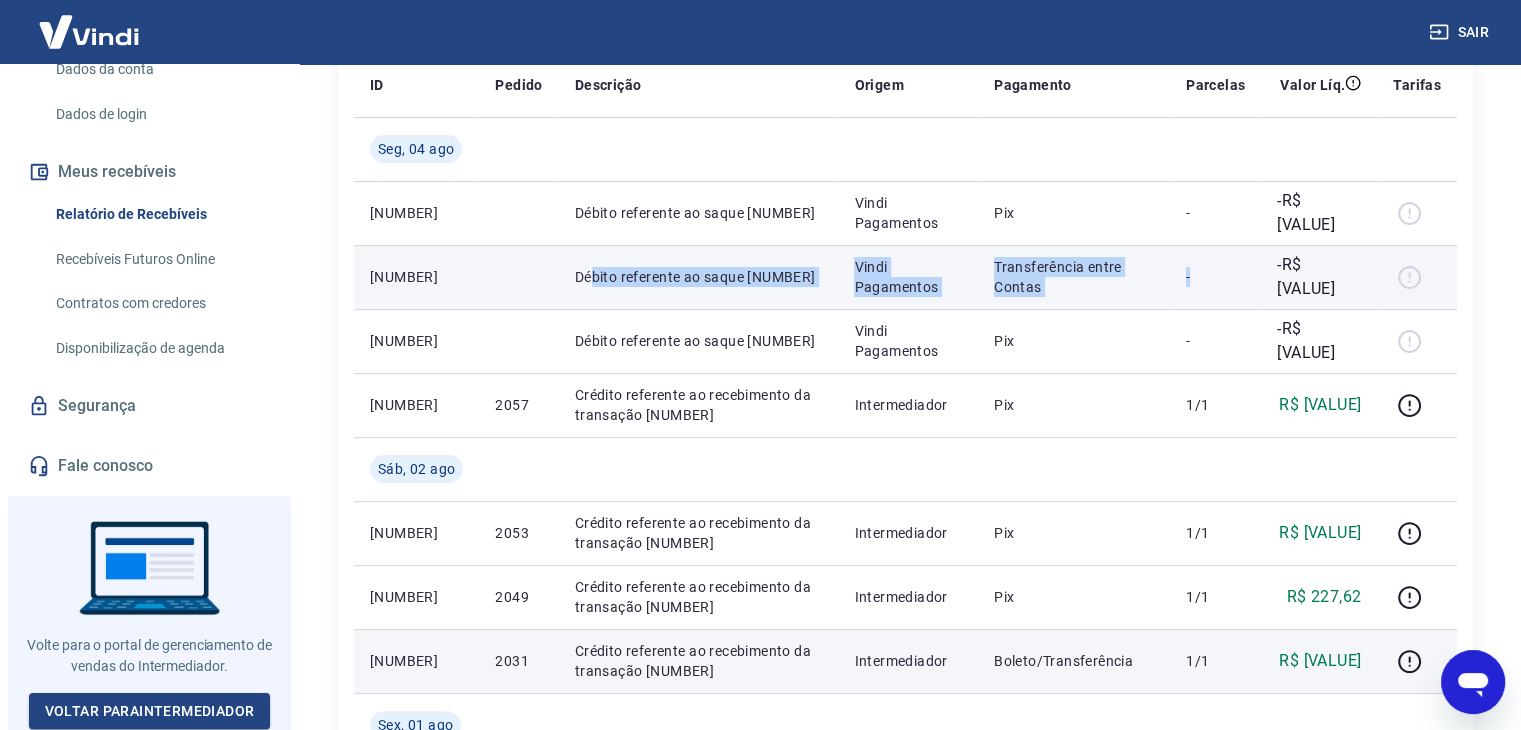 scroll, scrollTop: 300, scrollLeft: 0, axis: vertical 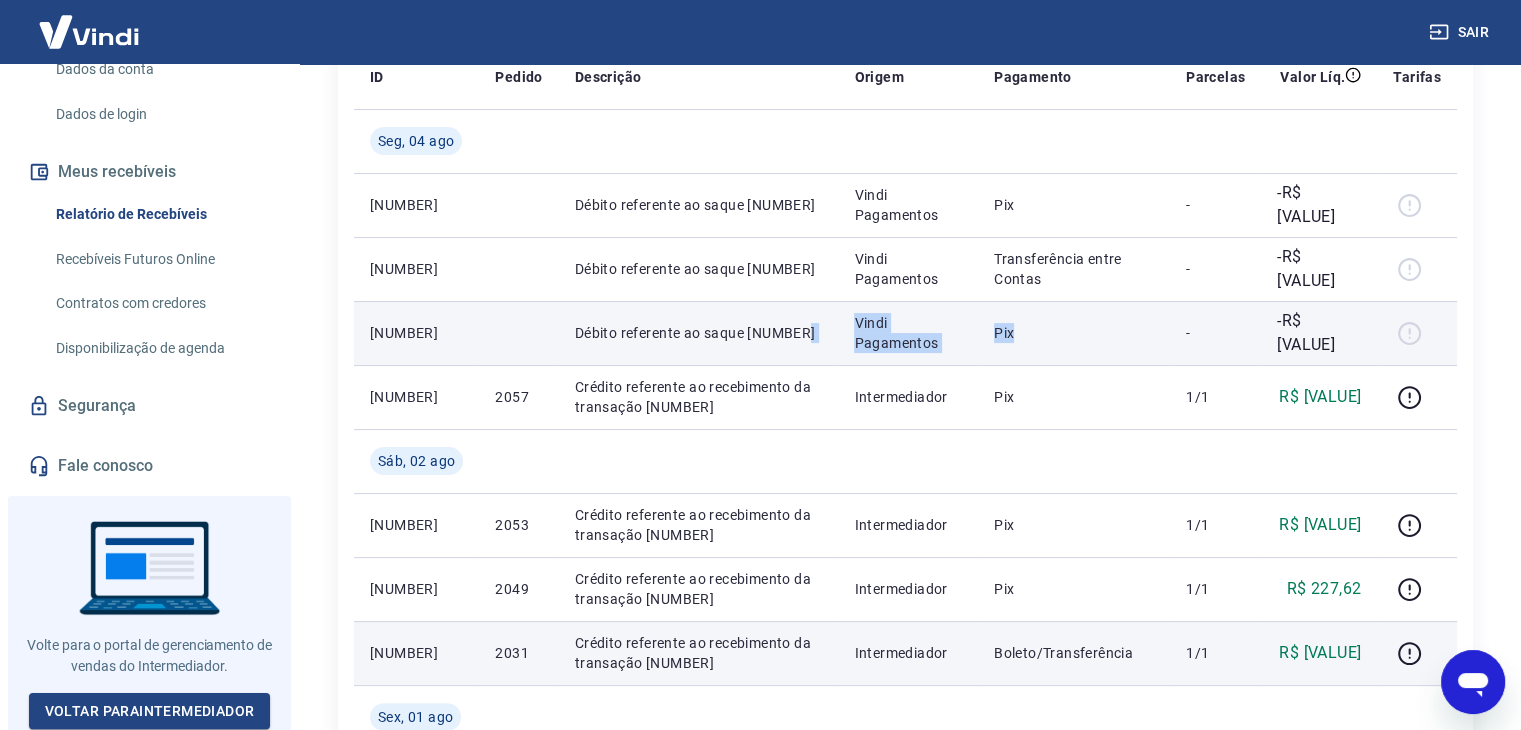 drag, startPoint x: 809, startPoint y: 342, endPoint x: 1116, endPoint y: 341, distance: 307.00162 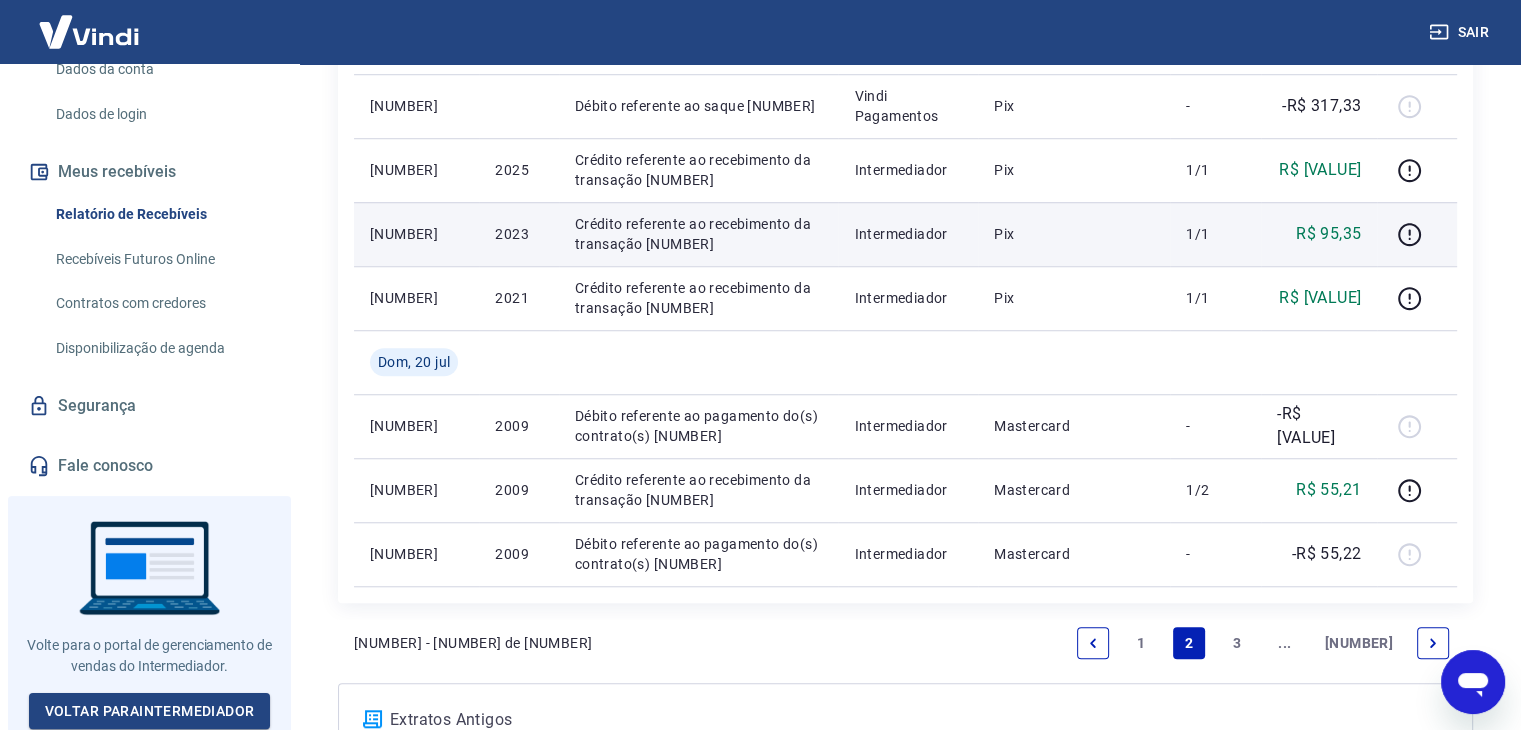 scroll, scrollTop: 1700, scrollLeft: 0, axis: vertical 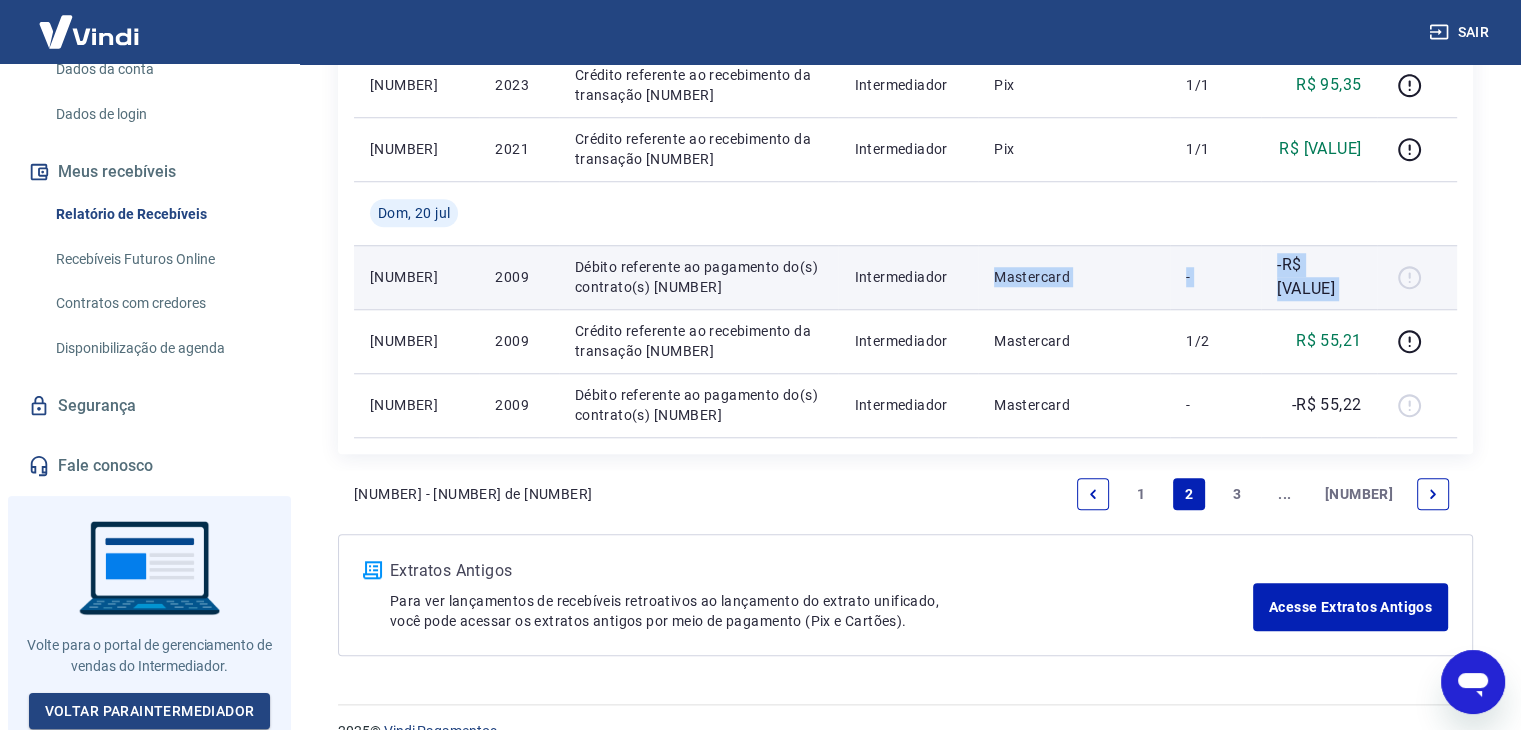drag, startPoint x: 979, startPoint y: 285, endPoint x: 1395, endPoint y: 285, distance: 416 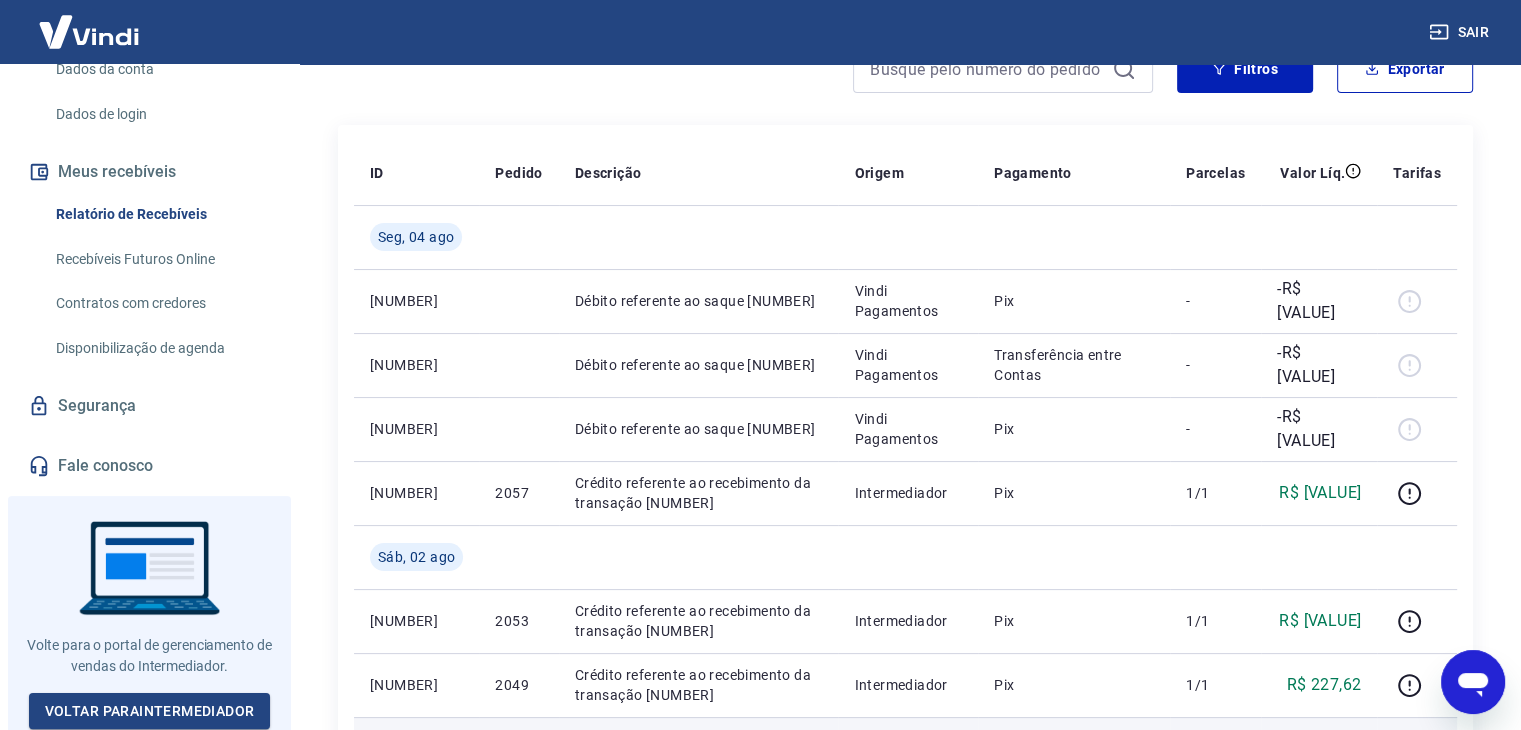scroll, scrollTop: 200, scrollLeft: 0, axis: vertical 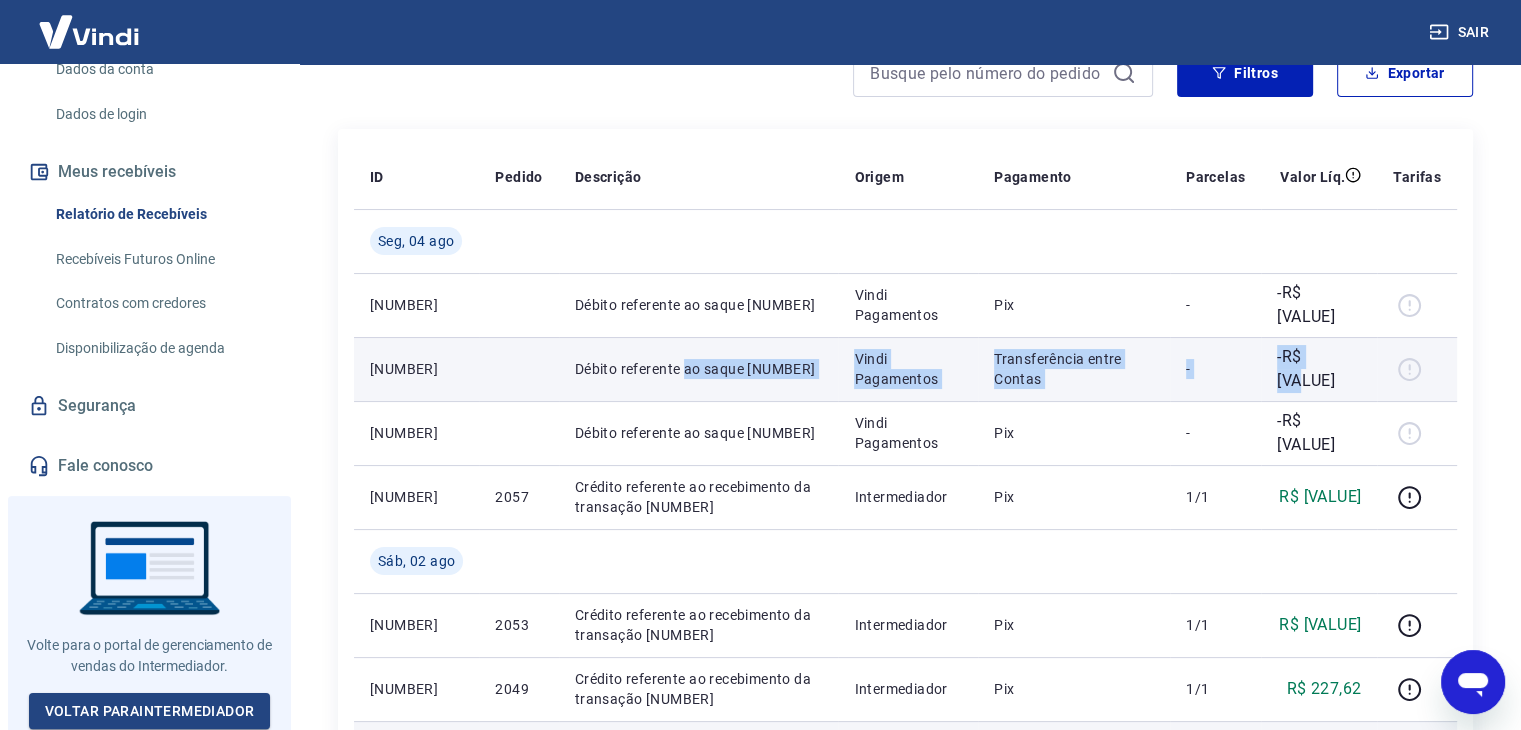 drag, startPoint x: 684, startPoint y: 375, endPoint x: 1336, endPoint y: 374, distance: 652.0008 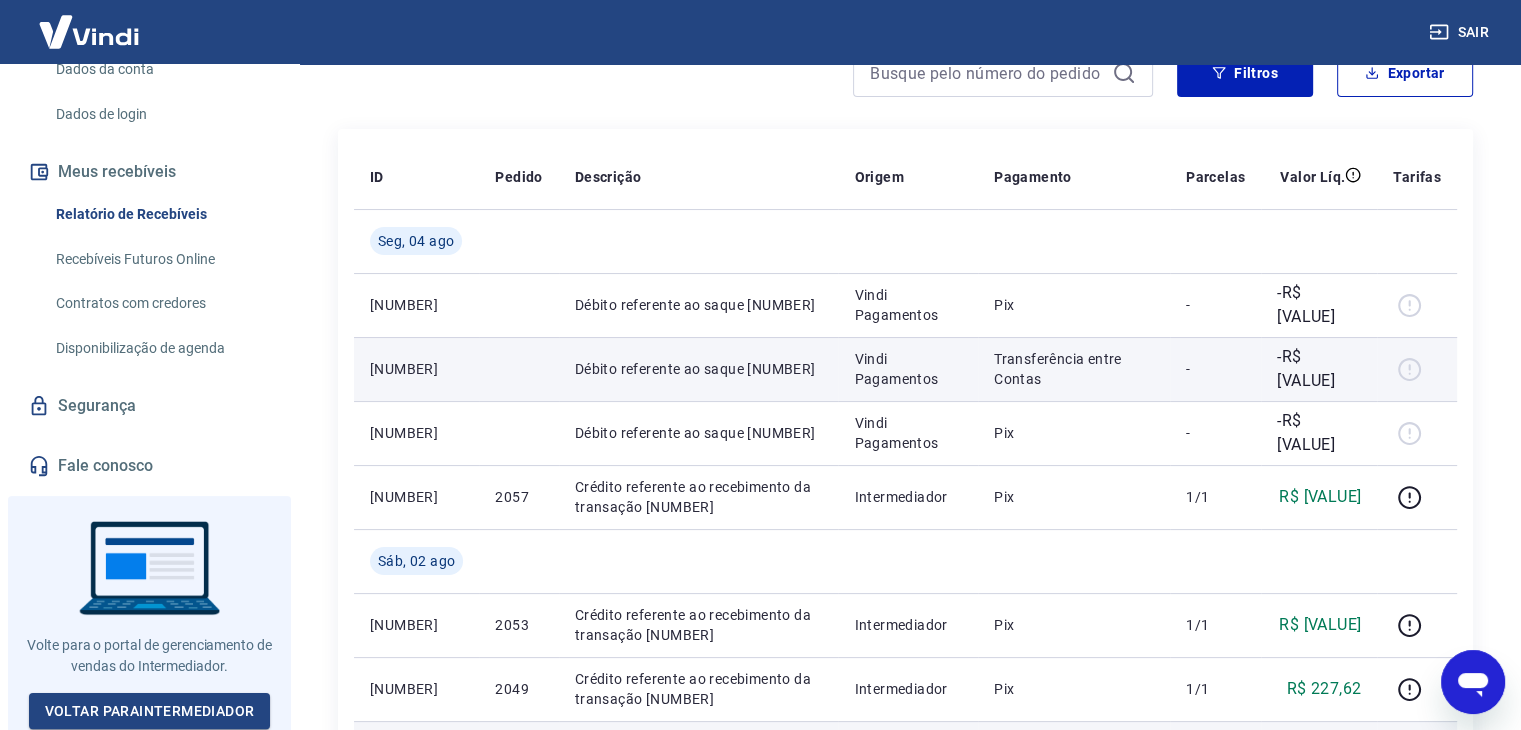 click at bounding box center [1417, 369] 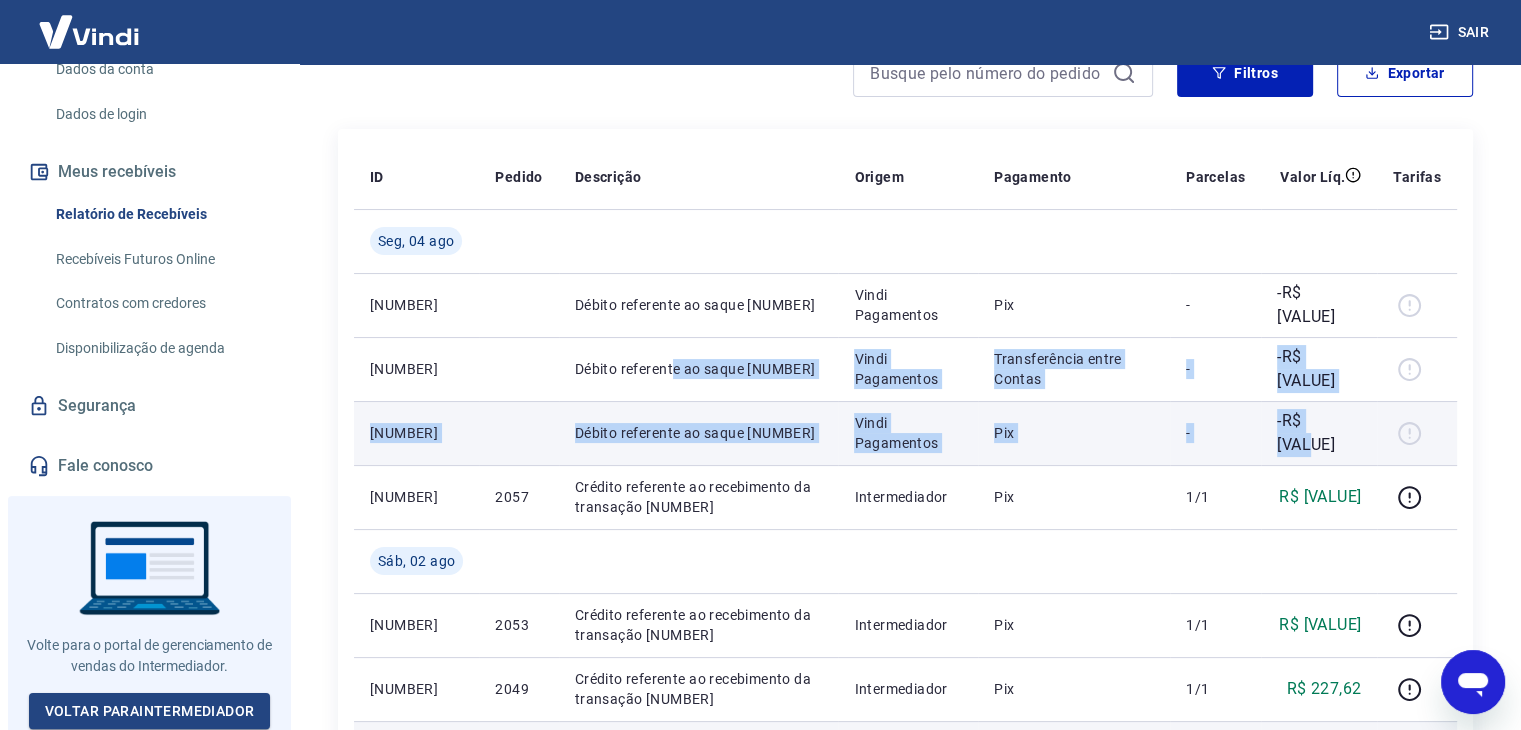 drag, startPoint x: 669, startPoint y: 369, endPoint x: 1346, endPoint y: 412, distance: 678.3642 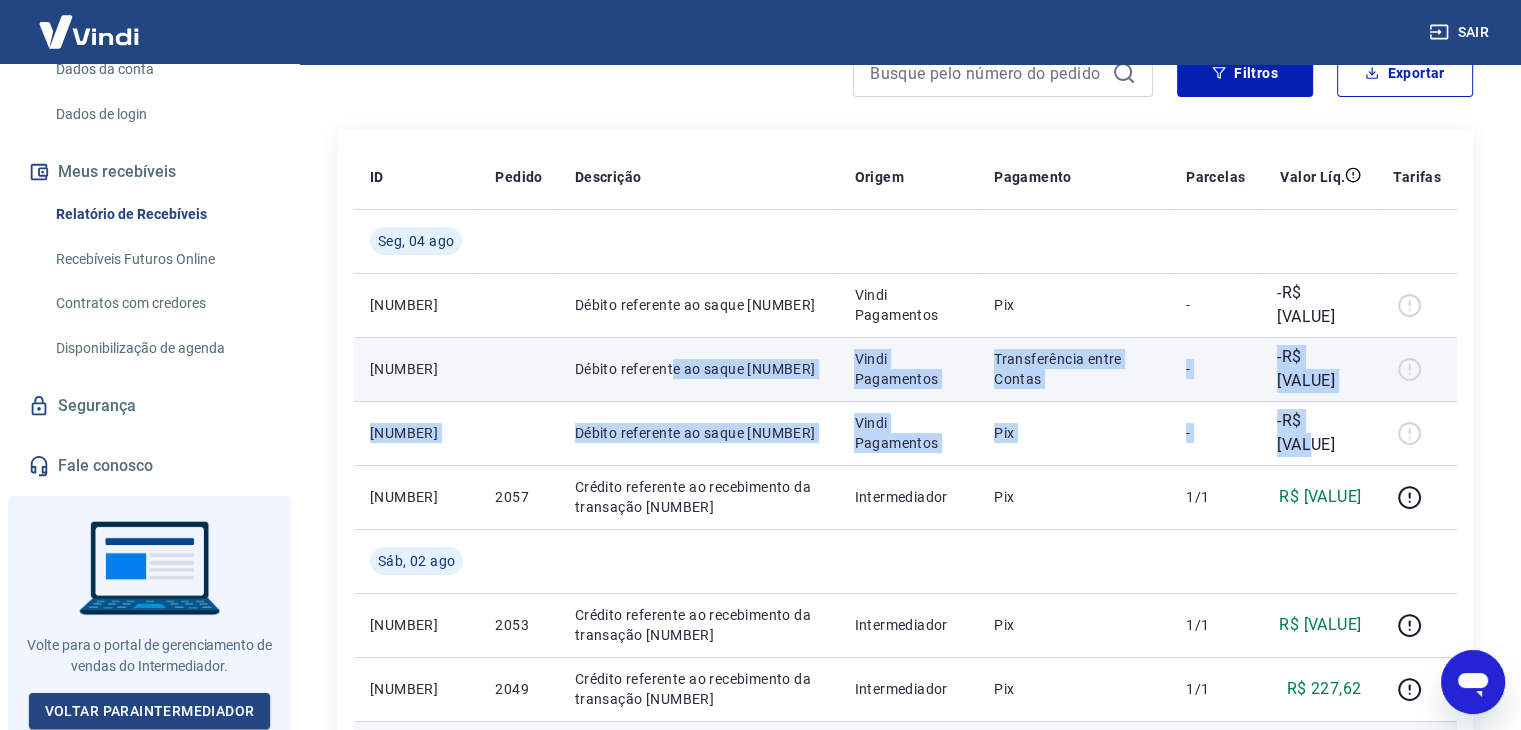 click on "-R$ [AMOUNT]" at bounding box center [1319, 369] 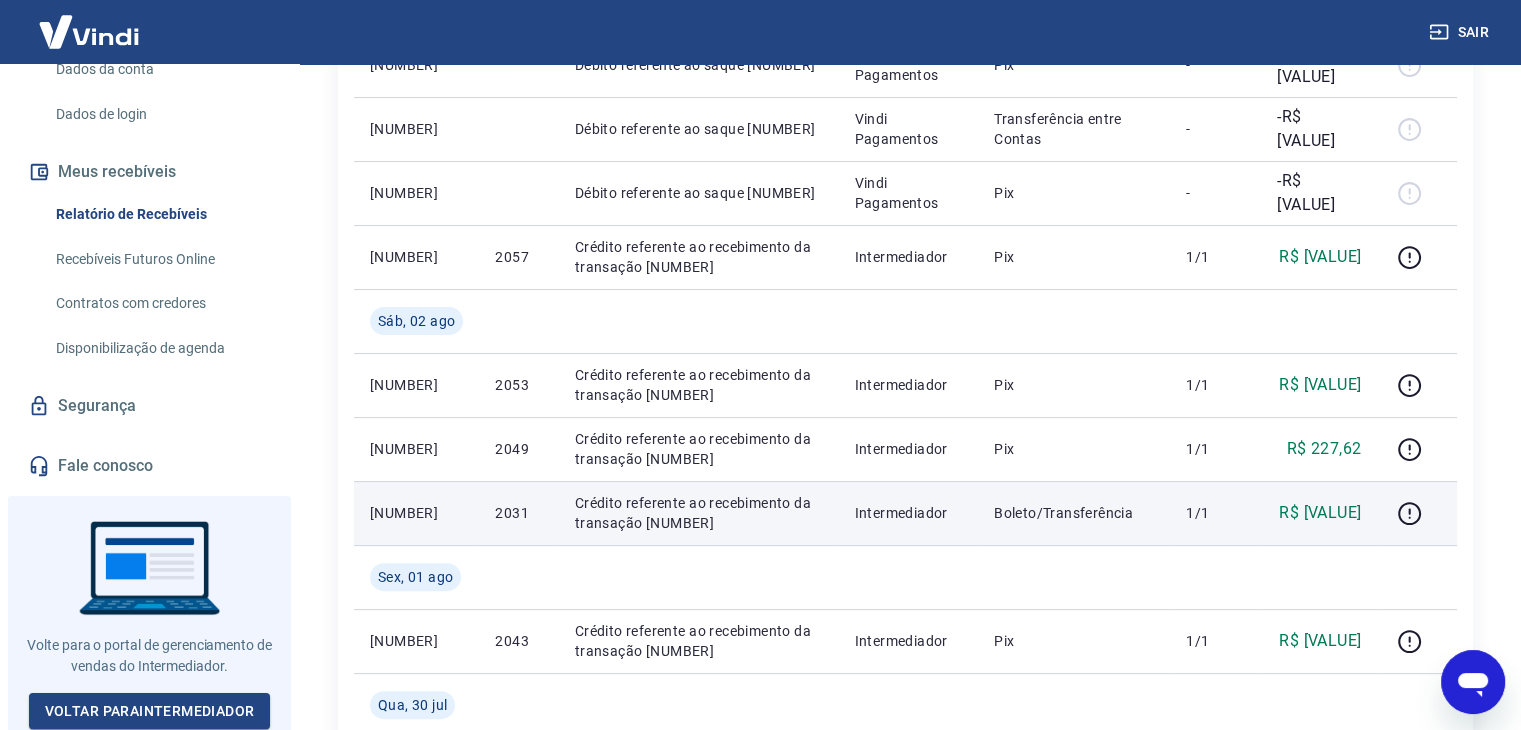 scroll, scrollTop: 500, scrollLeft: 0, axis: vertical 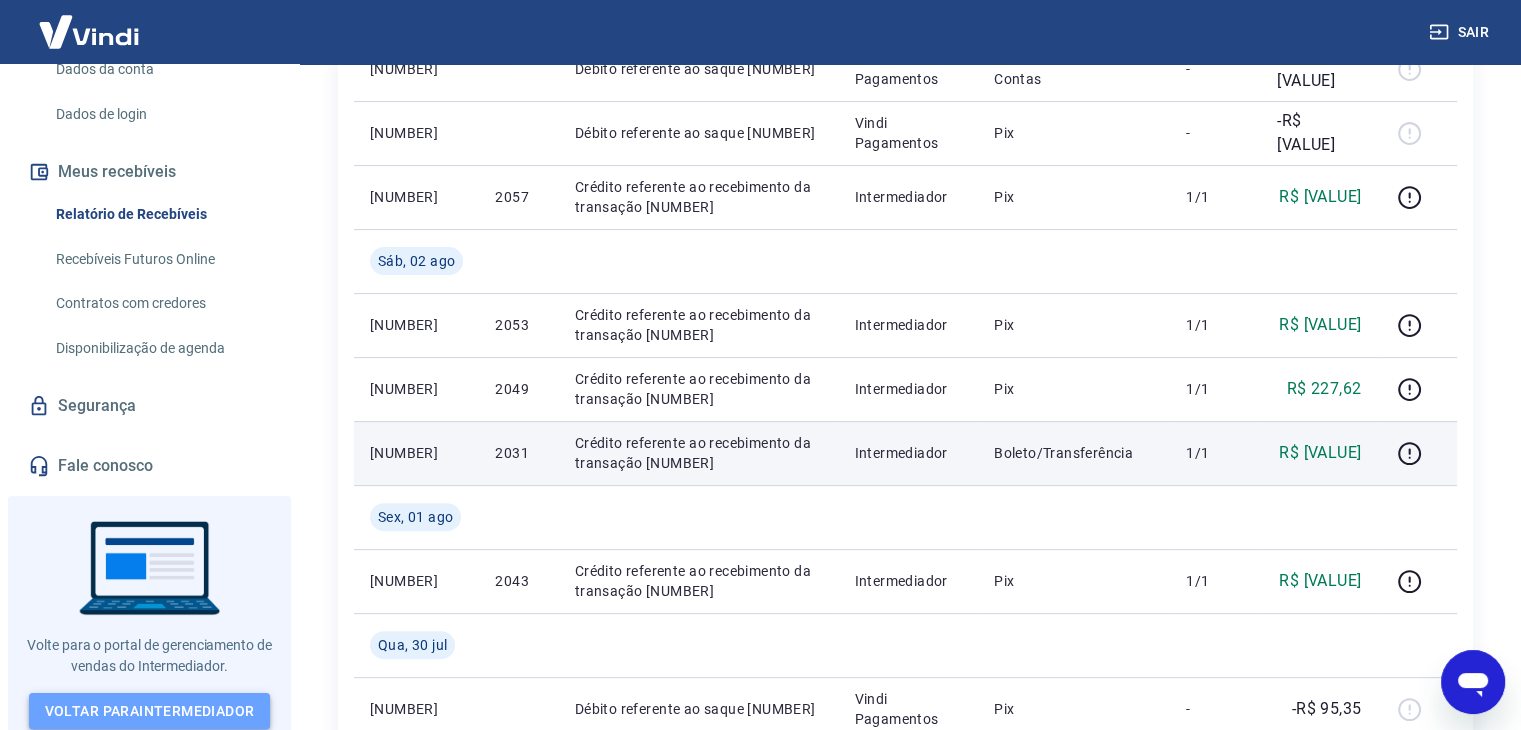click on "Voltar para  Intermediador" at bounding box center [150, 711] 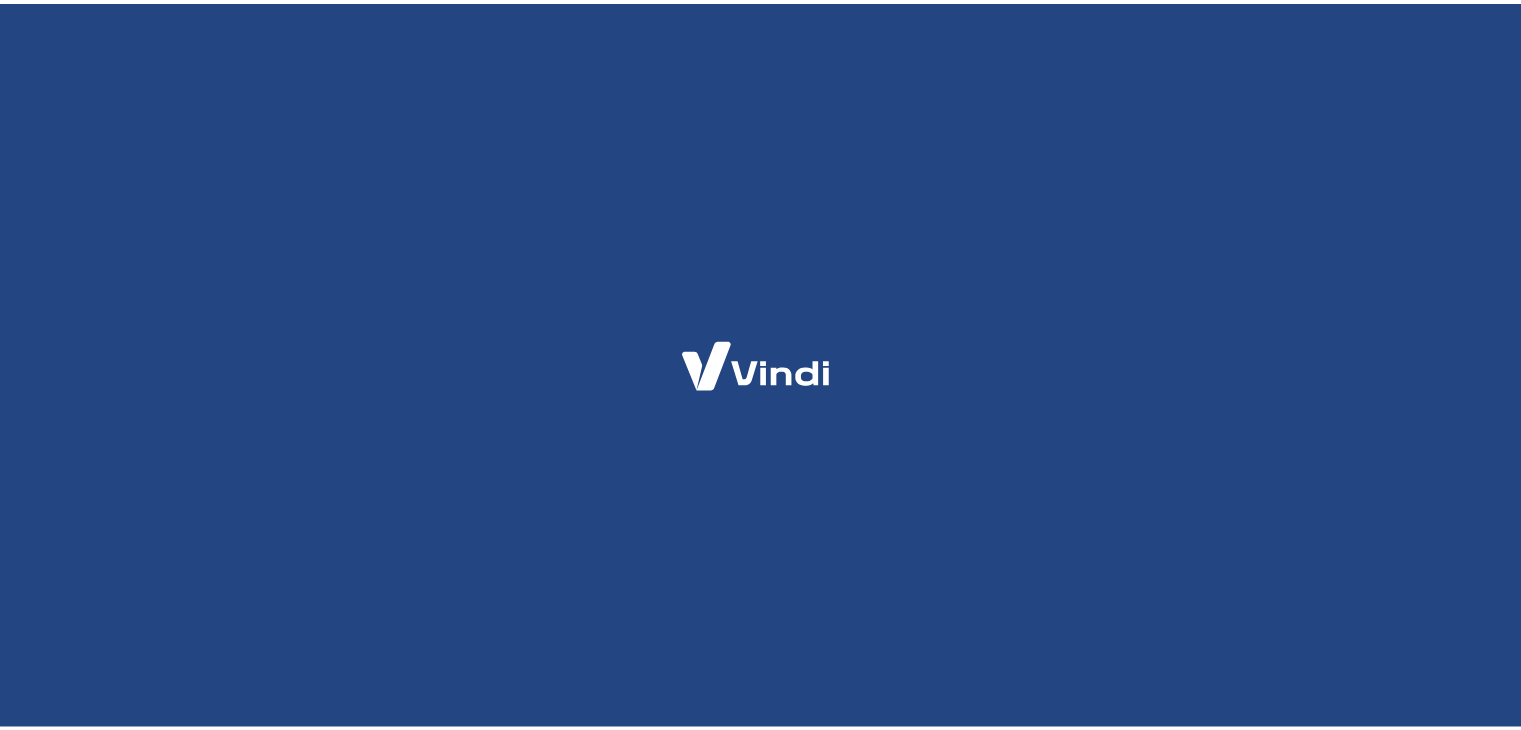 scroll, scrollTop: 0, scrollLeft: 0, axis: both 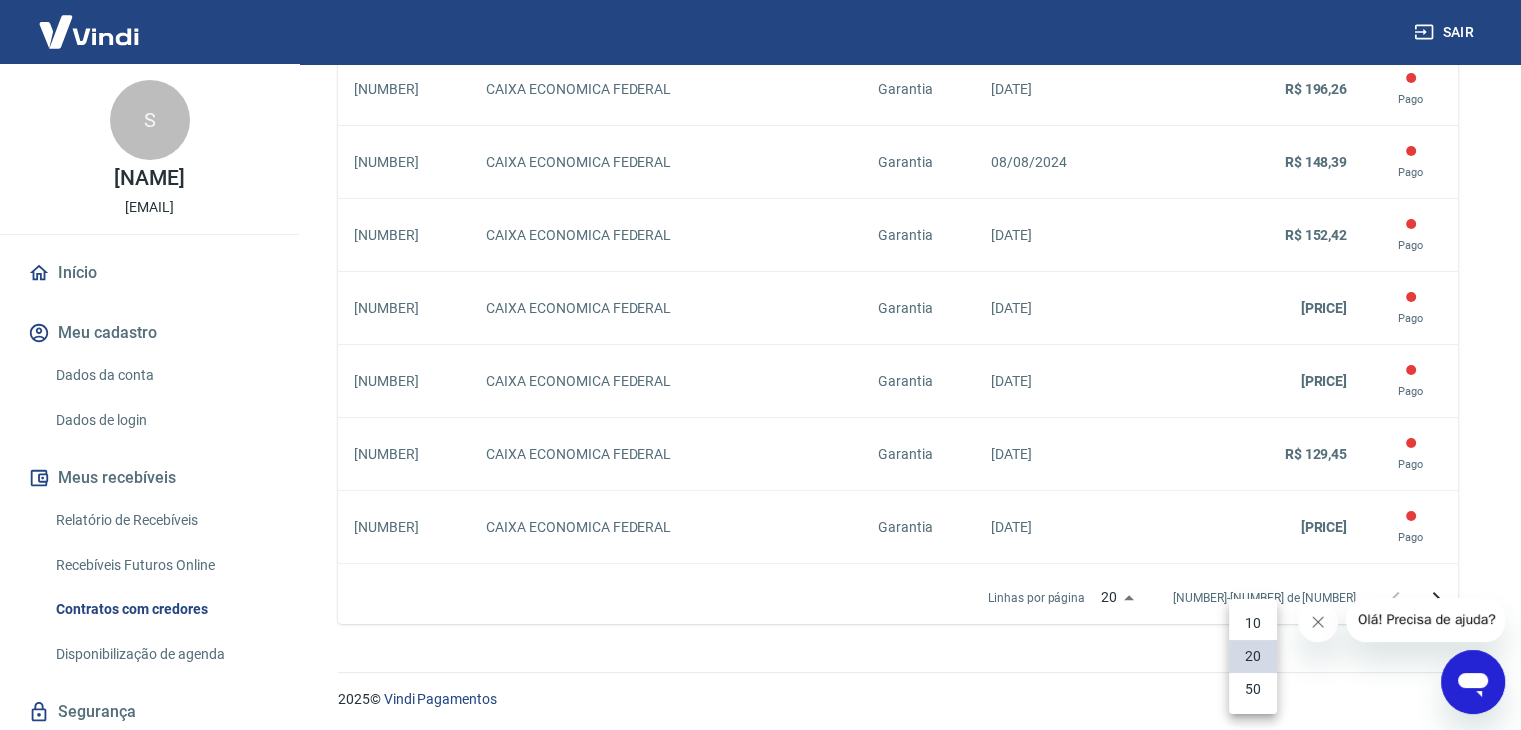 click on "Sair S Sandra Mara Schuster cobranca@neuvye.com.br Início Meu cadastro Dados da conta Dados de login Meus recebíveis Relatório de Recebíveis Recebíveis Futuros Online Contratos com credores Disponibilização de agenda Segurança Fale conosco Contratos com credores Conforme Resolução 4.734 do Banco Central, é possível compartilhar as informações dos seus recebíveis com instituições credoras e oferecê-los como garantia em empréstimos. Para isso, são feitos contratos com estas instituições a fim de que possam redirecionar e liquidar os valores para um outro beneficiário. Abaixo estão todos os contratos que você possui com credores nos quais as informações dos seus recebíveis Vindi estão sendo compartilhadas. O que é a negocição de recebíveis? Preparamos um artigo em nossa base de conhecimento que explica tudo sobre essa nova modalidade de negociação em empréstimos. Saiba Mais Total de contratos aguardando pagamento 6 Valor total de contratos aguardando pagamento R$ 1.278,81 226" at bounding box center (760, -1470) 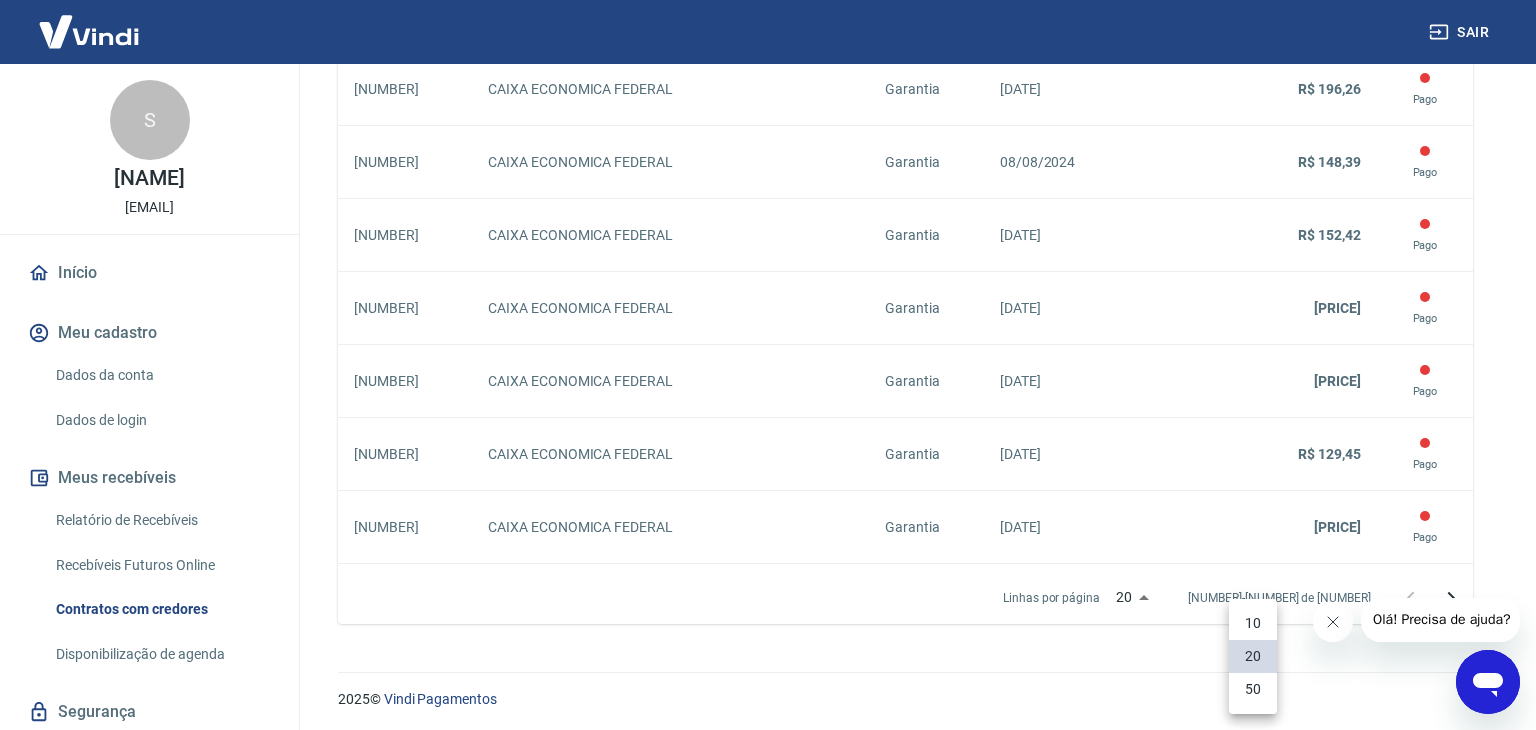 click on "50" at bounding box center (1253, 689) 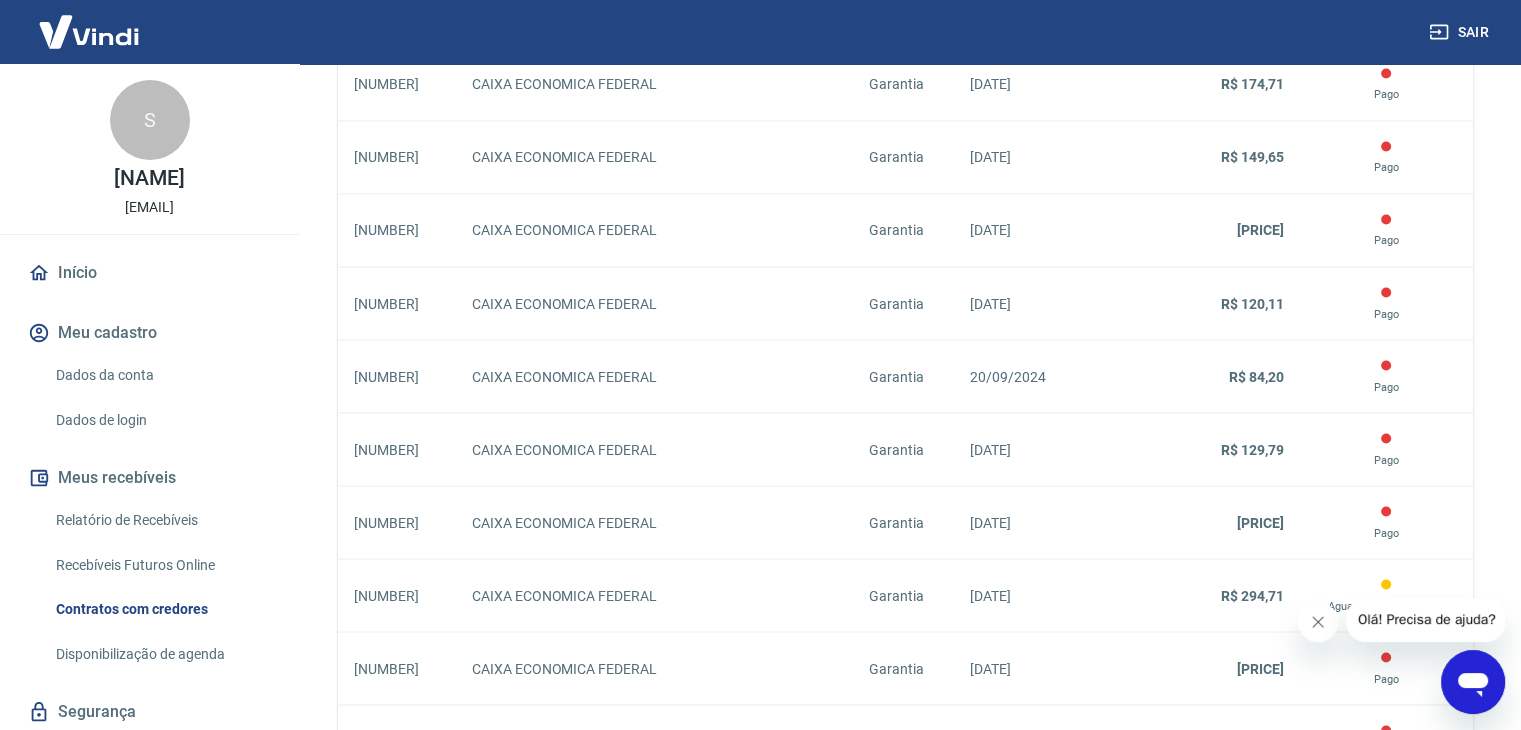 scroll, scrollTop: 4019, scrollLeft: 0, axis: vertical 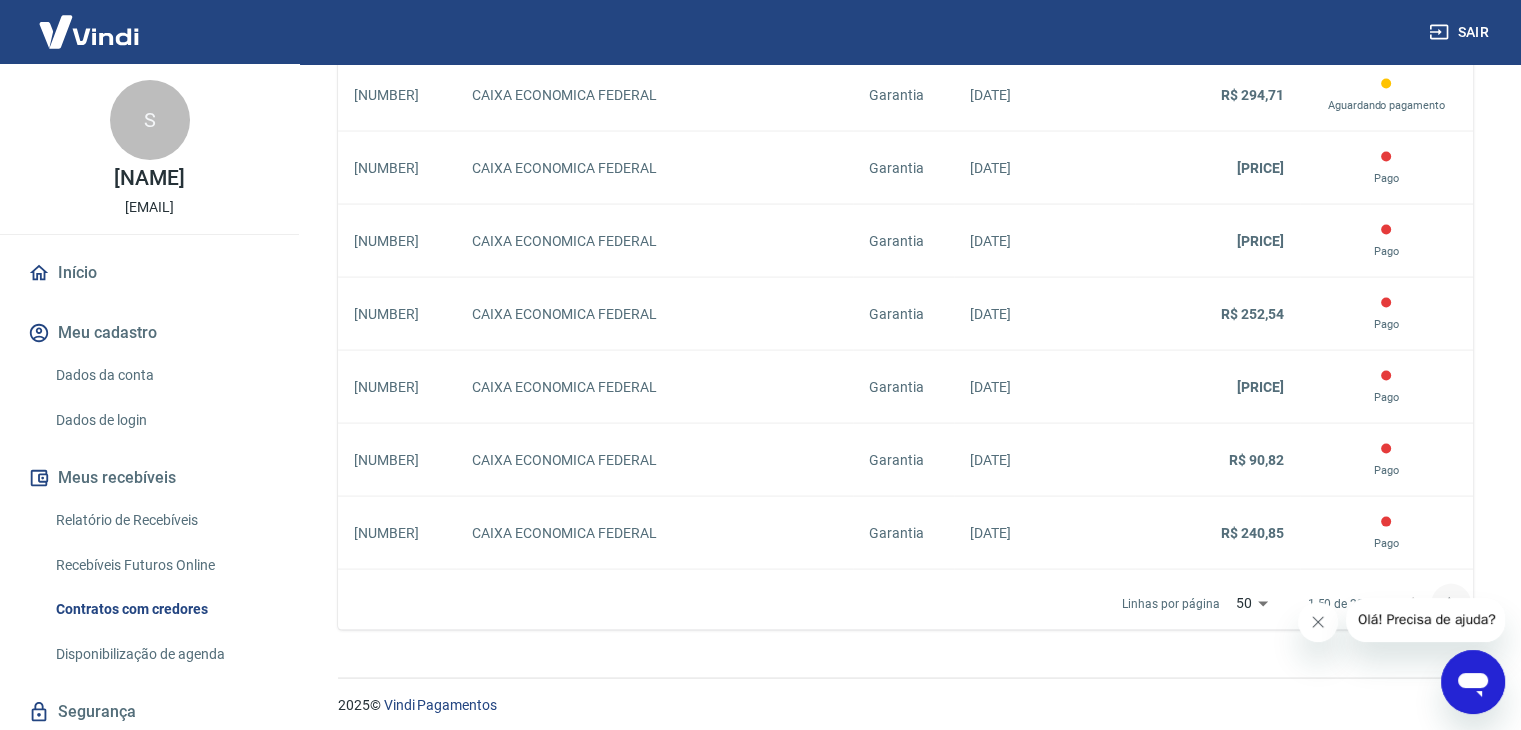 click 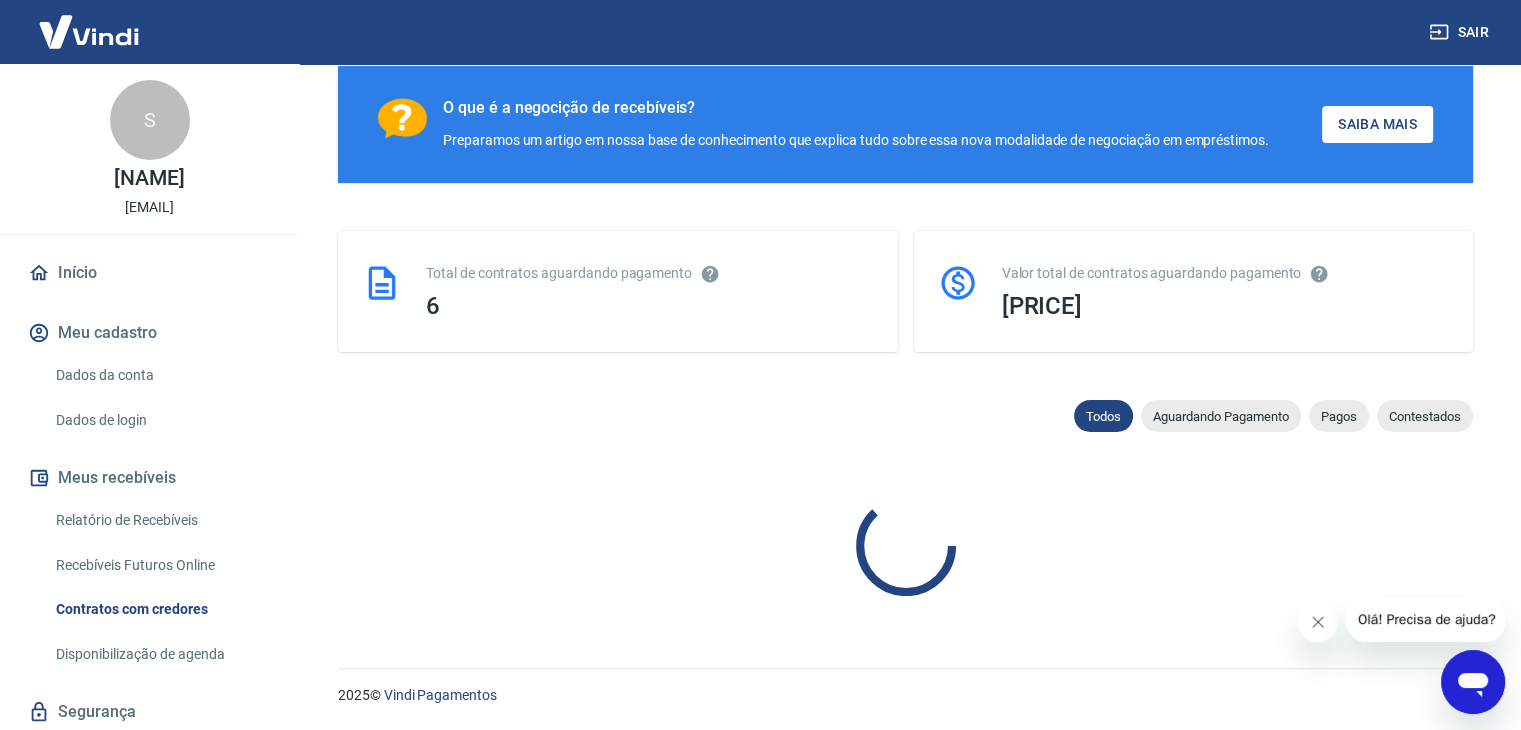 scroll, scrollTop: 333, scrollLeft: 0, axis: vertical 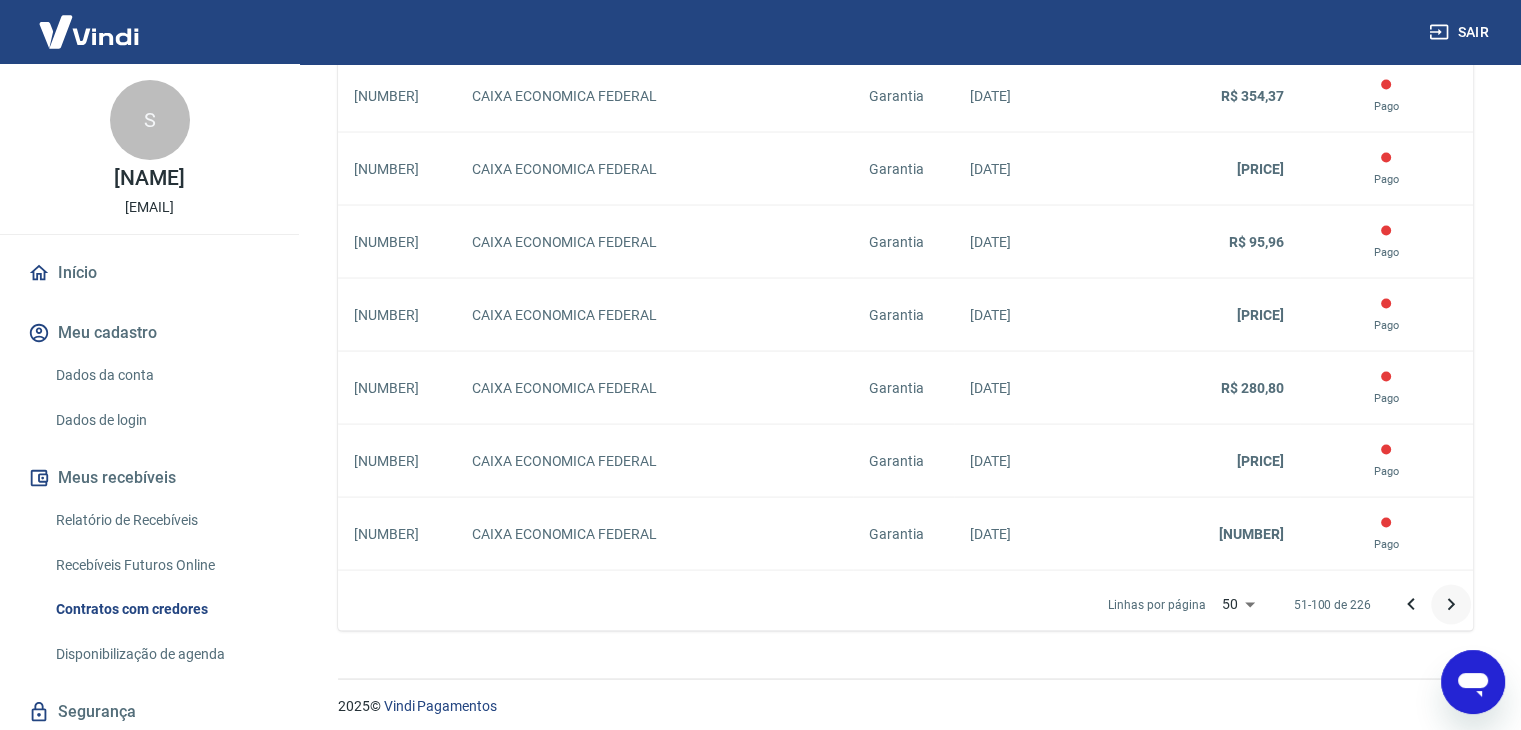 click 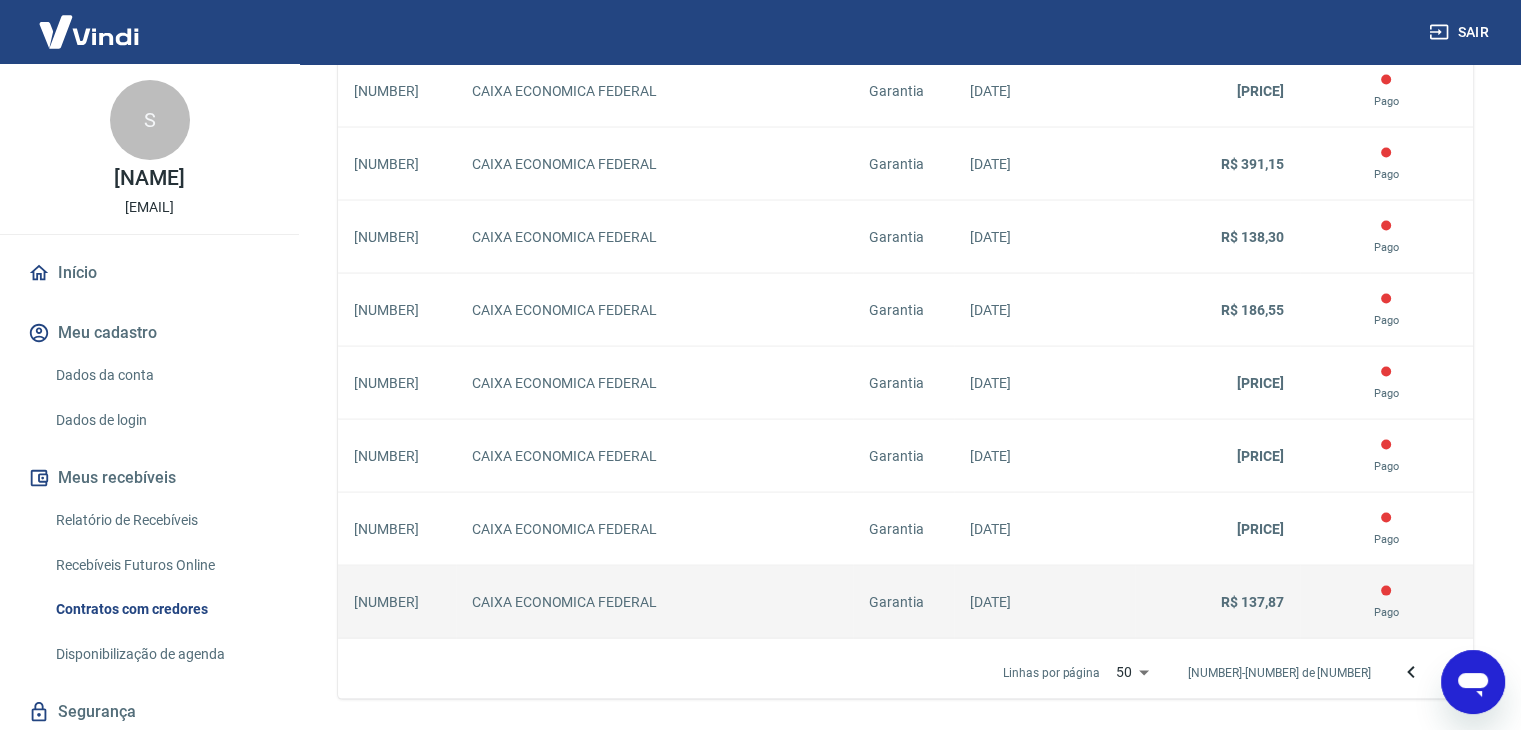 scroll, scrollTop: 4019, scrollLeft: 0, axis: vertical 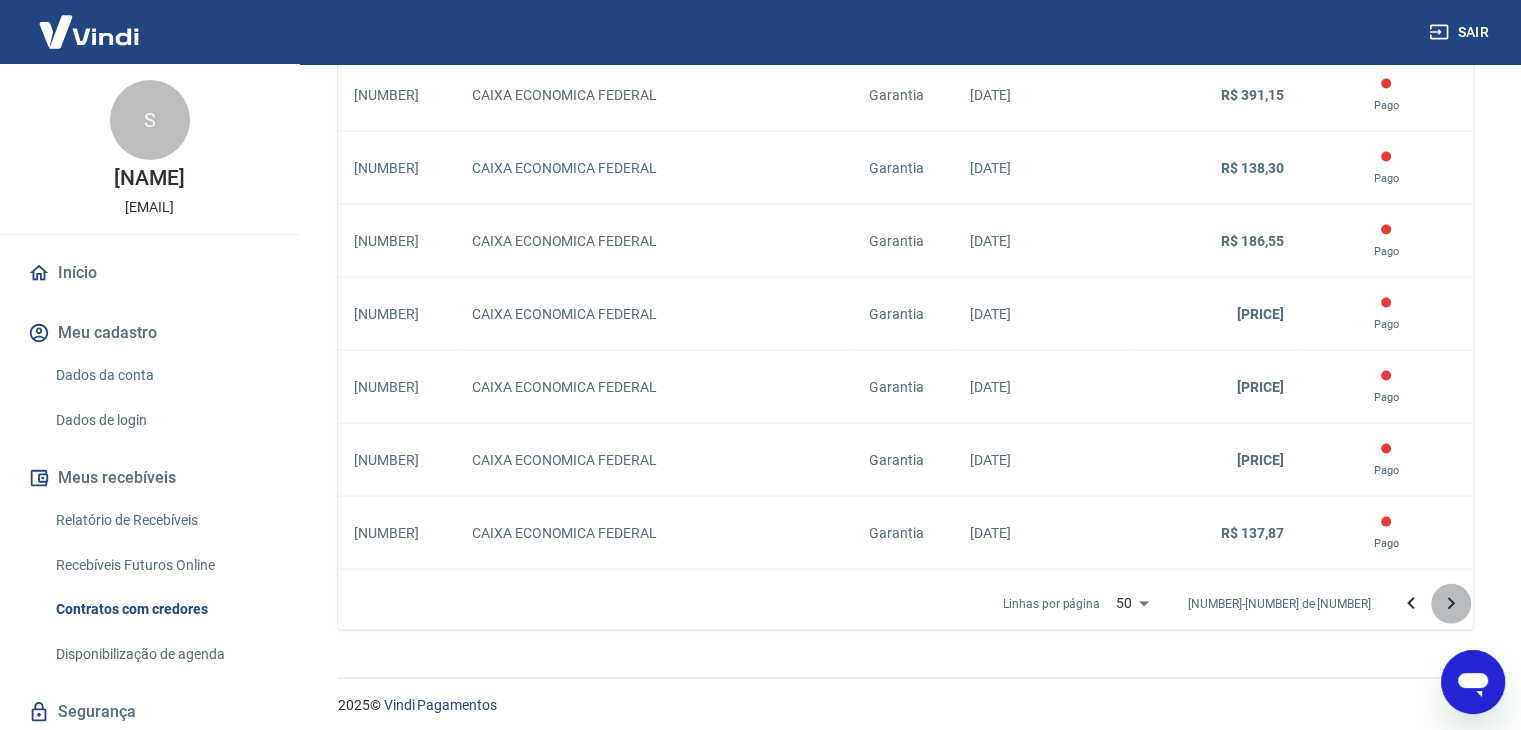 click 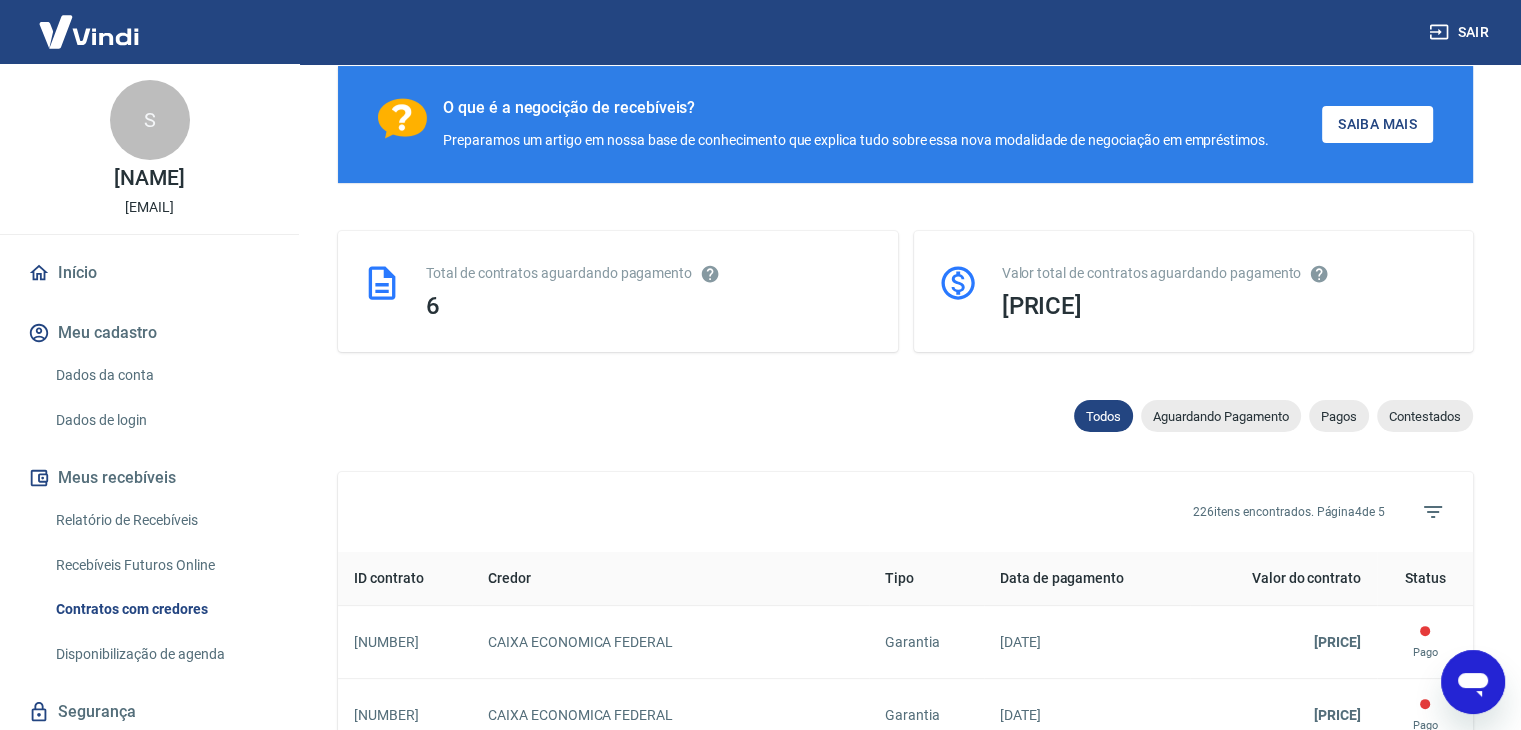 scroll, scrollTop: 4019, scrollLeft: 0, axis: vertical 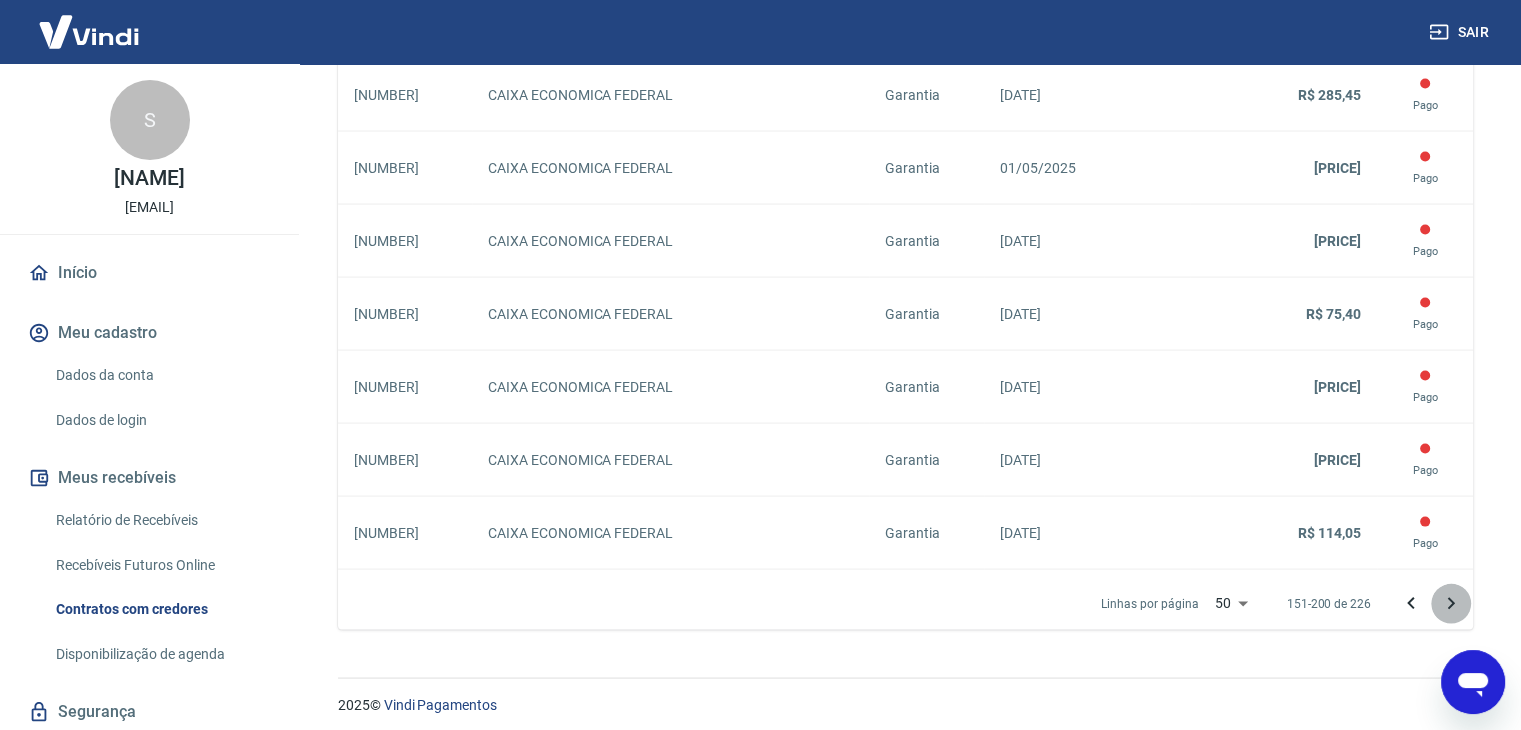 click 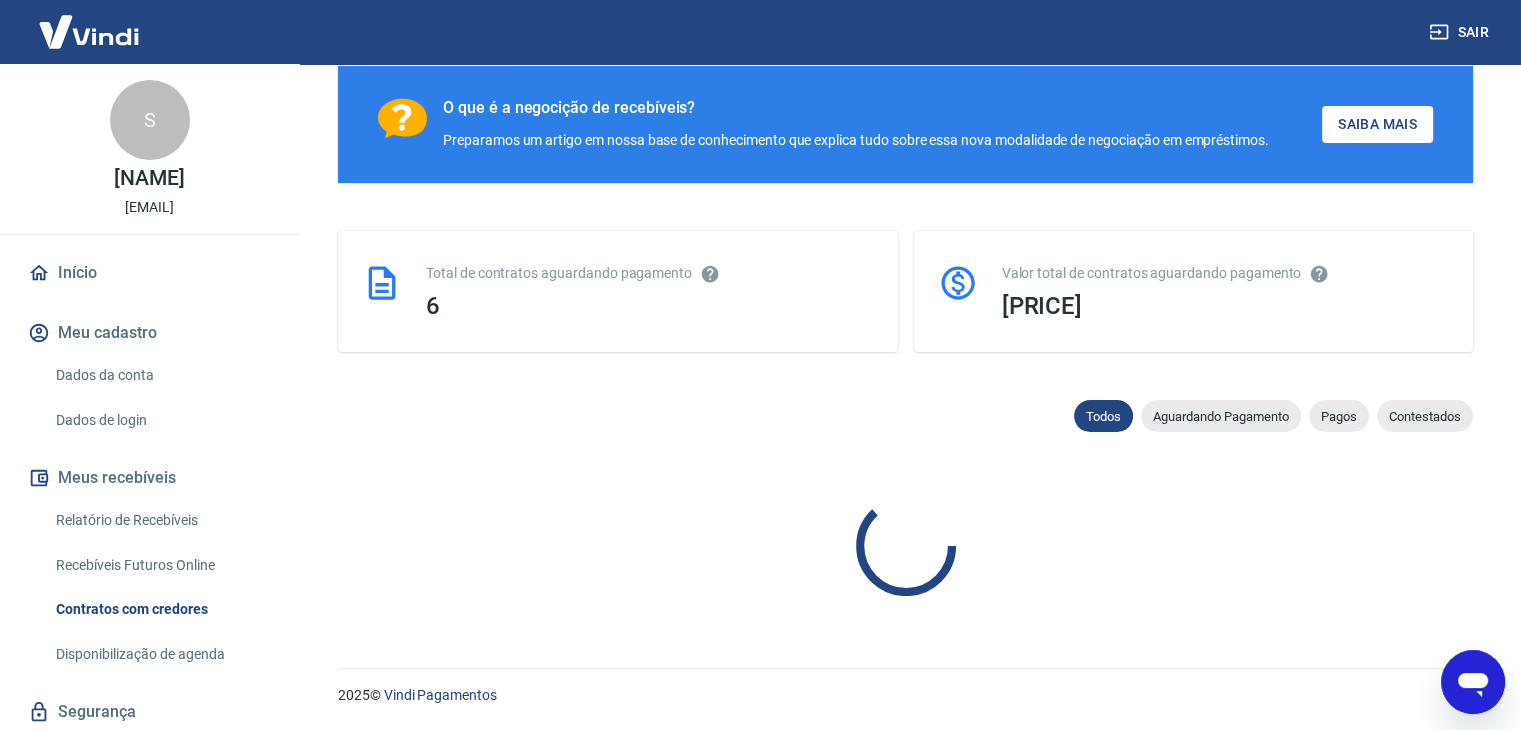 scroll, scrollTop: 2272, scrollLeft: 0, axis: vertical 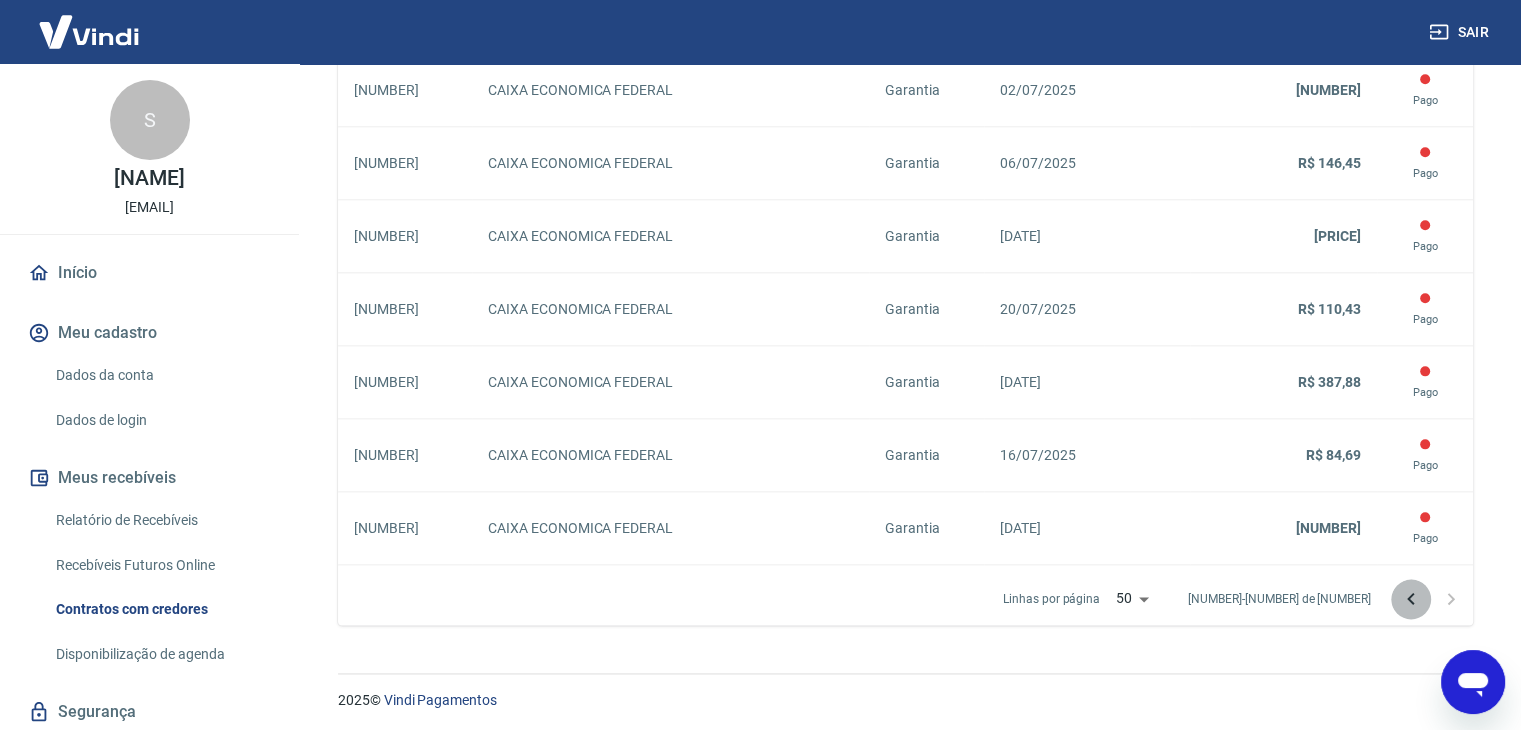 click 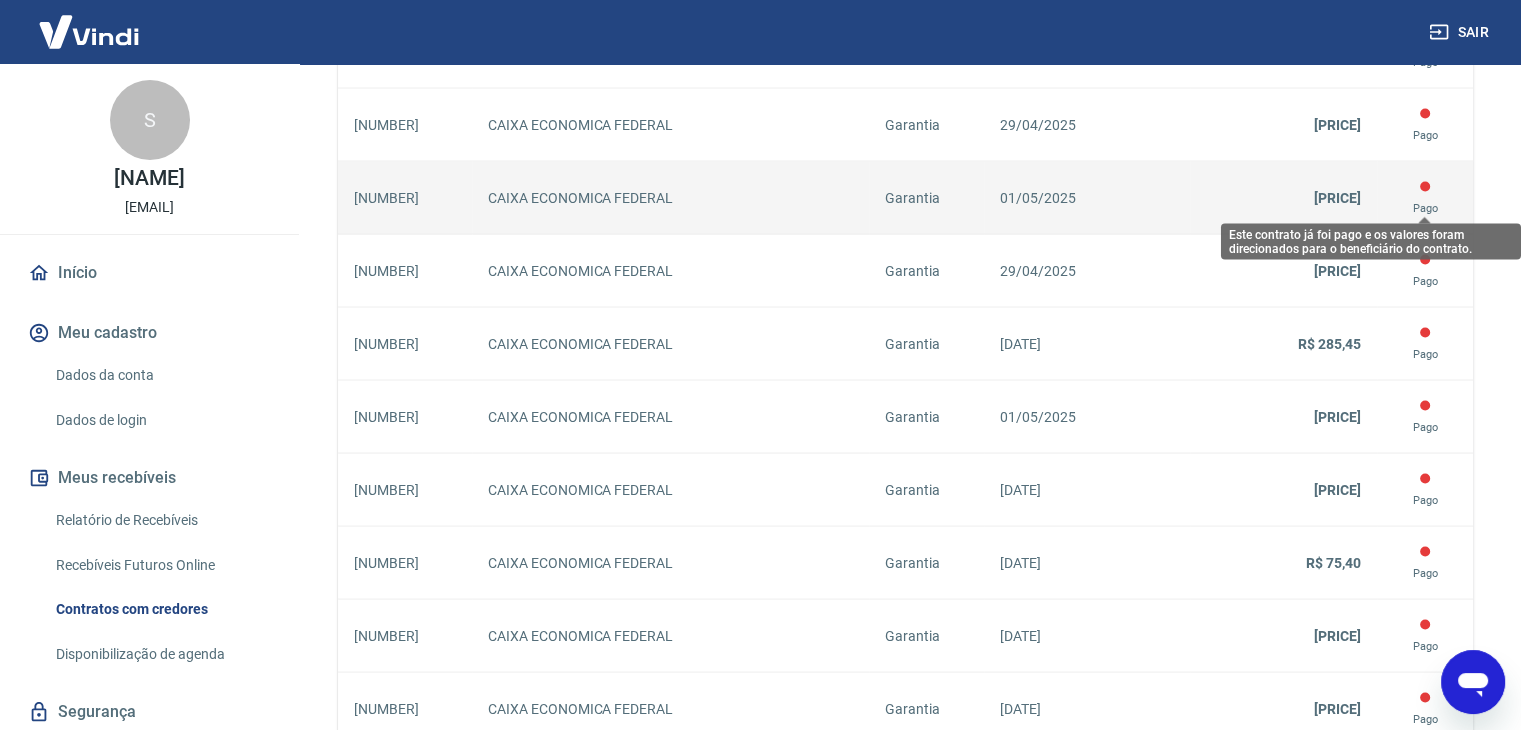 scroll, scrollTop: 3772, scrollLeft: 0, axis: vertical 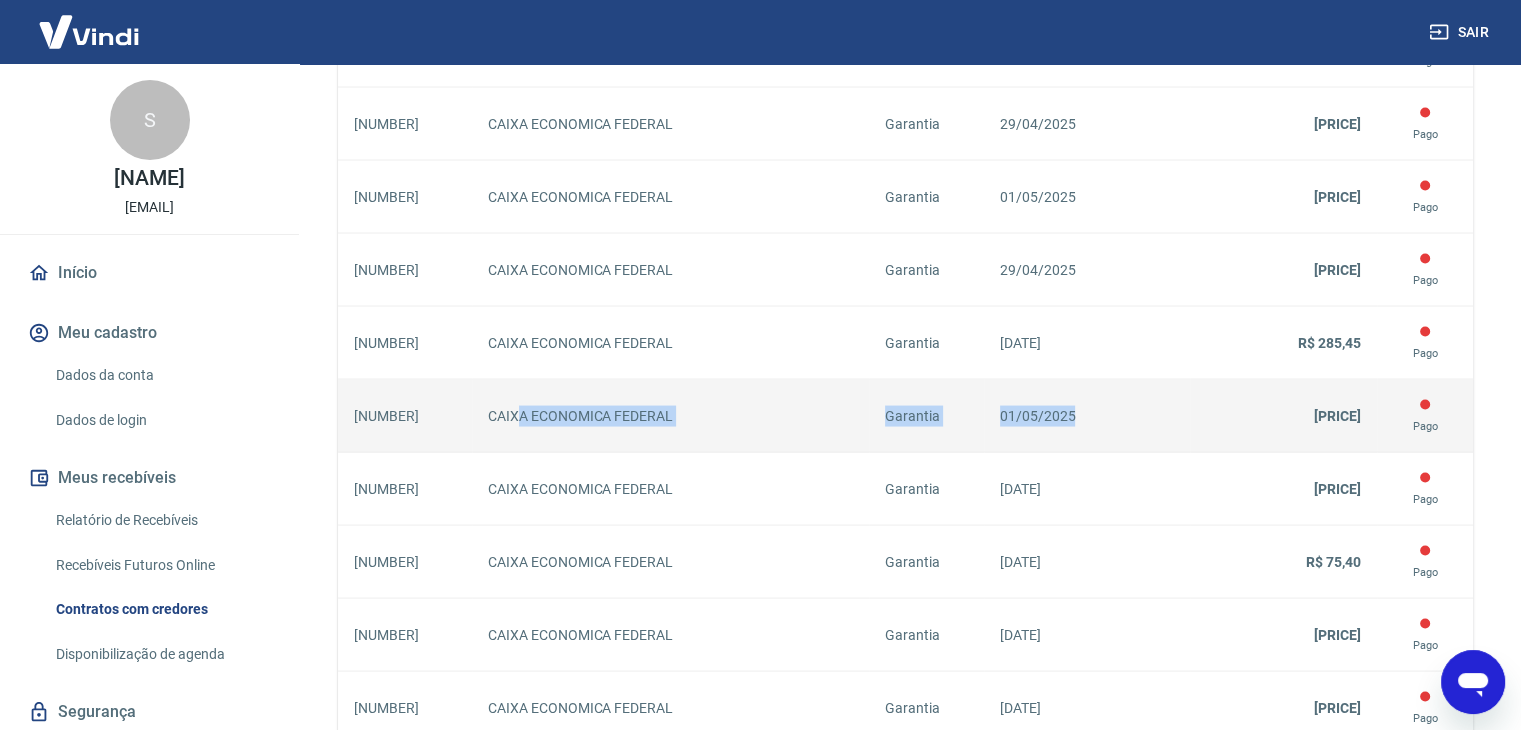 drag, startPoint x: 519, startPoint y: 421, endPoint x: 1090, endPoint y: 418, distance: 571.0079 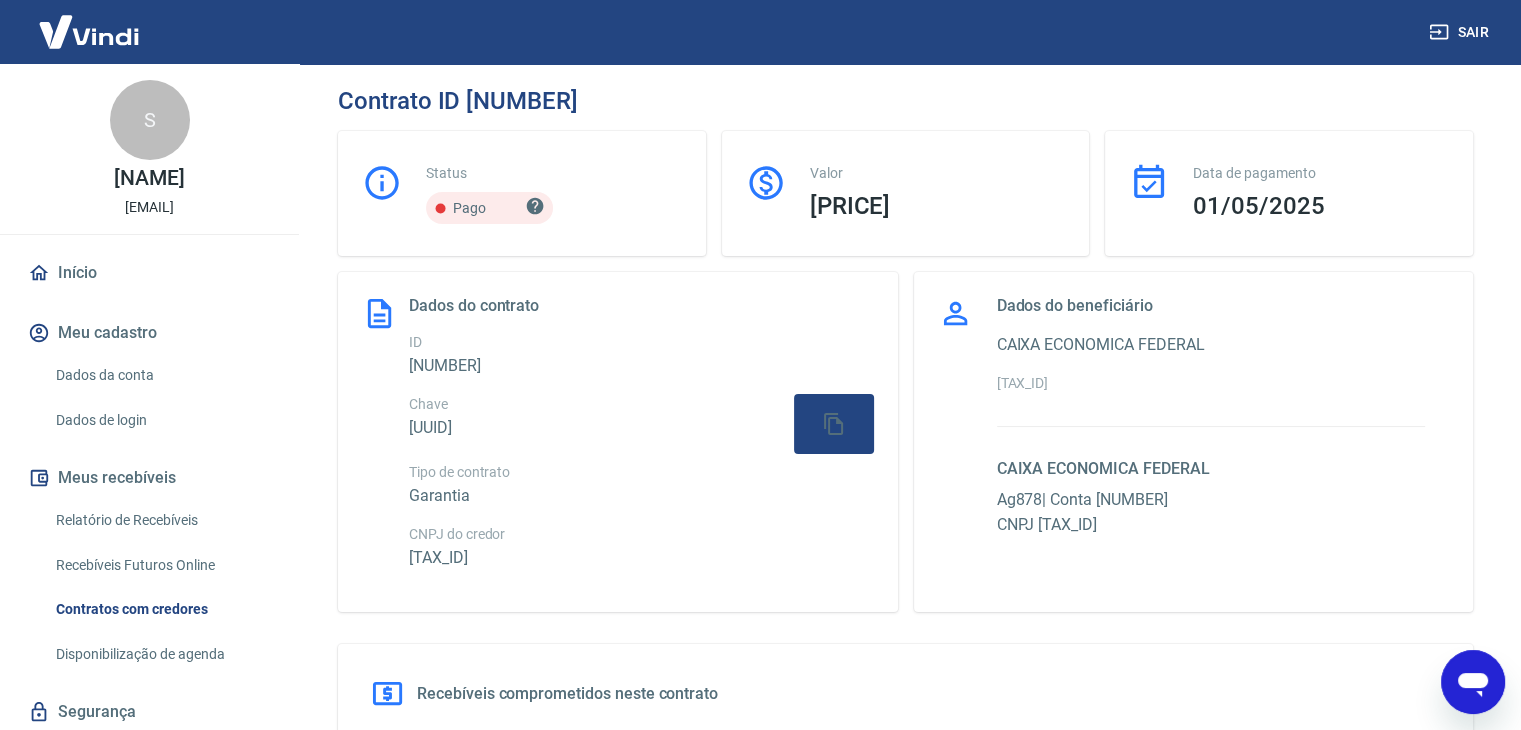 scroll, scrollTop: 0, scrollLeft: 0, axis: both 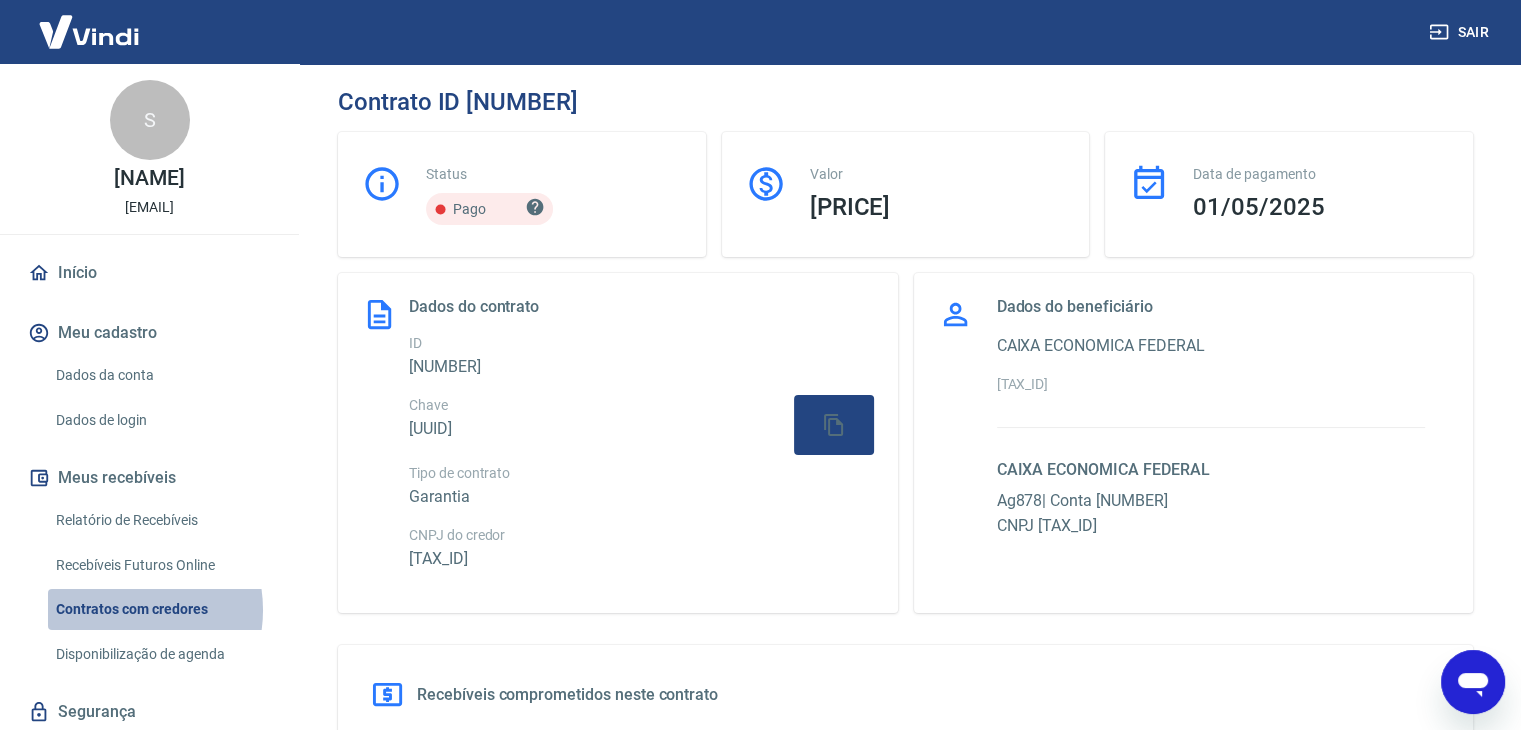 click on "Contratos com credores" at bounding box center (161, 609) 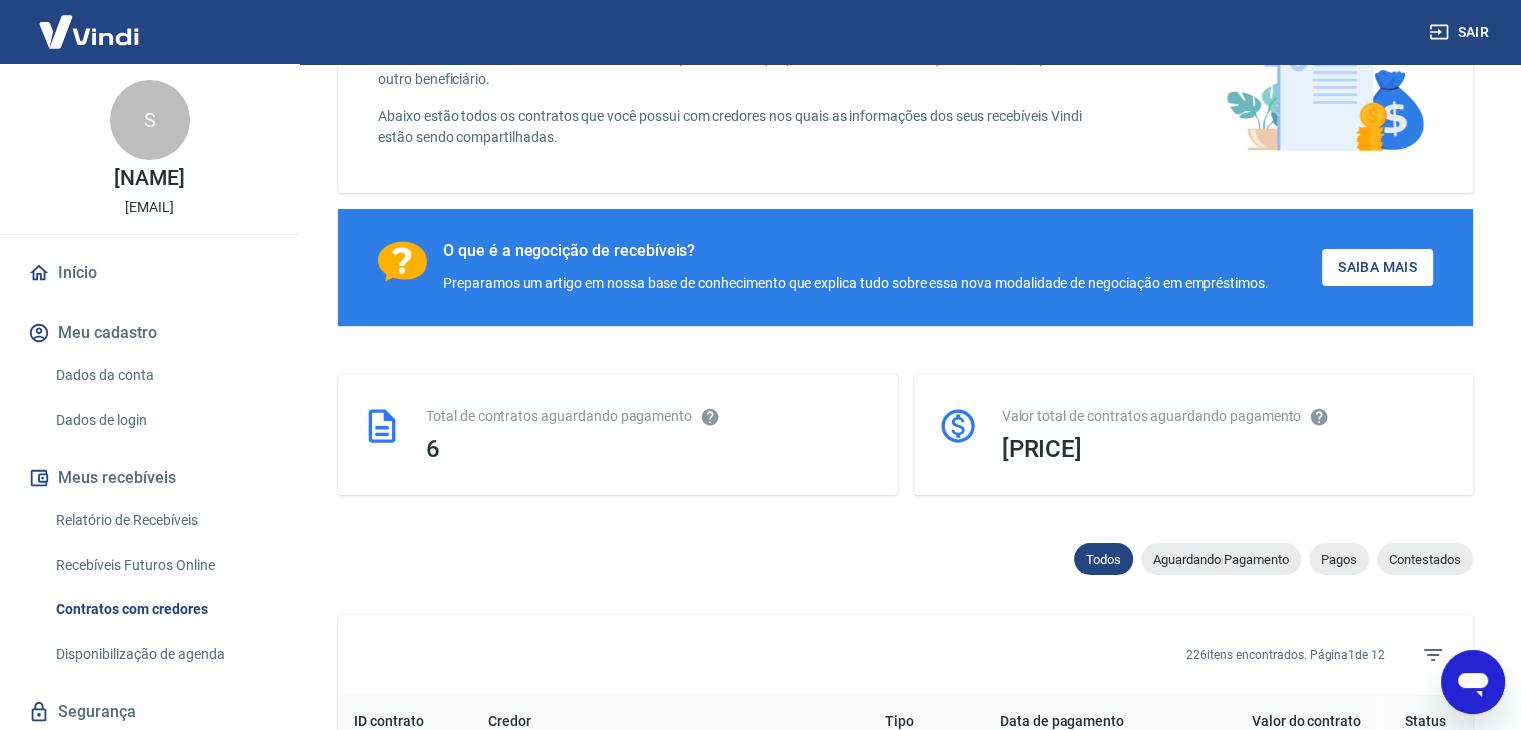 scroll, scrollTop: 200, scrollLeft: 0, axis: vertical 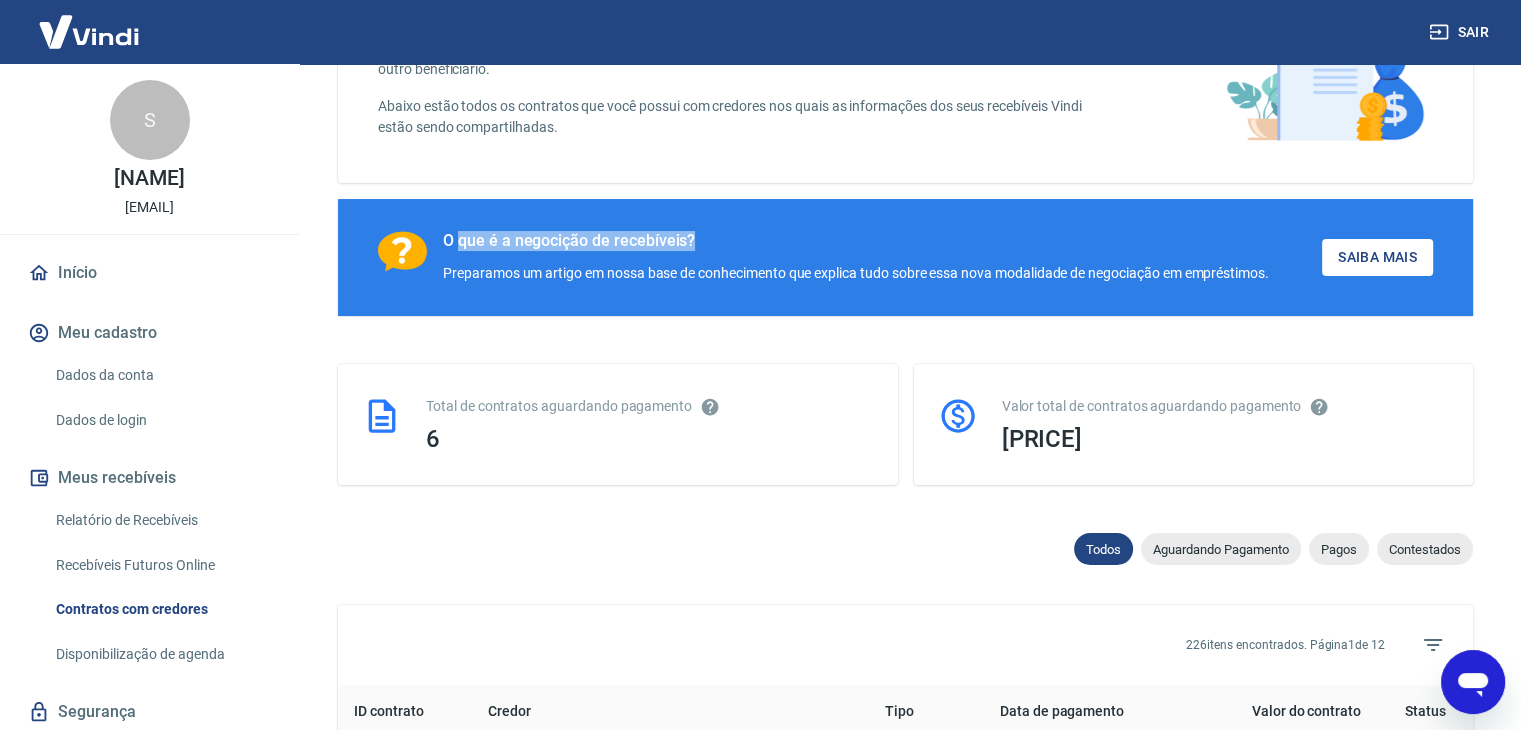 drag, startPoint x: 520, startPoint y: 243, endPoint x: 722, endPoint y: 245, distance: 202.0099 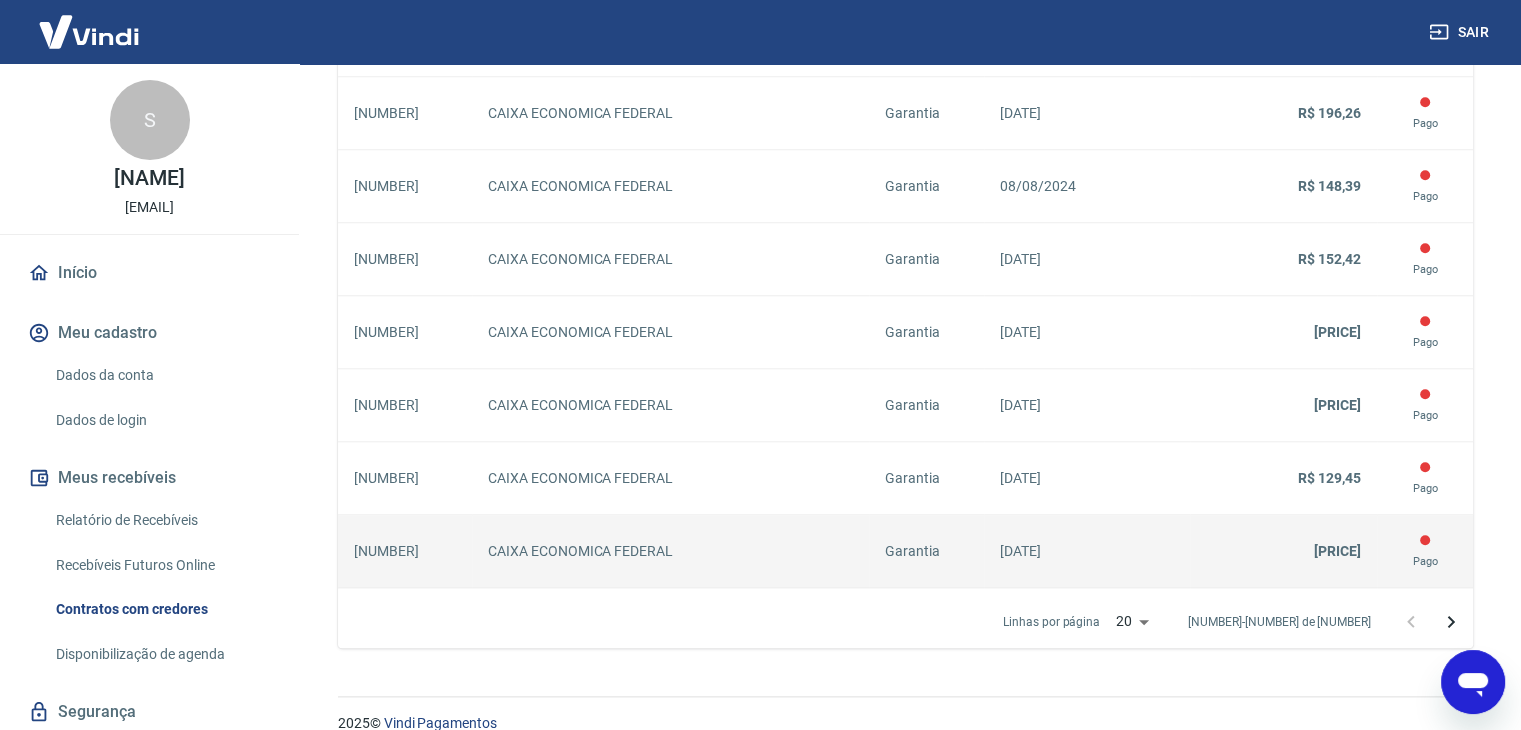 scroll, scrollTop: 1835, scrollLeft: 0, axis: vertical 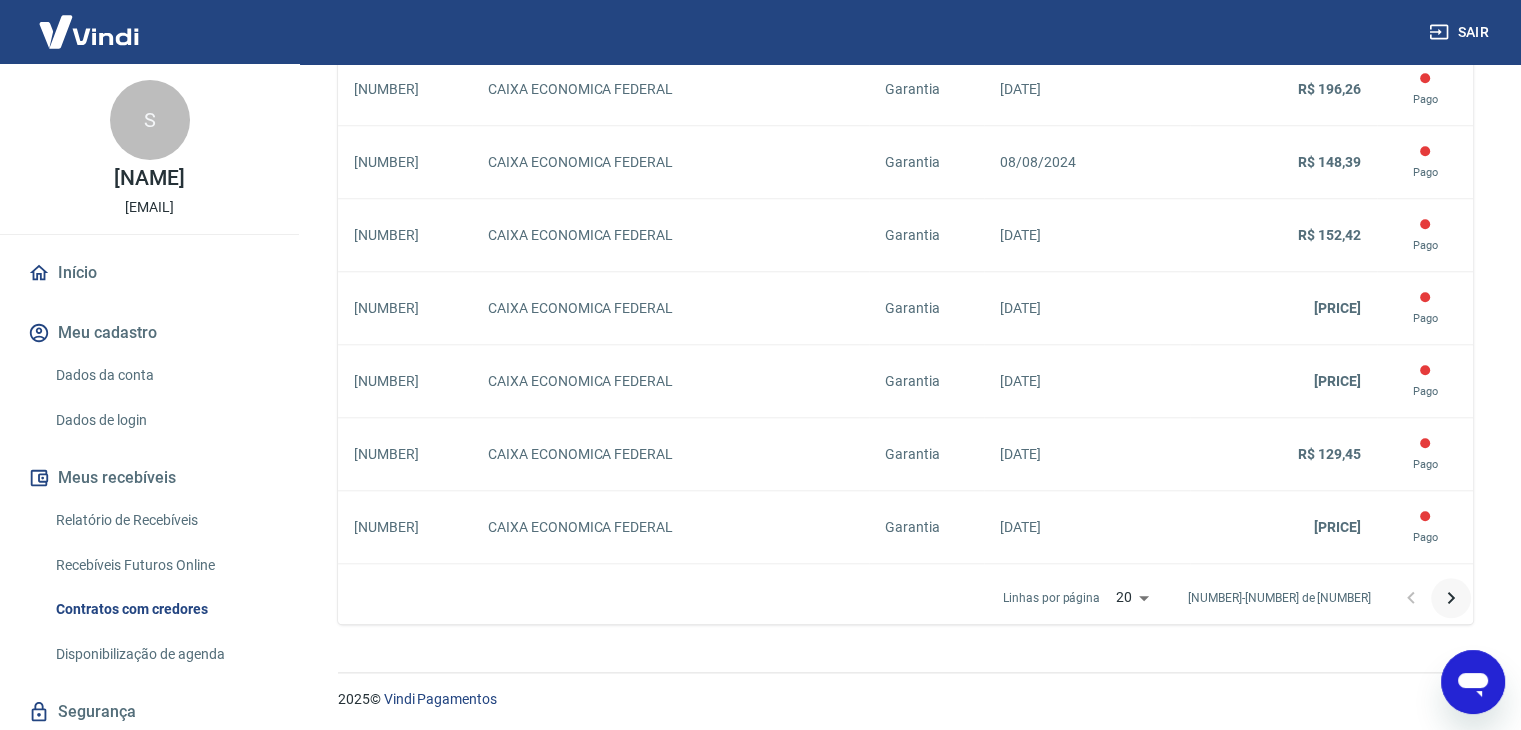 click 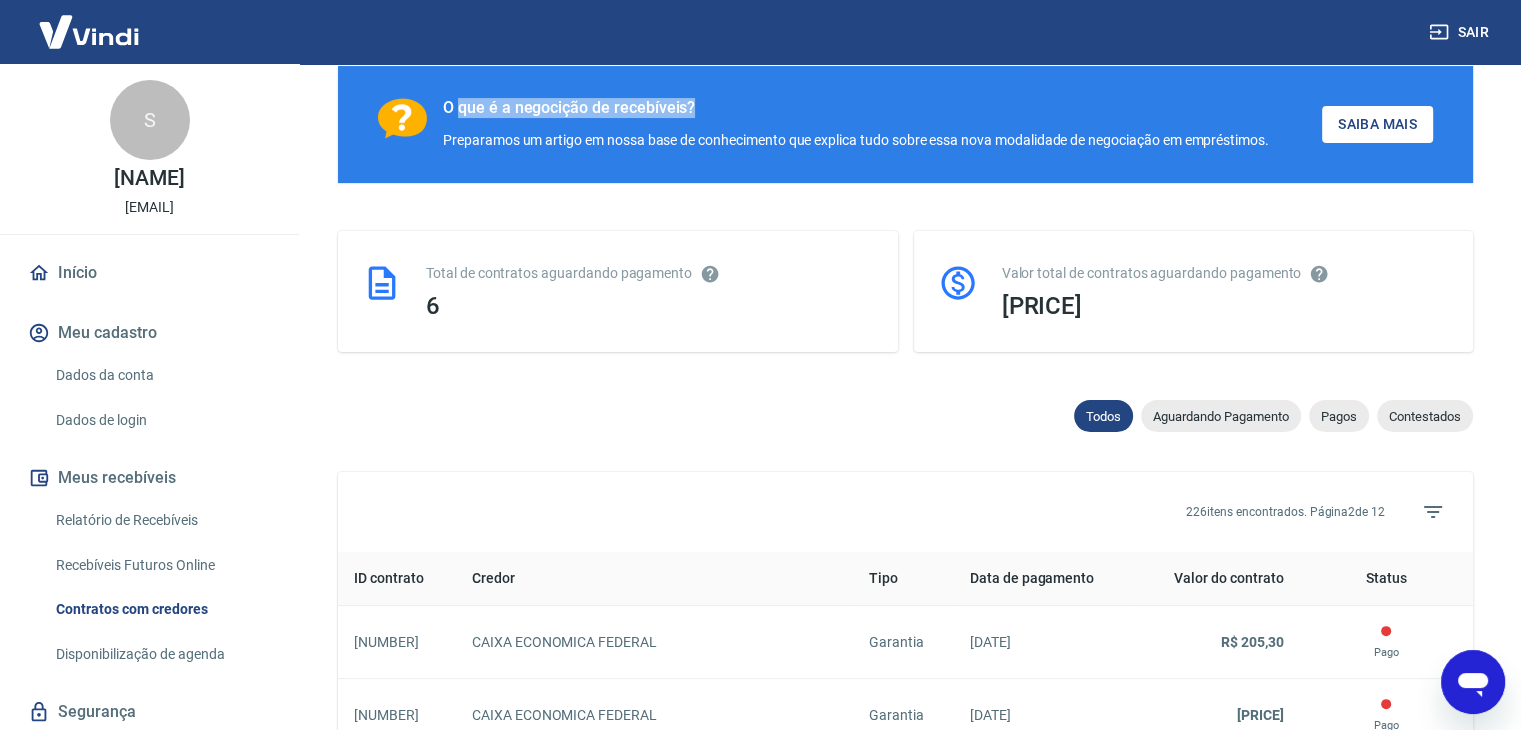scroll, scrollTop: 1835, scrollLeft: 0, axis: vertical 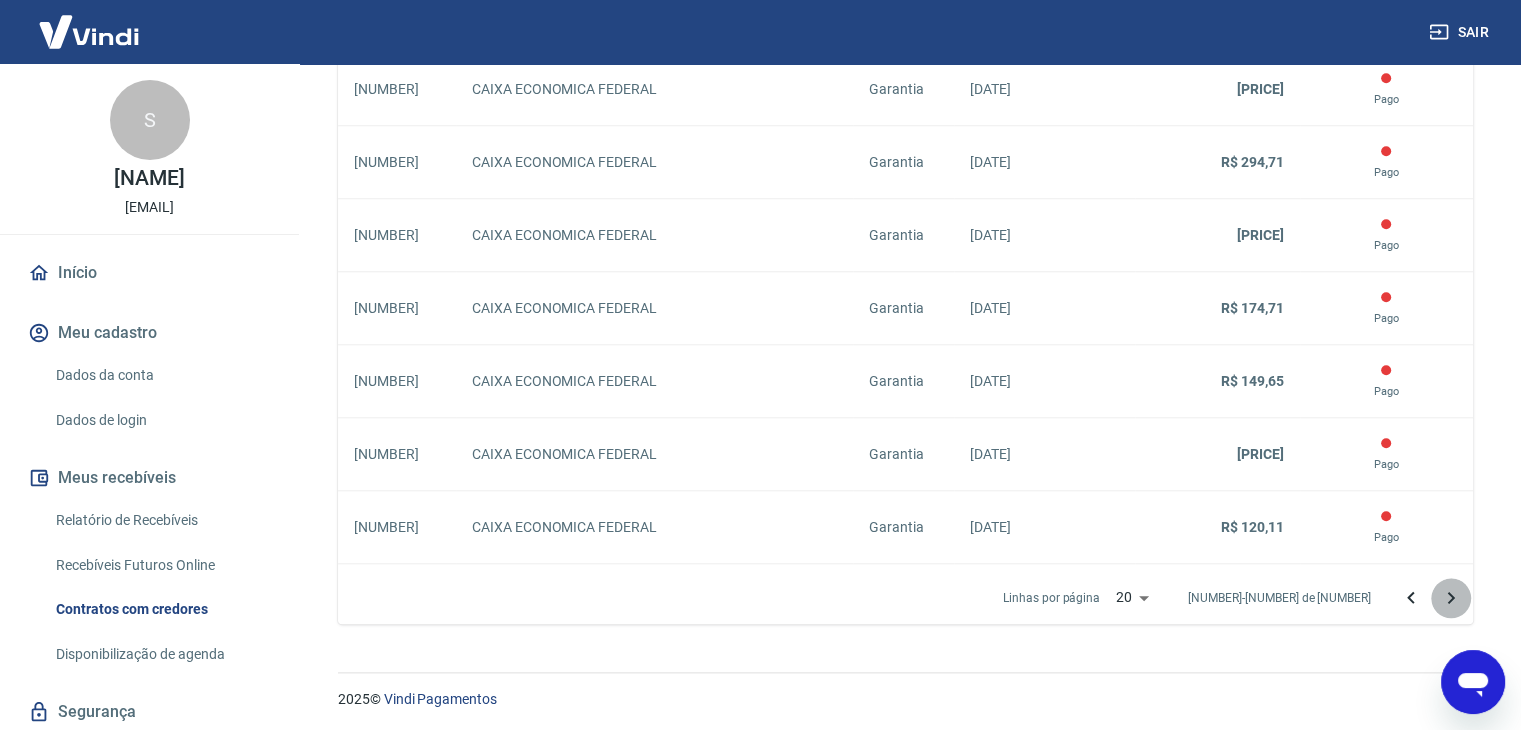 click 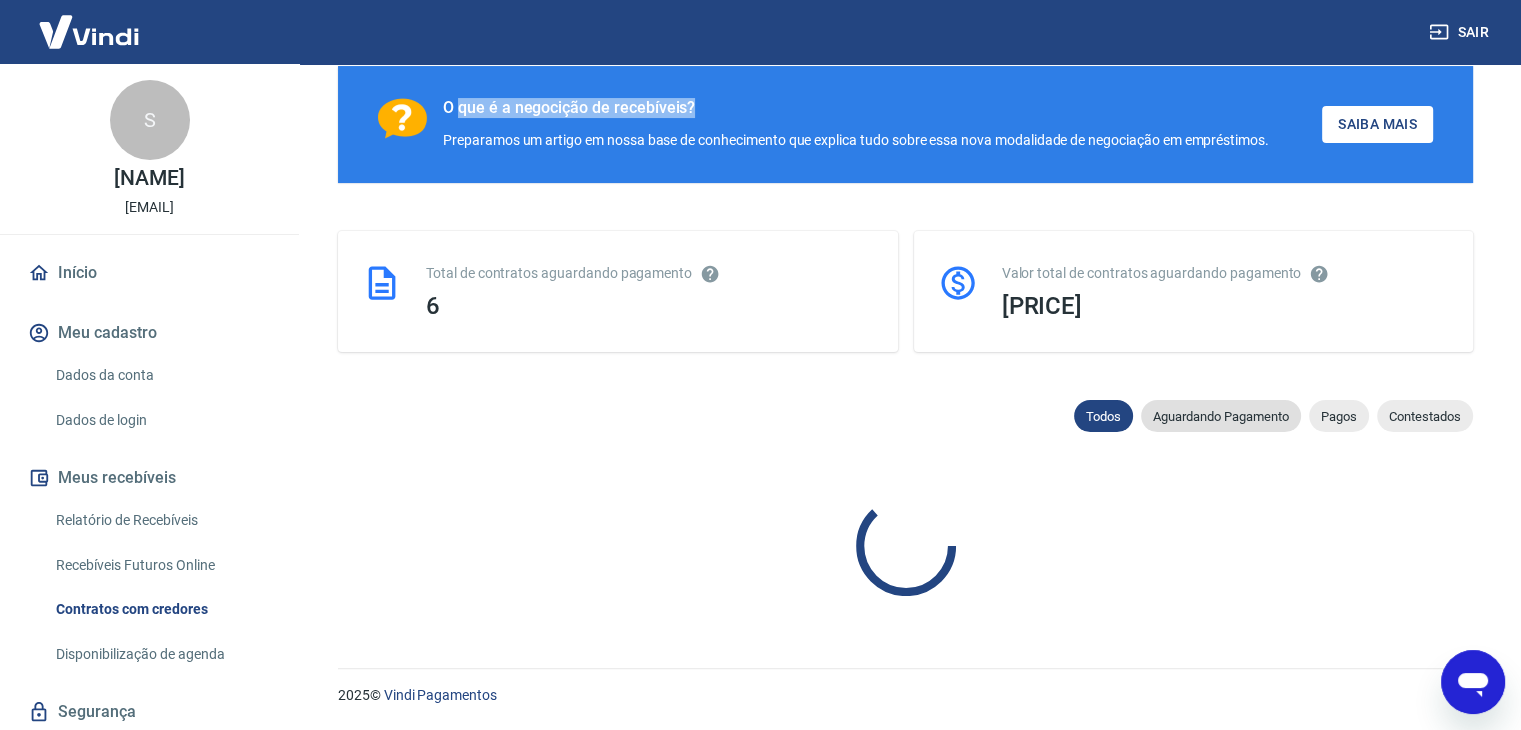 click on "Aguardando Pagamento" at bounding box center (1221, 416) 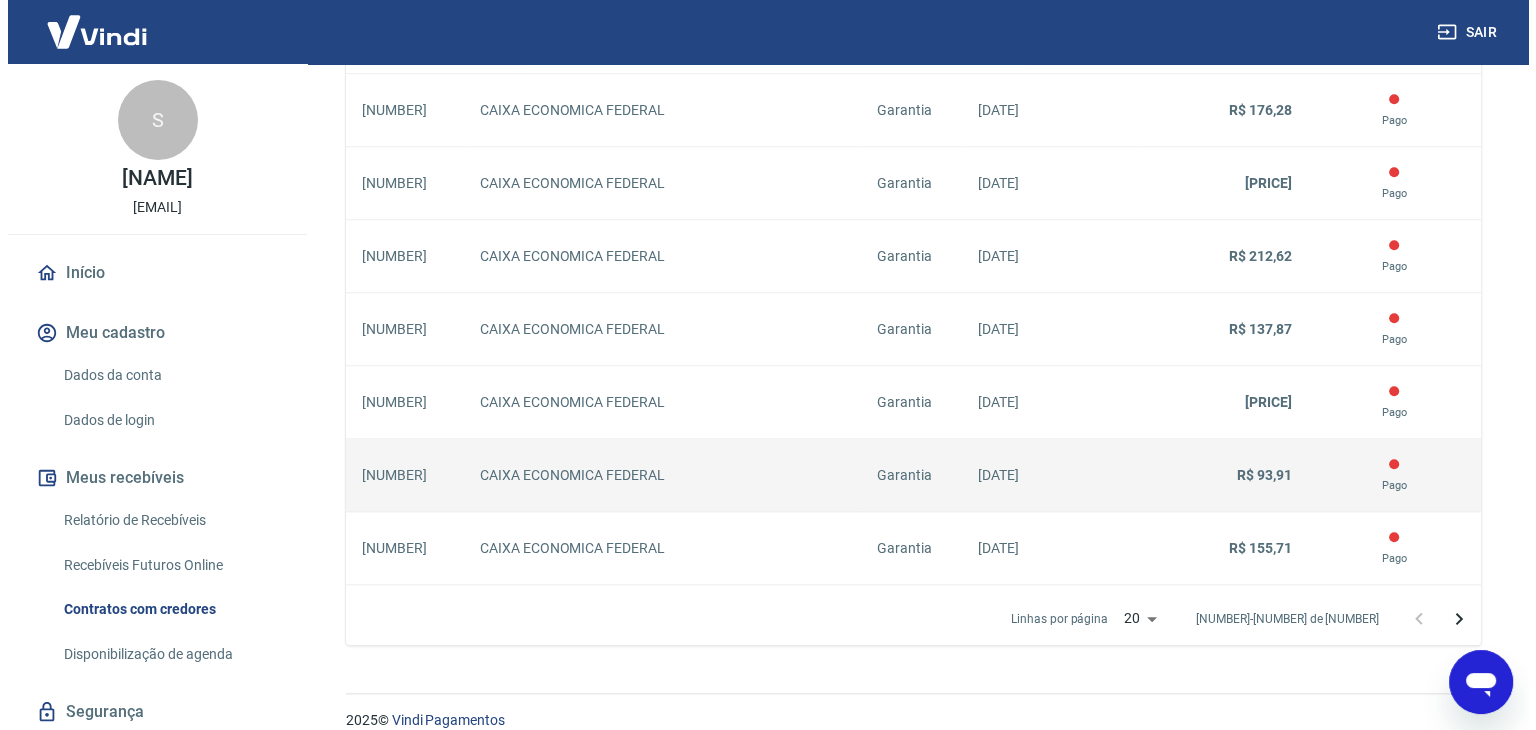 scroll, scrollTop: 1835, scrollLeft: 0, axis: vertical 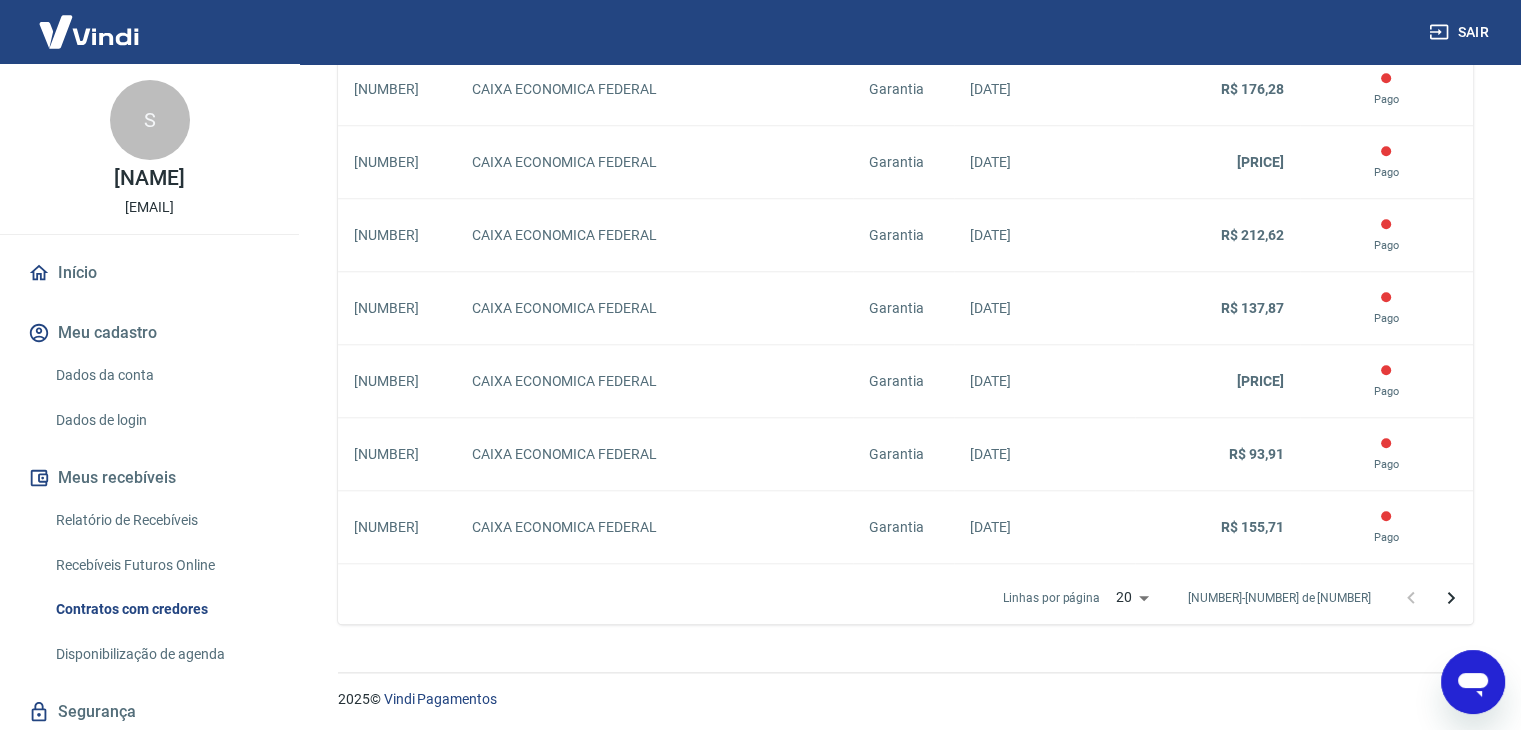 click on "Sair S Sandra Mara Schuster cobranca@neuvye.com.br Início Meu cadastro Dados da conta Dados de login Meus recebíveis Relatório de Recebíveis Recebíveis Futuros Online Contratos com credores Disponibilização de agenda Segurança Fale conosco Contratos com credores Conforme Resolução 4.734 do Banco Central, é possível compartilhar as informações dos seus recebíveis com instituições credoras e oferecê-los como garantia em empréstimos. Para isso, são feitos contratos com estas instituições a fim de que possam redirecionar e liquidar os valores para um outro beneficiário. Abaixo estão todos os contratos que você possui com credores nos quais as informações dos seus recebíveis Vindi estão sendo compartilhadas. O que é a negocição de recebíveis? Preparamos um artigo em nossa base de conhecimento que explica tudo sobre essa nova modalidade de negociação em empréstimos. Saiba Mais Total de contratos aguardando pagamento 6 Valor total de contratos aguardando pagamento R$ 1.278,81 226" at bounding box center [760, -1470] 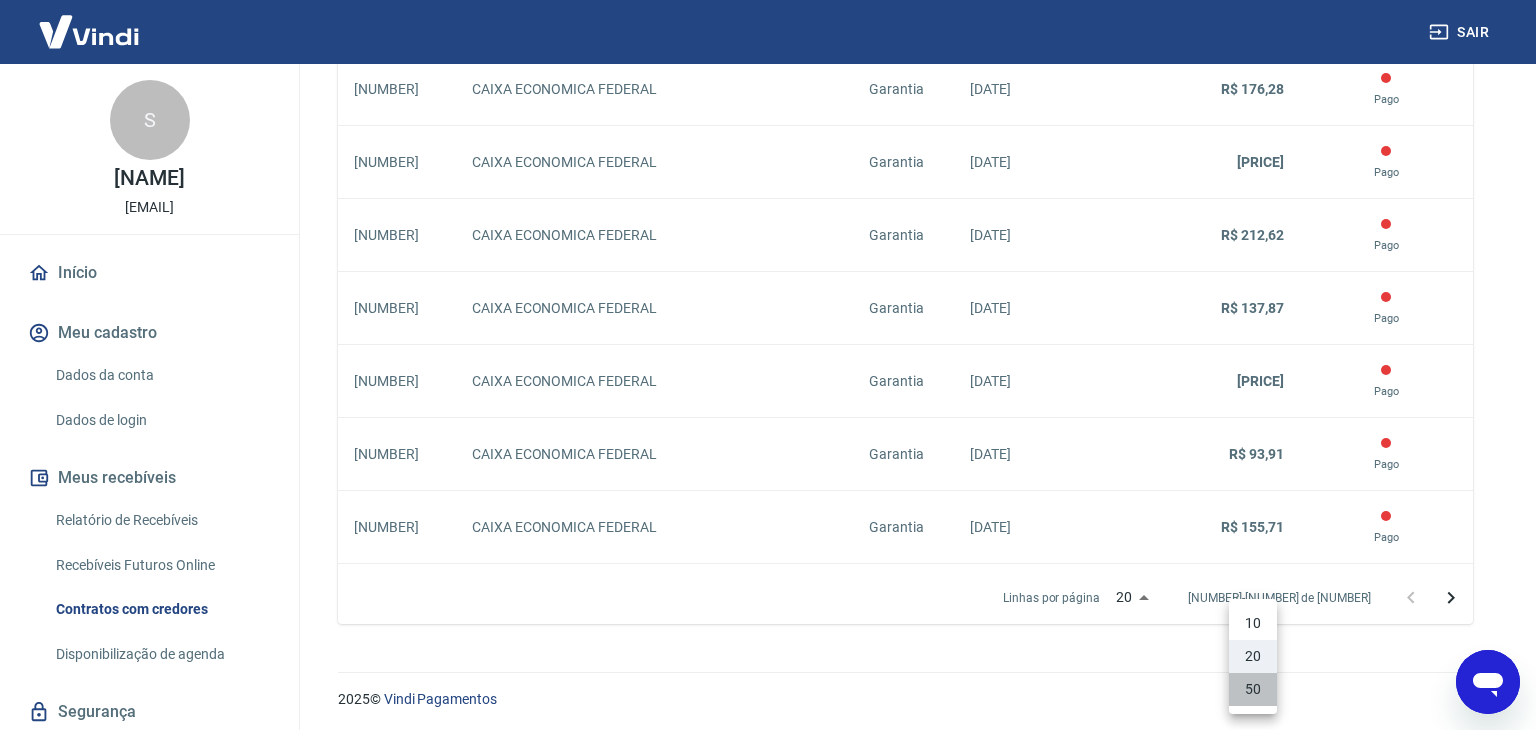 click on "50" at bounding box center [1253, 689] 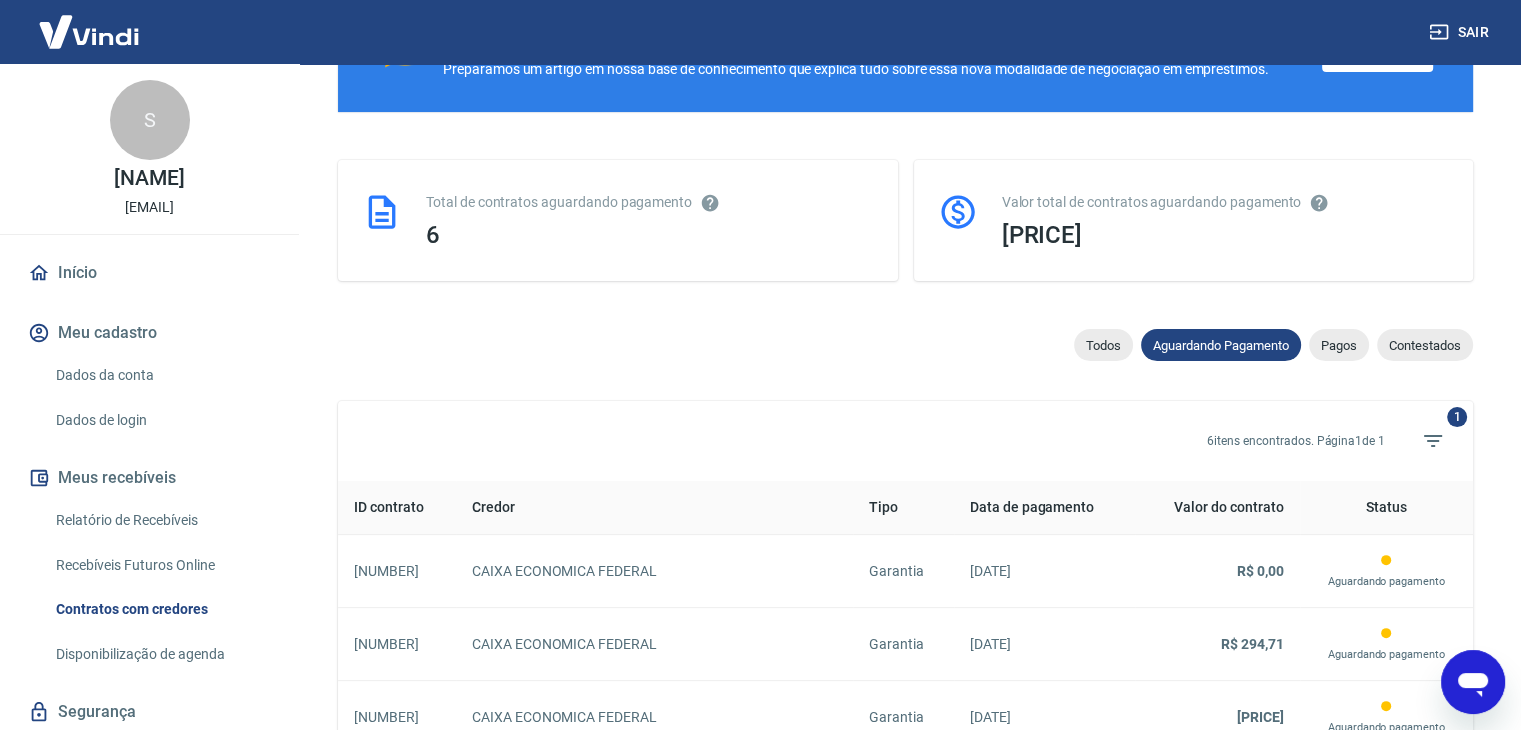 scroll, scrollTop: 800, scrollLeft: 0, axis: vertical 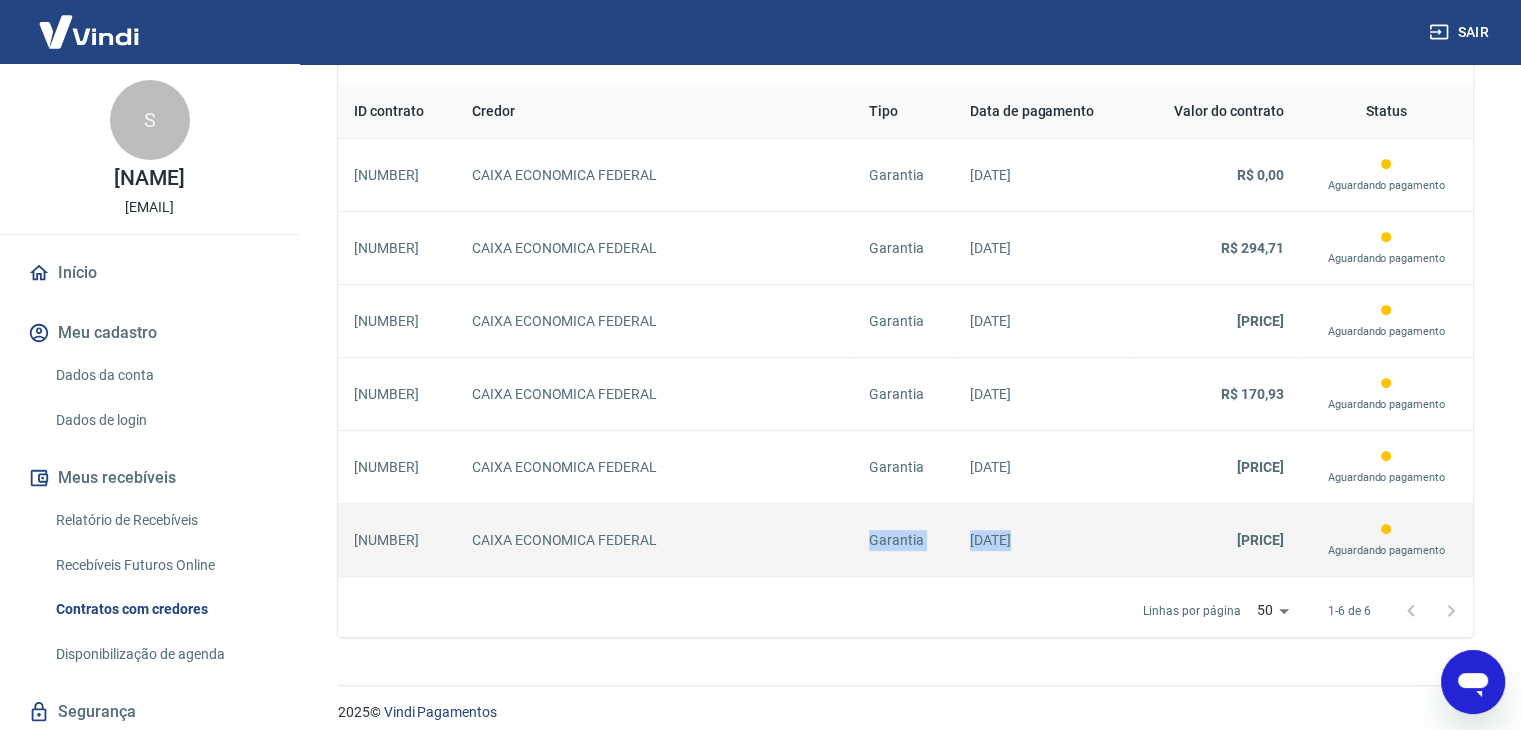 drag, startPoint x: 867, startPoint y: 525, endPoint x: 1134, endPoint y: 539, distance: 267.3668 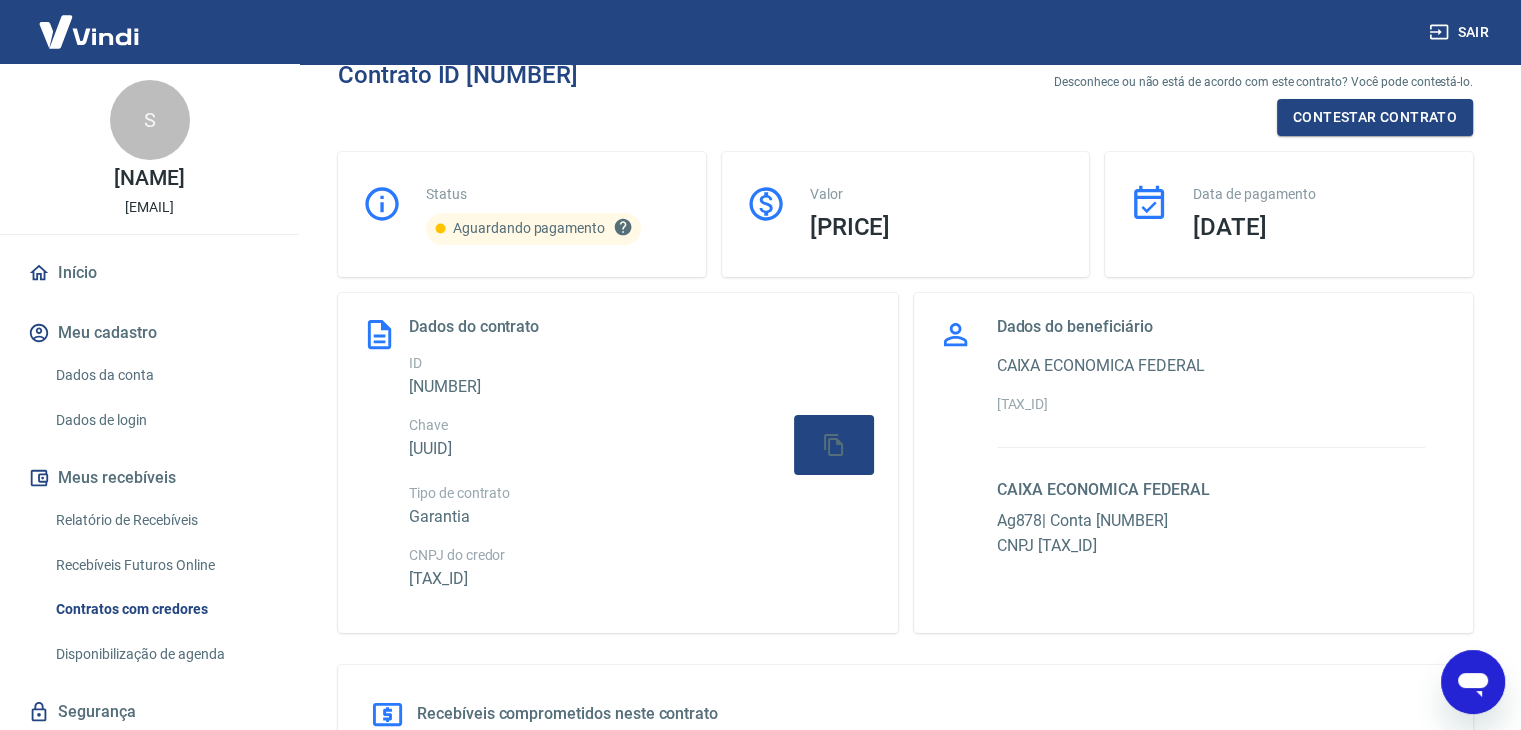 scroll, scrollTop: 0, scrollLeft: 0, axis: both 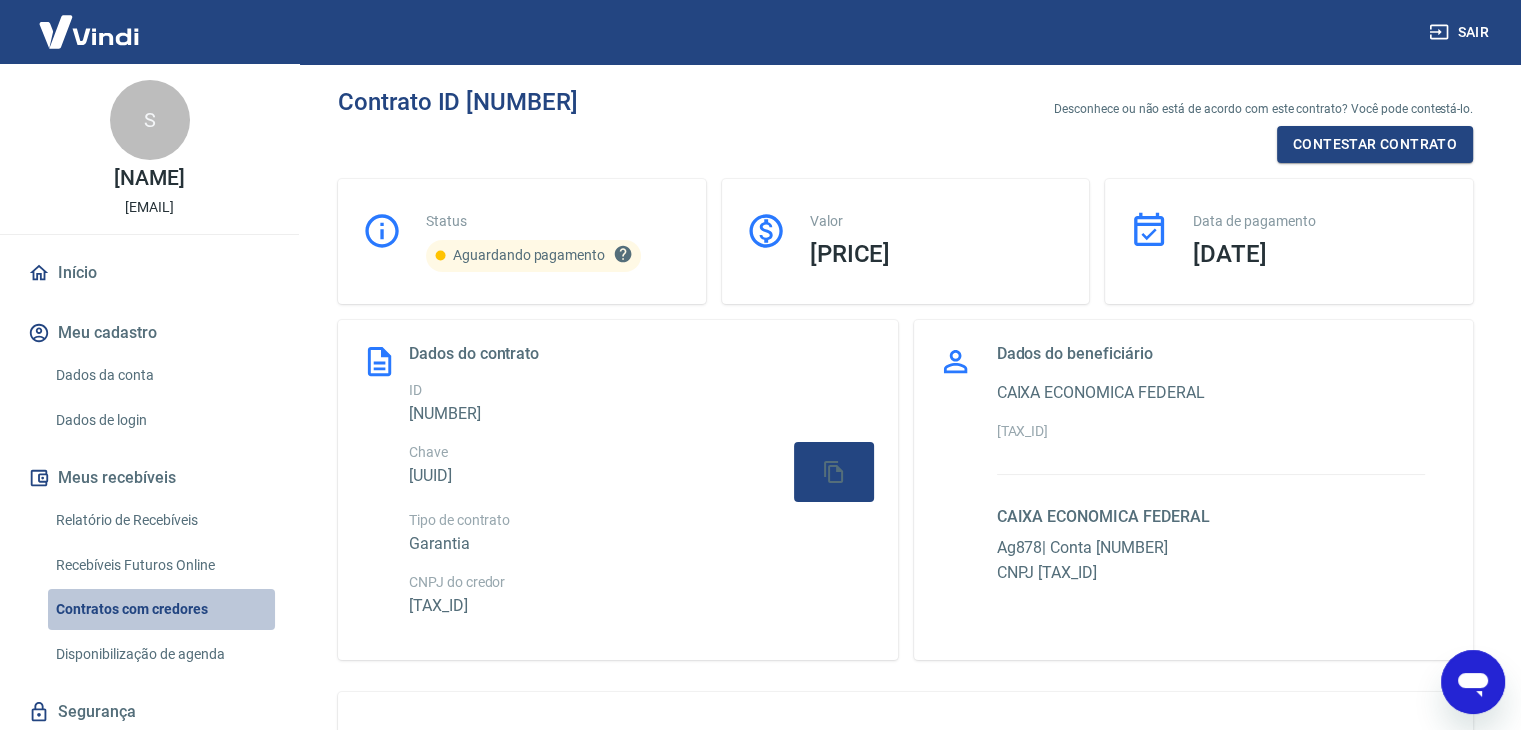 click on "Contratos com credores" at bounding box center (161, 609) 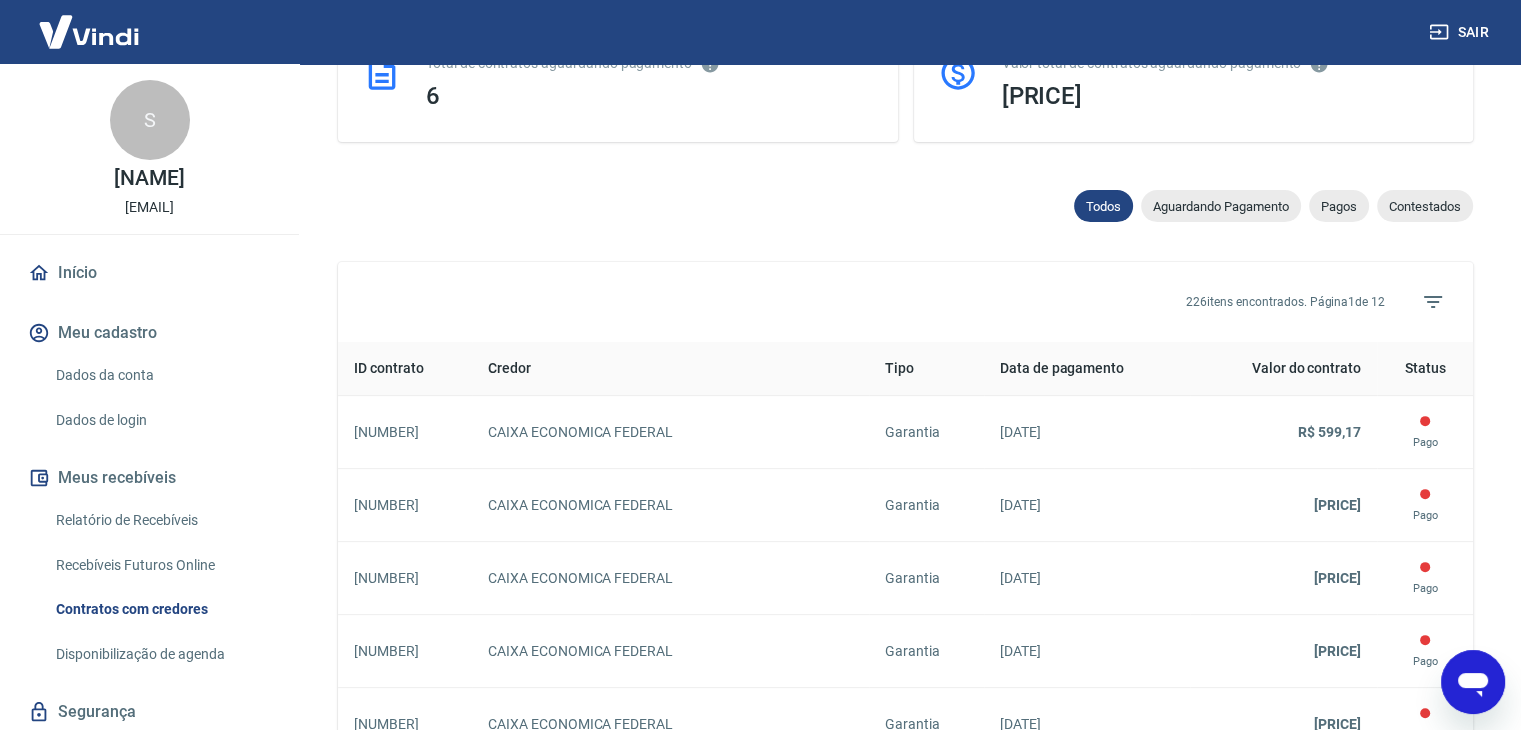 scroll, scrollTop: 600, scrollLeft: 0, axis: vertical 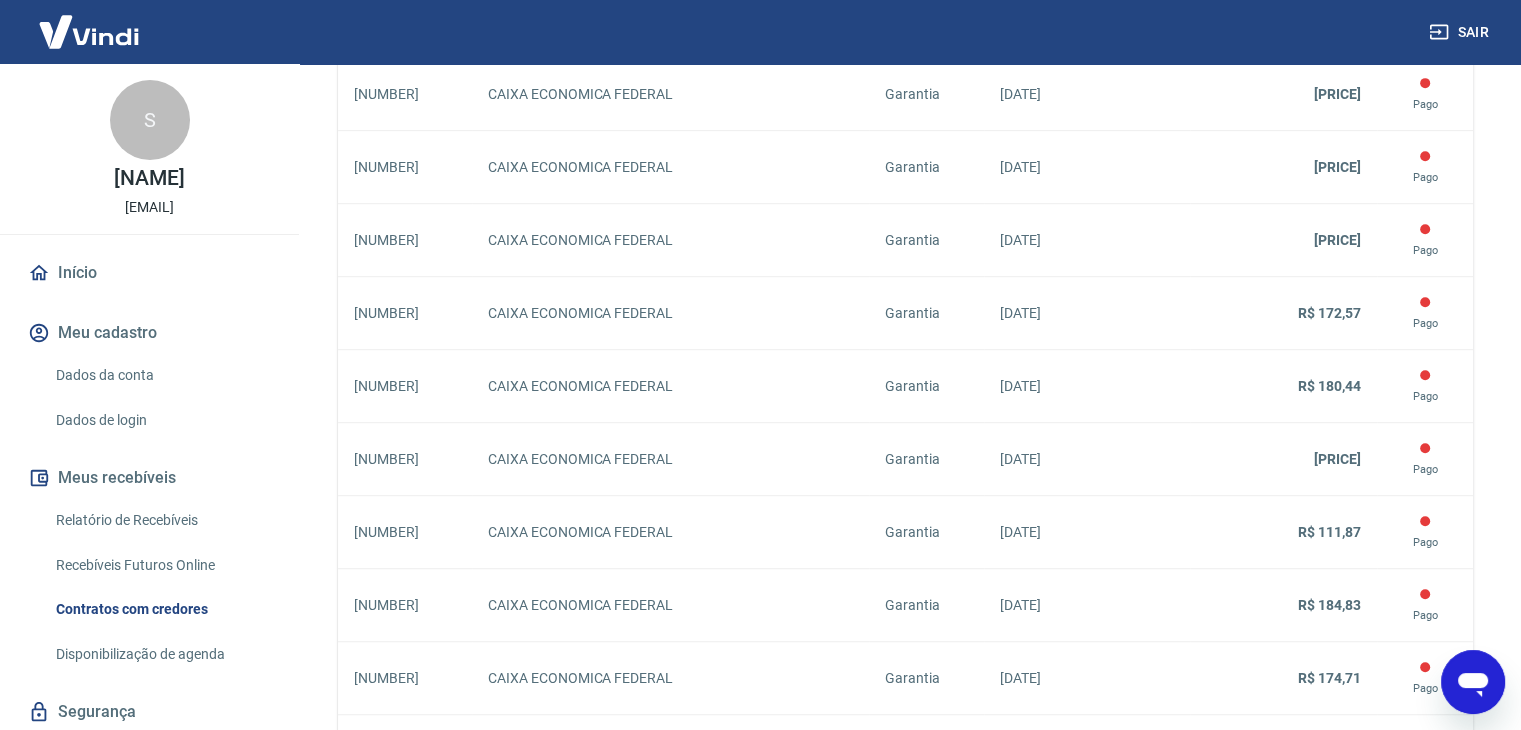 click 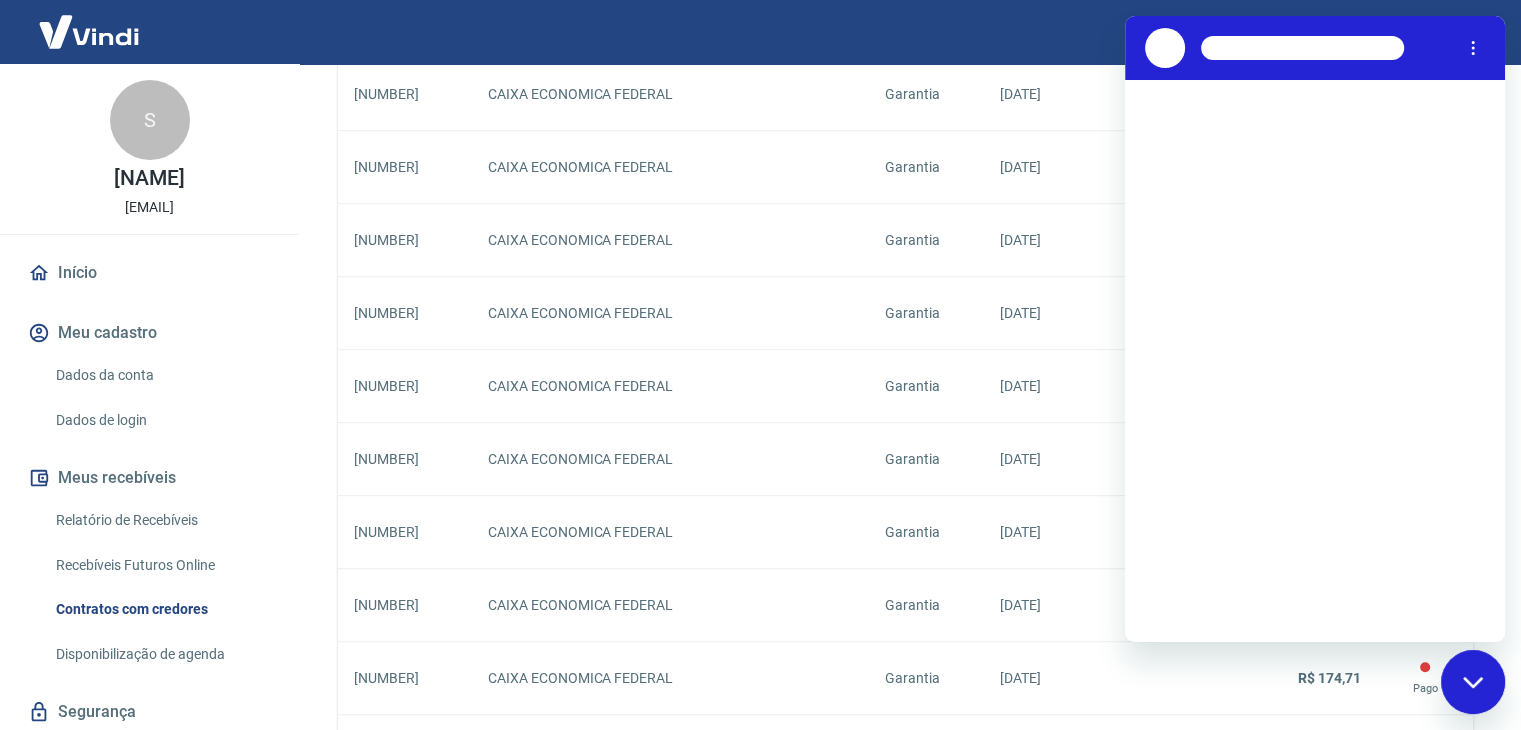 scroll, scrollTop: 0, scrollLeft: 0, axis: both 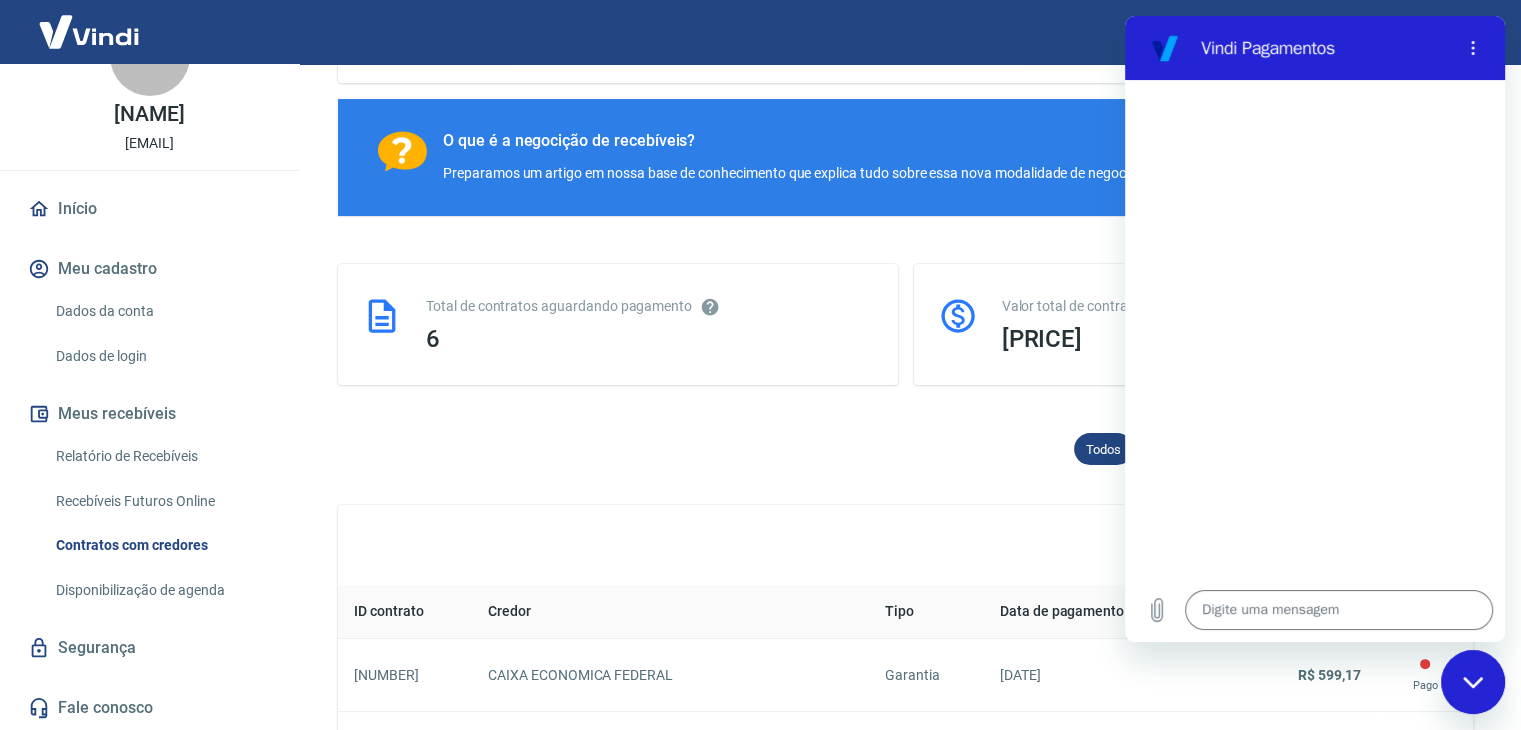click on "Dados de login" at bounding box center [161, 356] 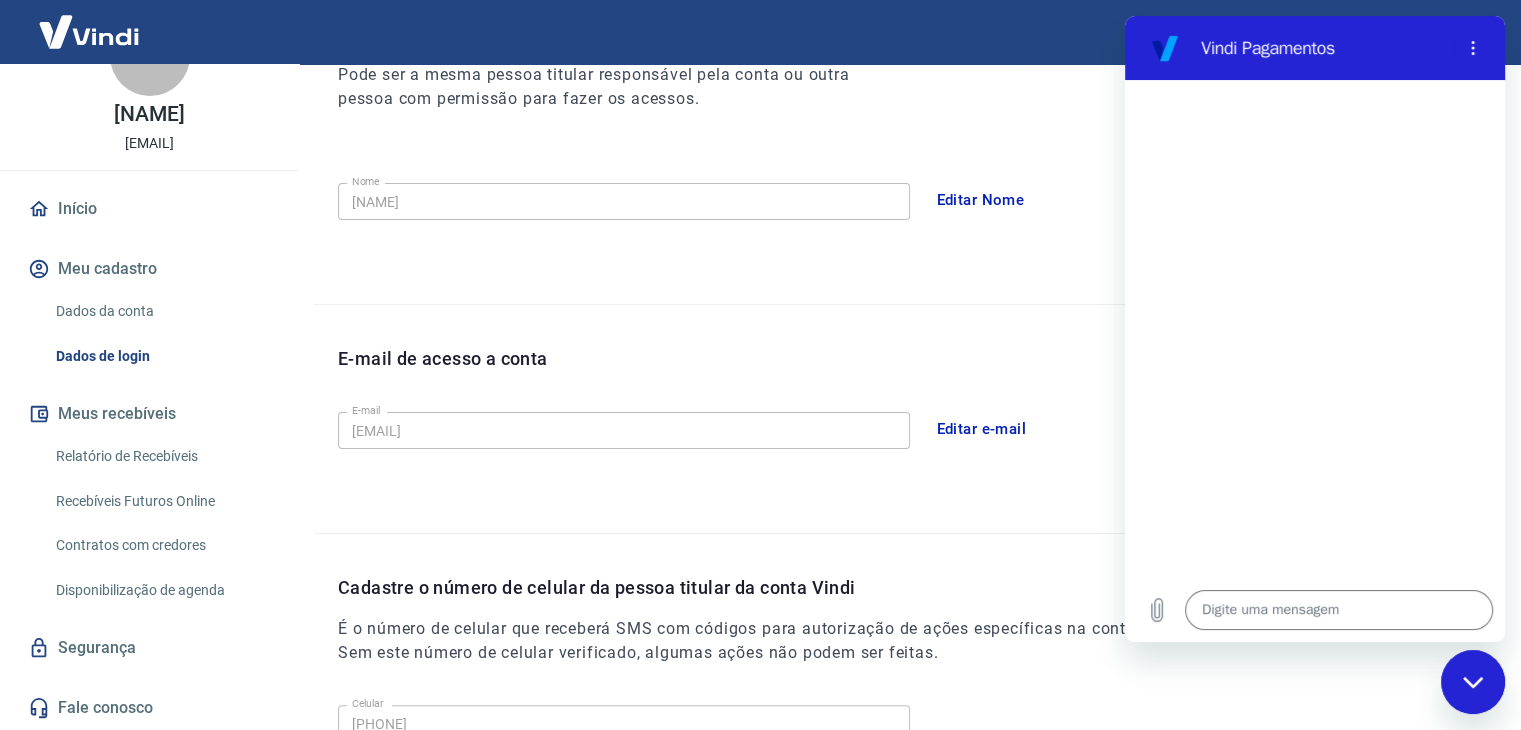 scroll, scrollTop: 550, scrollLeft: 0, axis: vertical 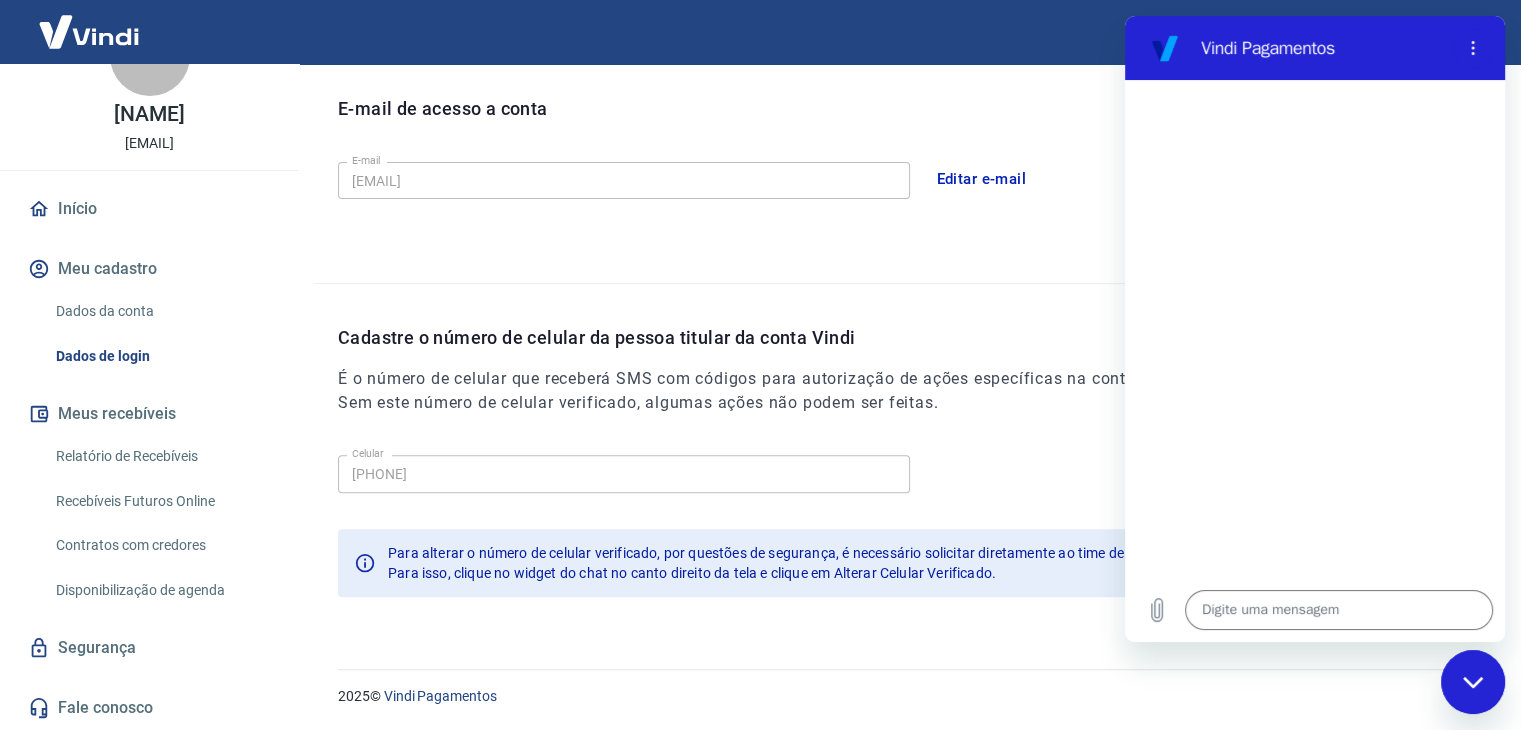 click on "Segurança" at bounding box center [149, 648] 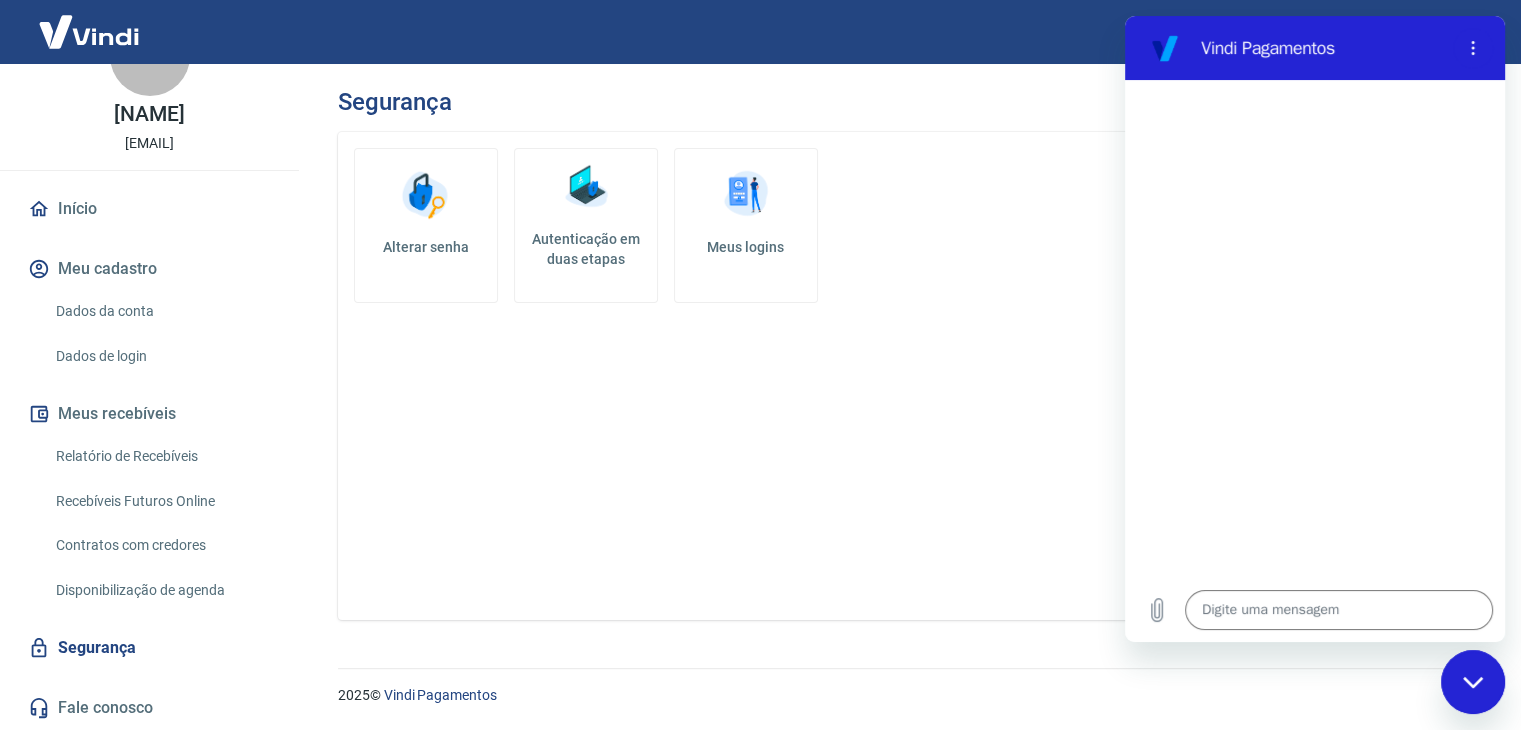 scroll, scrollTop: 0, scrollLeft: 0, axis: both 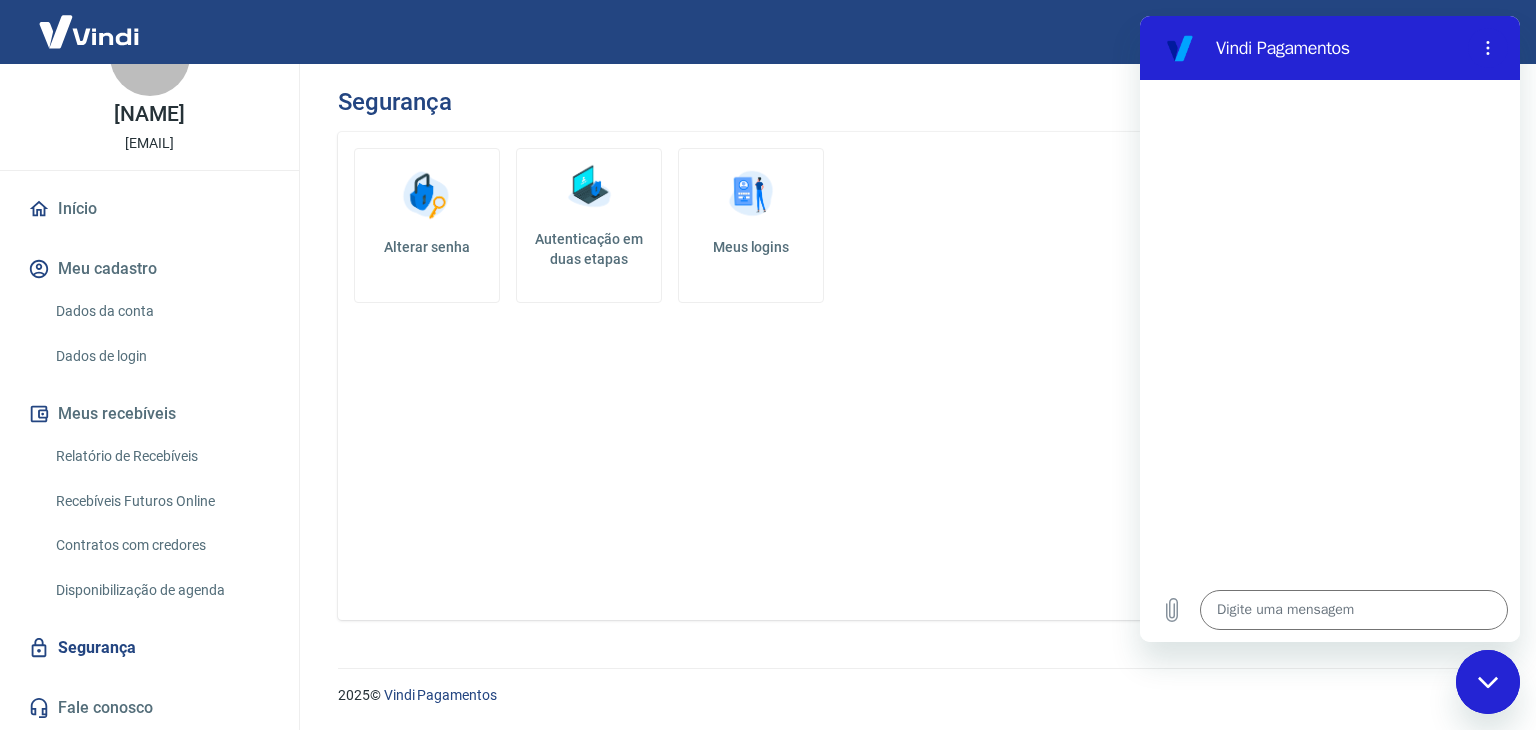 click at bounding box center [751, 195] 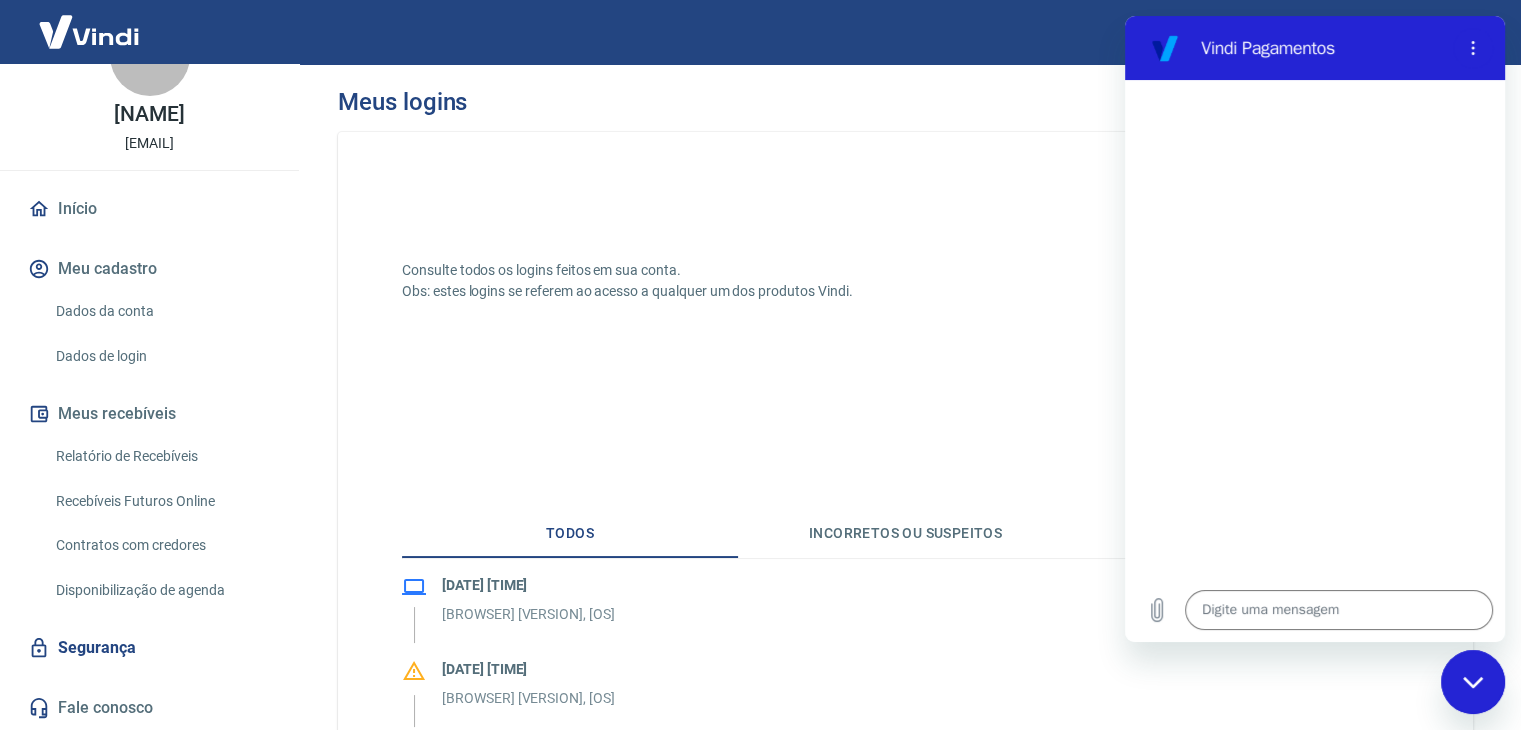 scroll, scrollTop: 400, scrollLeft: 0, axis: vertical 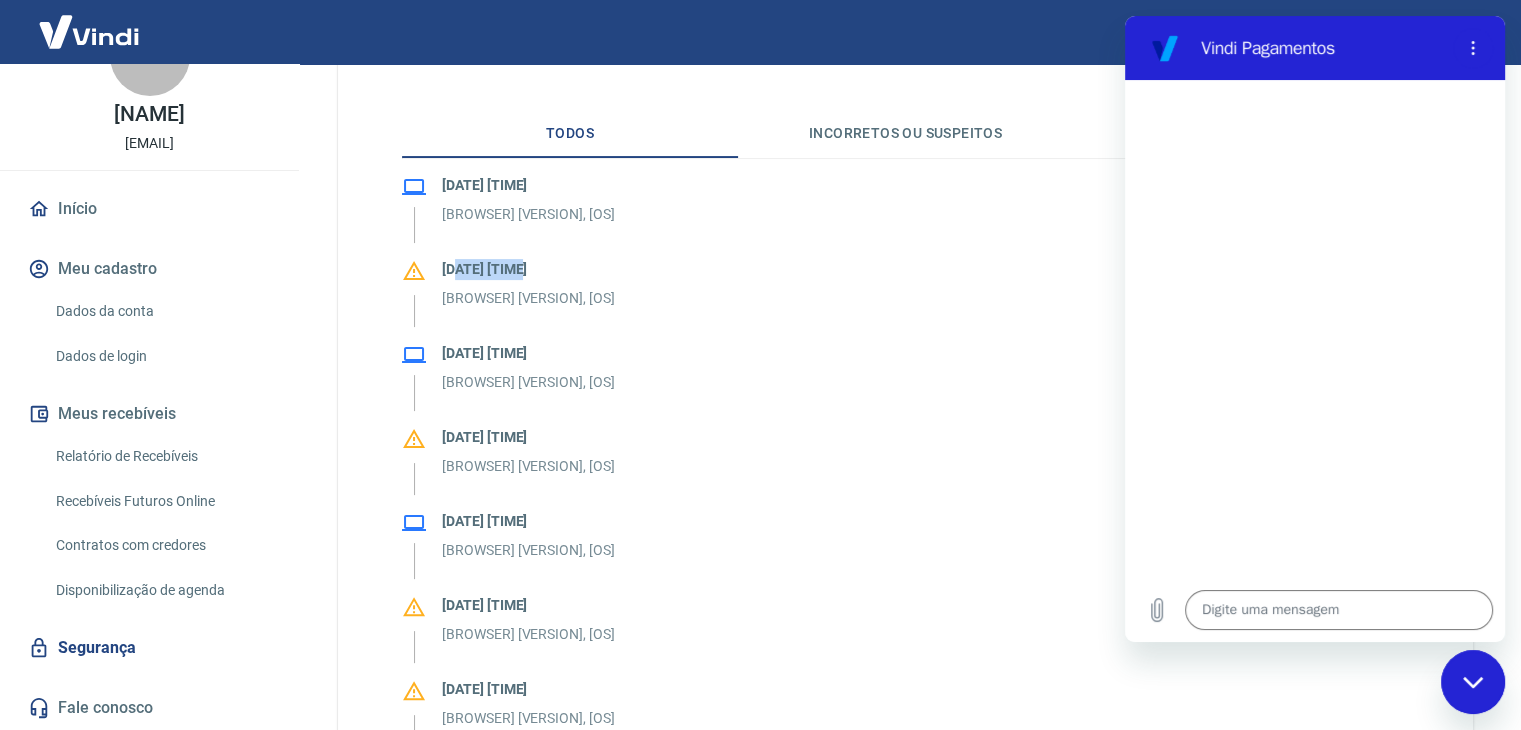 drag, startPoint x: 492, startPoint y: 269, endPoint x: 526, endPoint y: 269, distance: 34 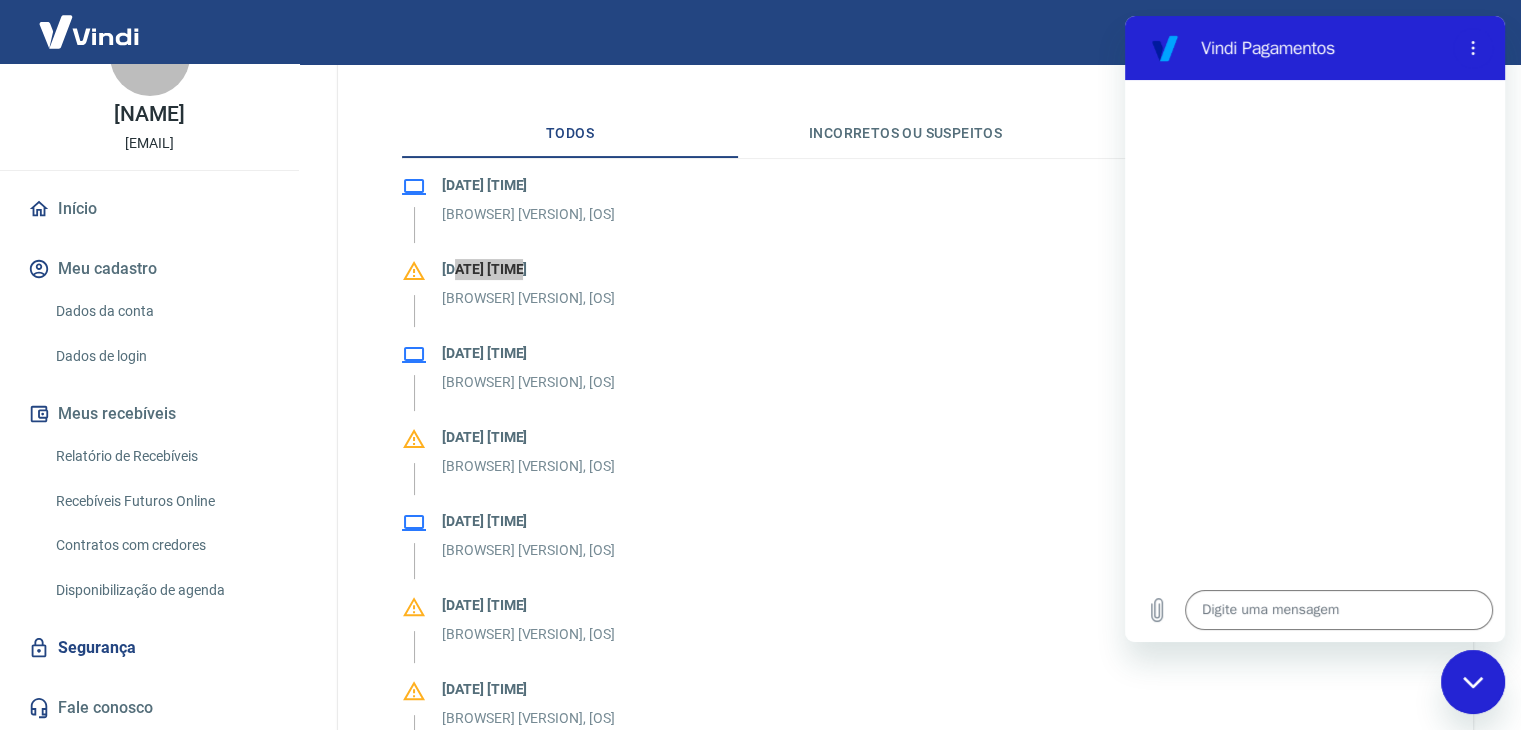 click at bounding box center [1473, 682] 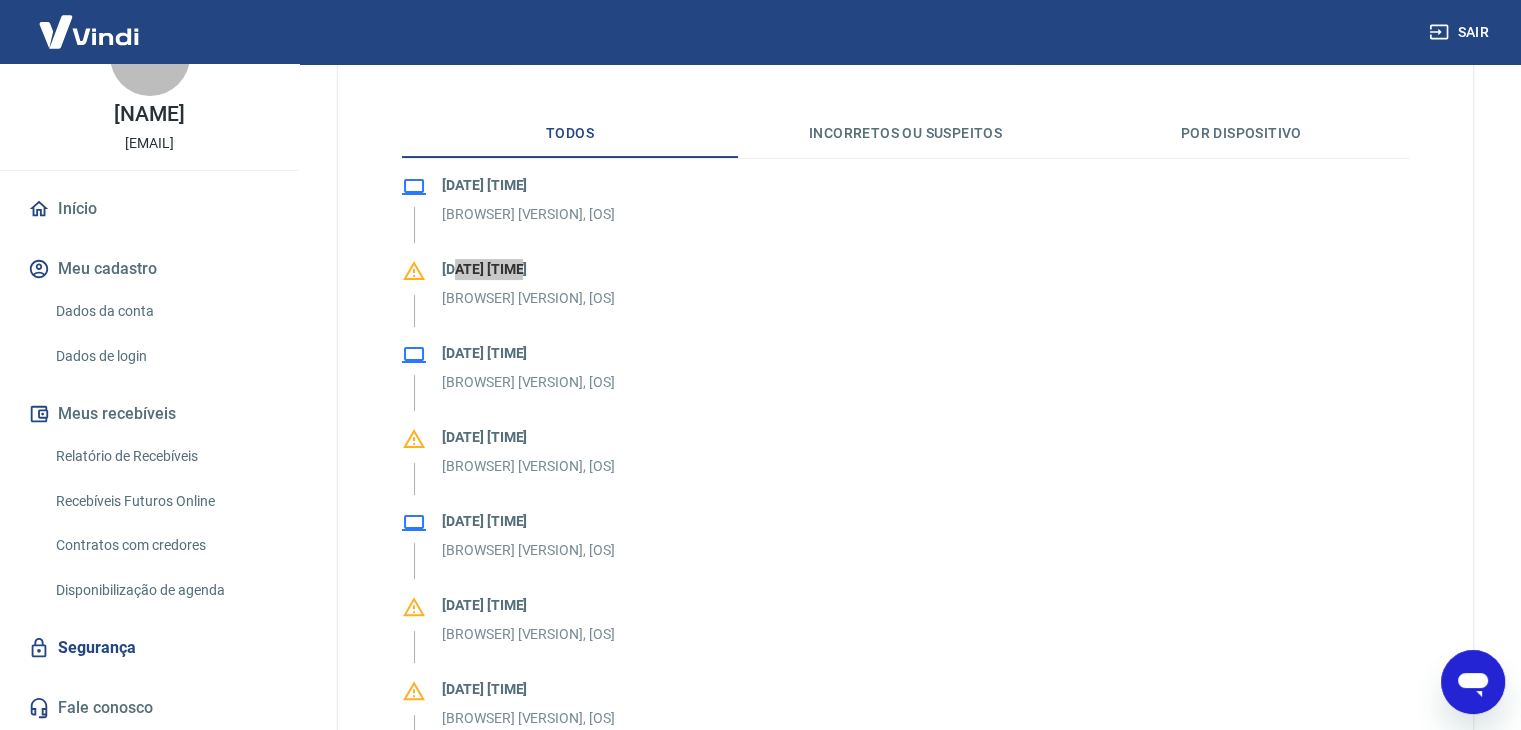 scroll, scrollTop: 0, scrollLeft: 0, axis: both 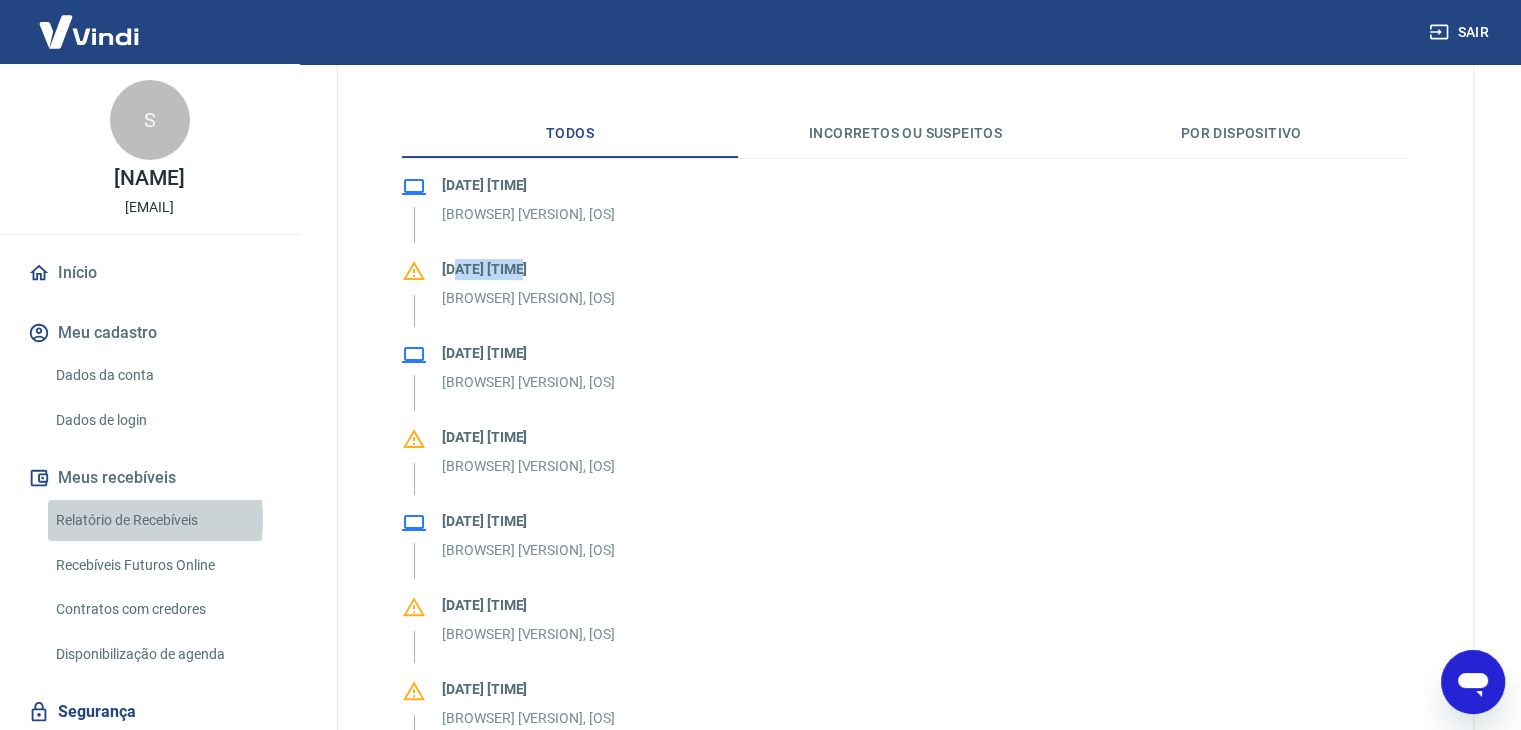 click on "Relatório de Recebíveis" at bounding box center (161, 520) 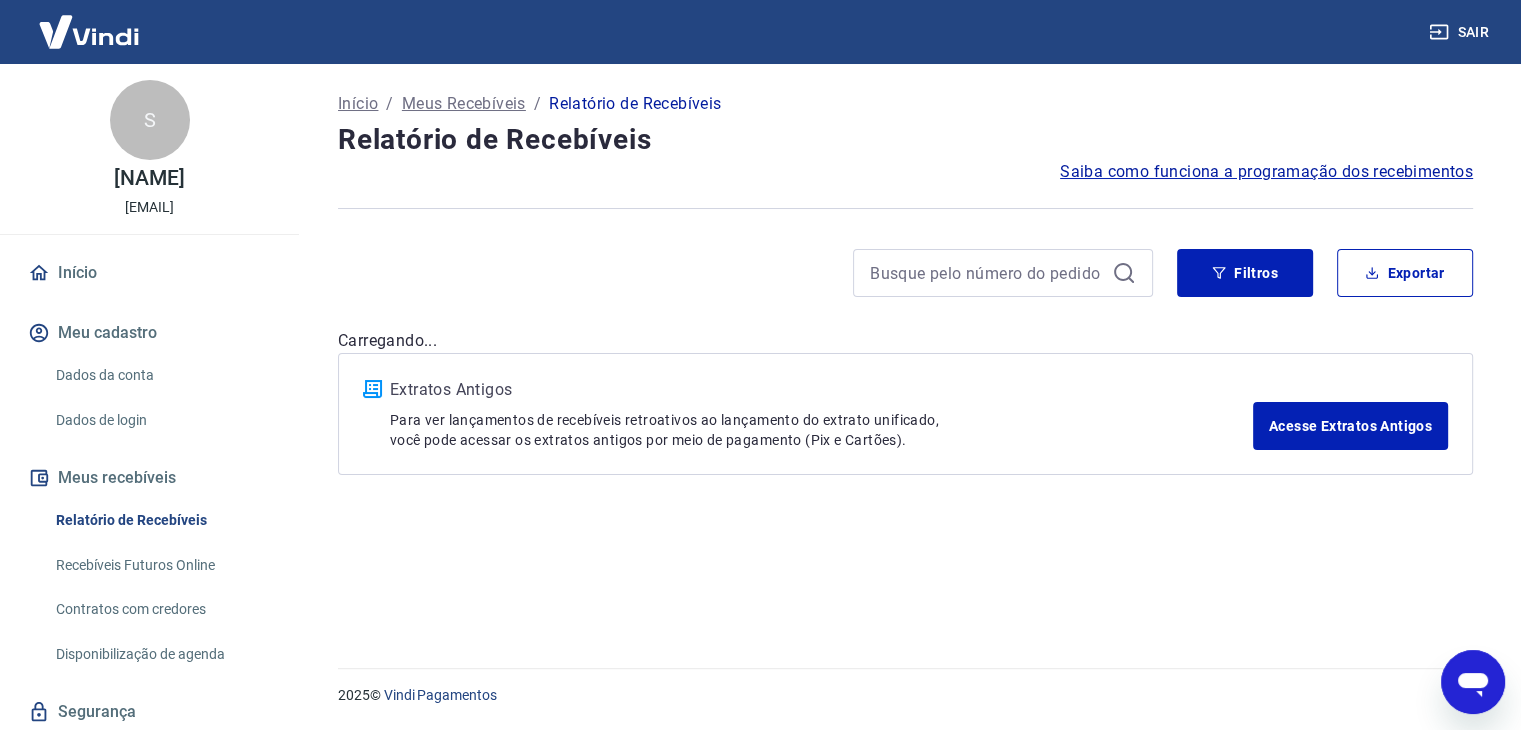 scroll, scrollTop: 0, scrollLeft: 0, axis: both 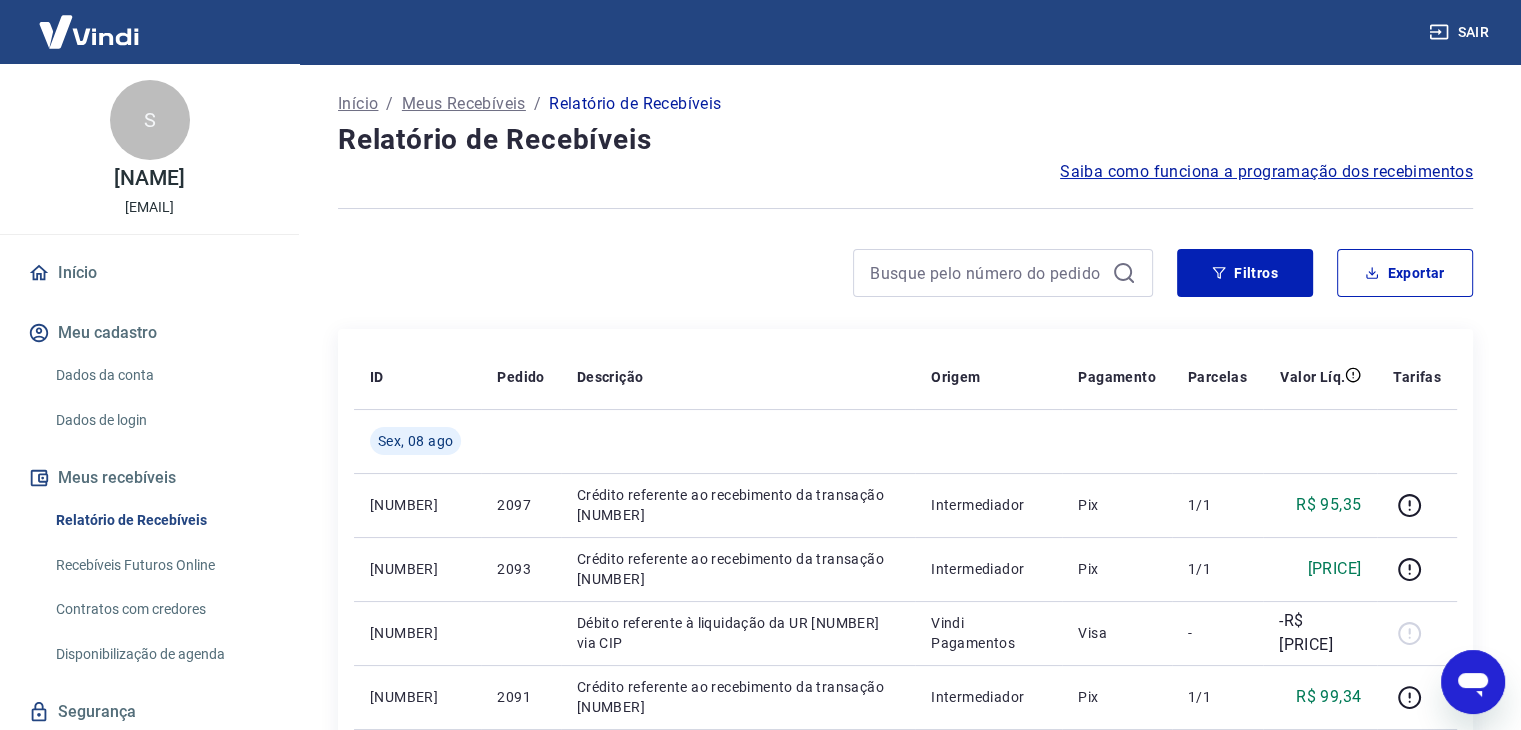 click at bounding box center (745, 273) 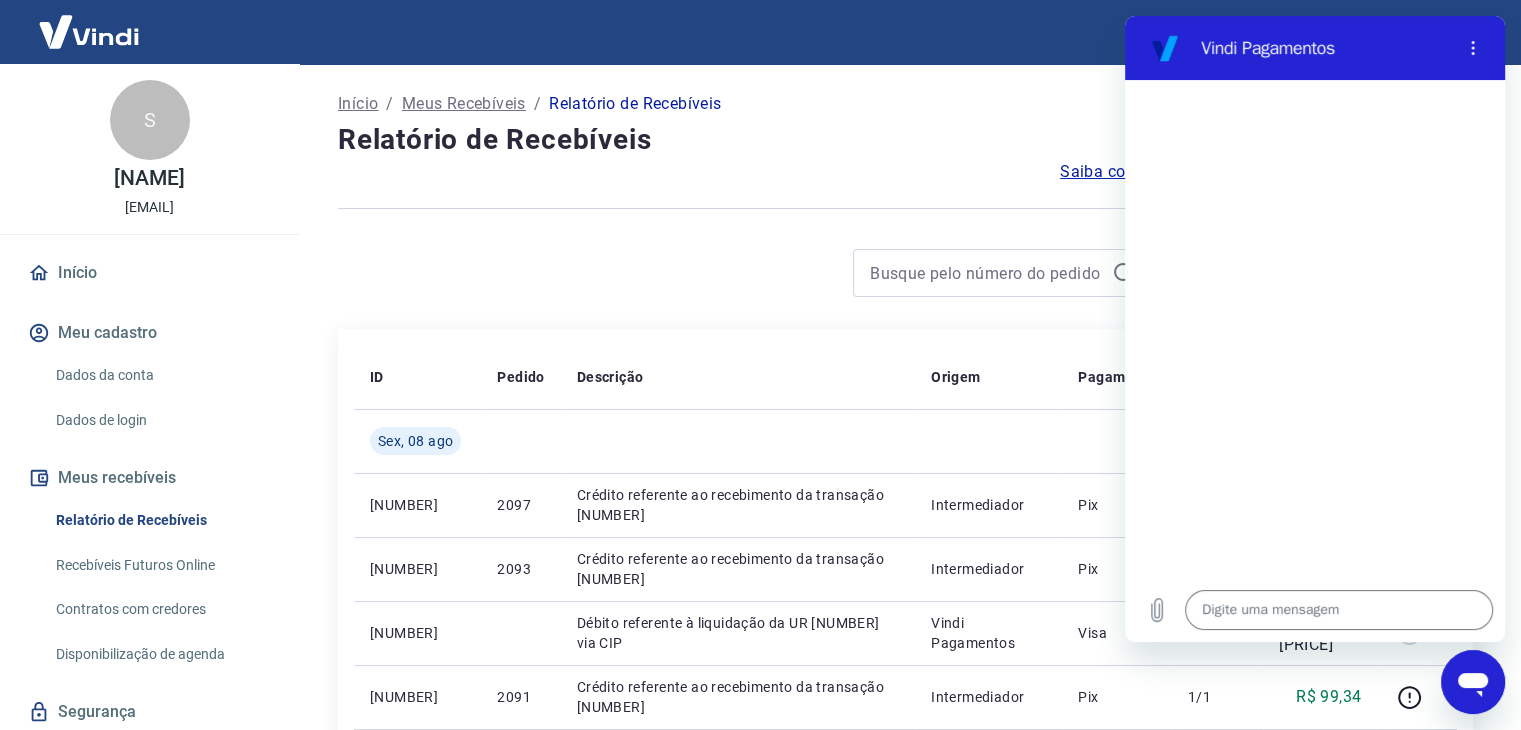 scroll, scrollTop: 0, scrollLeft: 0, axis: both 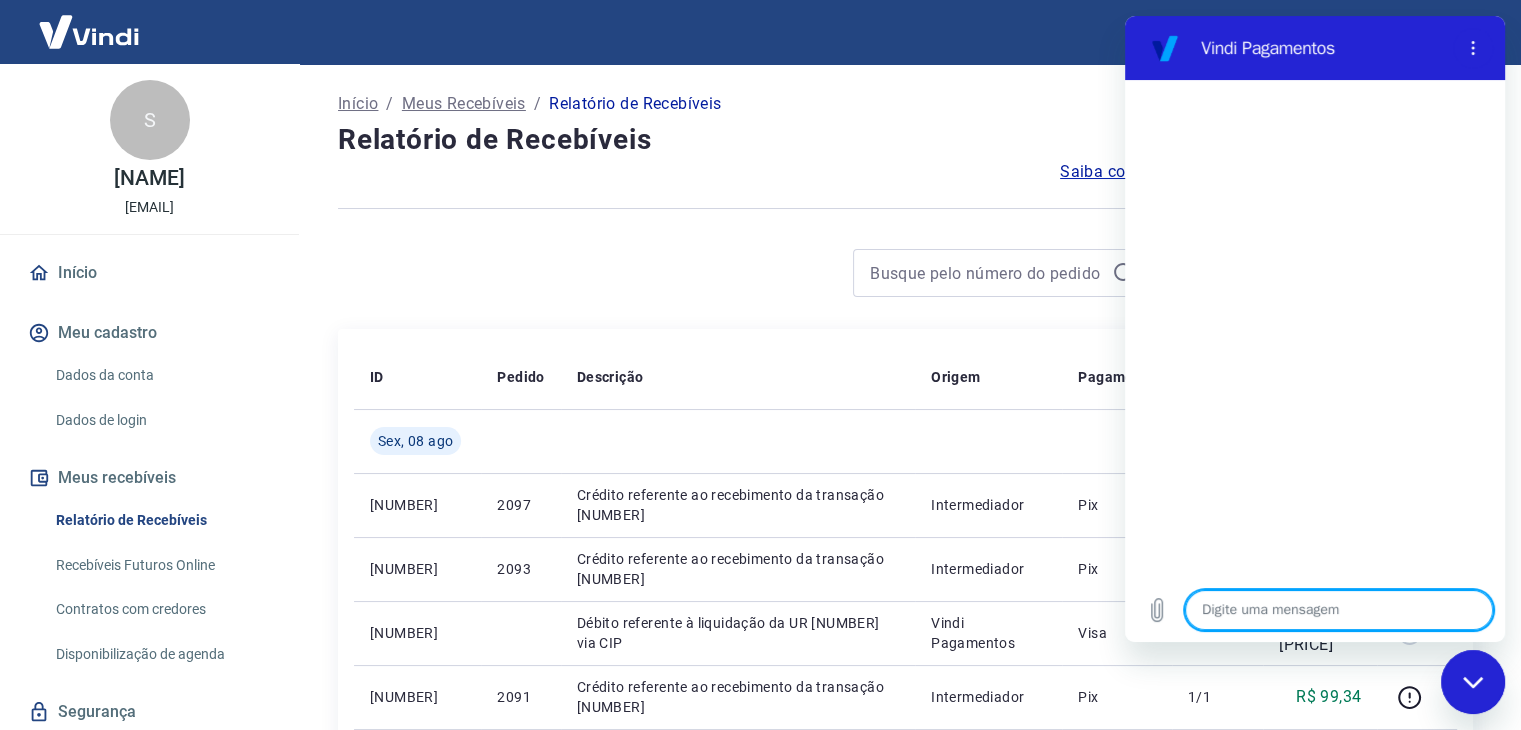 click at bounding box center [1339, 610] 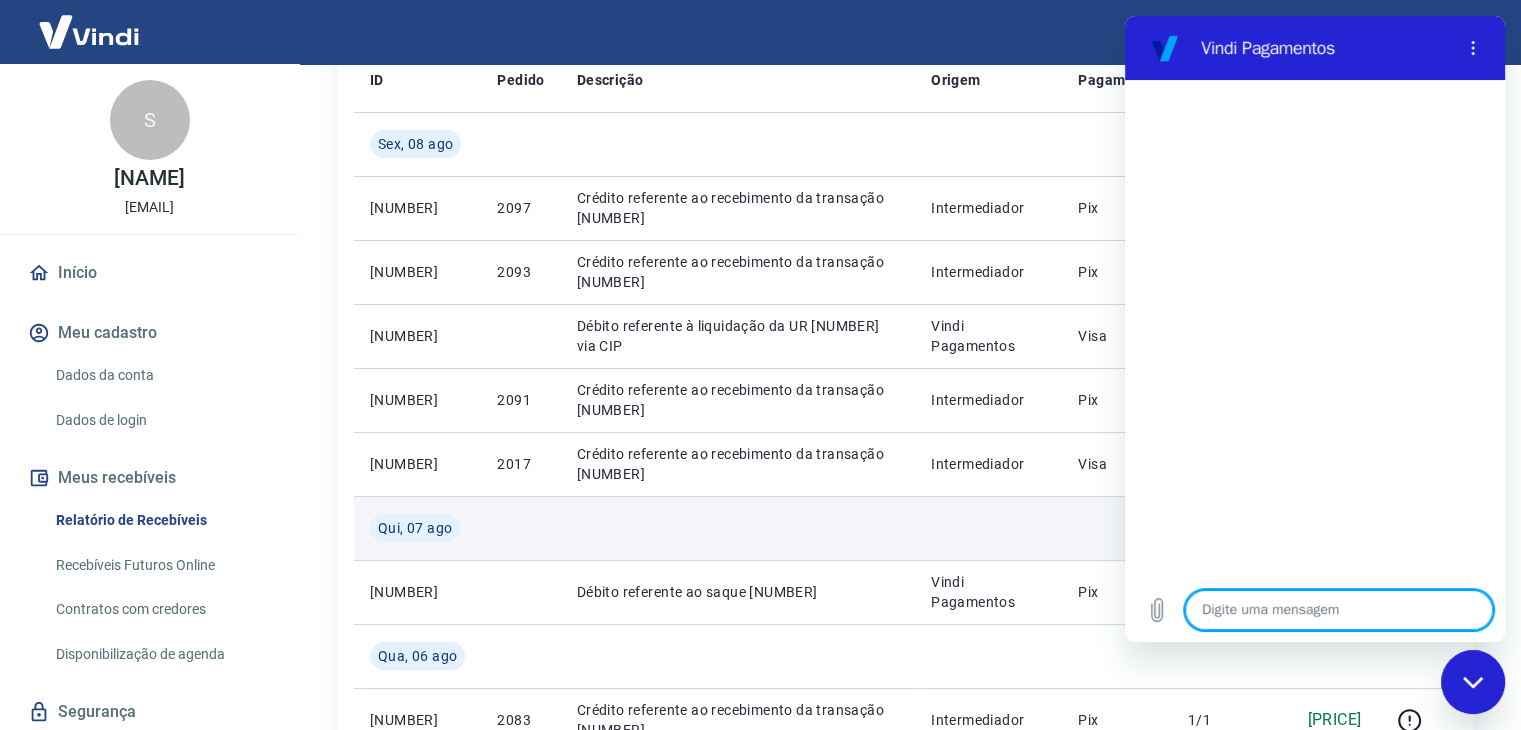 scroll, scrollTop: 300, scrollLeft: 0, axis: vertical 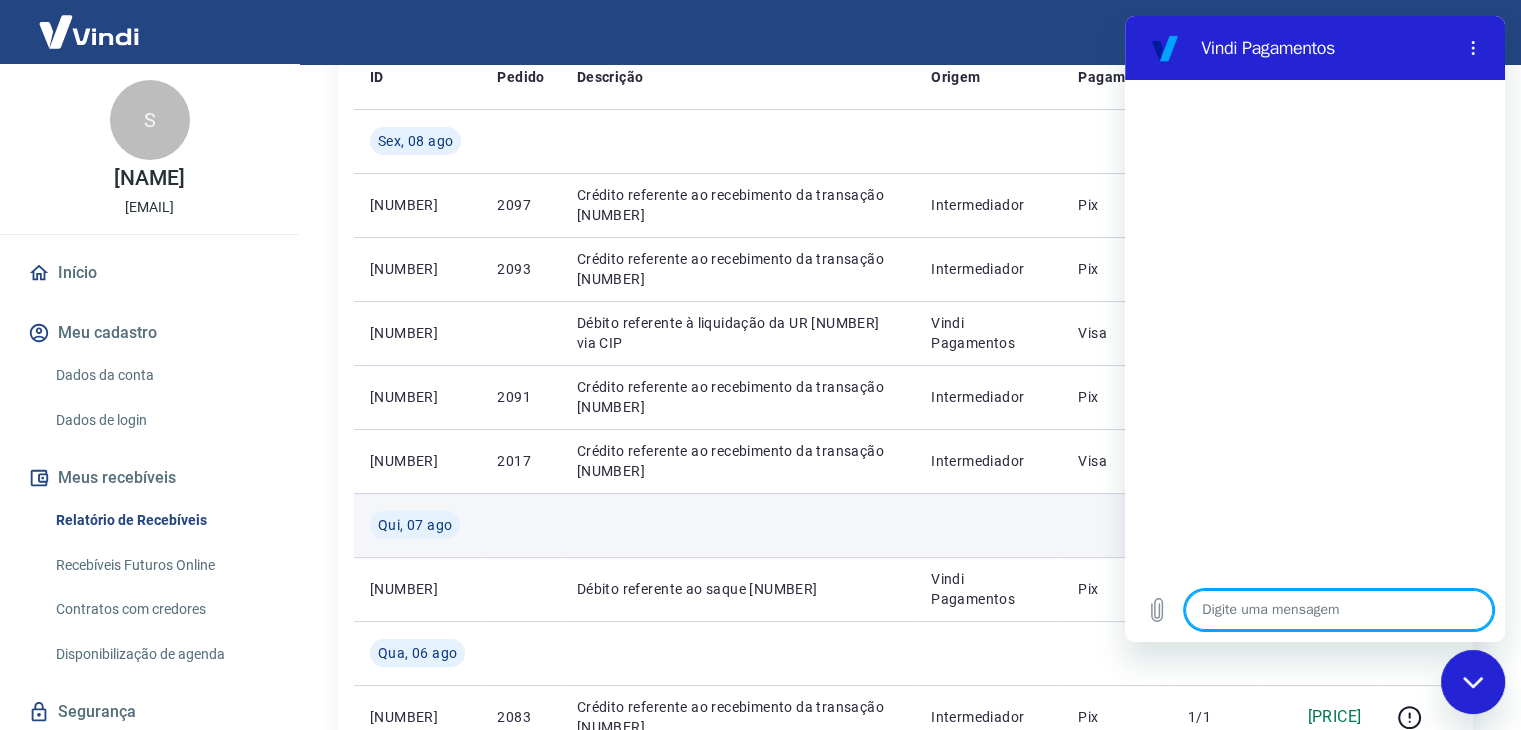 type on "a" 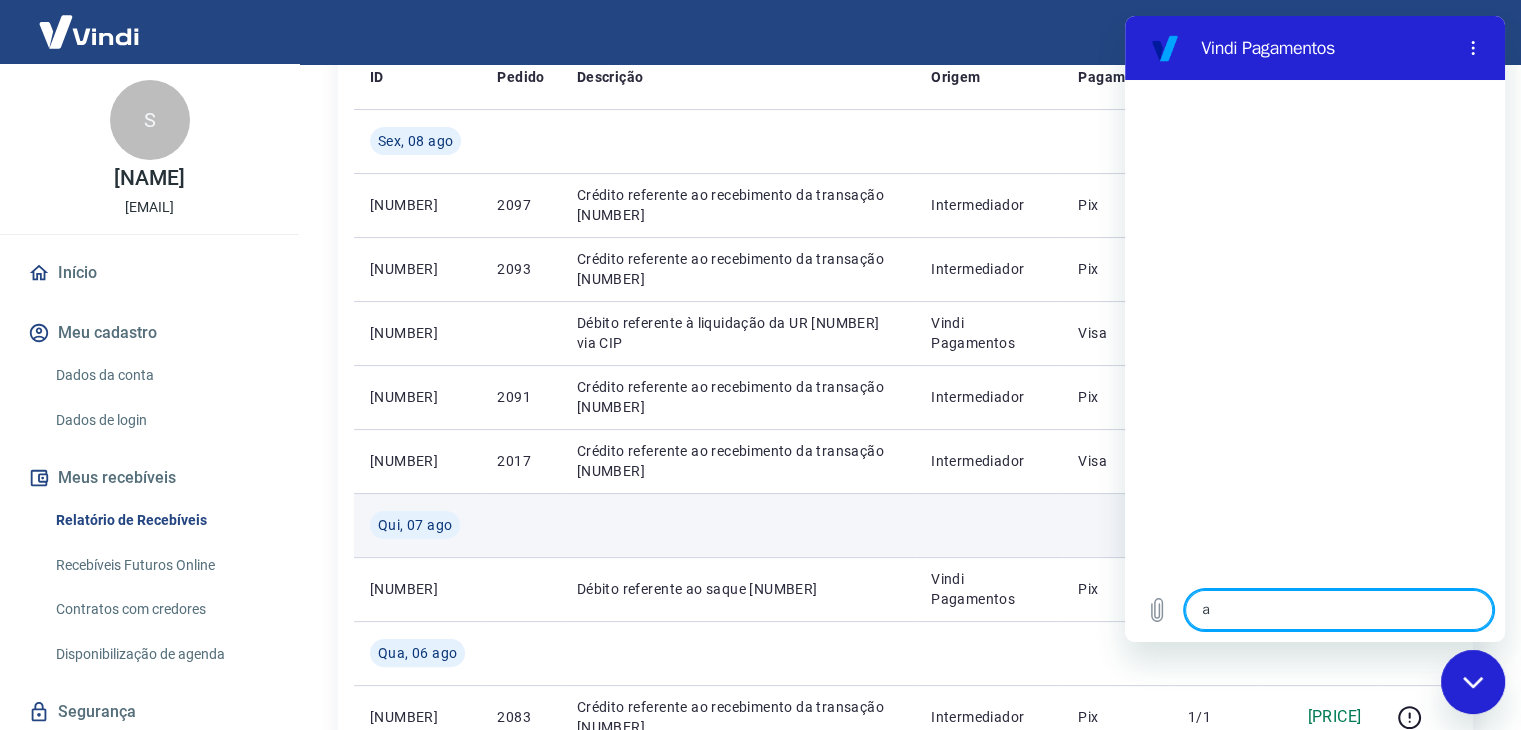 type on "x" 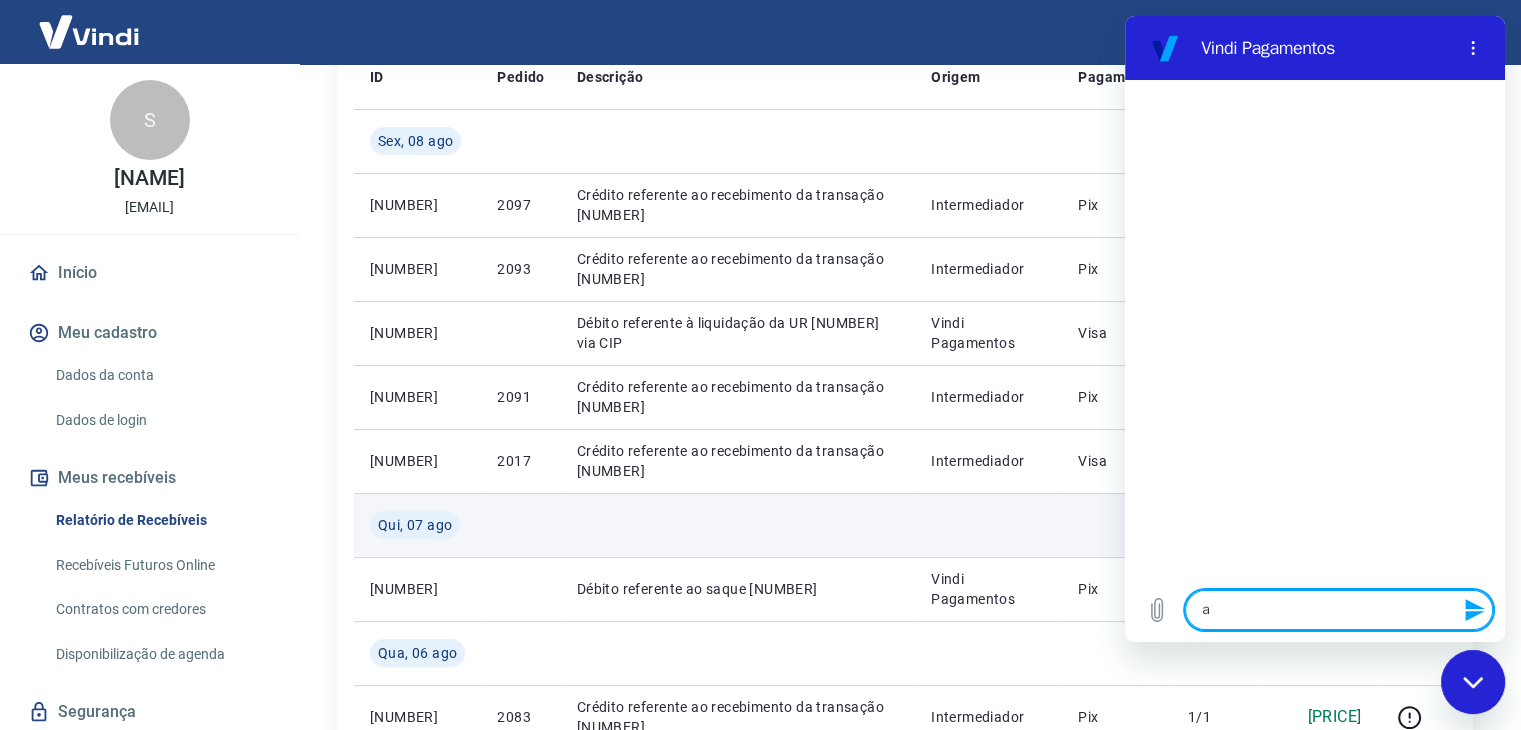 type on "an" 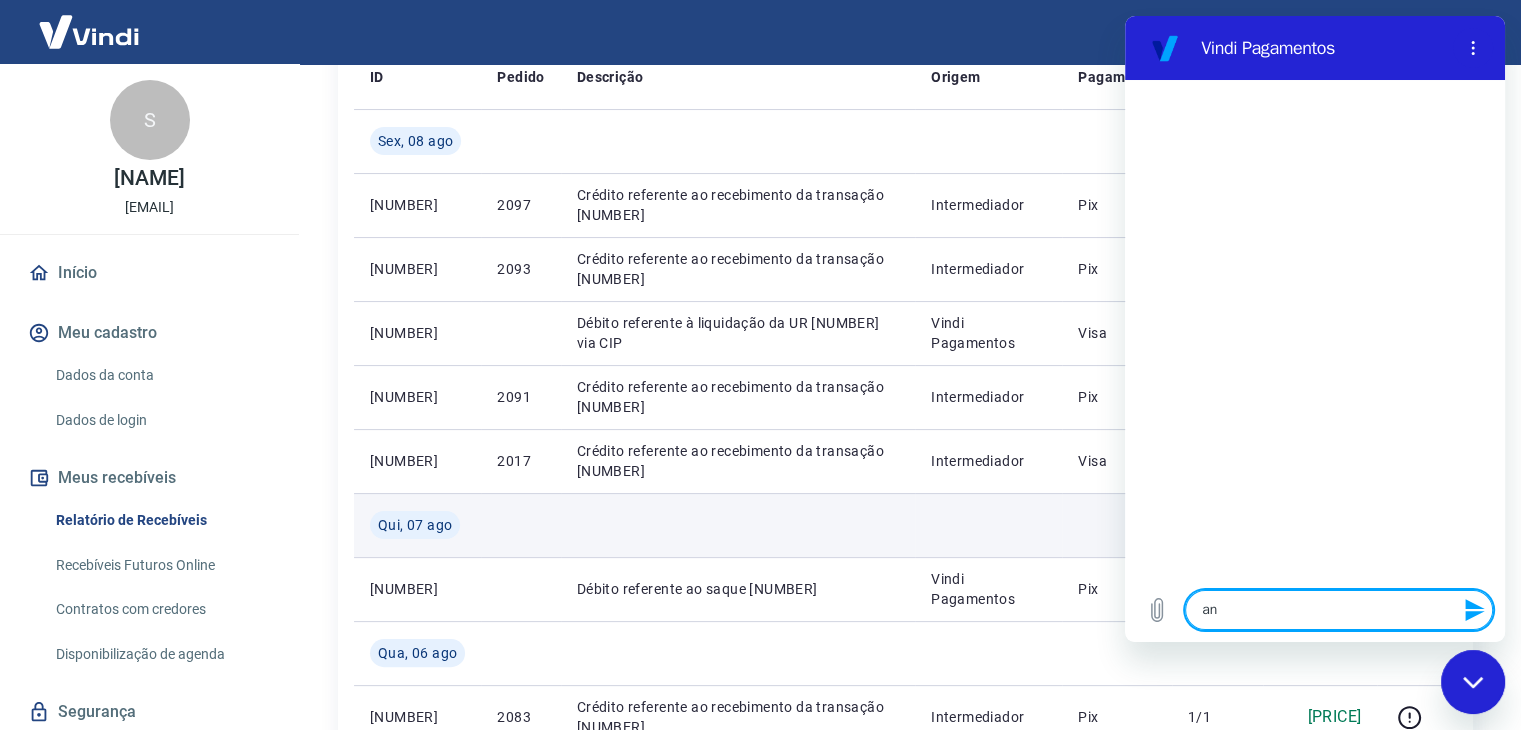 type on "x" 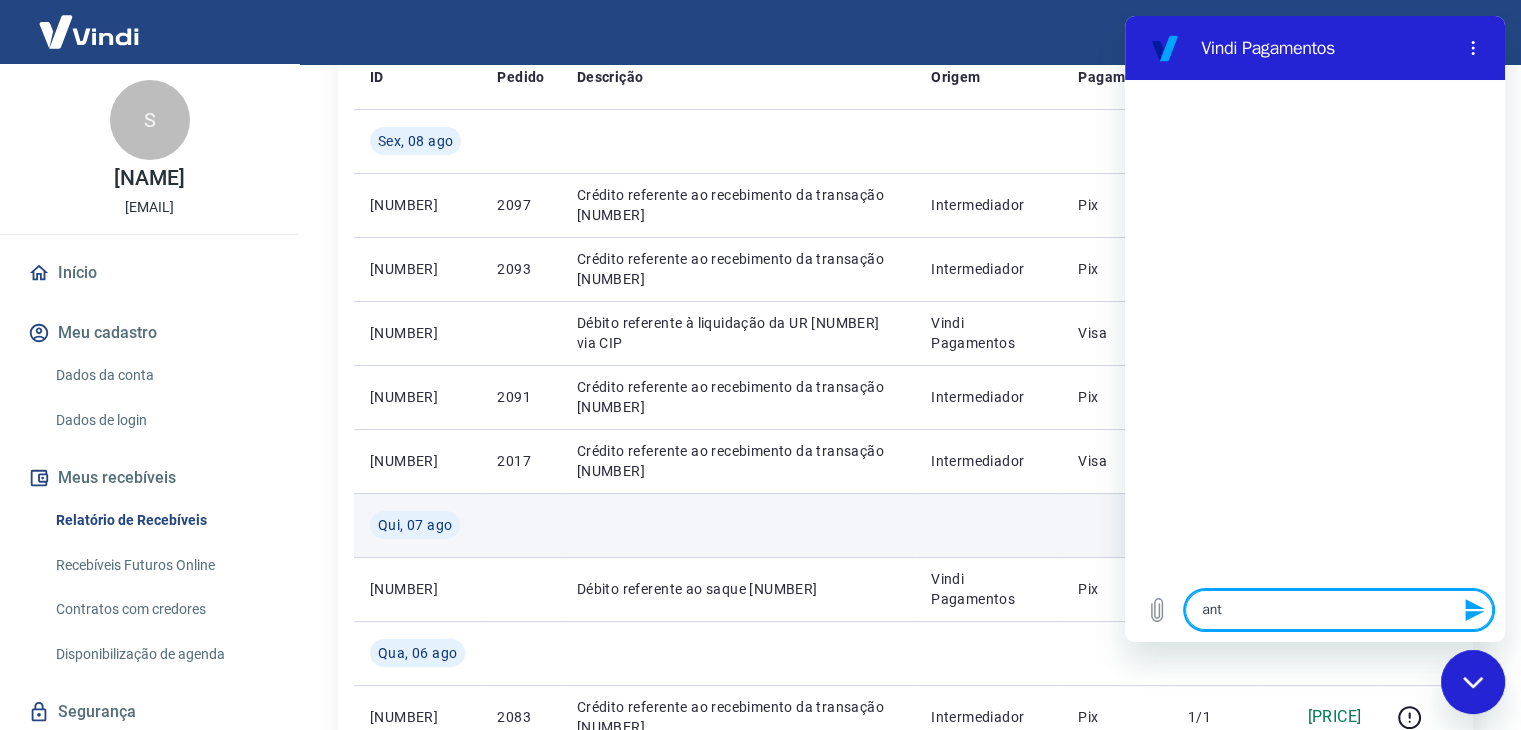type on "ante" 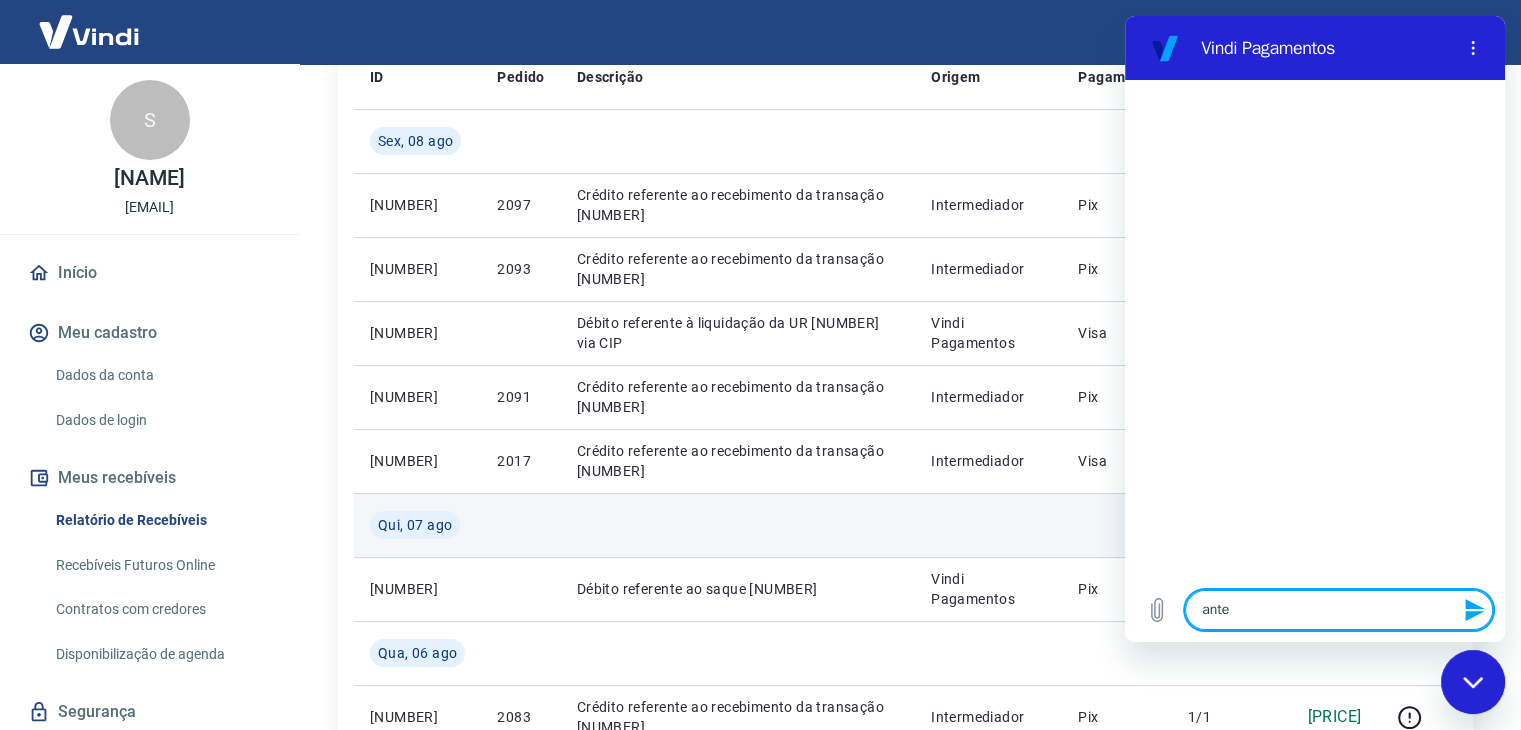 type on "antec" 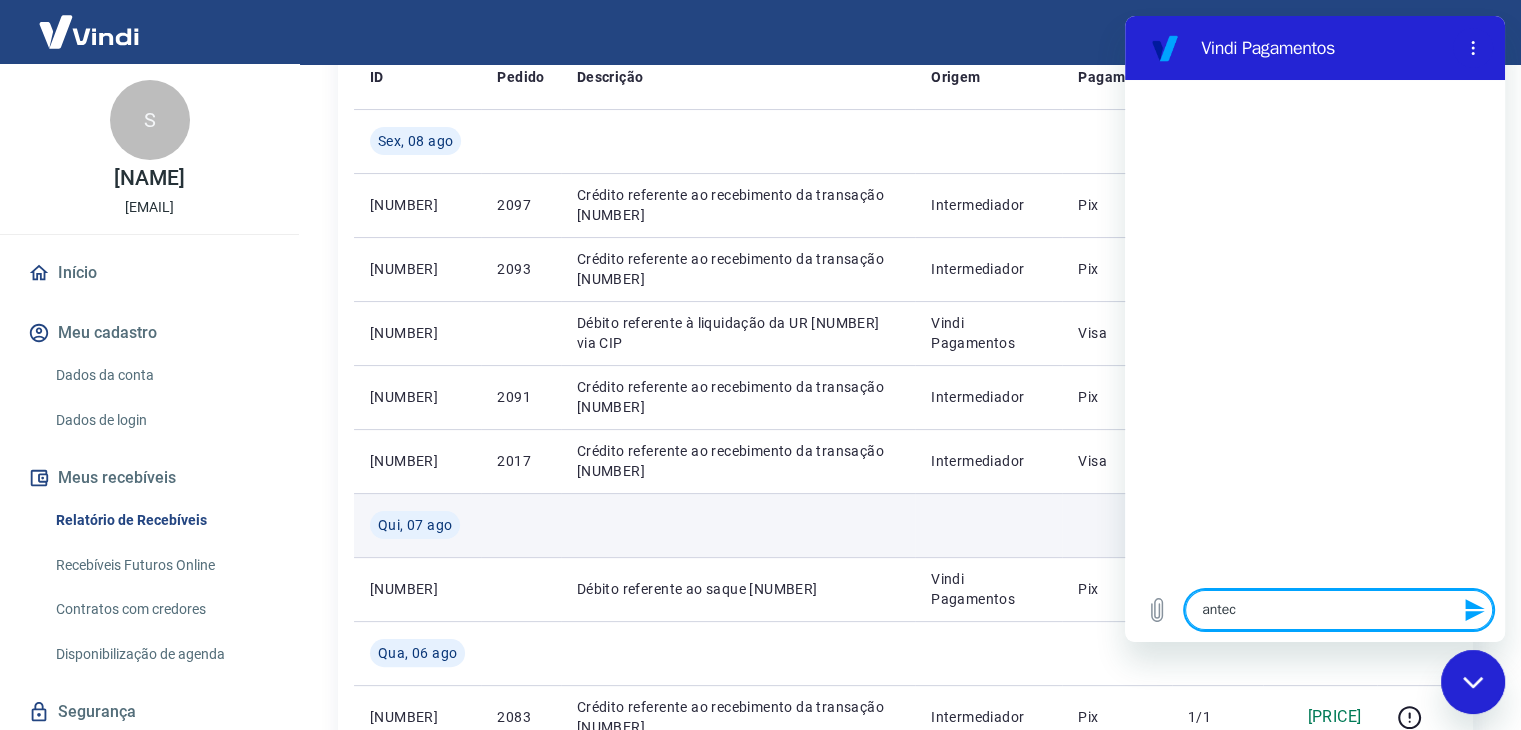 type on "anteci" 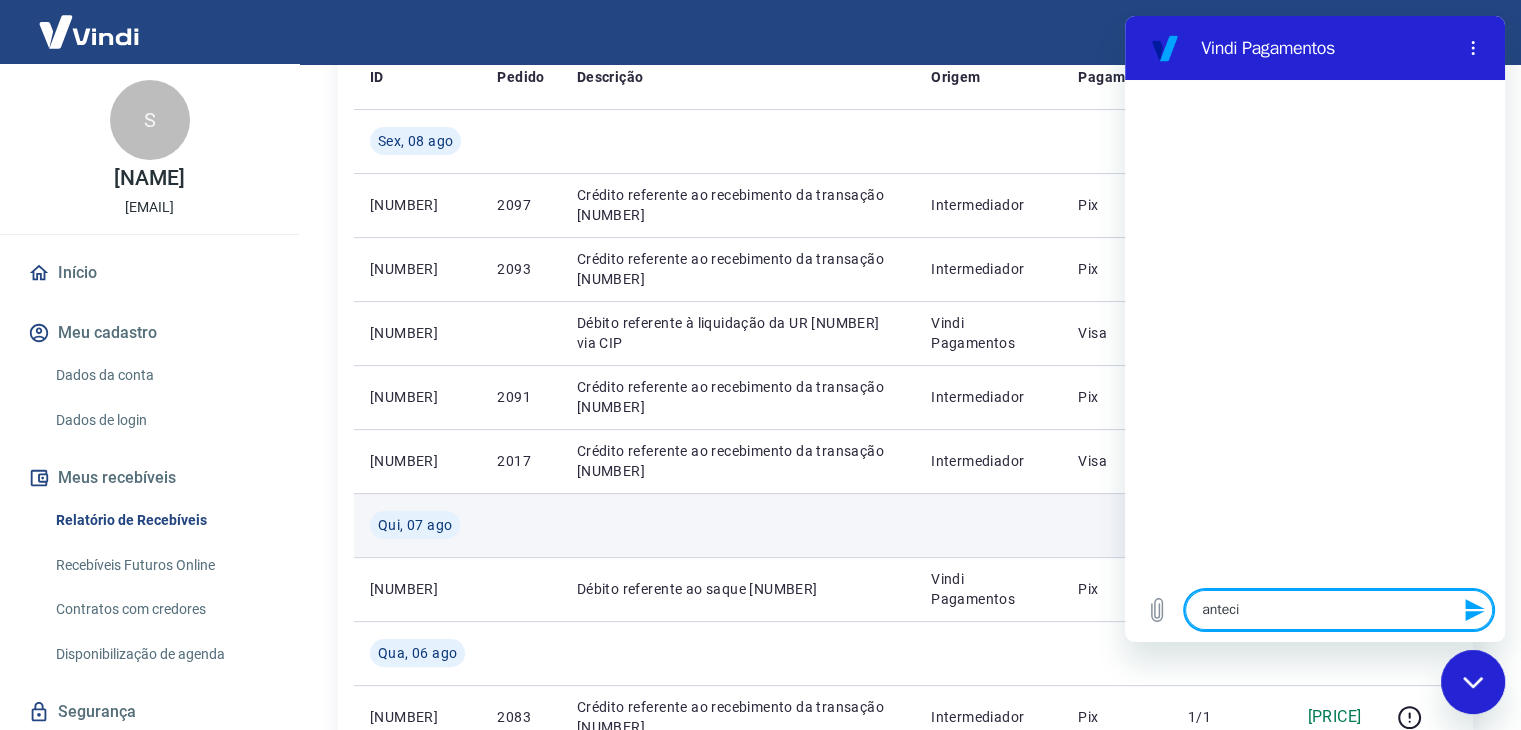 type on "antecip" 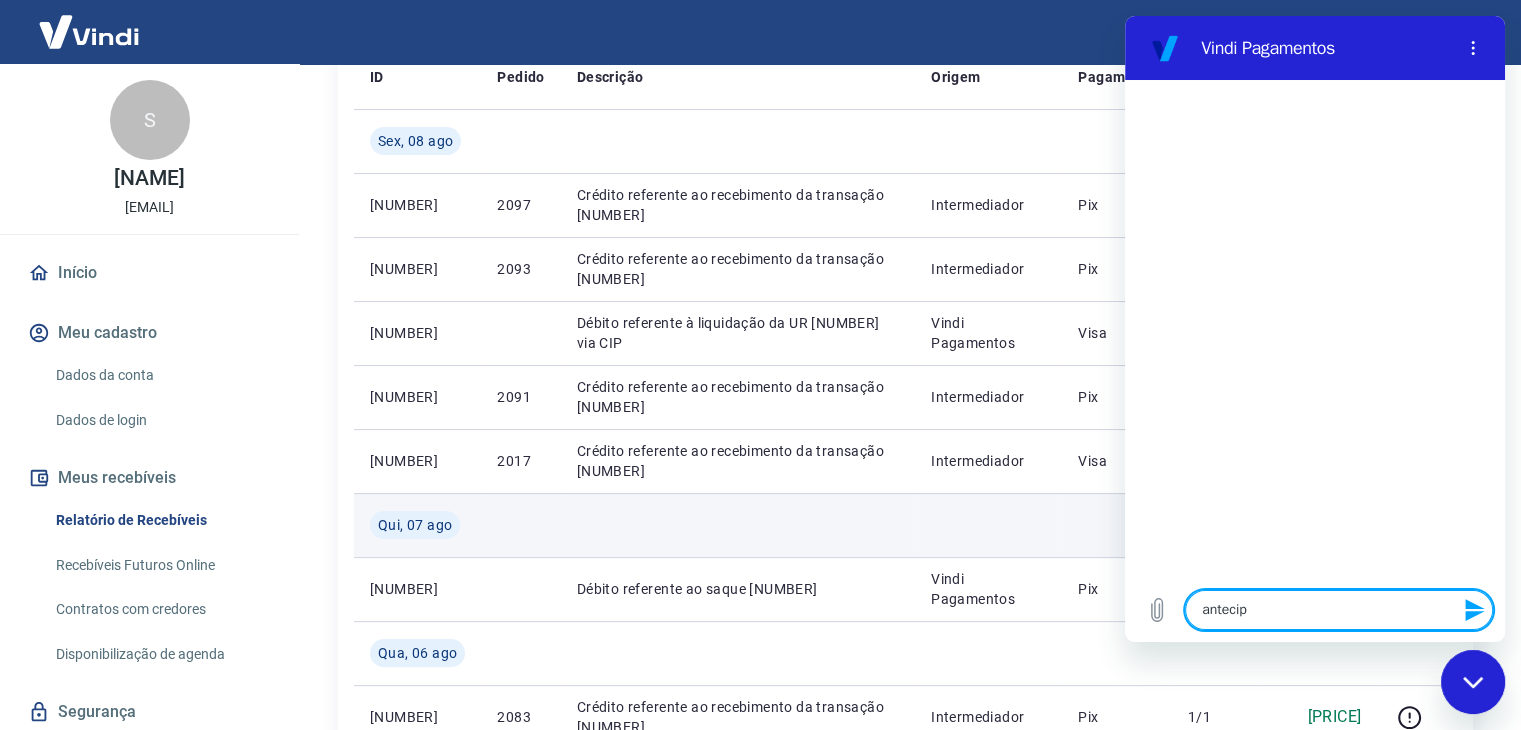 type on "antecipa" 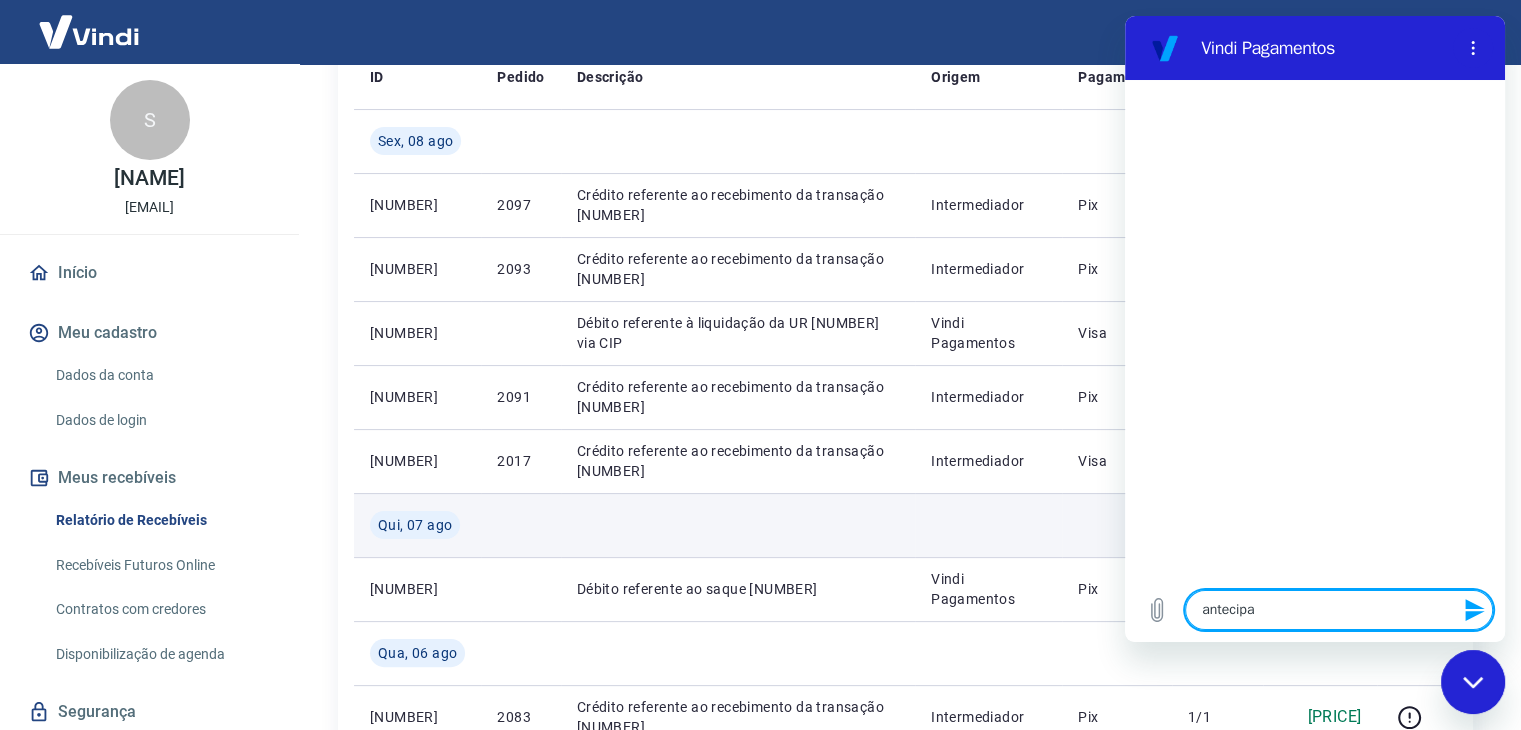 type on "antecipaç" 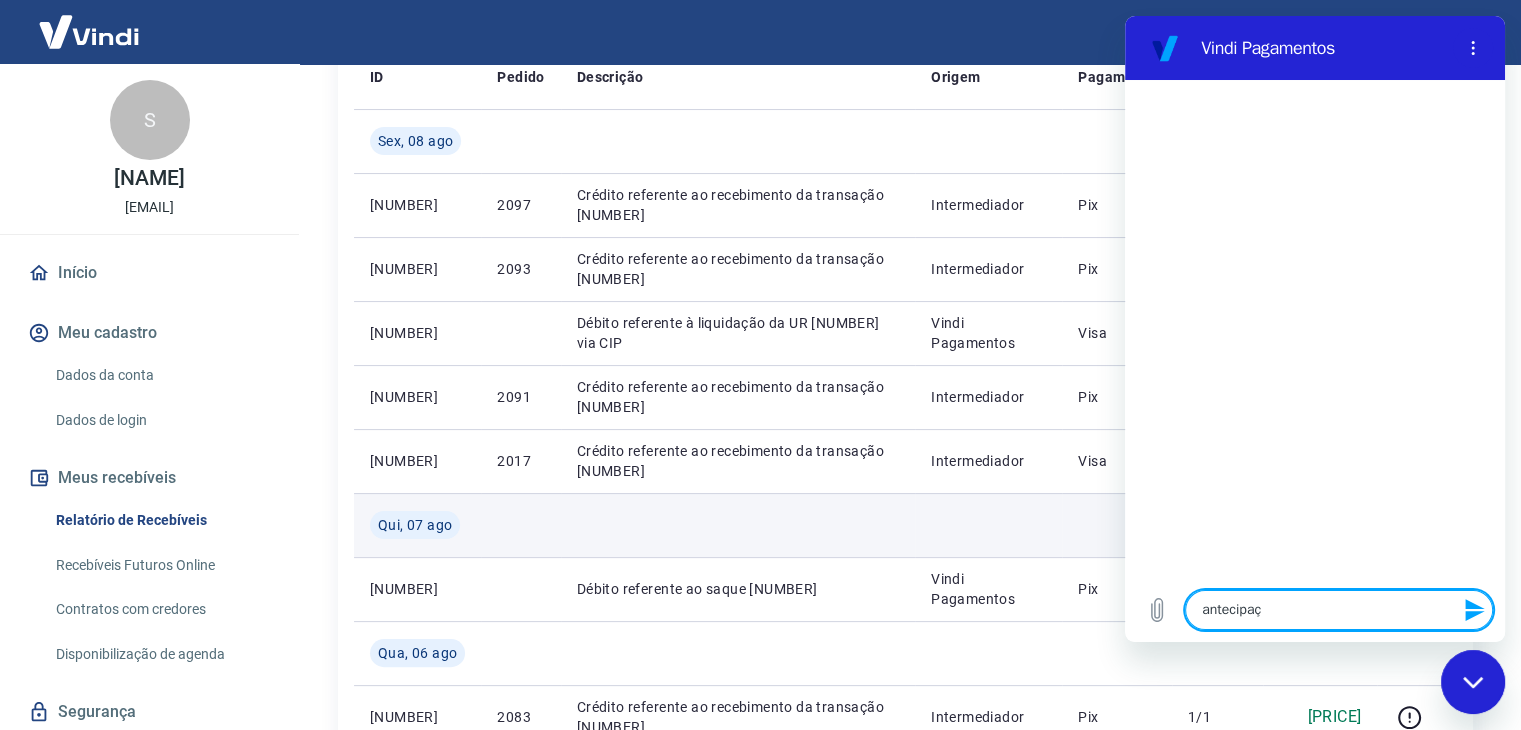 type on "antecipaçã" 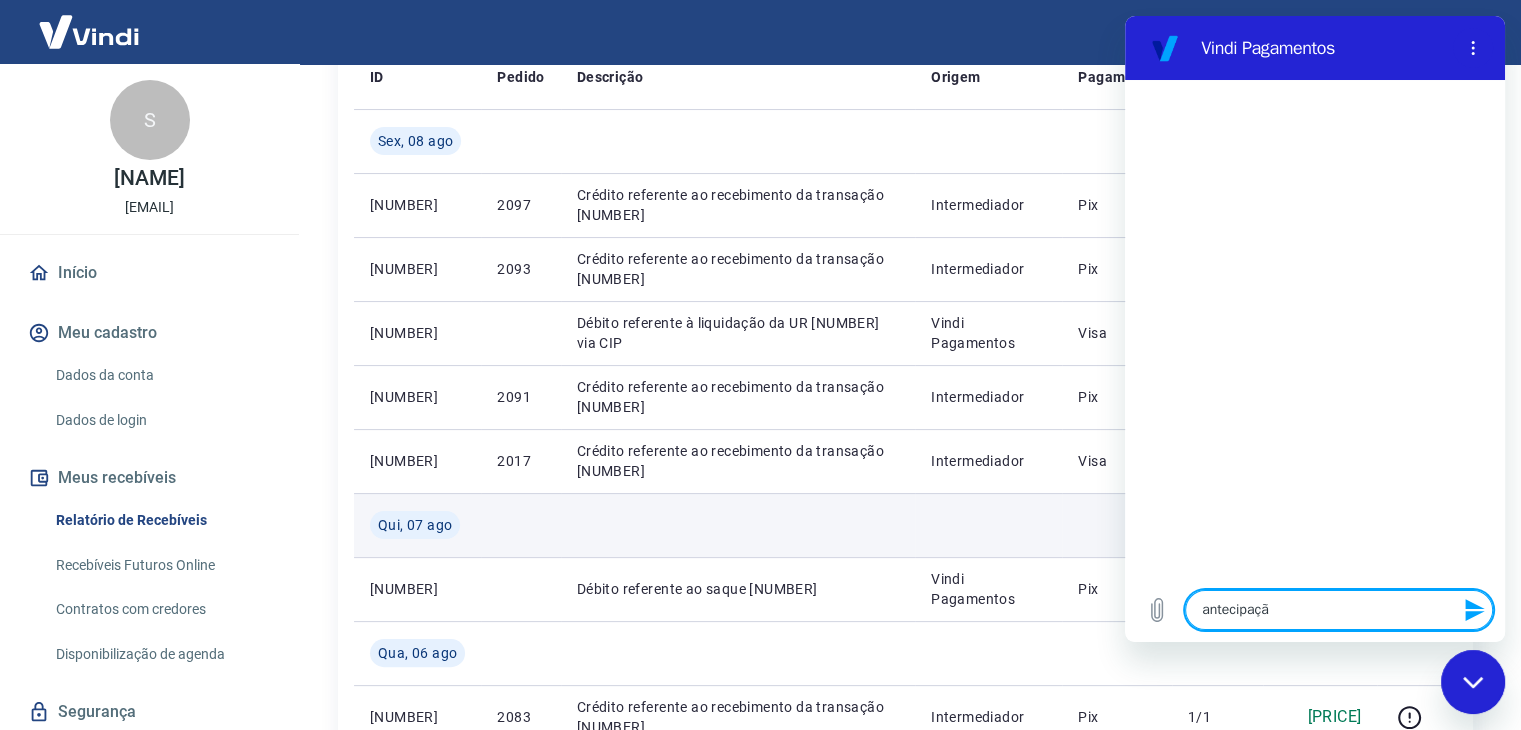 type on "antecipação" 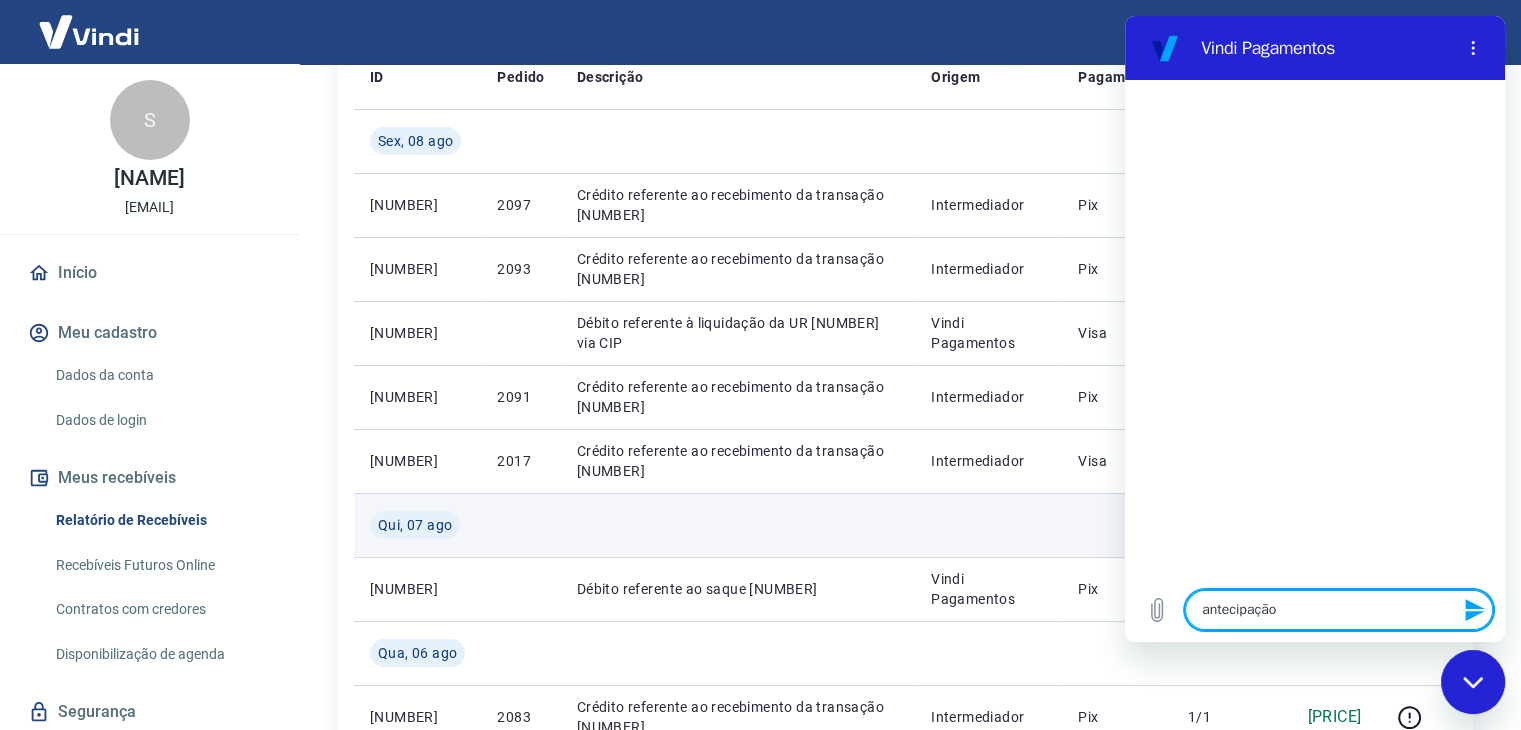type on "x" 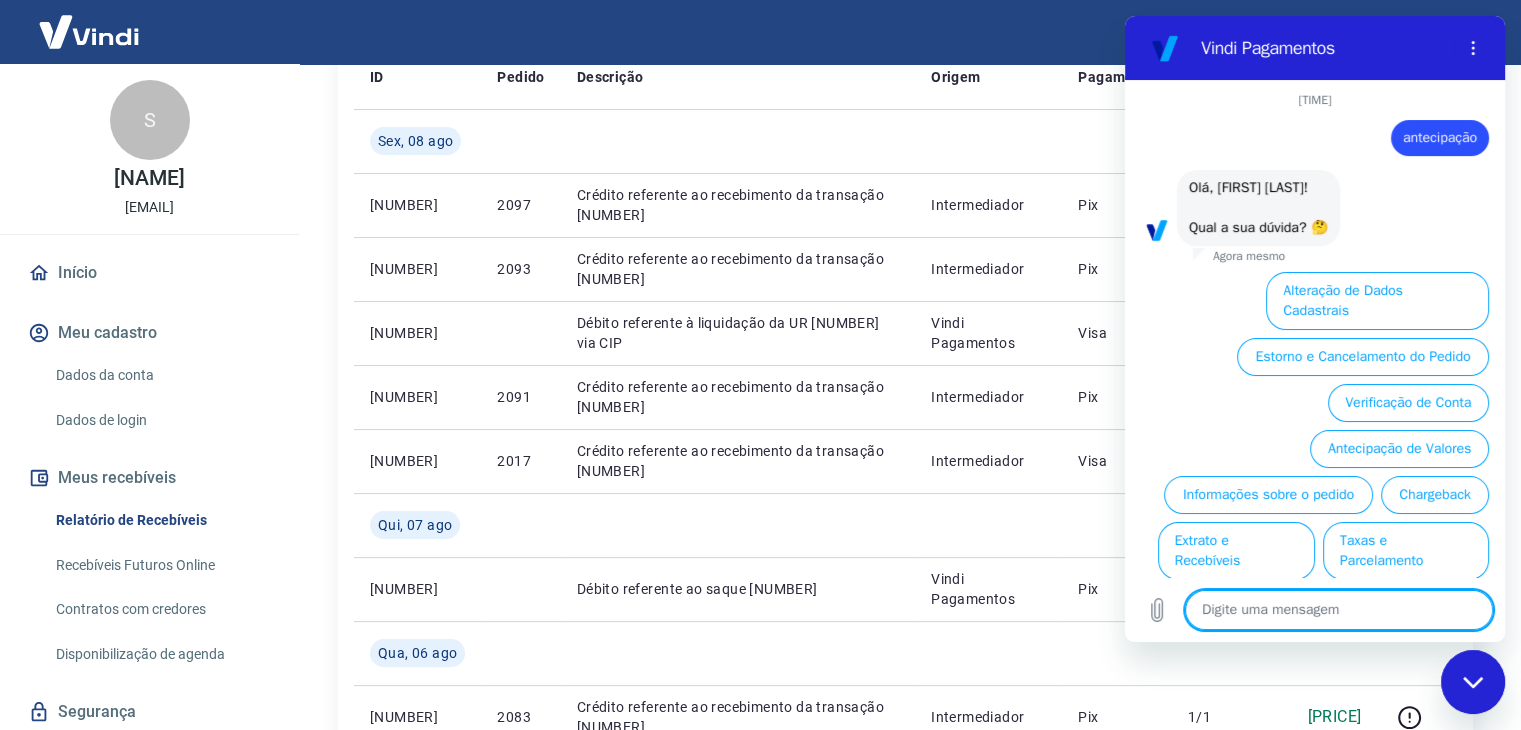 scroll, scrollTop: 56, scrollLeft: 0, axis: vertical 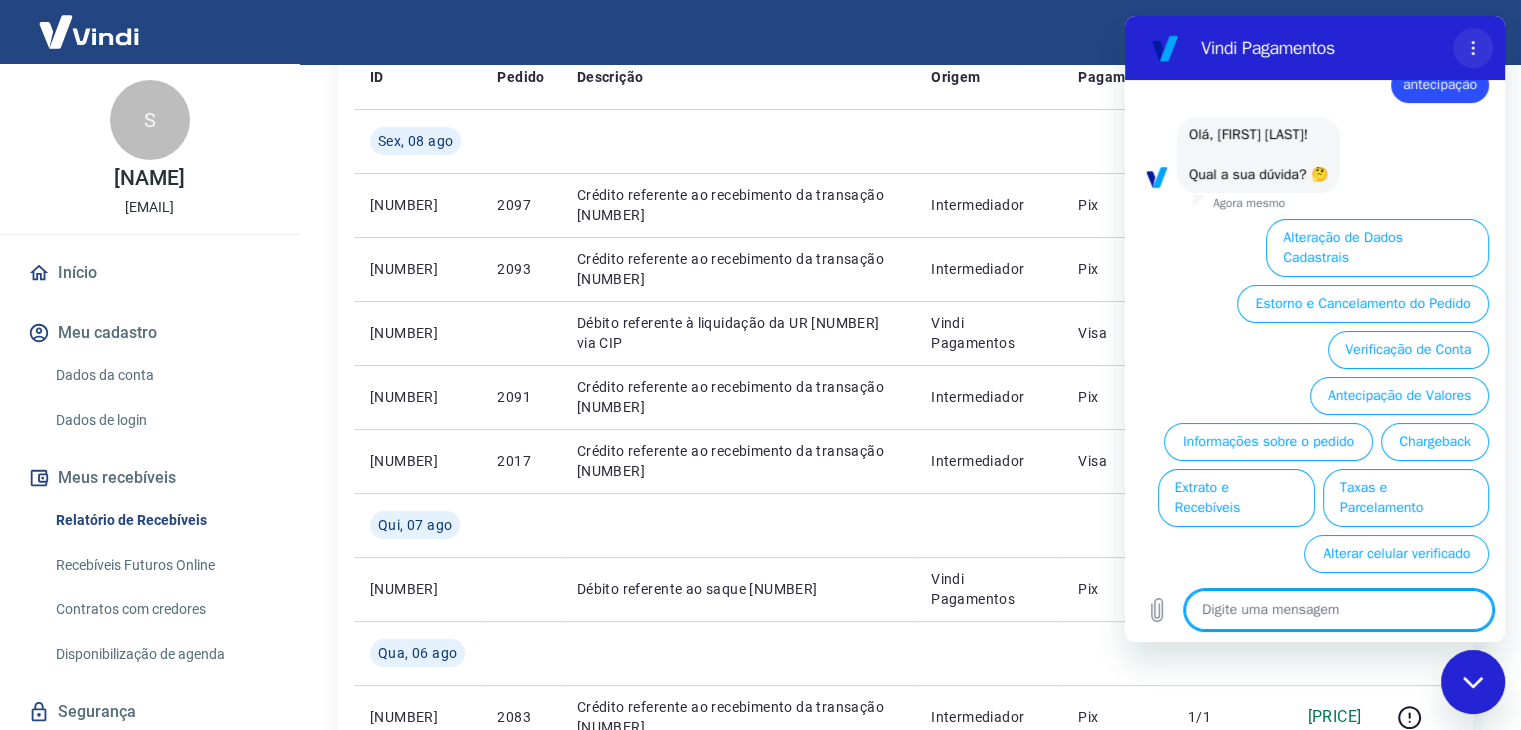 click at bounding box center (1473, 48) 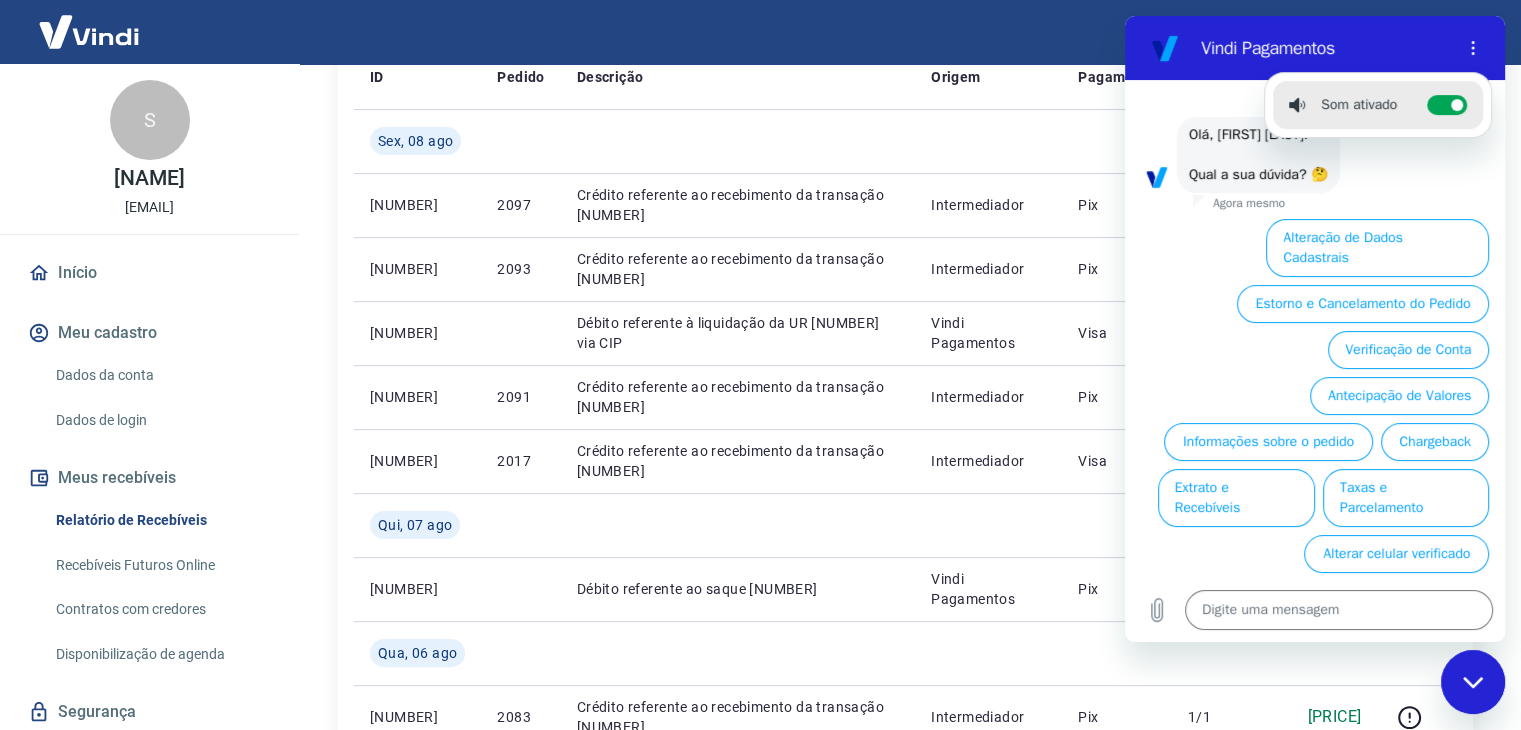 drag, startPoint x: 1458, startPoint y: 677, endPoint x: 2854, endPoint y: 1319, distance: 1536.5481 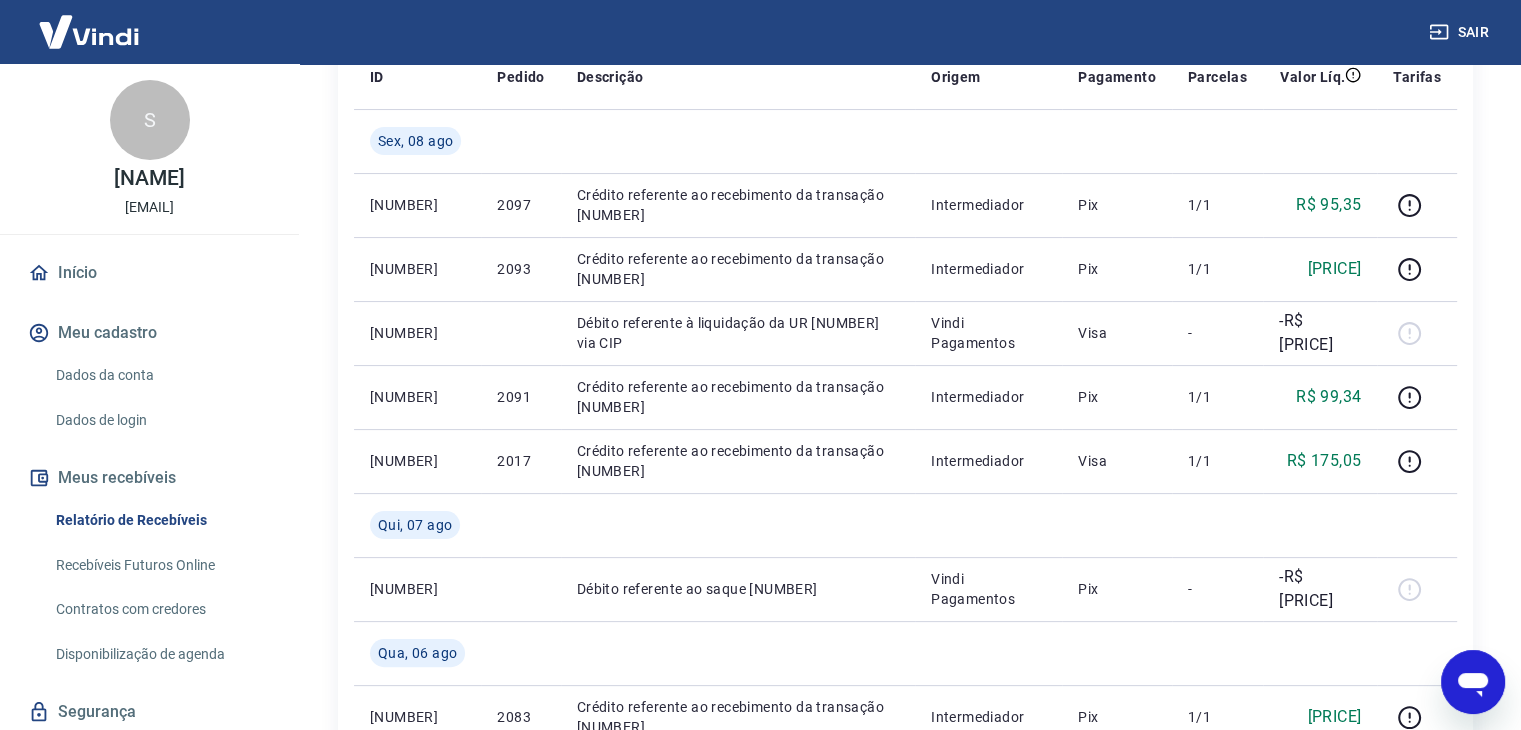 type on "x" 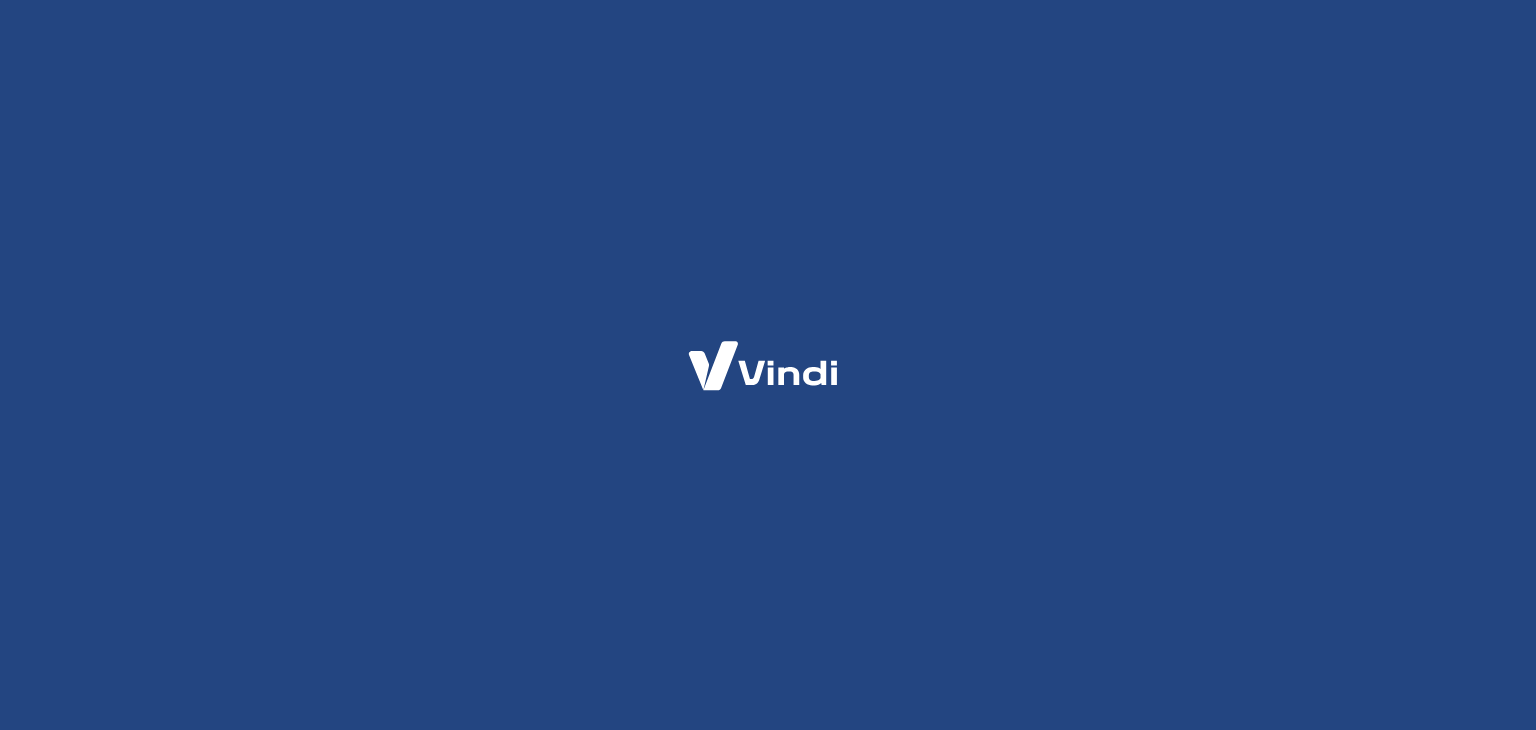 scroll, scrollTop: 0, scrollLeft: 0, axis: both 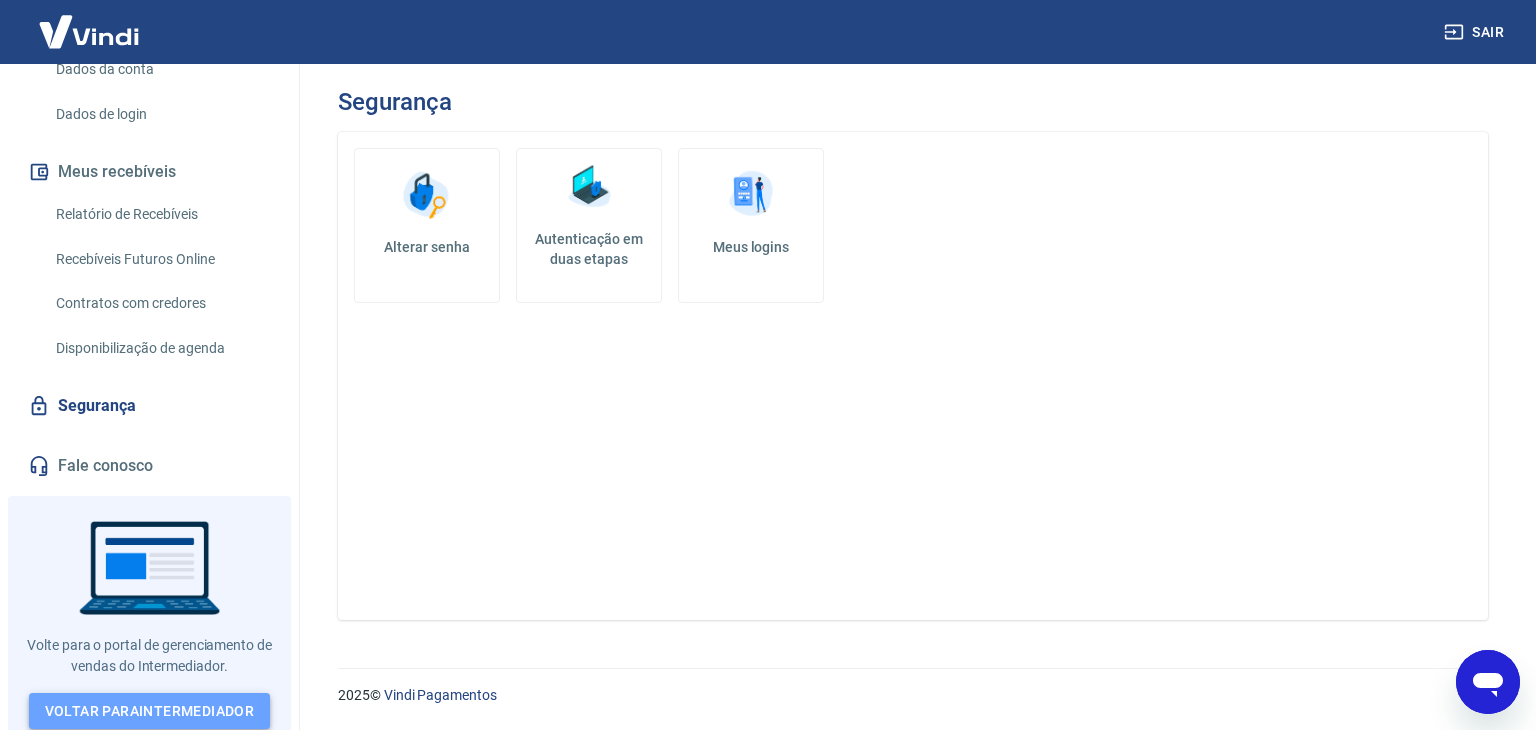 click on "Voltar para  Intermediador" at bounding box center [150, 711] 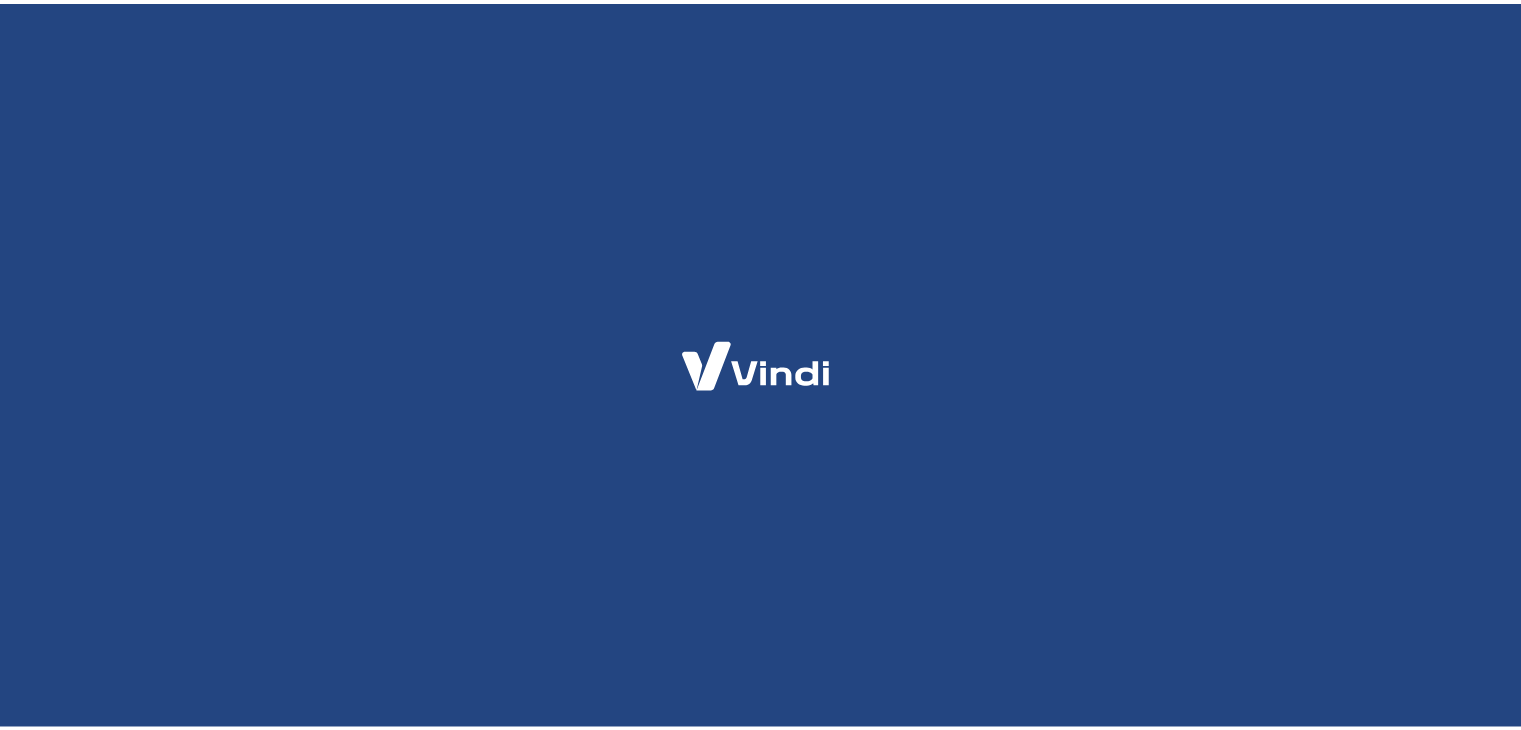 scroll, scrollTop: 0, scrollLeft: 0, axis: both 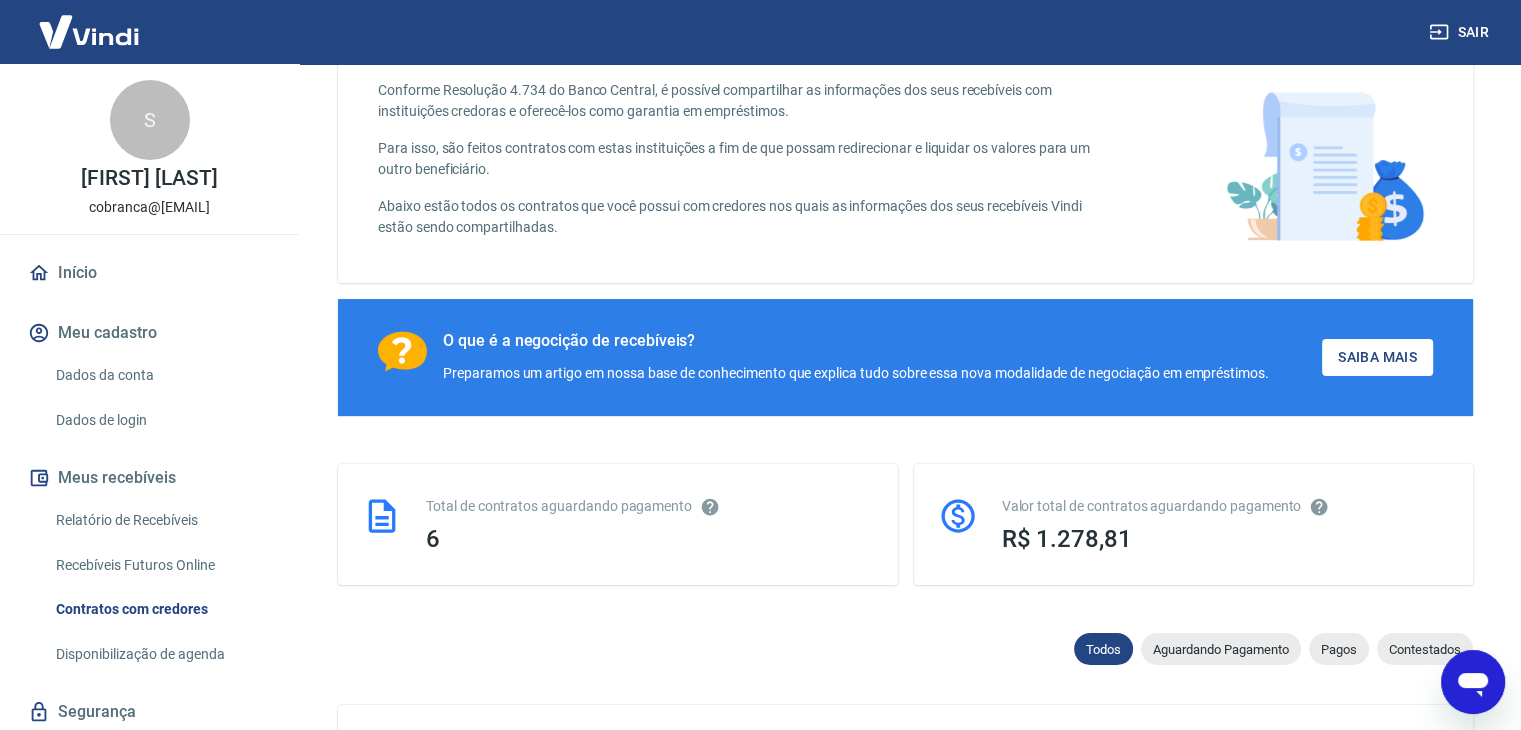 click on "Conforme Resolução [NUMBER] do Banco Central, é possível compartilhar as informações dos seus recebíveis com instituições credoras e oferecê-los como garantia em empréstimos. Para isso, são feitos contratos com estas instituições a fim de que possam redirecionar e liquidar os valores para um outro beneficiário. Abaixo estão todos os contratos que você possui com credores nos quais as informações dos seus recebíveis Vindi estão sendo compartilhadas. O que é a negocição de recebíveis? Preparamos um artigo em nossa base de conhecimento que explica tudo sobre essa nova modalidade de negociação em empréstimos. Saiba Mais Total de contratos aguardando pagamento [NUMBER] Valor total de contratos aguardando pagamento R$ [AMOUNT] Todos Aguardando Pagamento Pagos Contestados [NUMBER]  itens encontrados. Página  [NUMBER]  de   [NUMBER] [NUMBER] ID contrato Credor Tipo Data de pagamento Valor do contrato Status [NUMBER] CAIXA ECONOMICA FEDERAL Garantia [DATE] R$ [AMOUNT] Pago [NUMBER] CAIXA ECONOMICA FEDERAL Garantia Pago" at bounding box center [905, 1195] 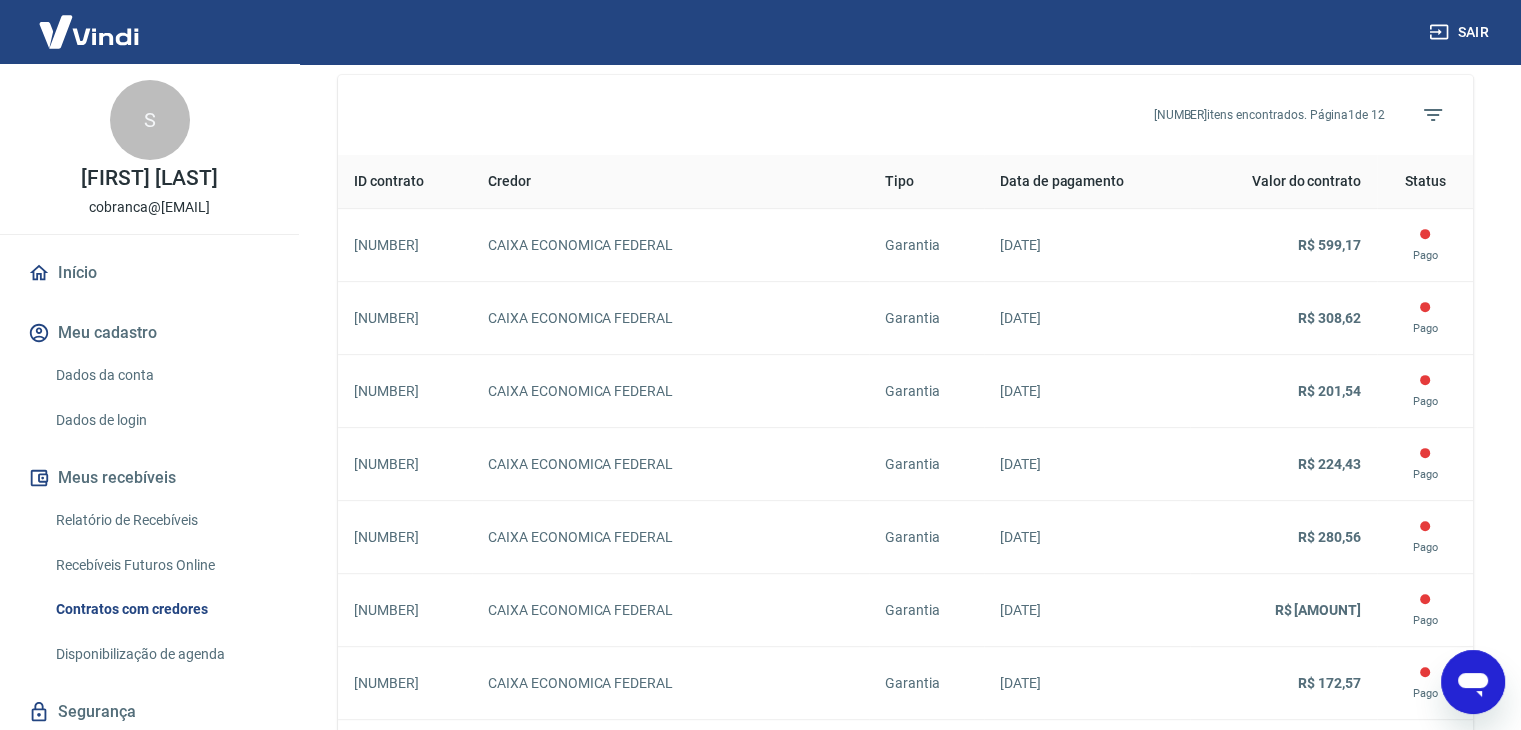 scroll, scrollTop: 800, scrollLeft: 0, axis: vertical 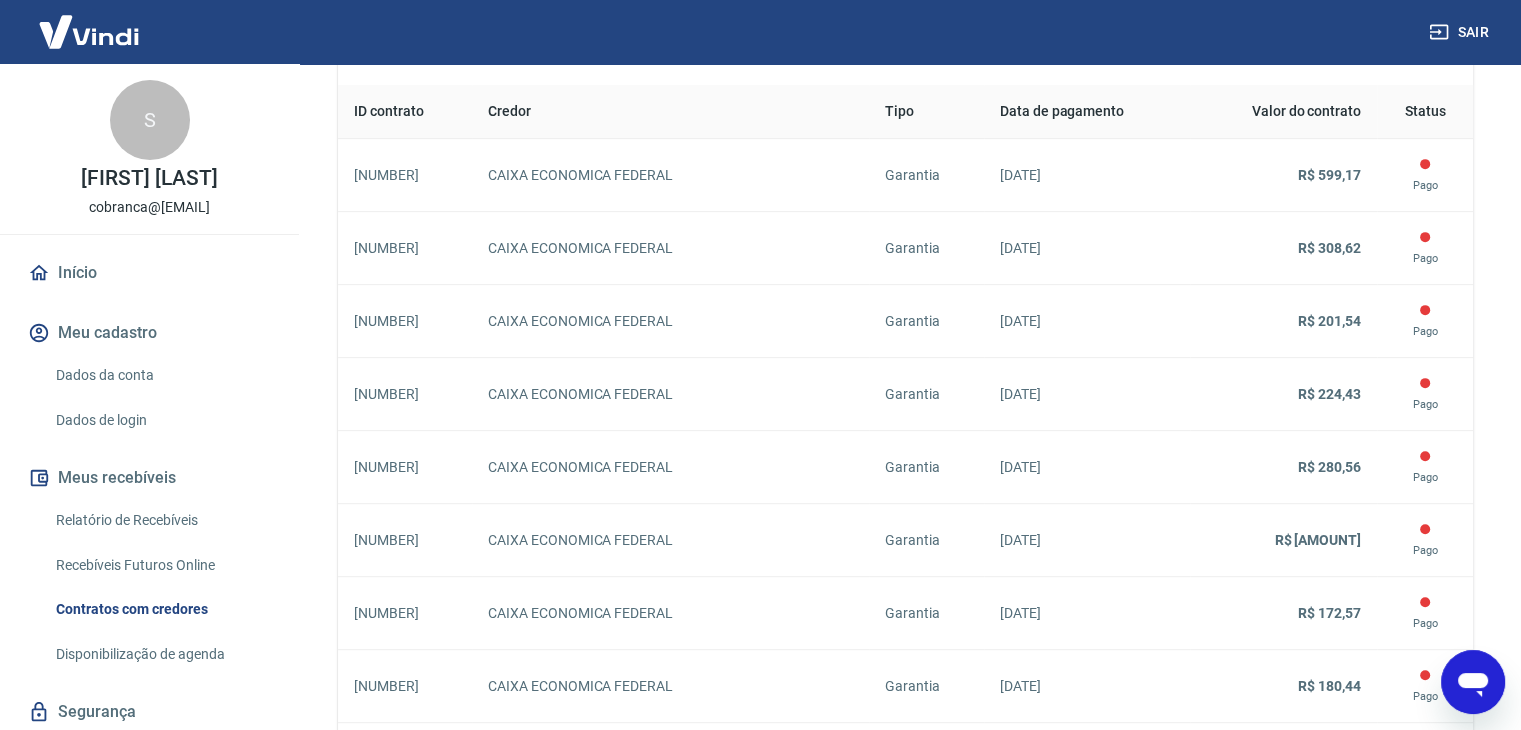 click on "Relatório de Recebíveis" at bounding box center [161, 520] 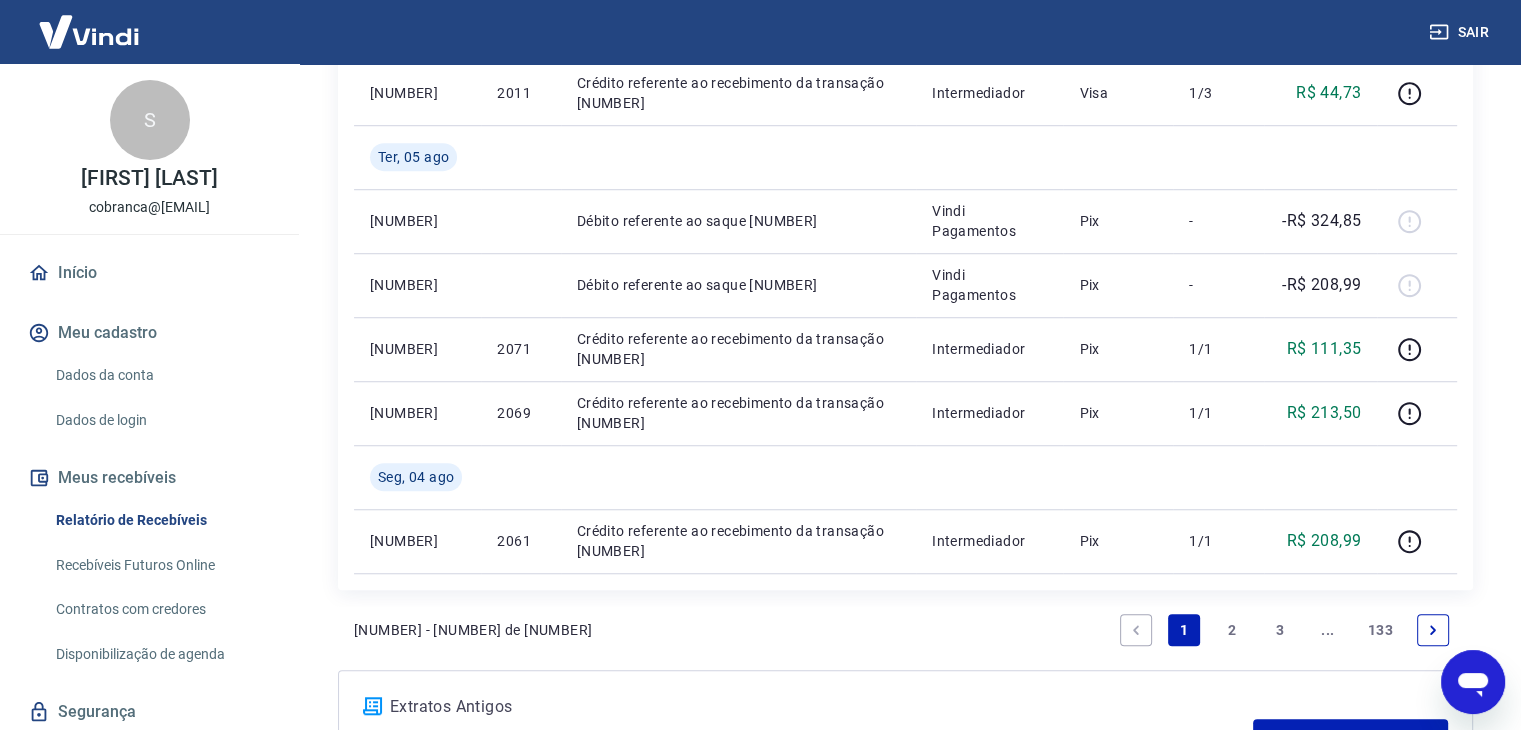 scroll, scrollTop: 1500, scrollLeft: 0, axis: vertical 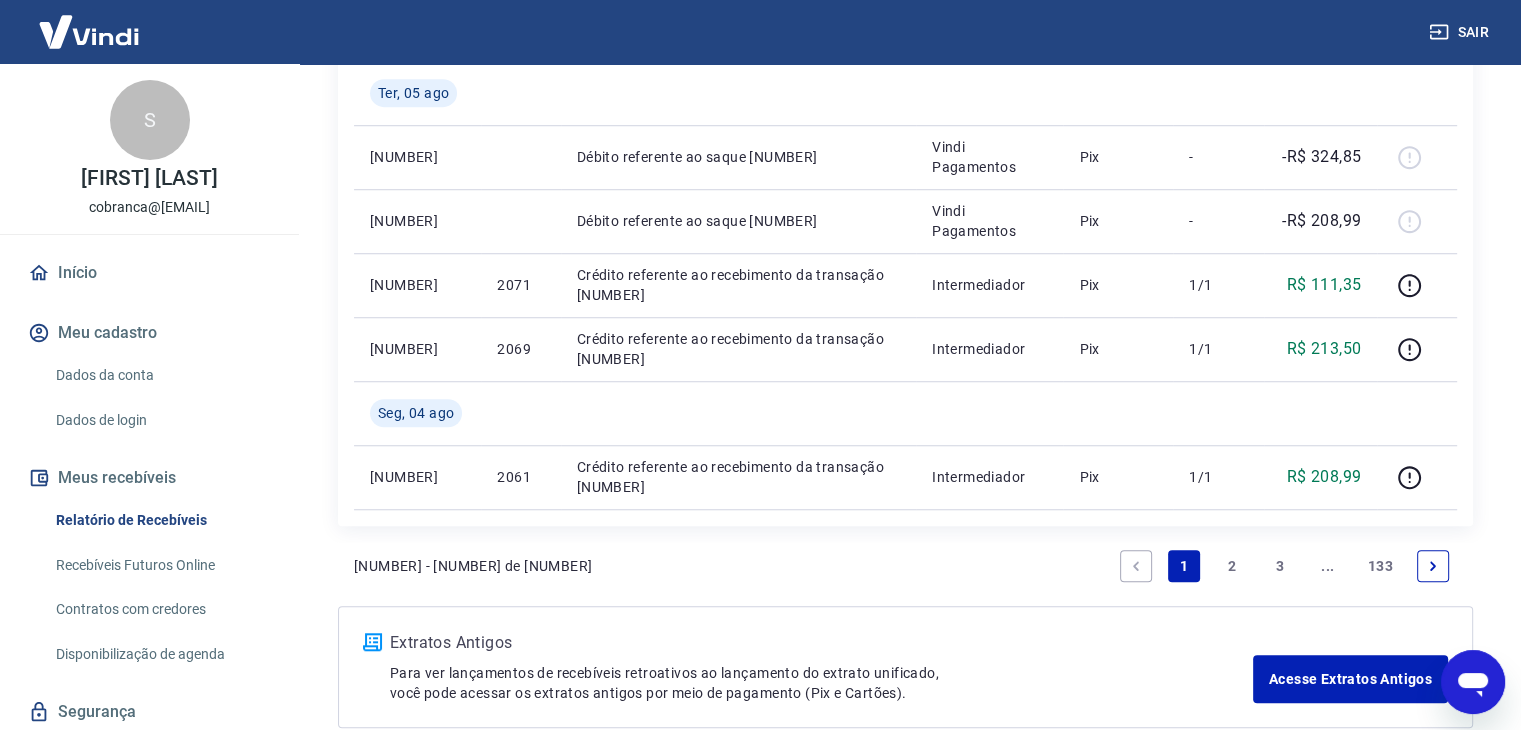 click on "2" at bounding box center [1232, 566] 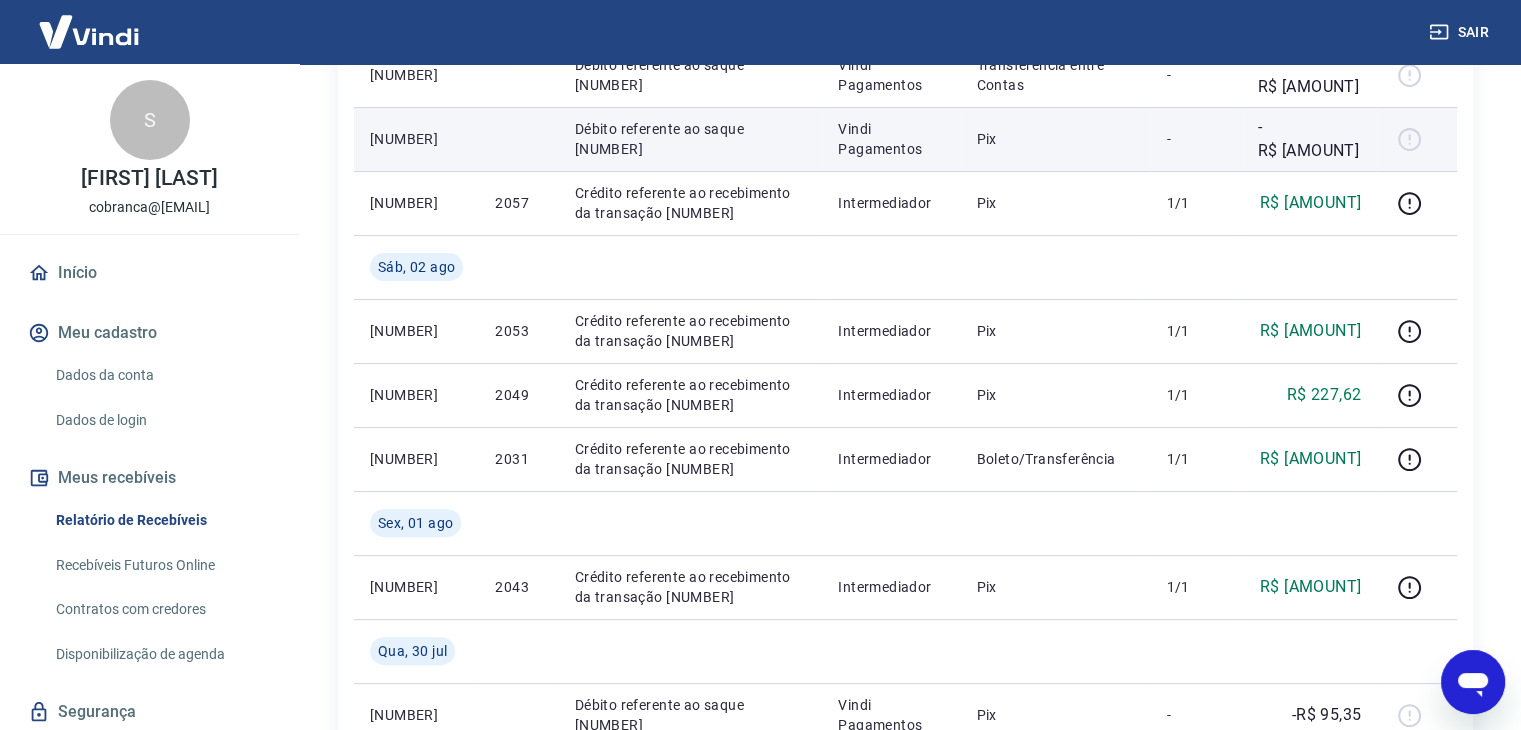 scroll, scrollTop: 500, scrollLeft: 0, axis: vertical 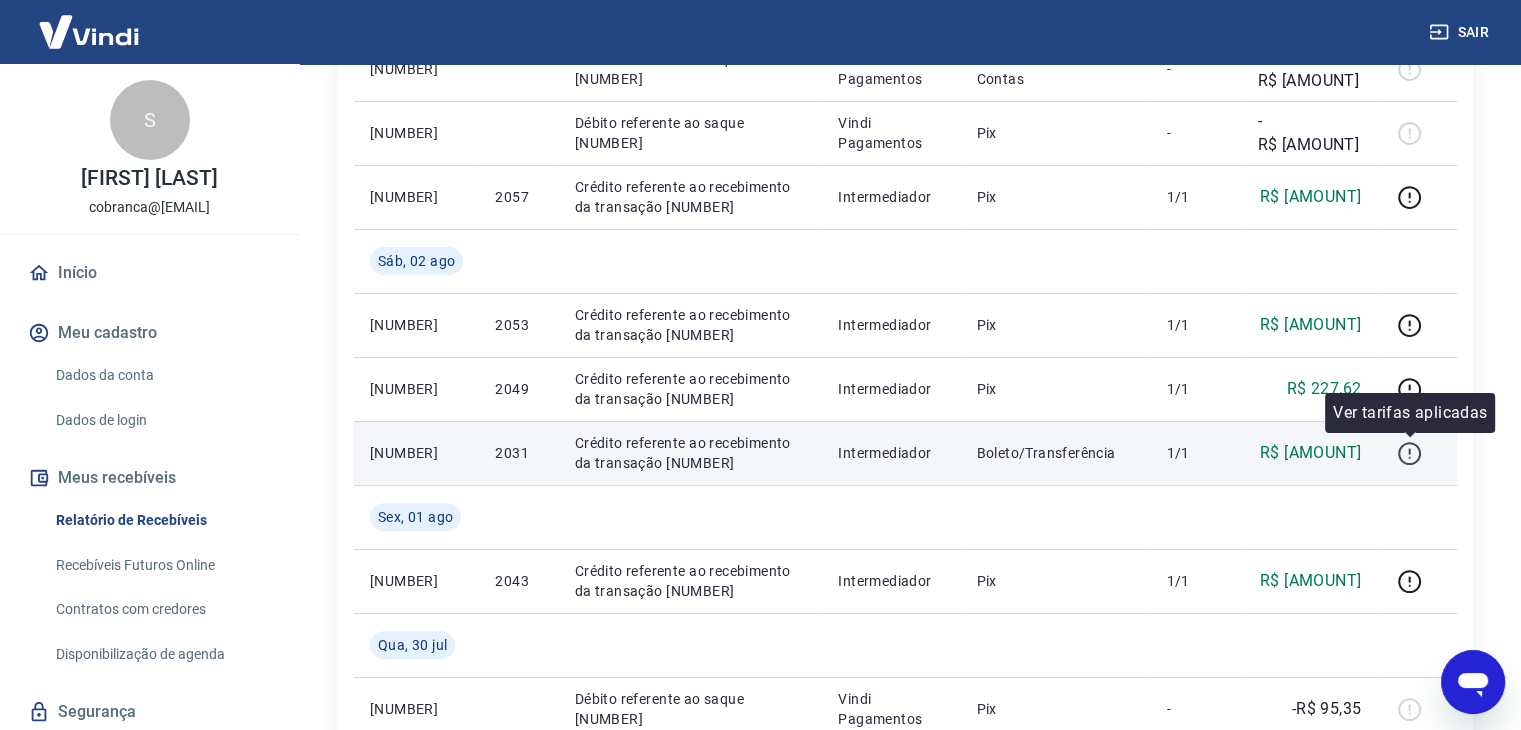 click 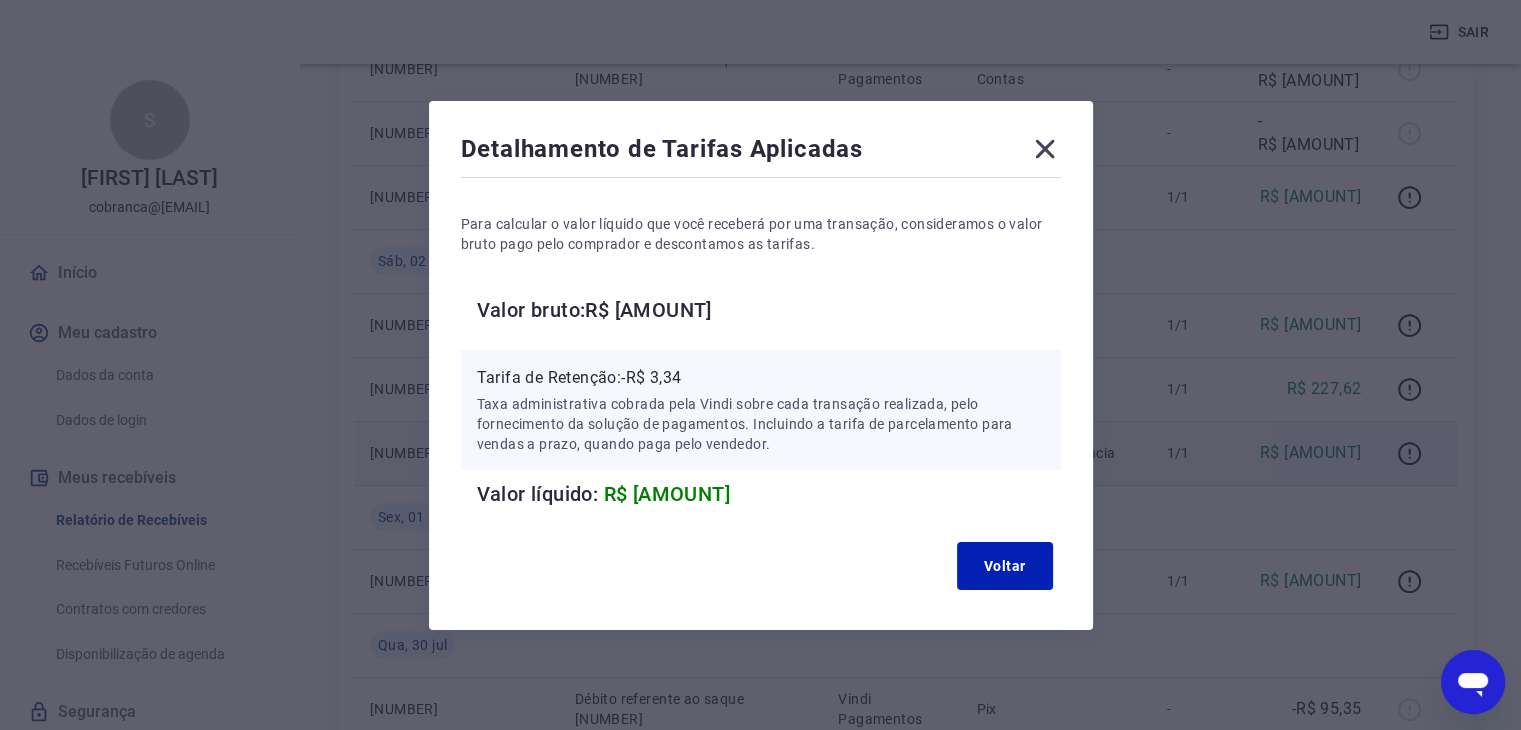click 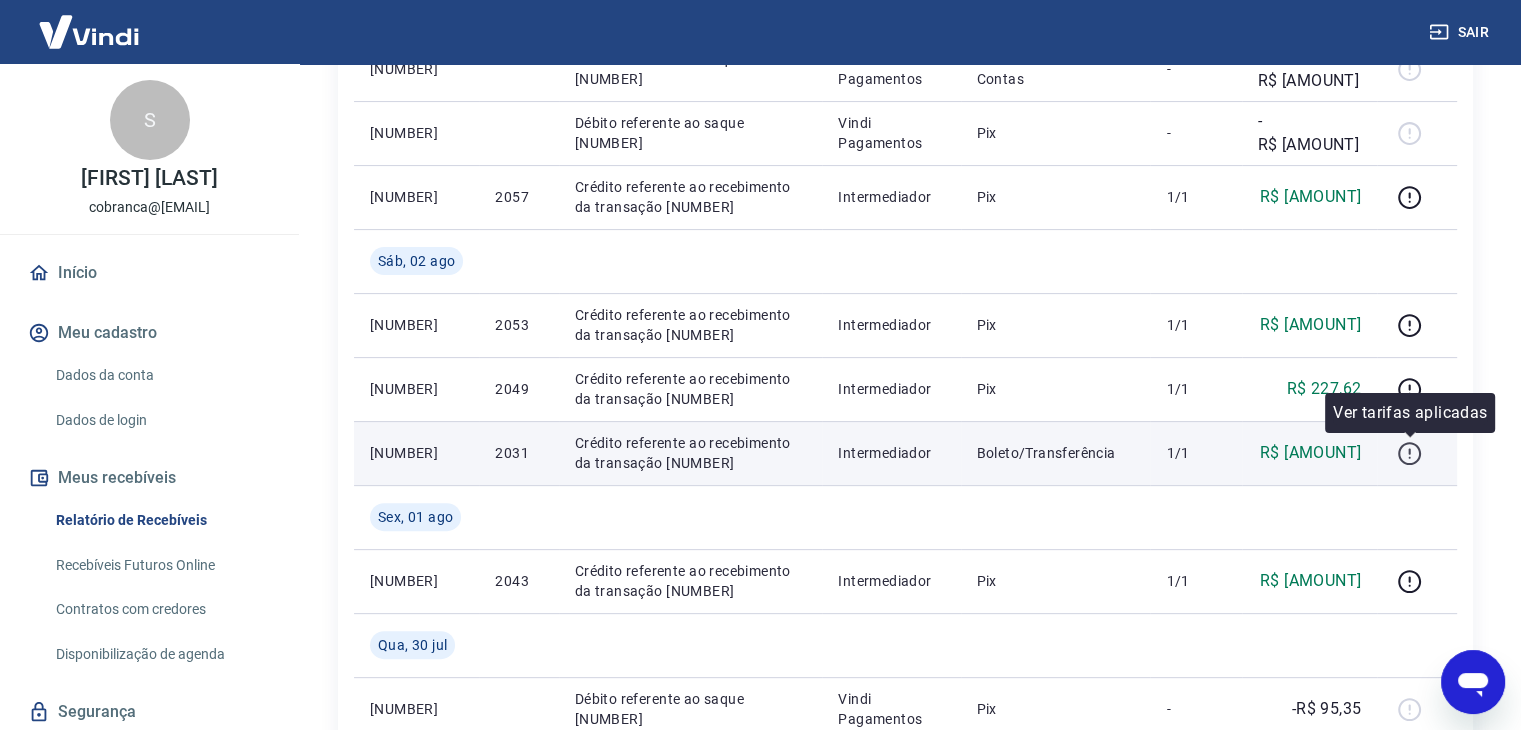 click 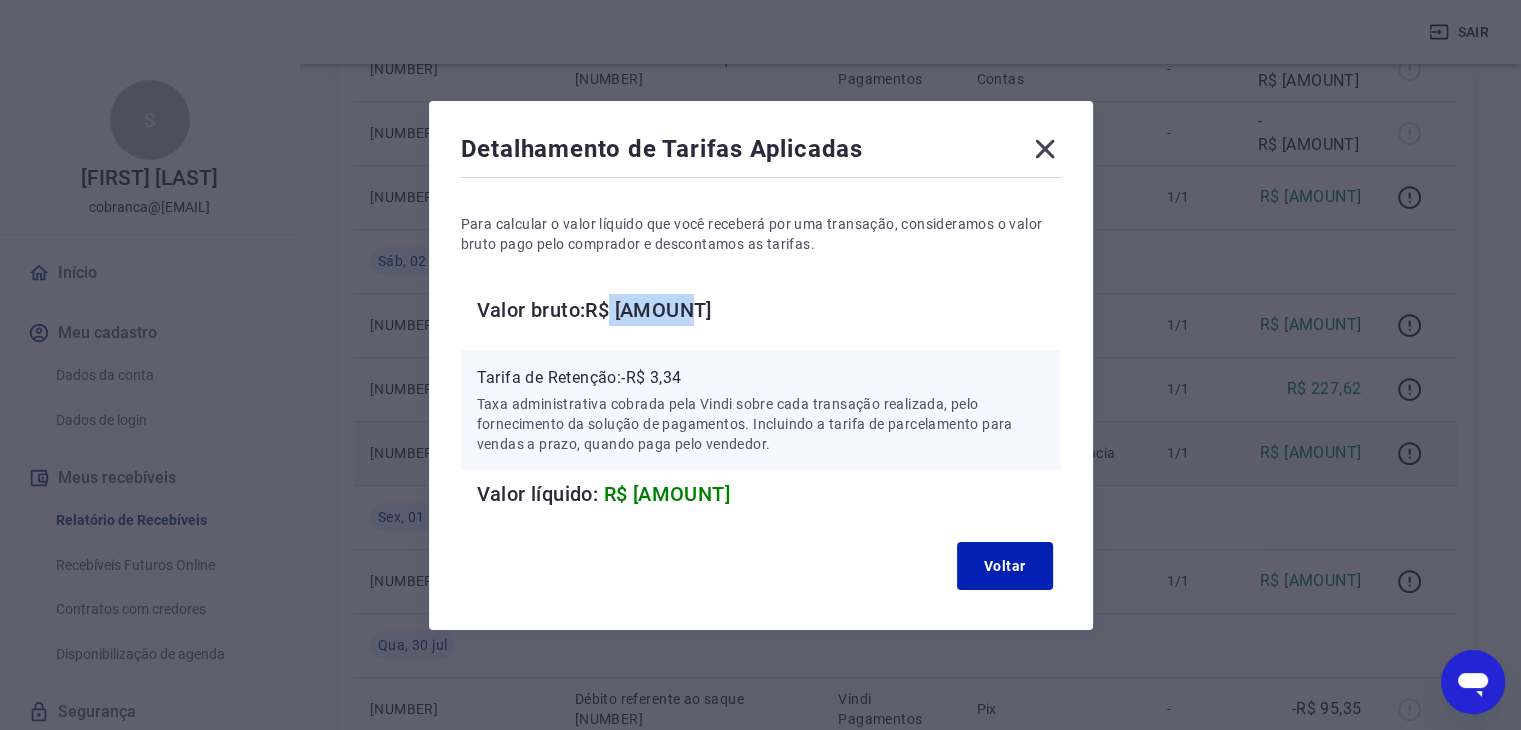 drag, startPoint x: 618, startPoint y: 313, endPoint x: 747, endPoint y: 313, distance: 129 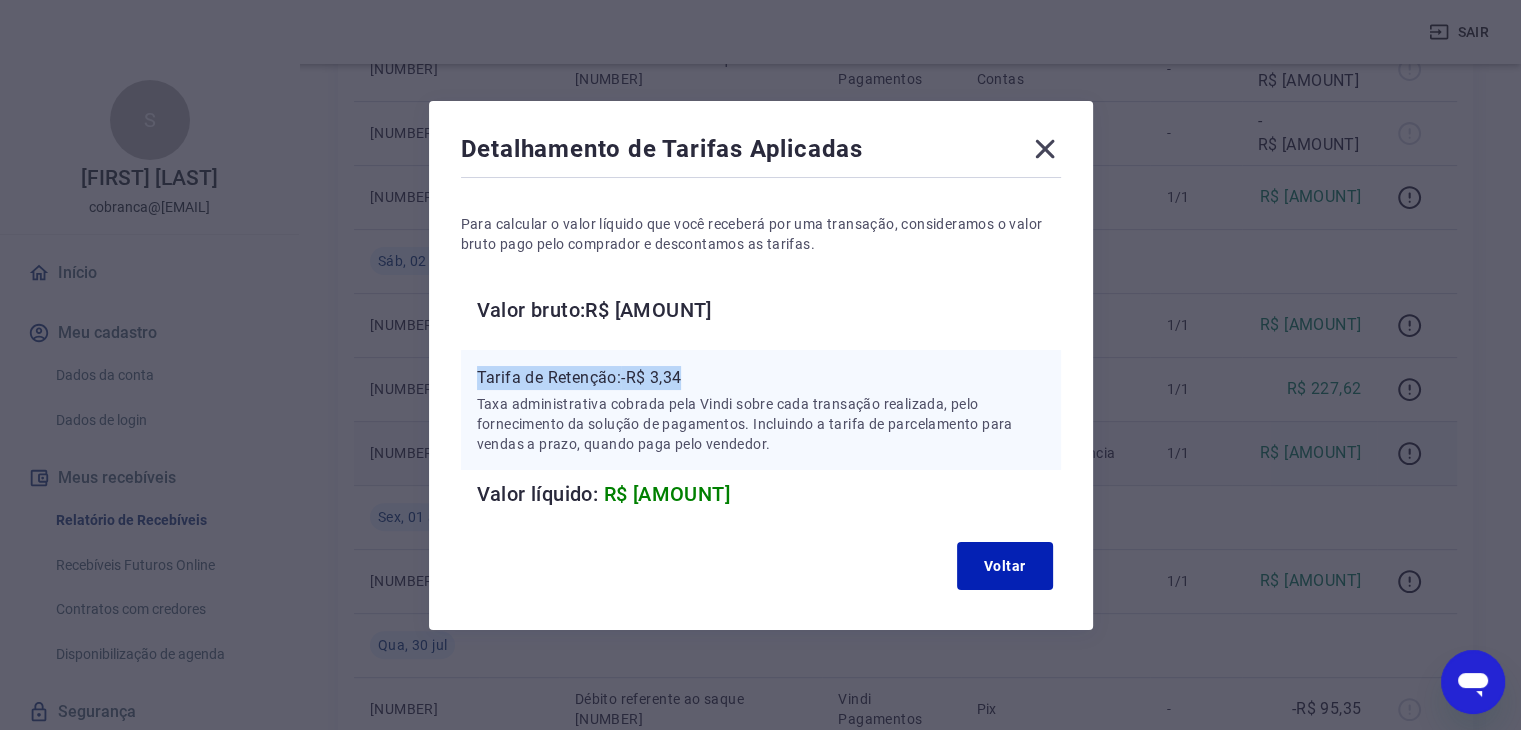 drag, startPoint x: 712, startPoint y: 368, endPoint x: 447, endPoint y: 385, distance: 265.5447 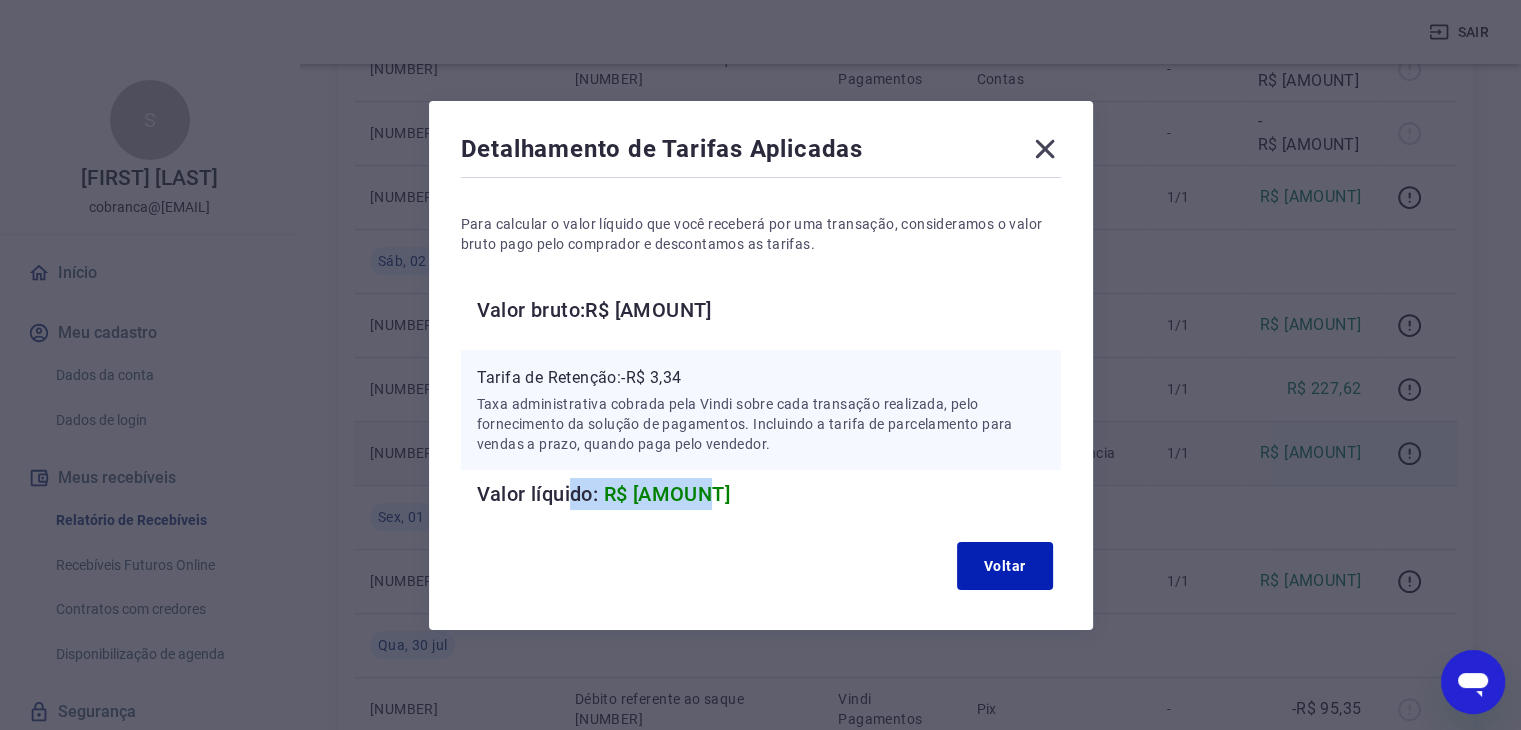 drag, startPoint x: 709, startPoint y: 494, endPoint x: 578, endPoint y: 493, distance: 131.00381 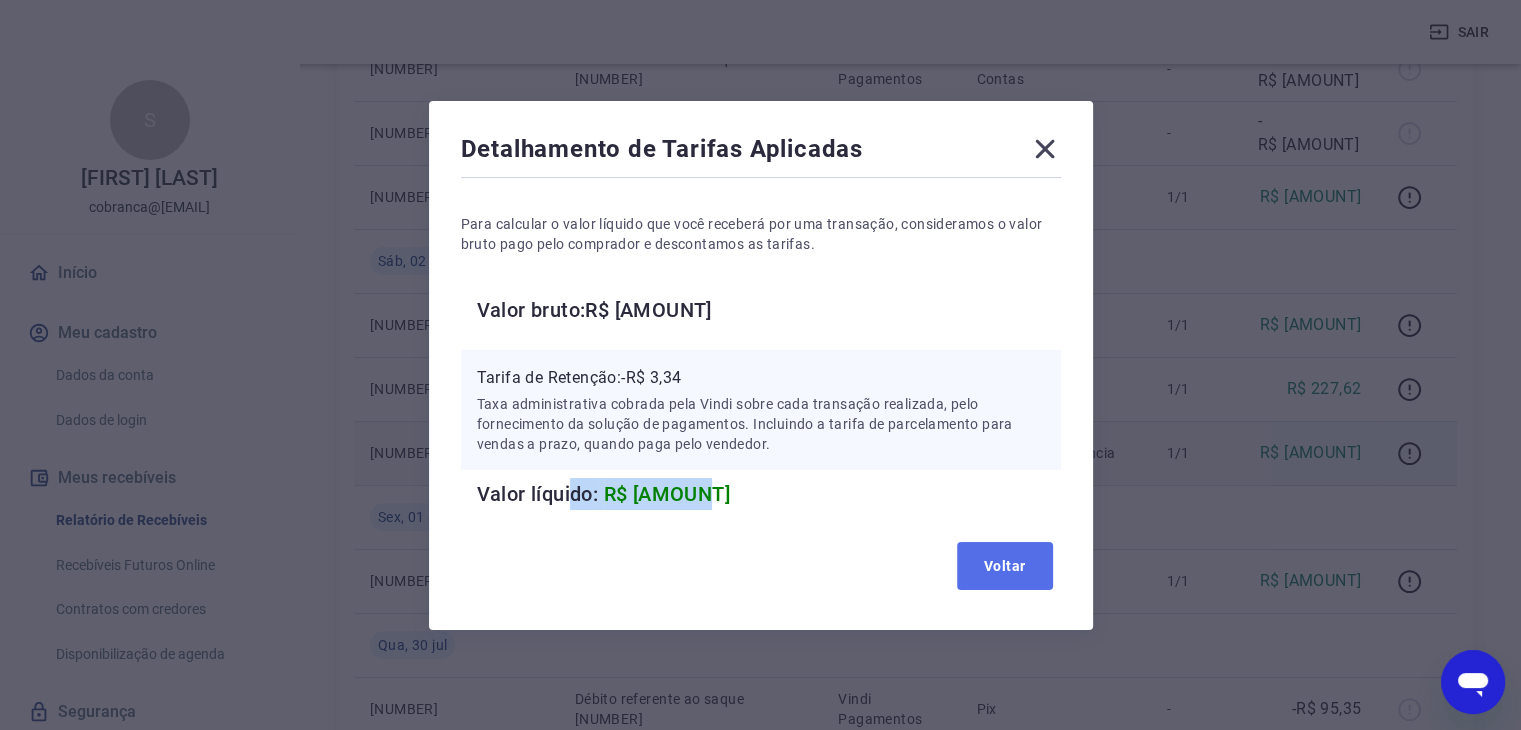 click on "Voltar" at bounding box center [1005, 566] 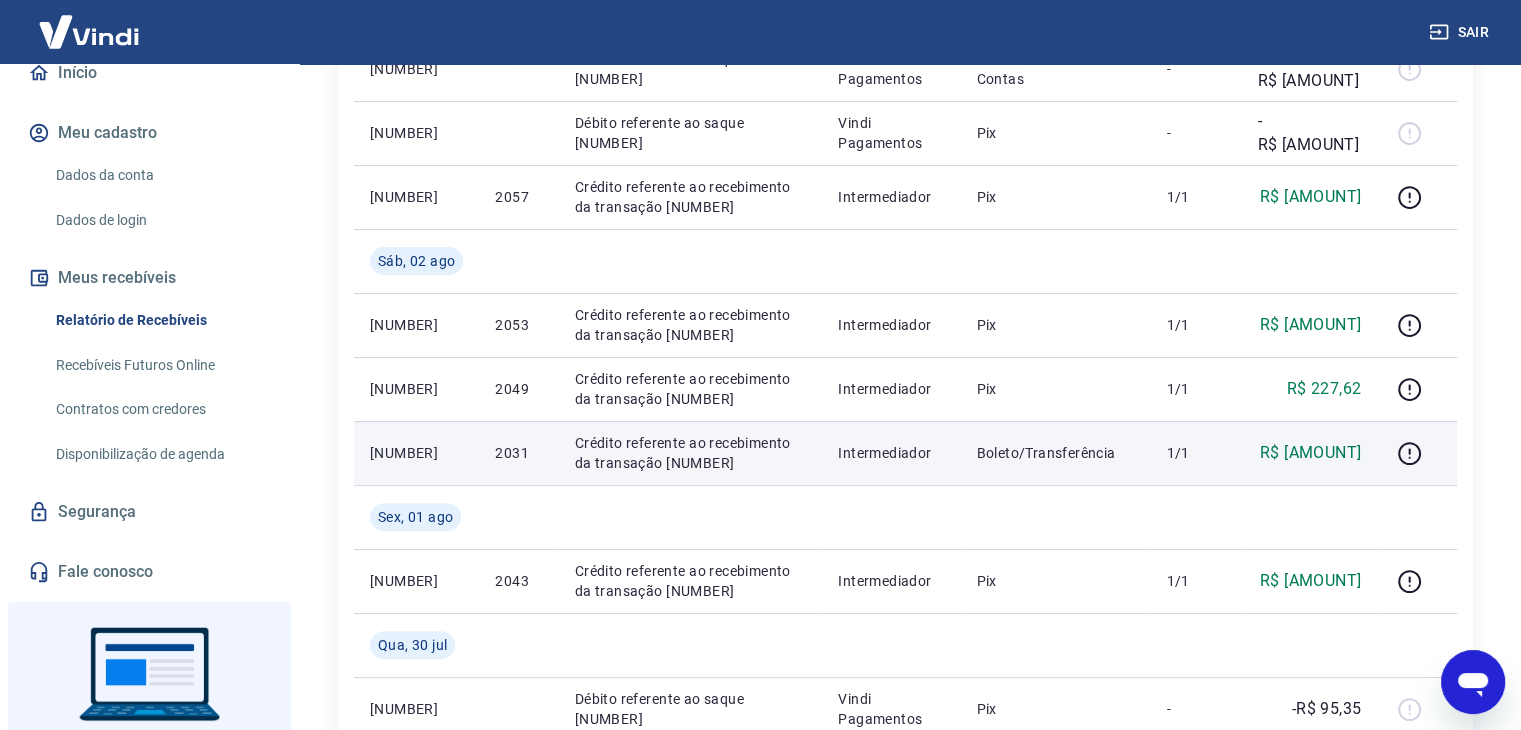scroll, scrollTop: 200, scrollLeft: 0, axis: vertical 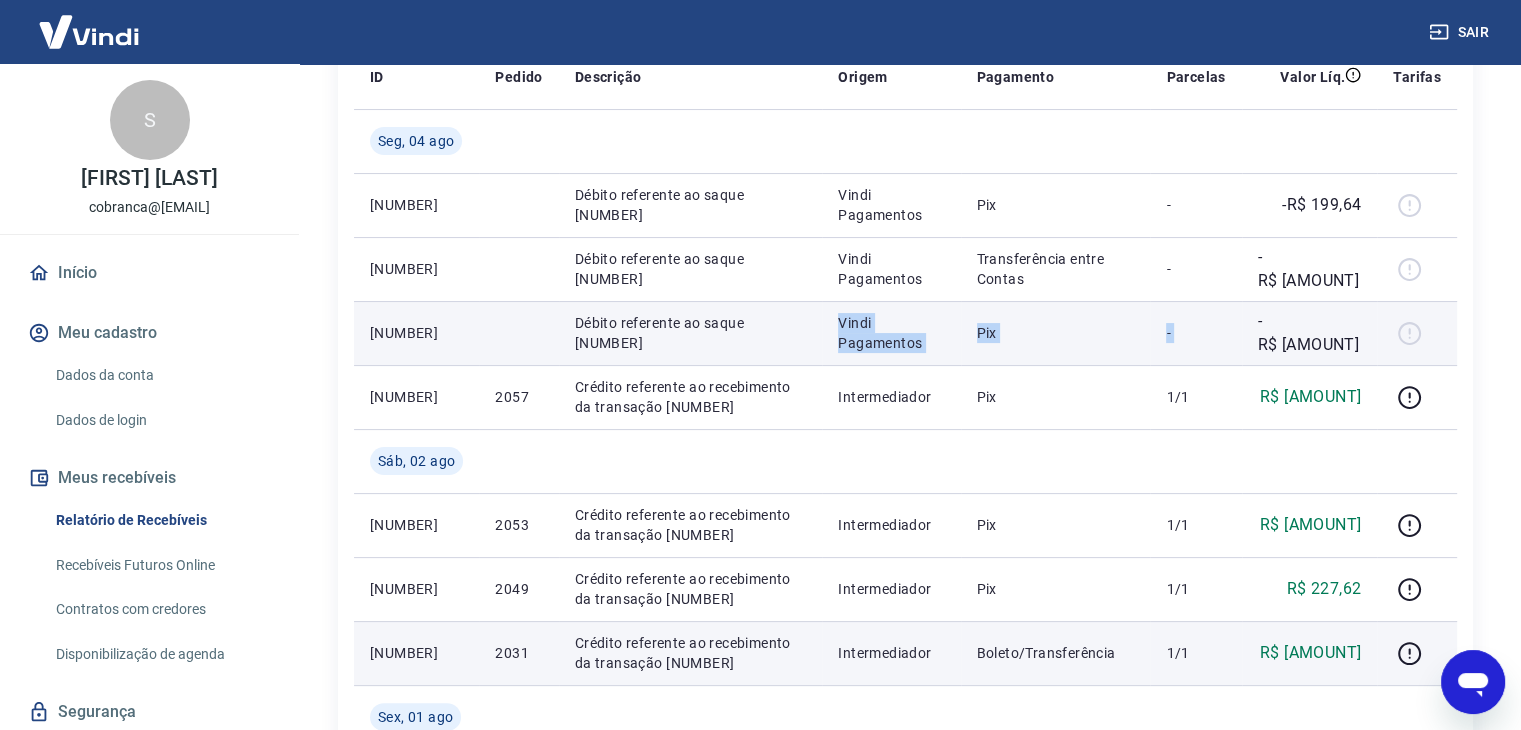 drag, startPoint x: 852, startPoint y: 330, endPoint x: 1267, endPoint y: 315, distance: 415.271 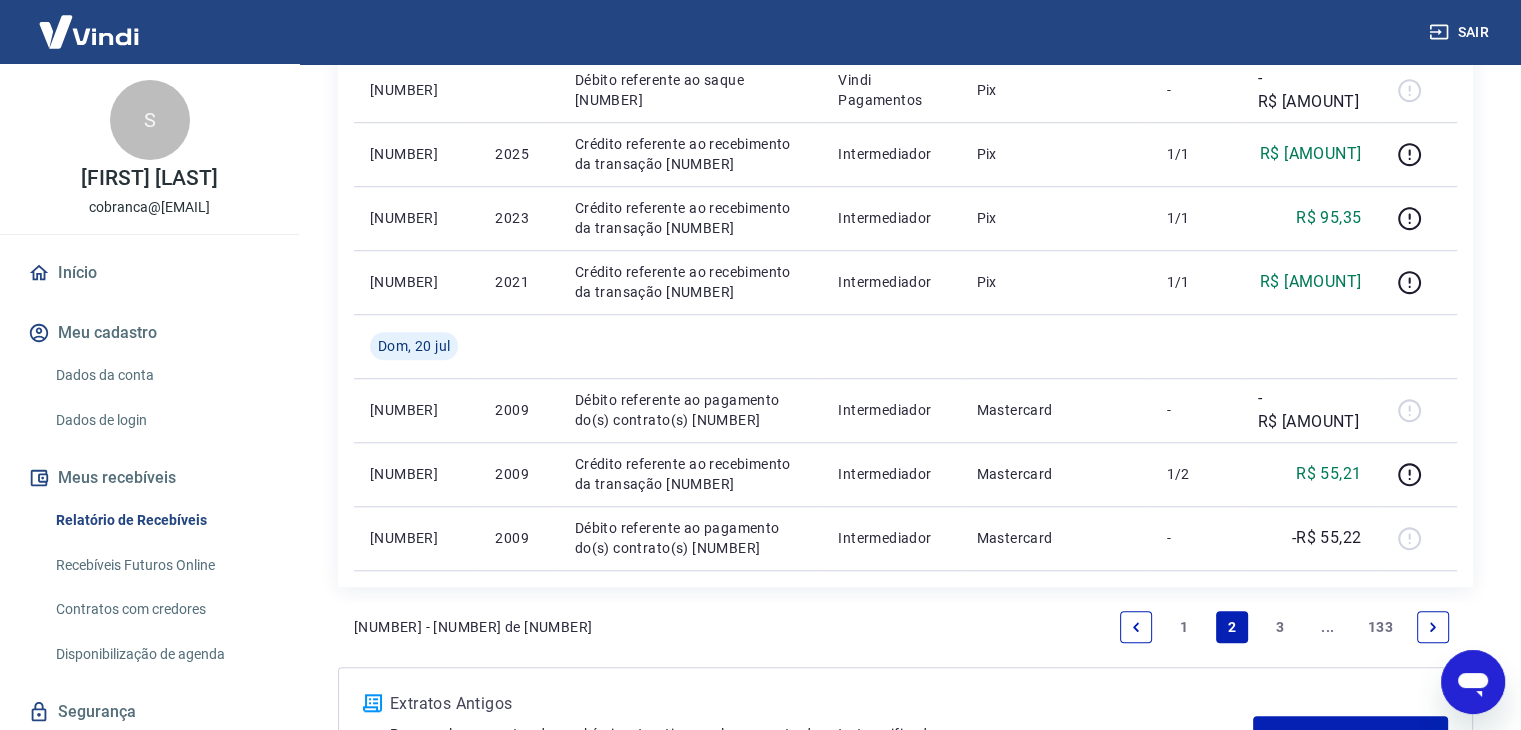 scroll, scrollTop: 1600, scrollLeft: 0, axis: vertical 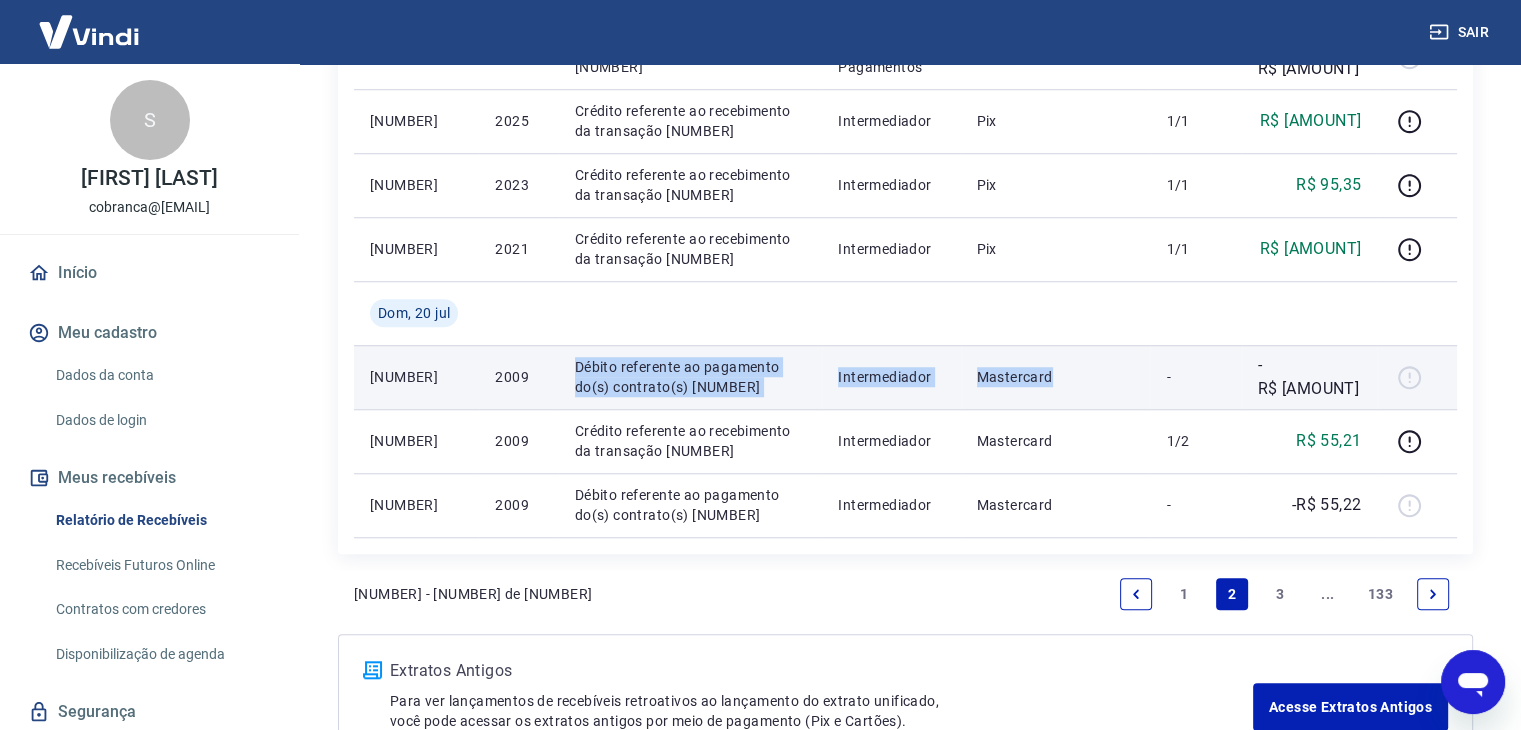 drag, startPoint x: 1094, startPoint y: 371, endPoint x: 553, endPoint y: 397, distance: 541.6244 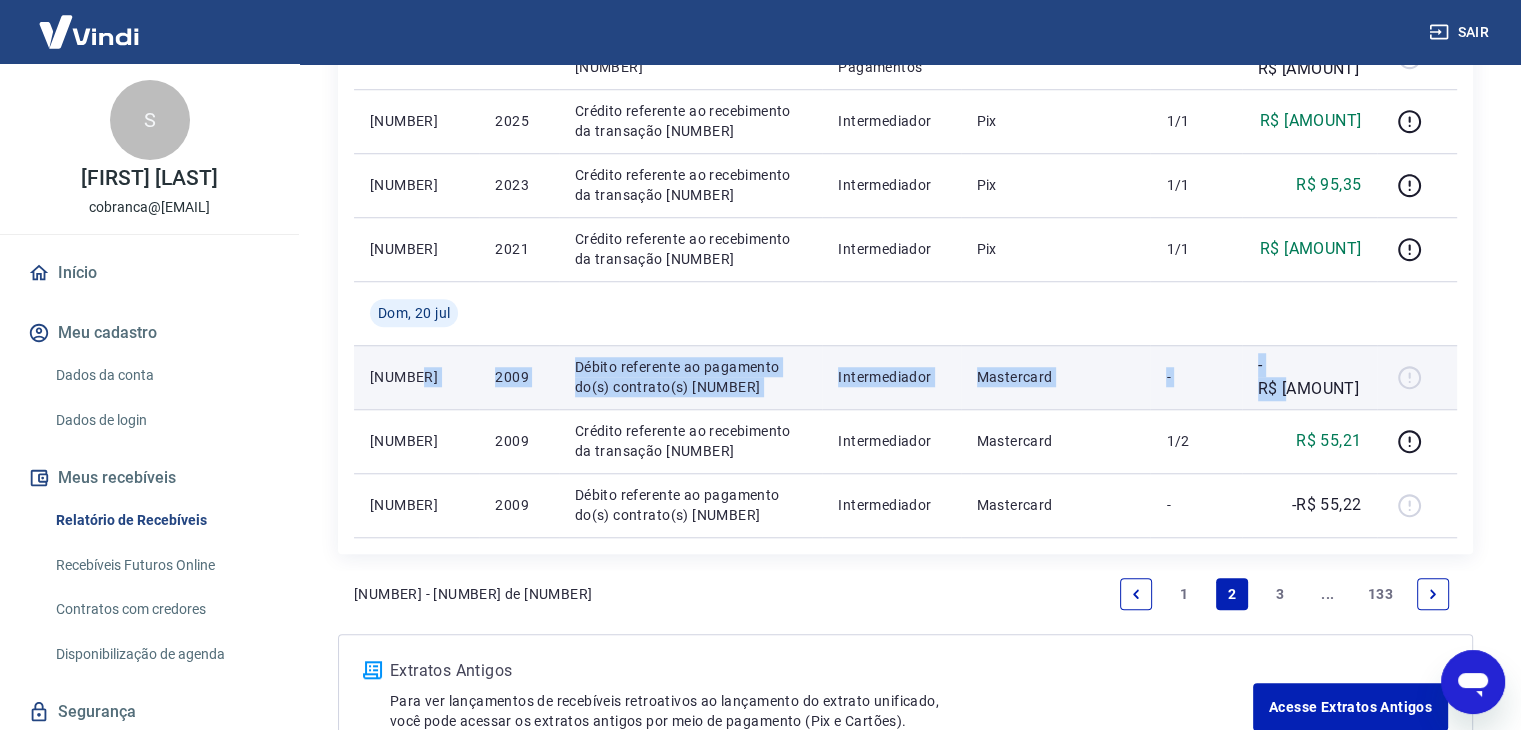 drag, startPoint x: 421, startPoint y: 371, endPoint x: 1332, endPoint y: 393, distance: 911.2656 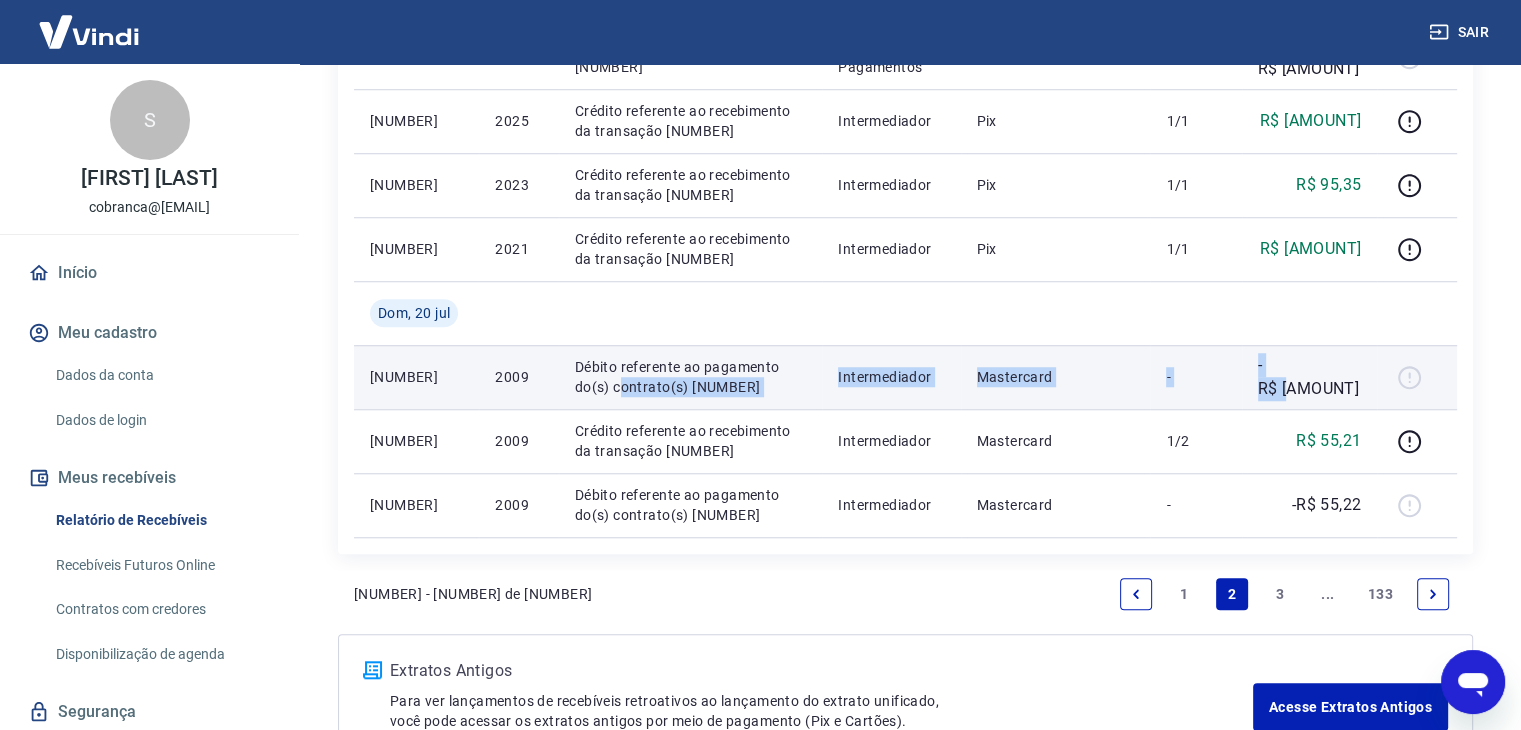 drag, startPoint x: 1332, startPoint y: 393, endPoint x: 584, endPoint y: 399, distance: 748.02405 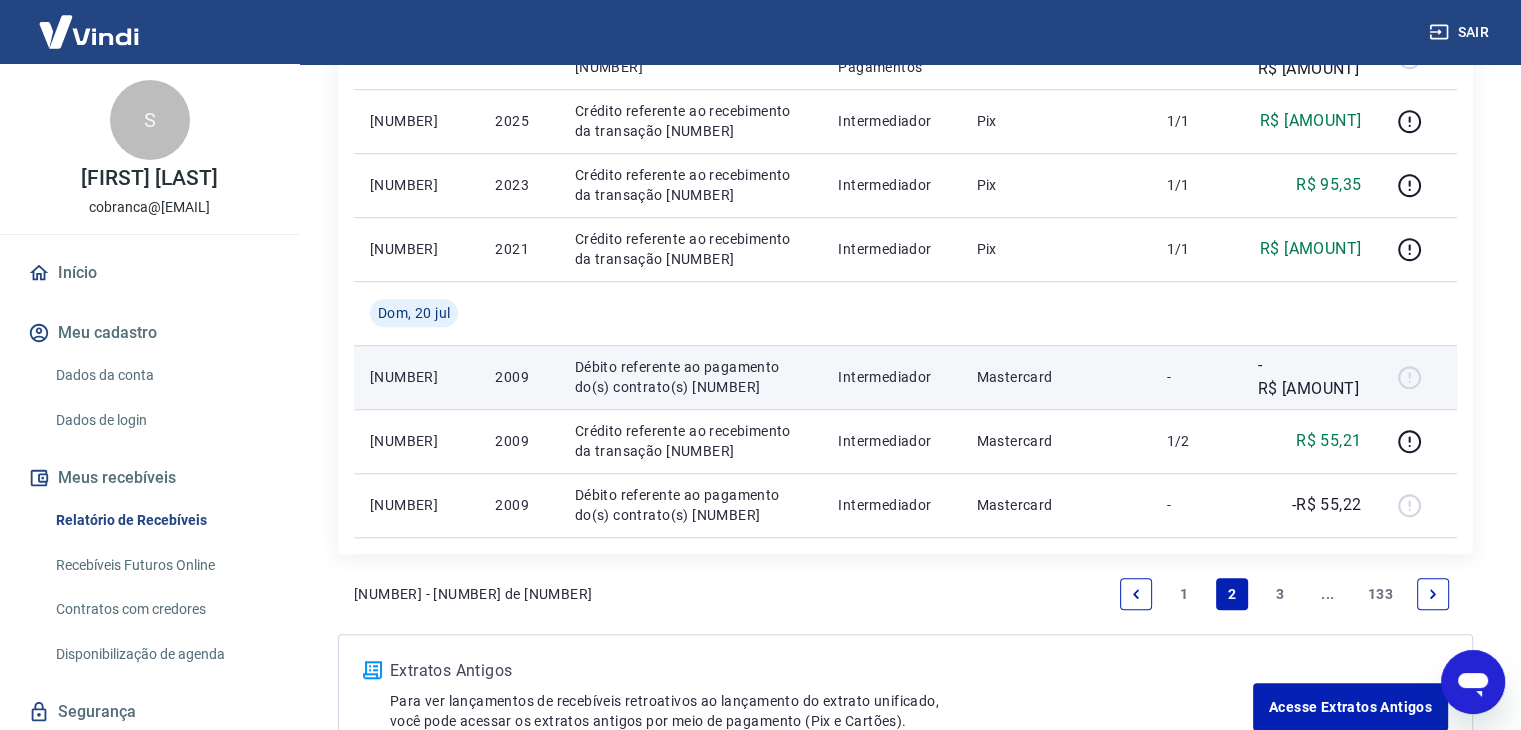 click on "Débito referente ao pagamento do(s) contrato(s) [NUMBER]" at bounding box center [690, 377] 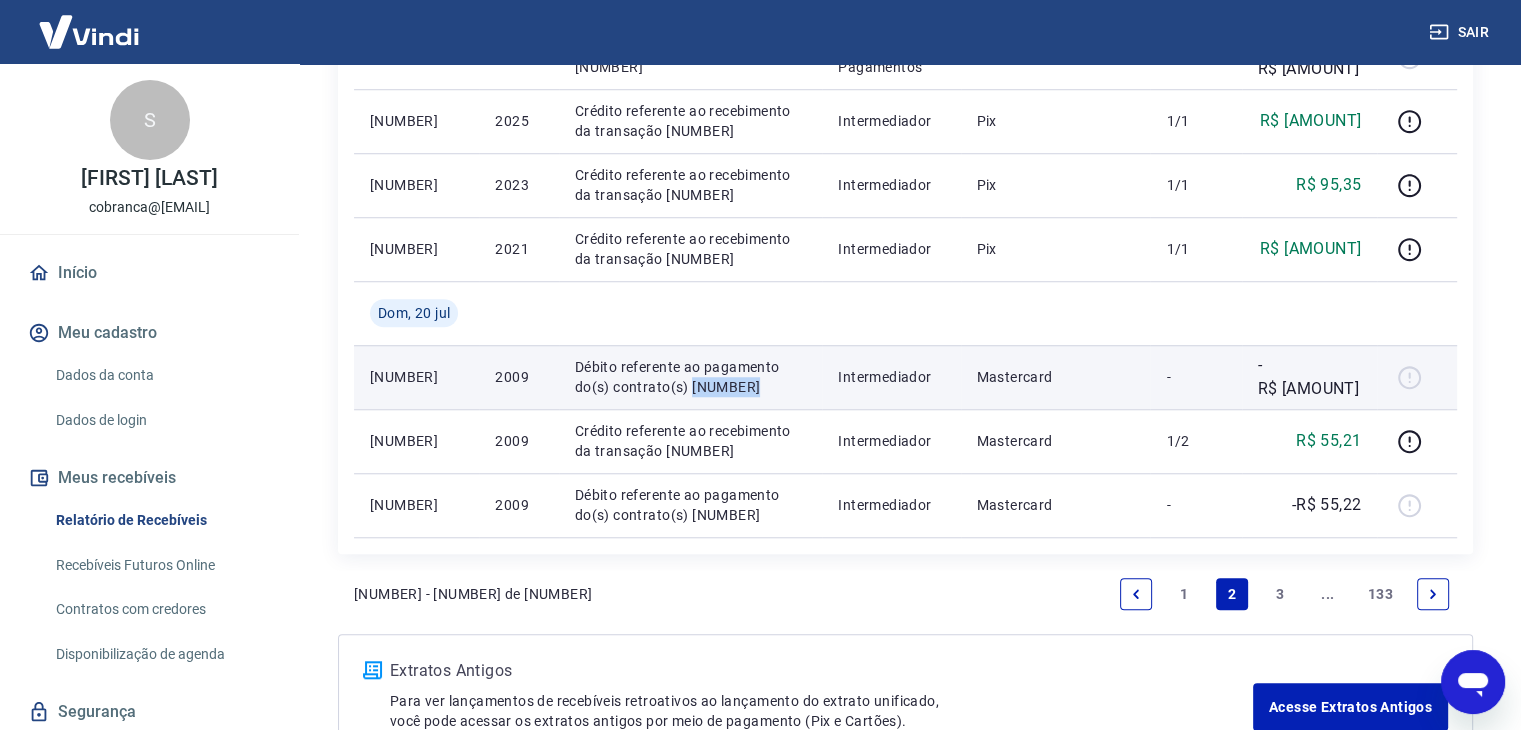 drag, startPoint x: 650, startPoint y: 387, endPoint x: 730, endPoint y: 381, distance: 80.224686 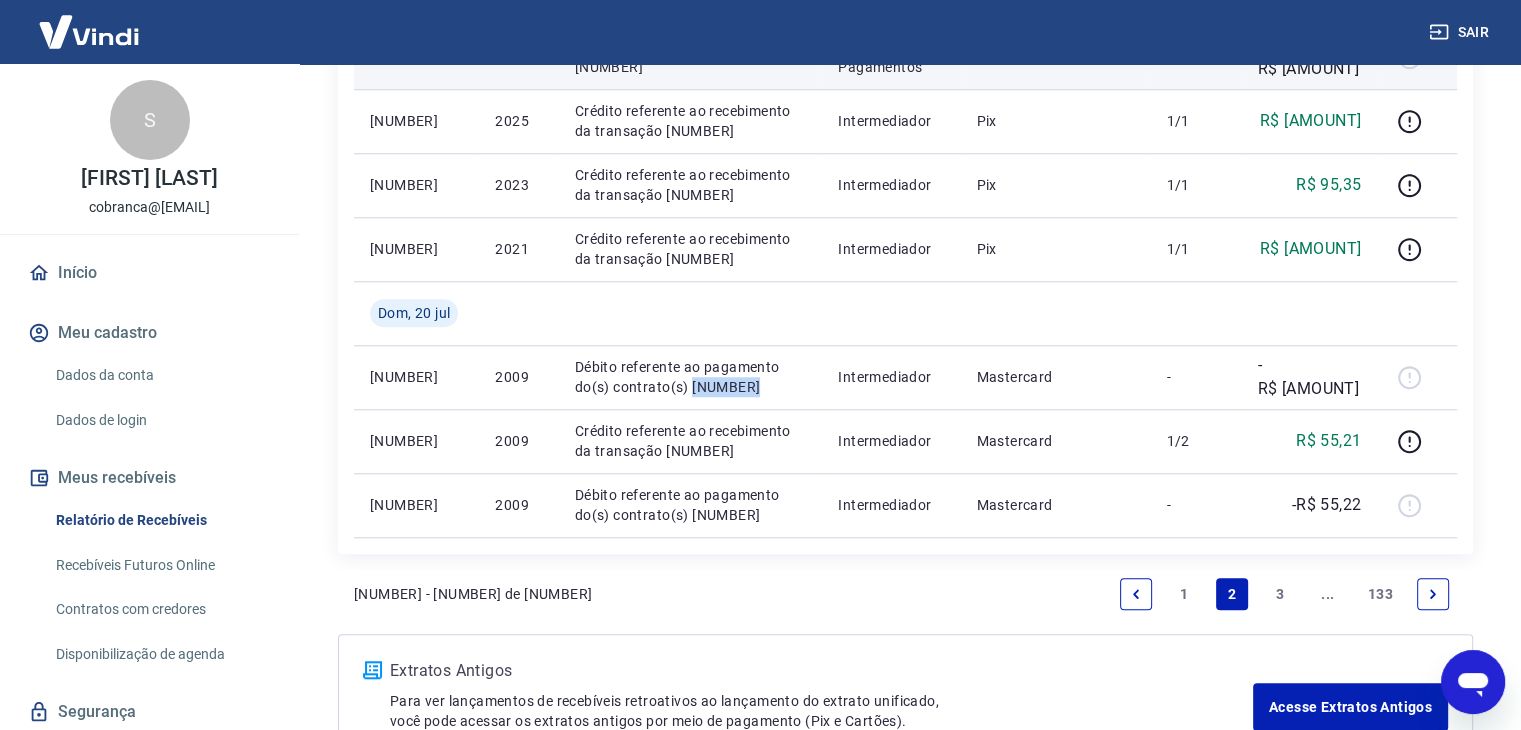 copy on "[NUMBER]" 